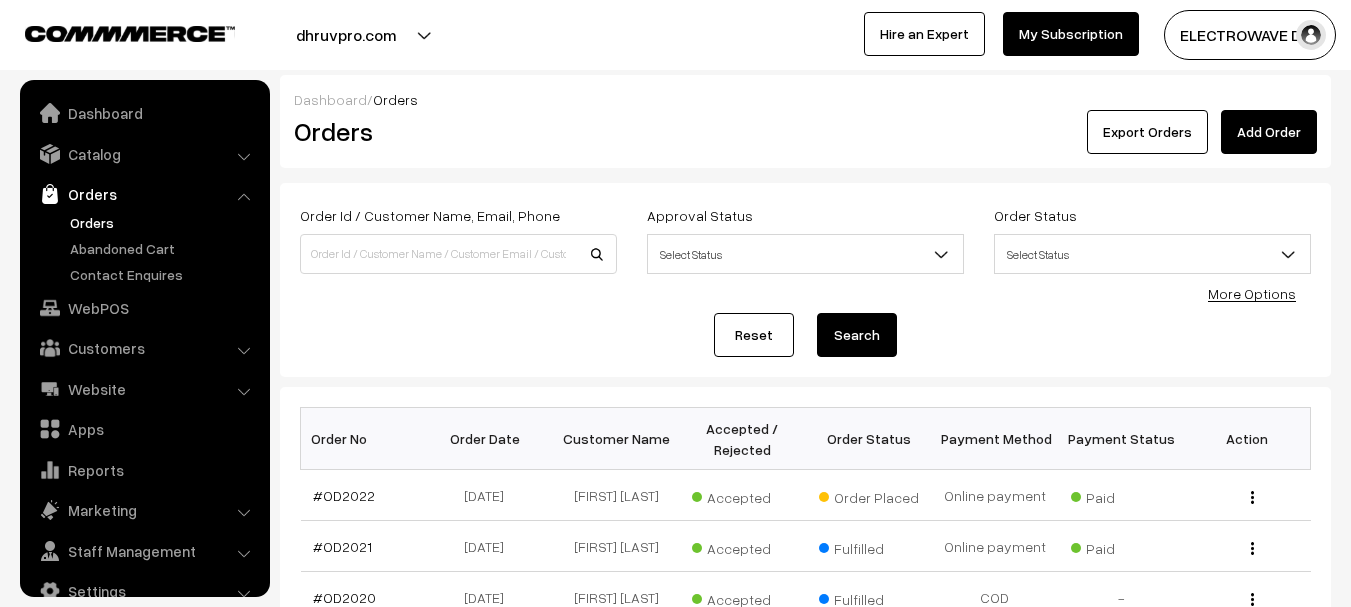 scroll, scrollTop: 400, scrollLeft: 0, axis: vertical 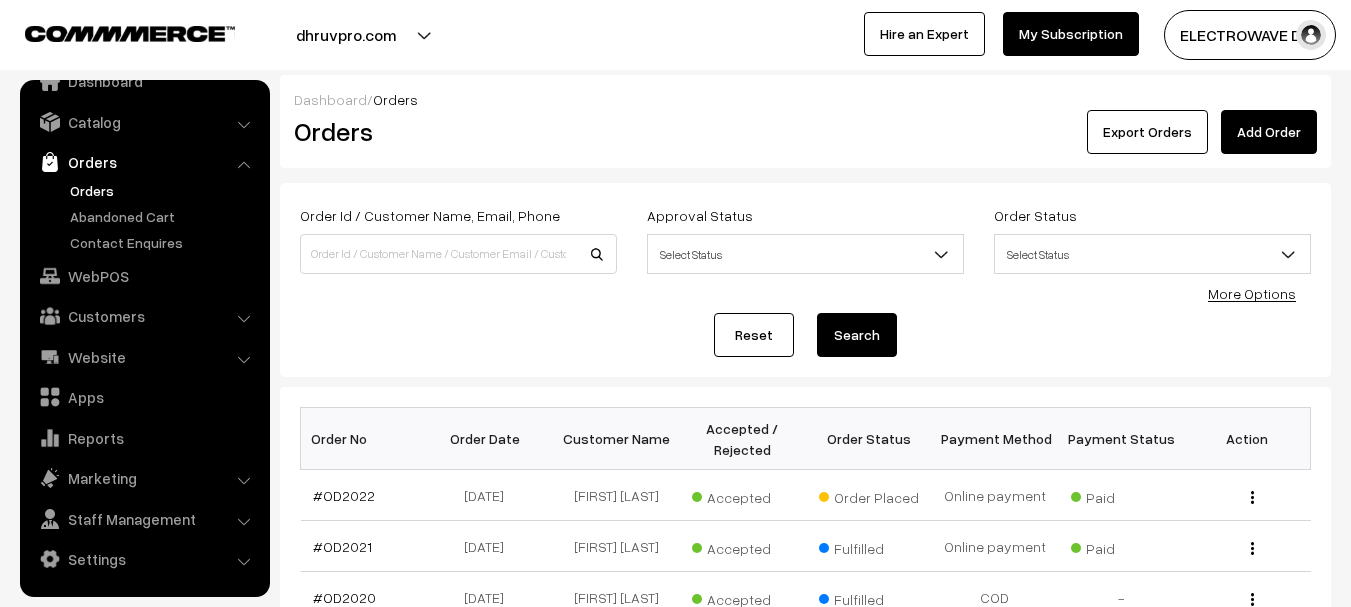 click on "dhruvpro.com" at bounding box center (346, 35) 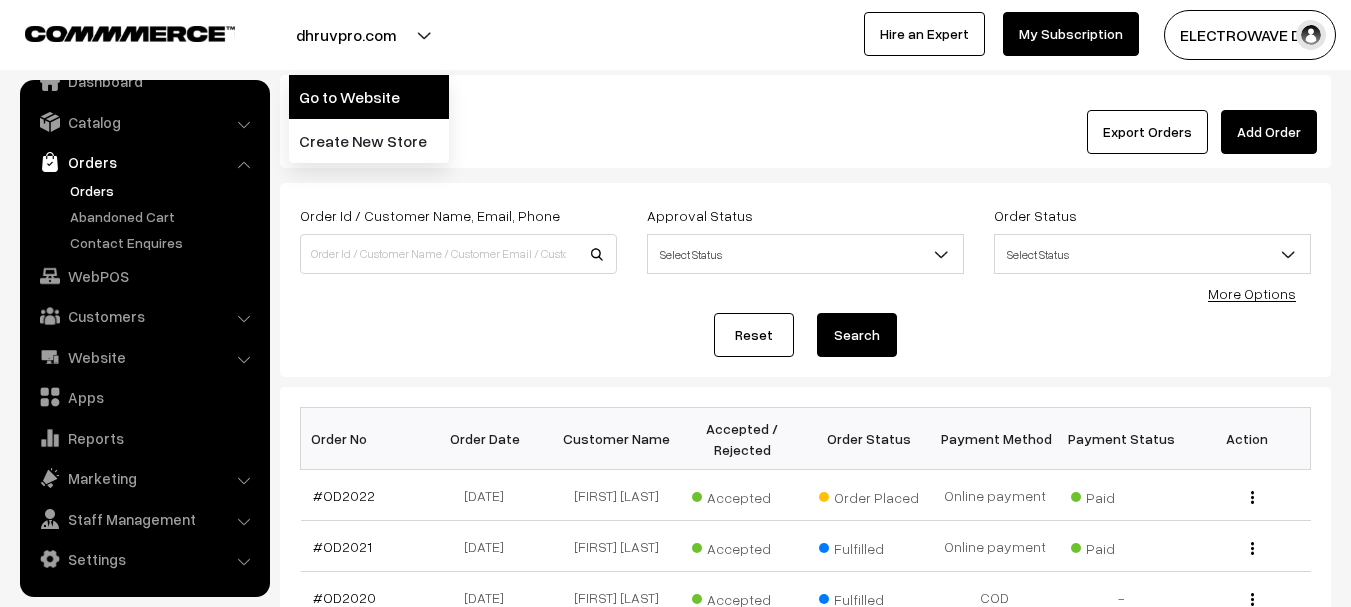 click on "Go to Website" at bounding box center (369, 97) 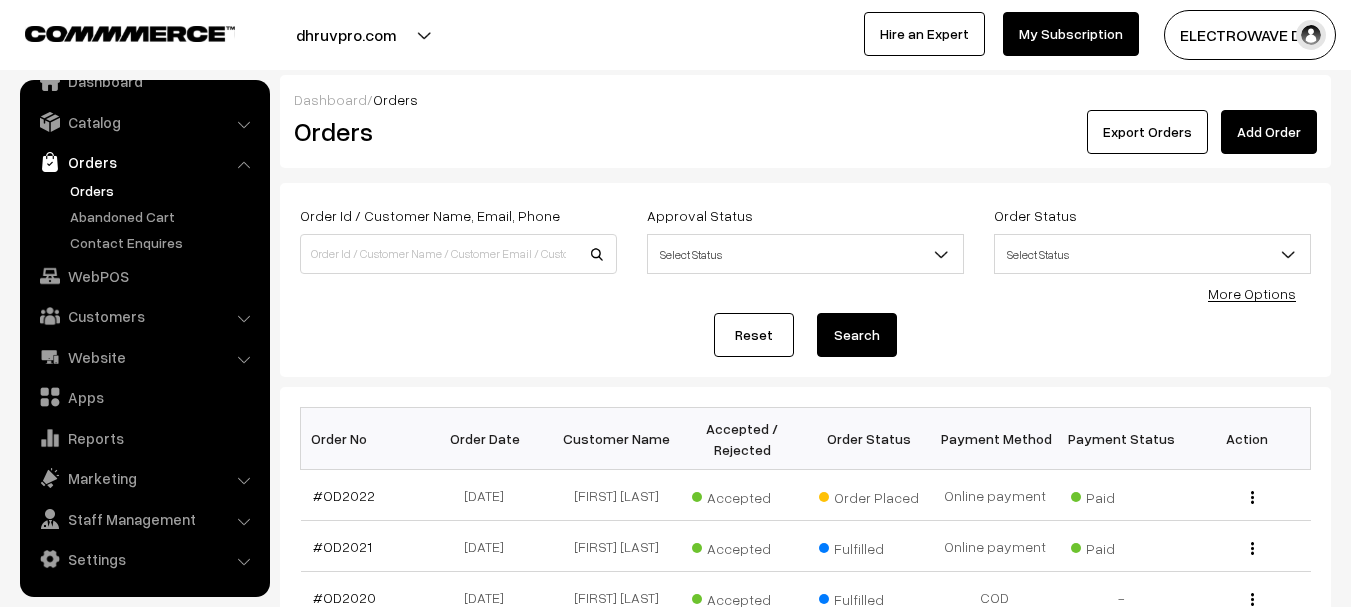 click on "Orders" at bounding box center [164, 190] 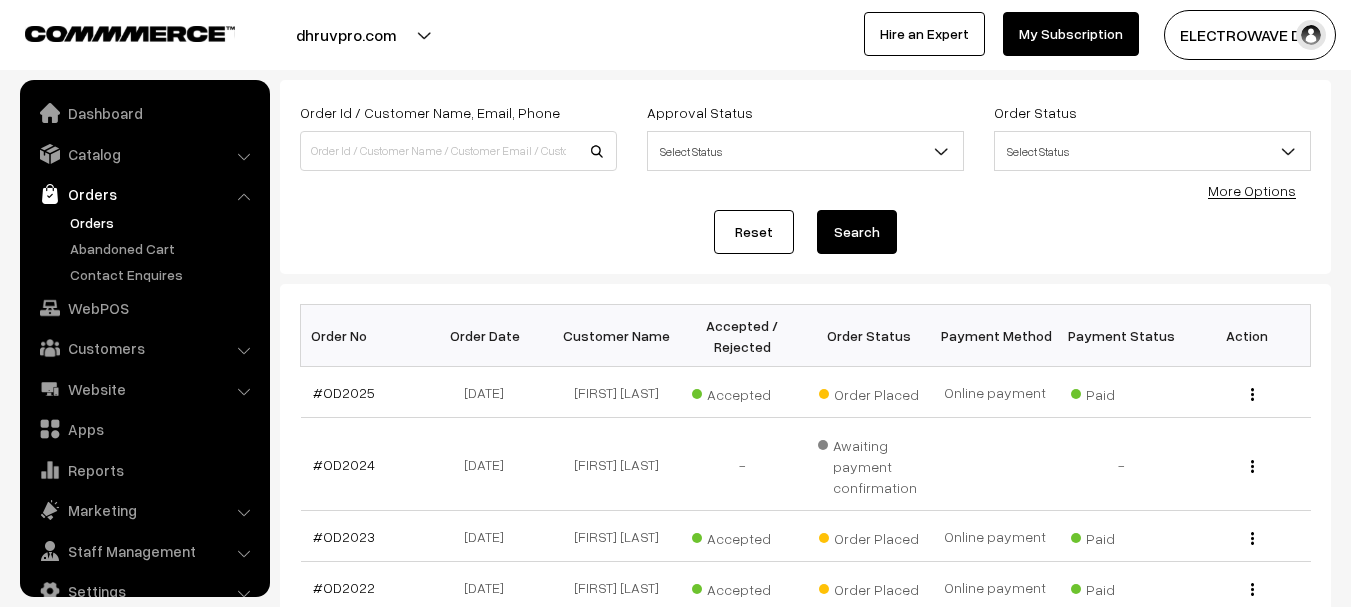 scroll, scrollTop: 300, scrollLeft: 0, axis: vertical 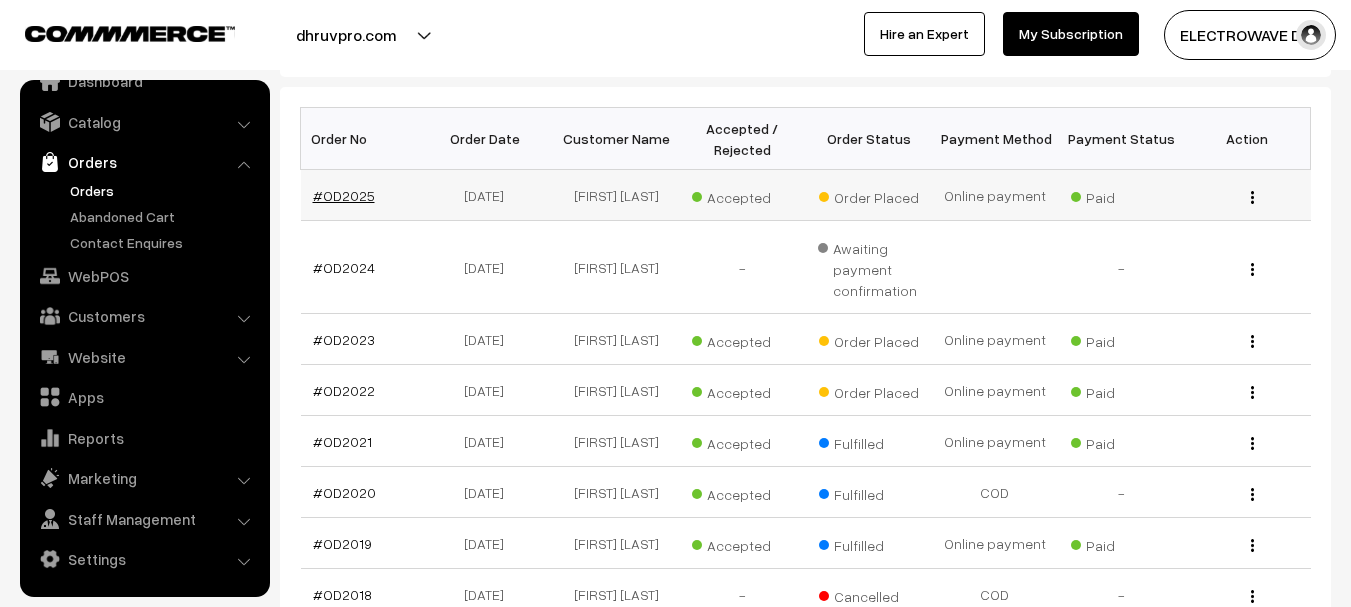 click on "#OD2025" at bounding box center [344, 195] 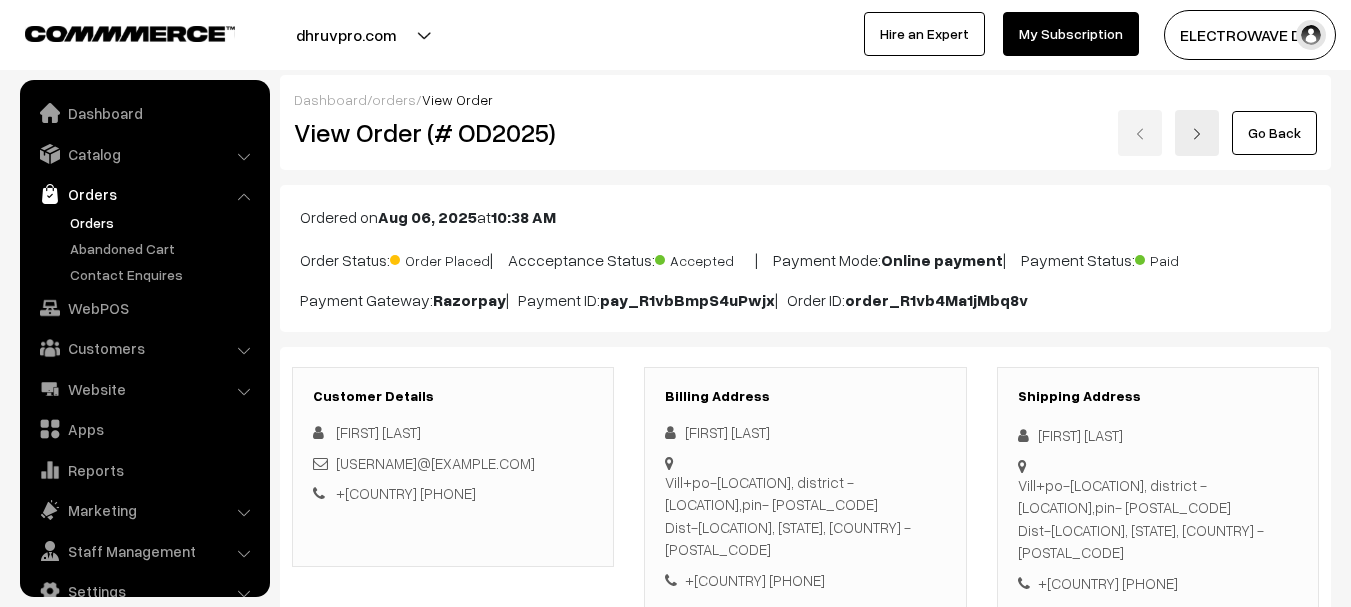 scroll, scrollTop: 0, scrollLeft: 0, axis: both 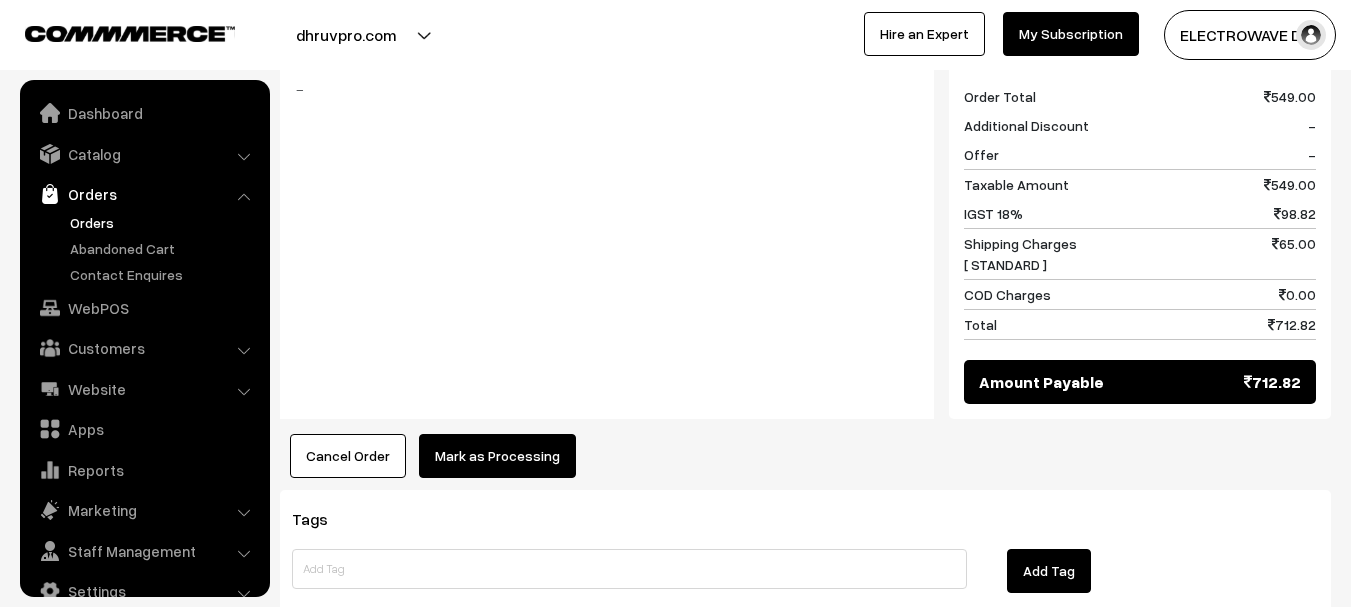 click on "Orders" at bounding box center [164, 222] 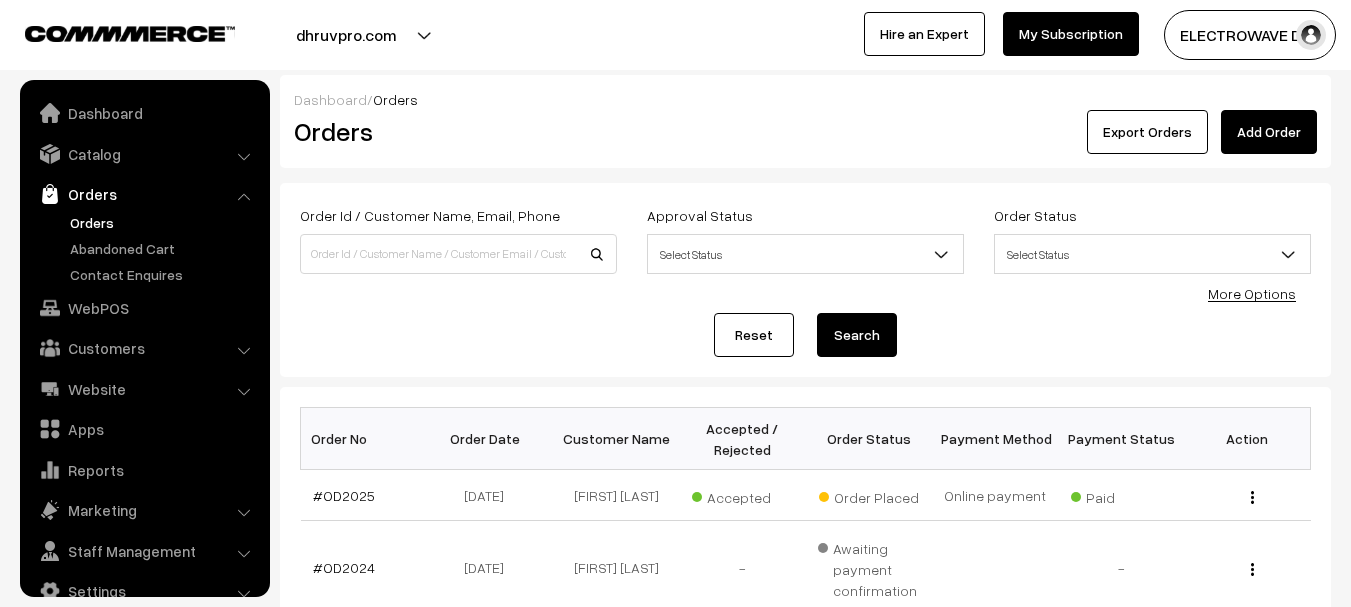 scroll, scrollTop: 133, scrollLeft: 0, axis: vertical 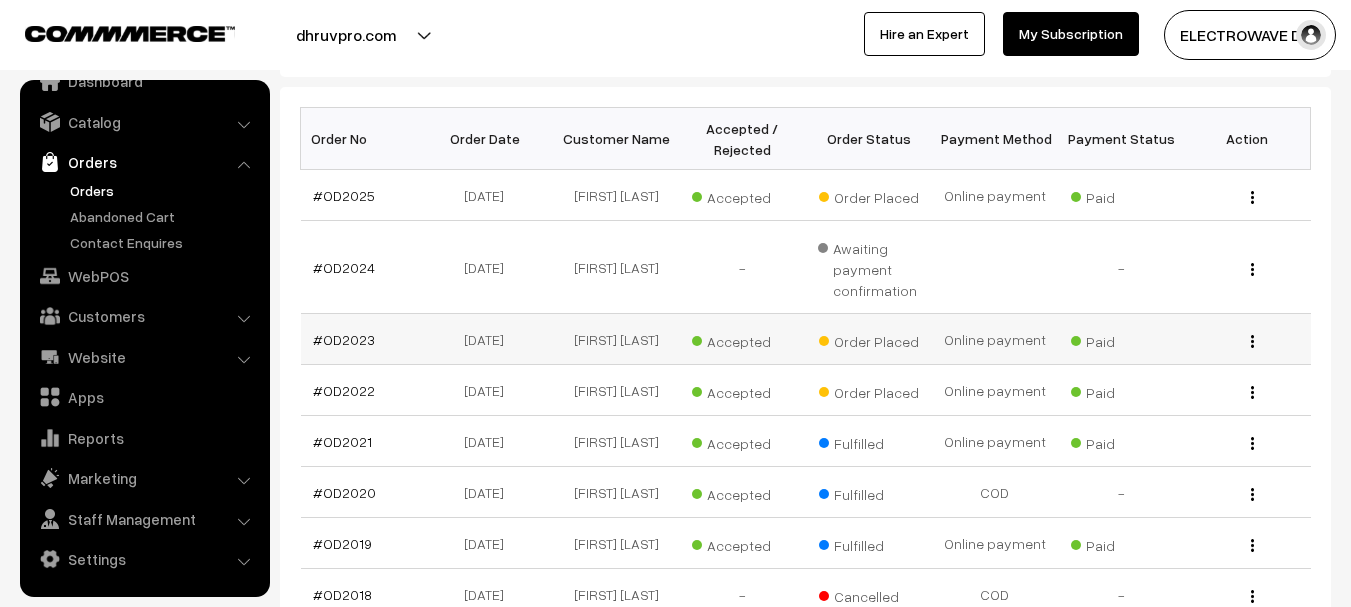 click on "#OD2023" at bounding box center [364, 339] 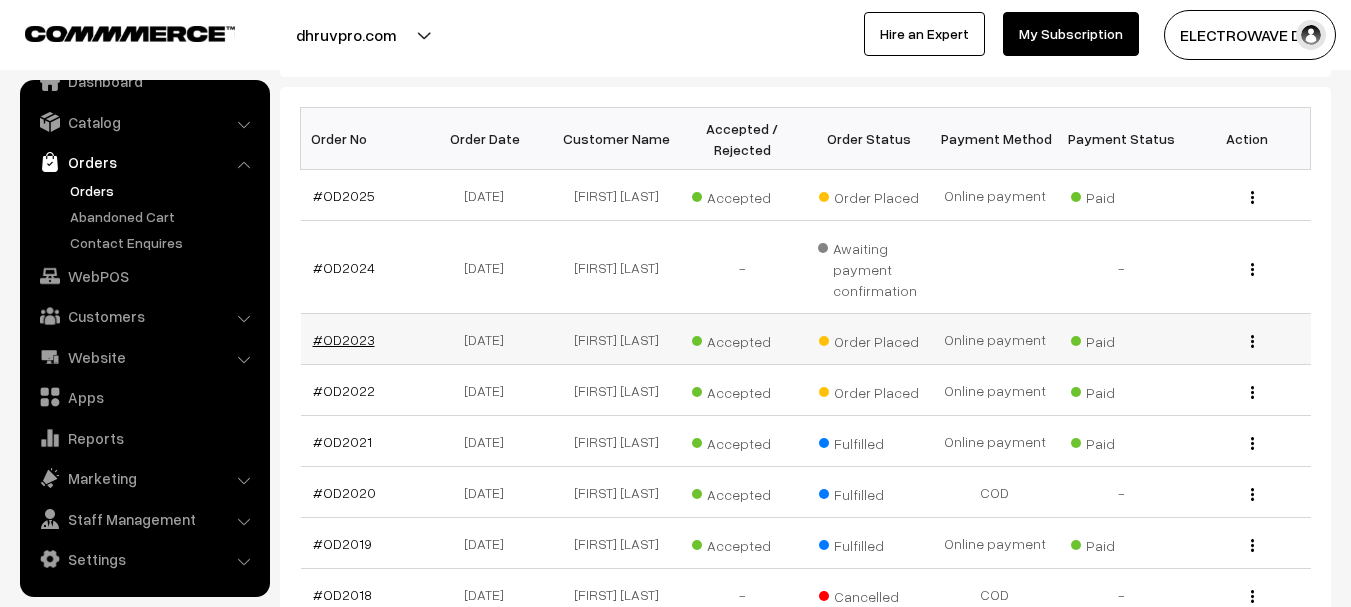 click on "#OD2023" at bounding box center (344, 339) 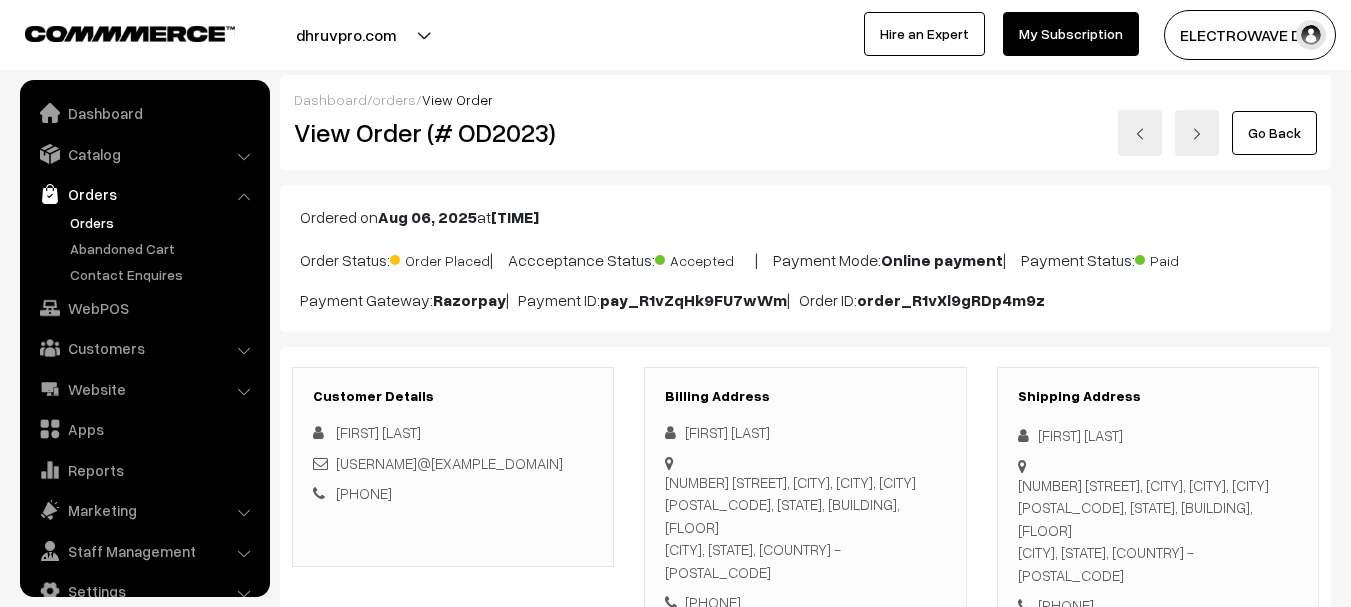 scroll, scrollTop: 500, scrollLeft: 0, axis: vertical 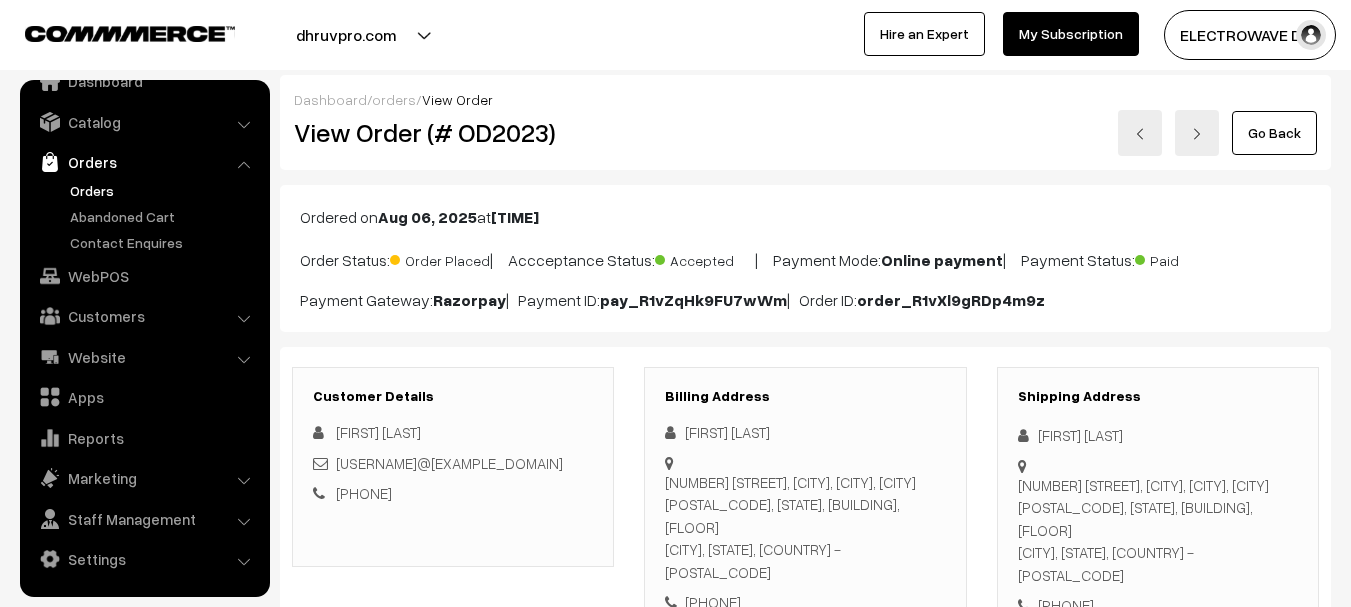 click on "Orders" at bounding box center (164, 190) 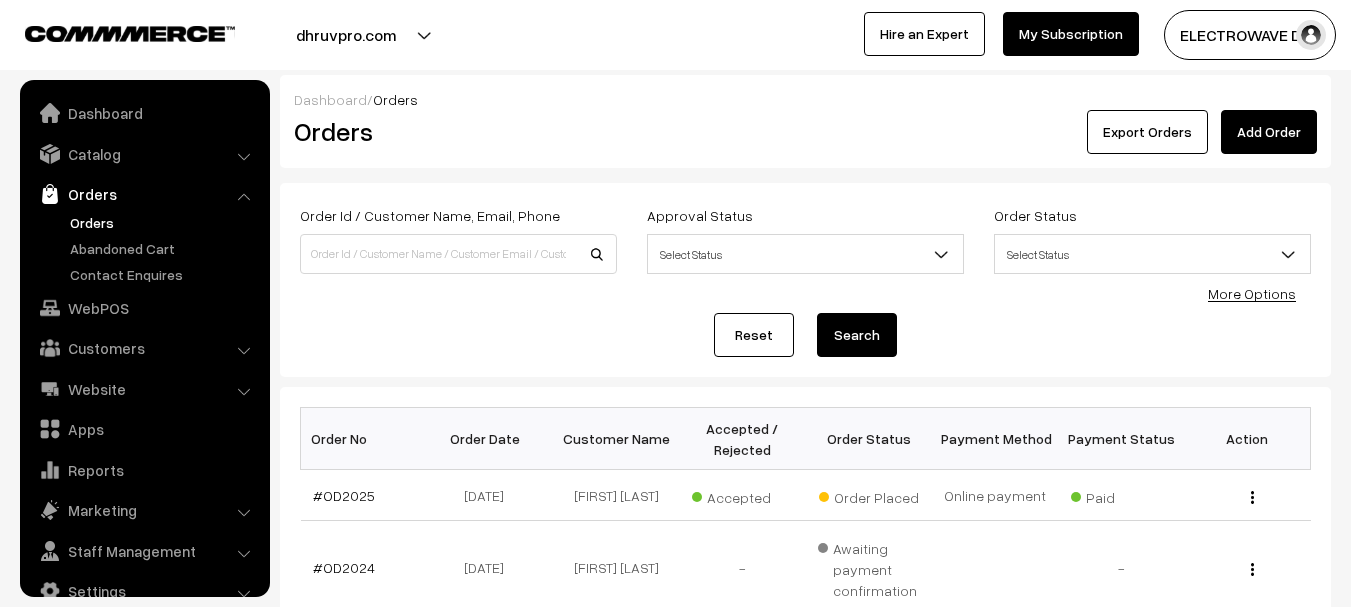 scroll, scrollTop: 0, scrollLeft: 0, axis: both 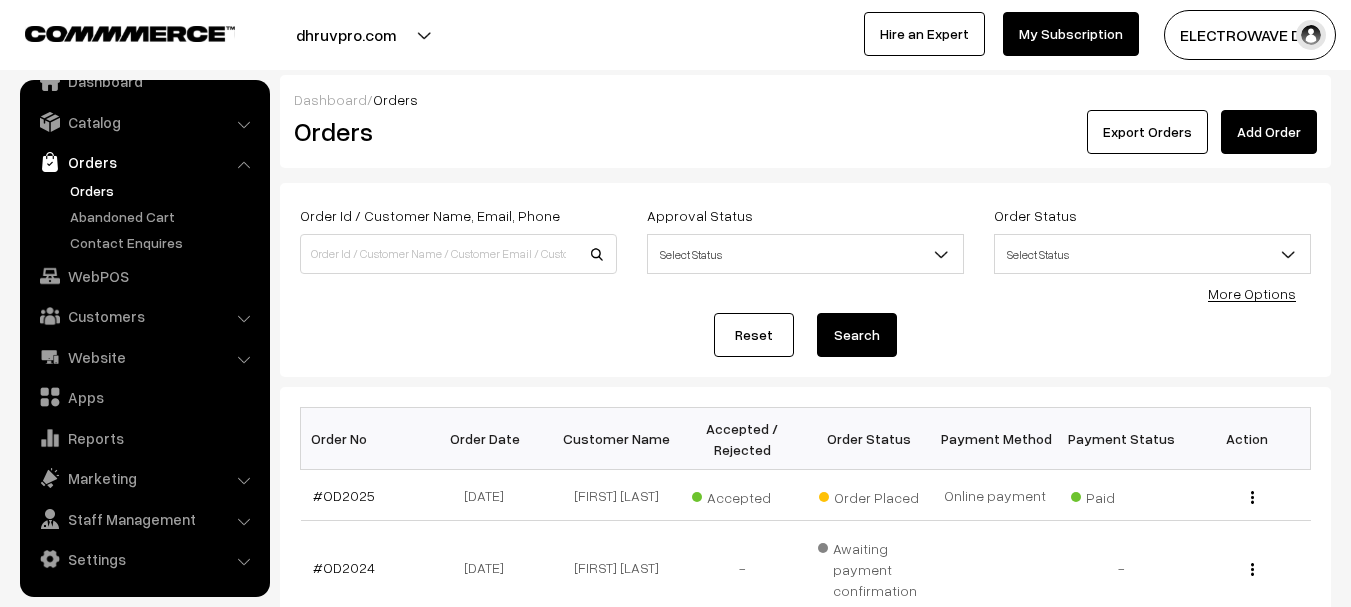 click on "dhruvpro.com" at bounding box center [346, 35] 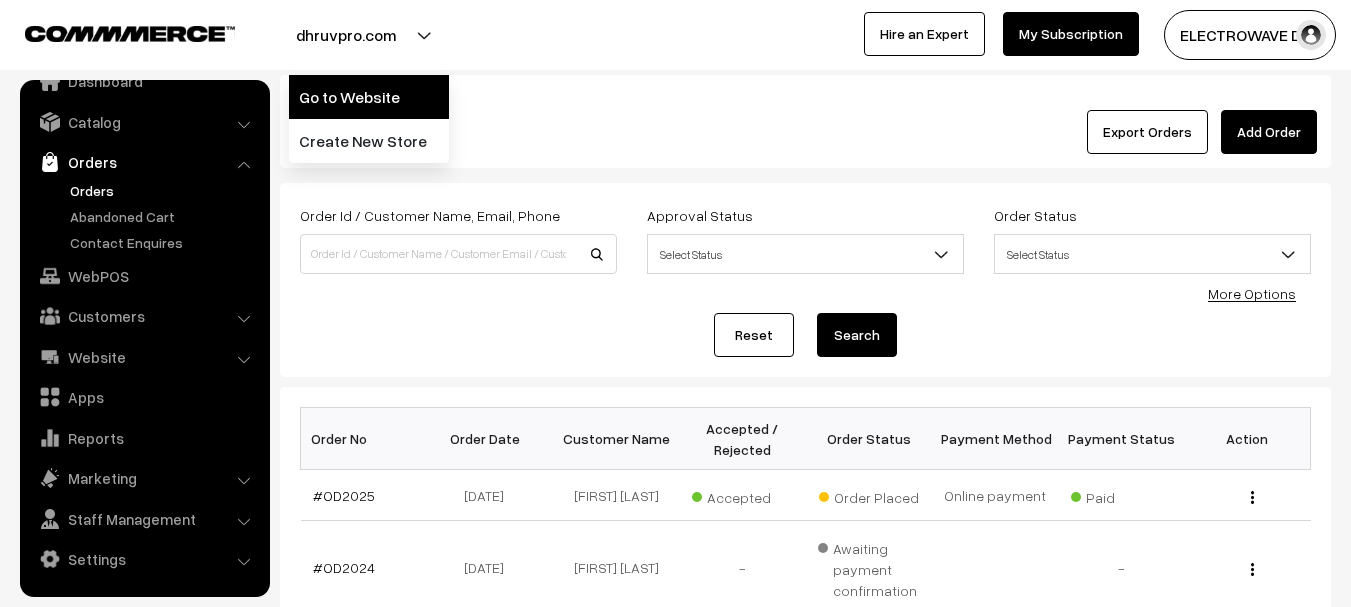 click on "Go to Website" at bounding box center (369, 97) 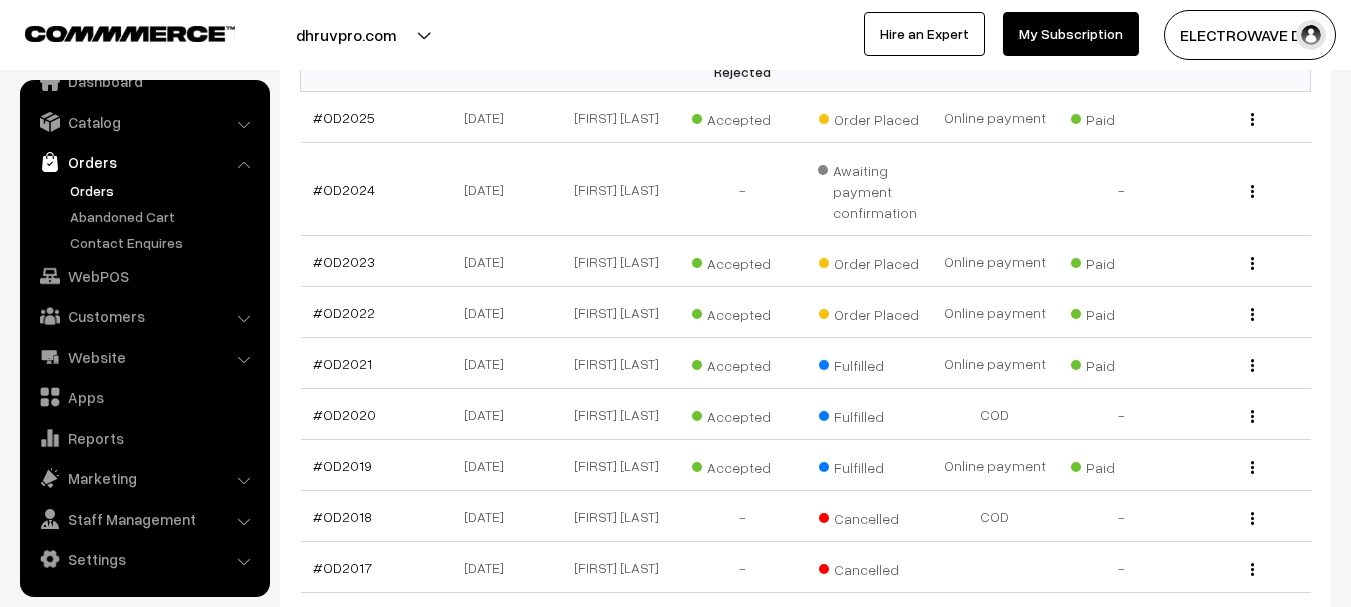 scroll, scrollTop: 400, scrollLeft: 0, axis: vertical 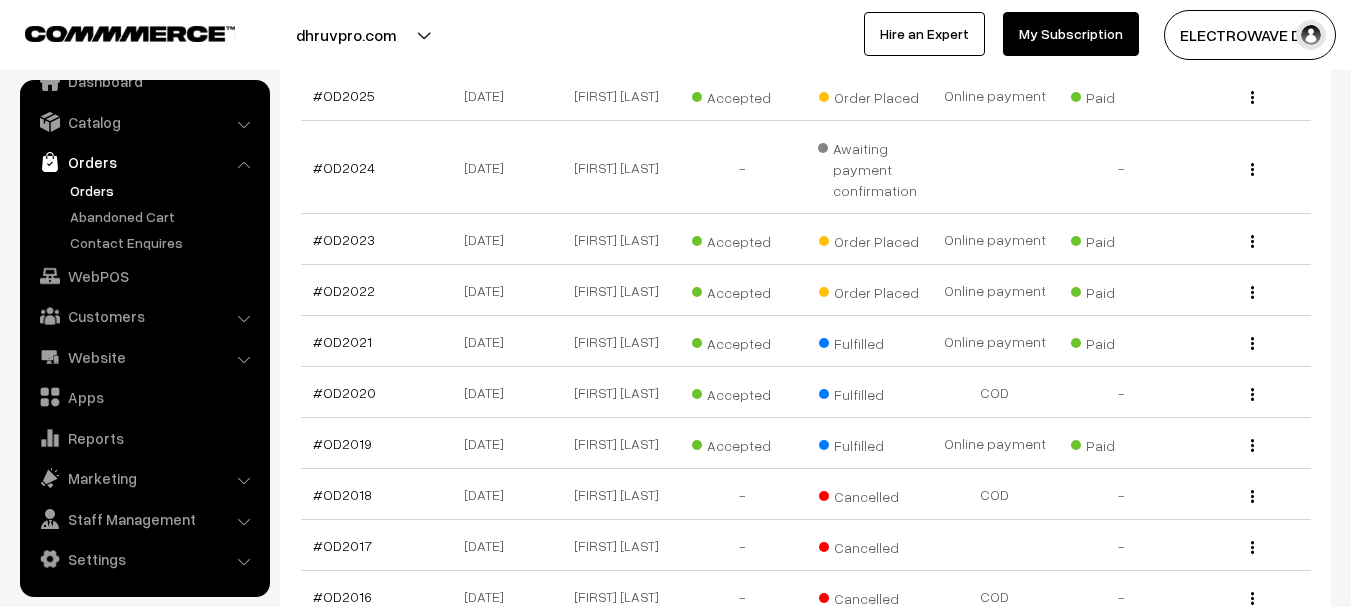 click on "Orders" at bounding box center [164, 190] 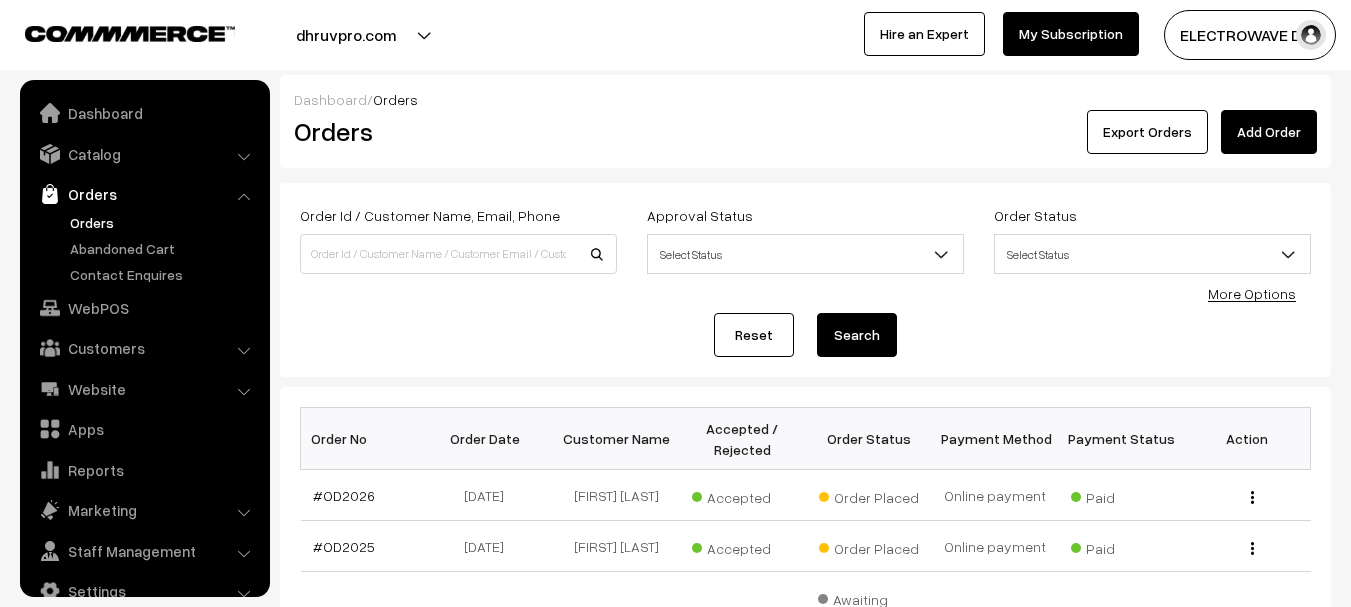 scroll, scrollTop: 200, scrollLeft: 0, axis: vertical 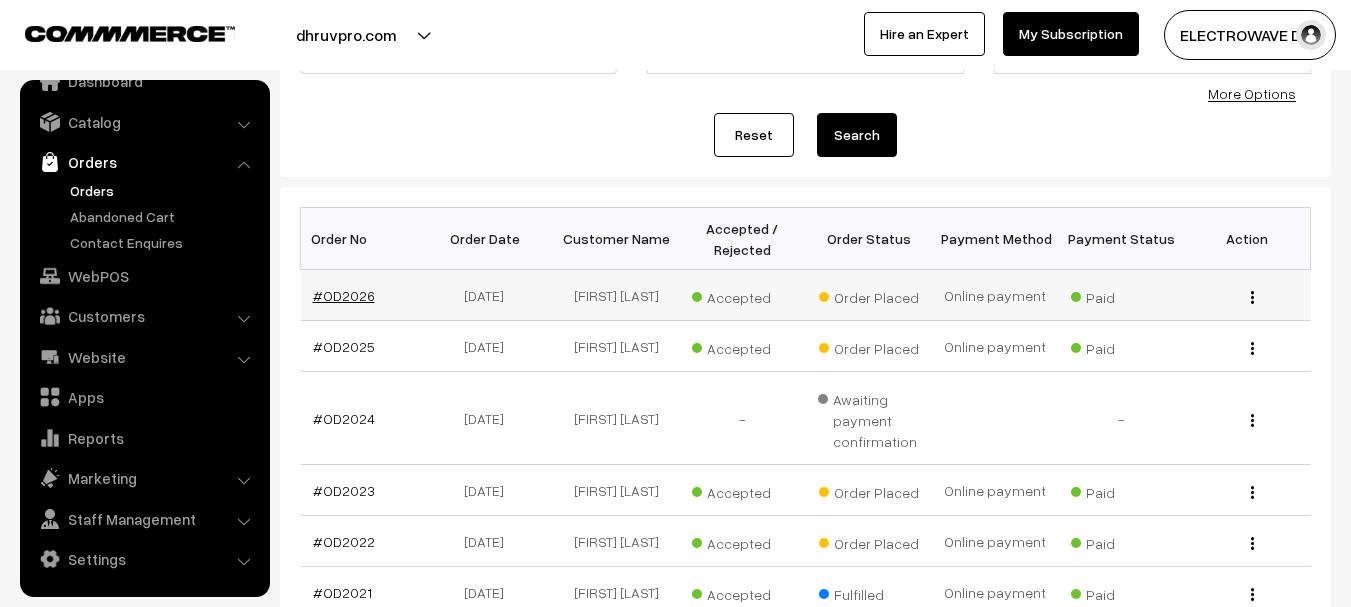 click on "#OD2026" at bounding box center (344, 295) 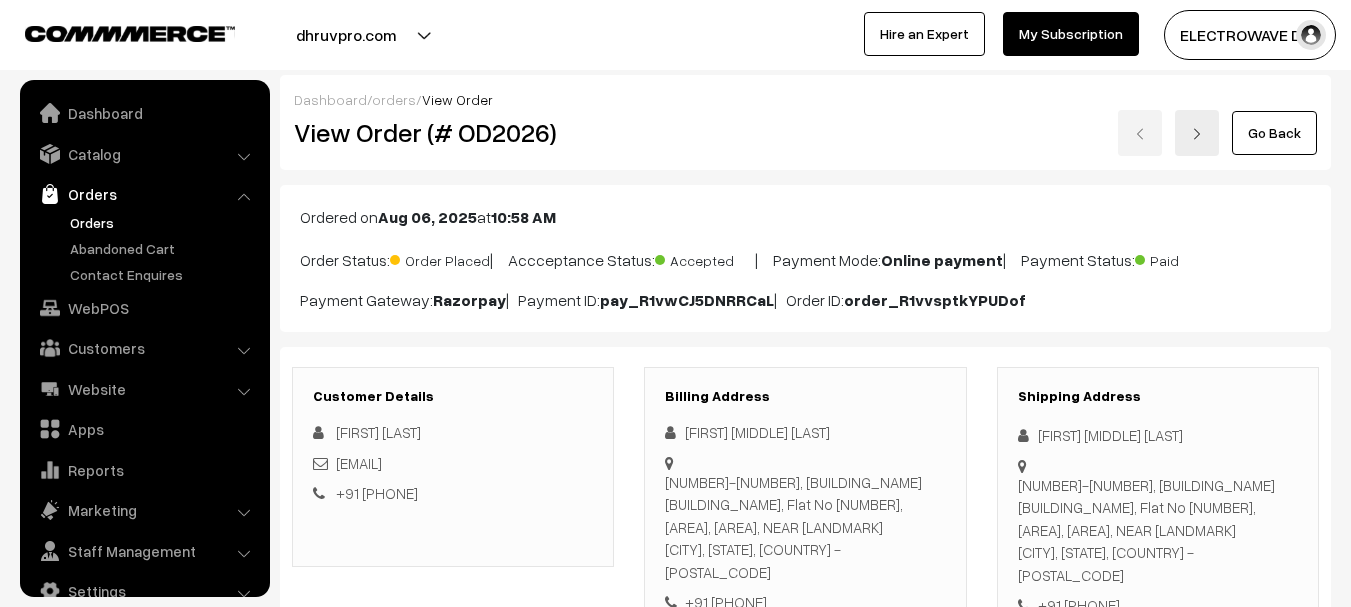 scroll, scrollTop: 300, scrollLeft: 0, axis: vertical 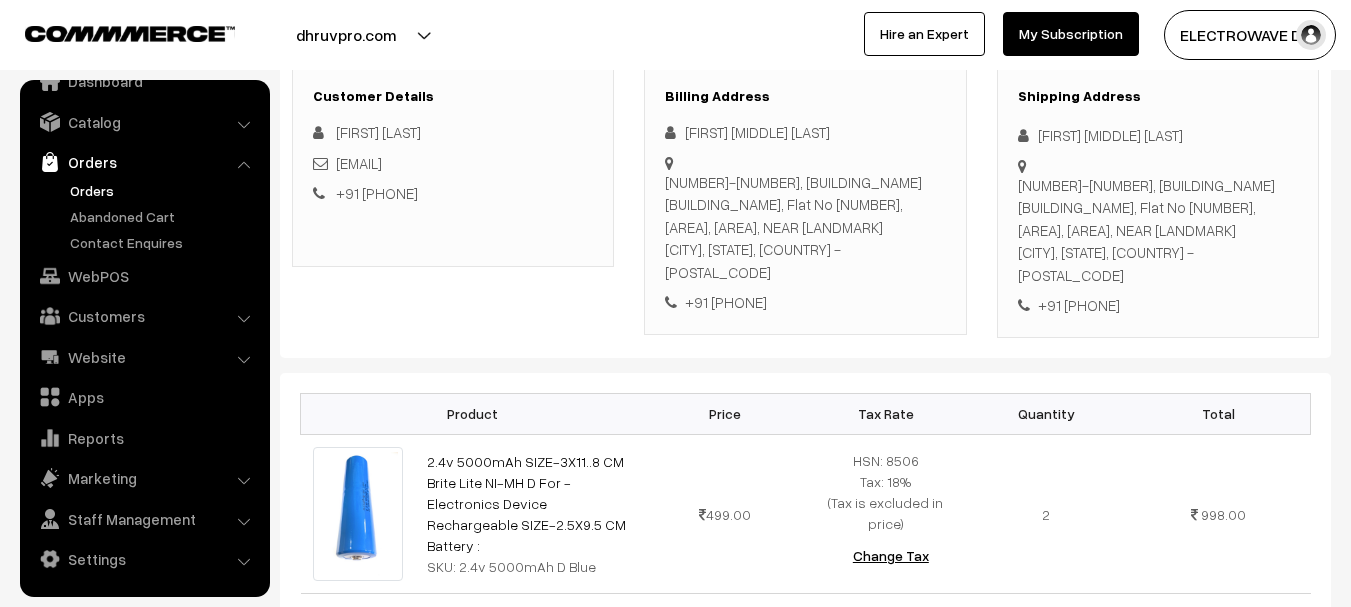 click on "Orders" at bounding box center (164, 190) 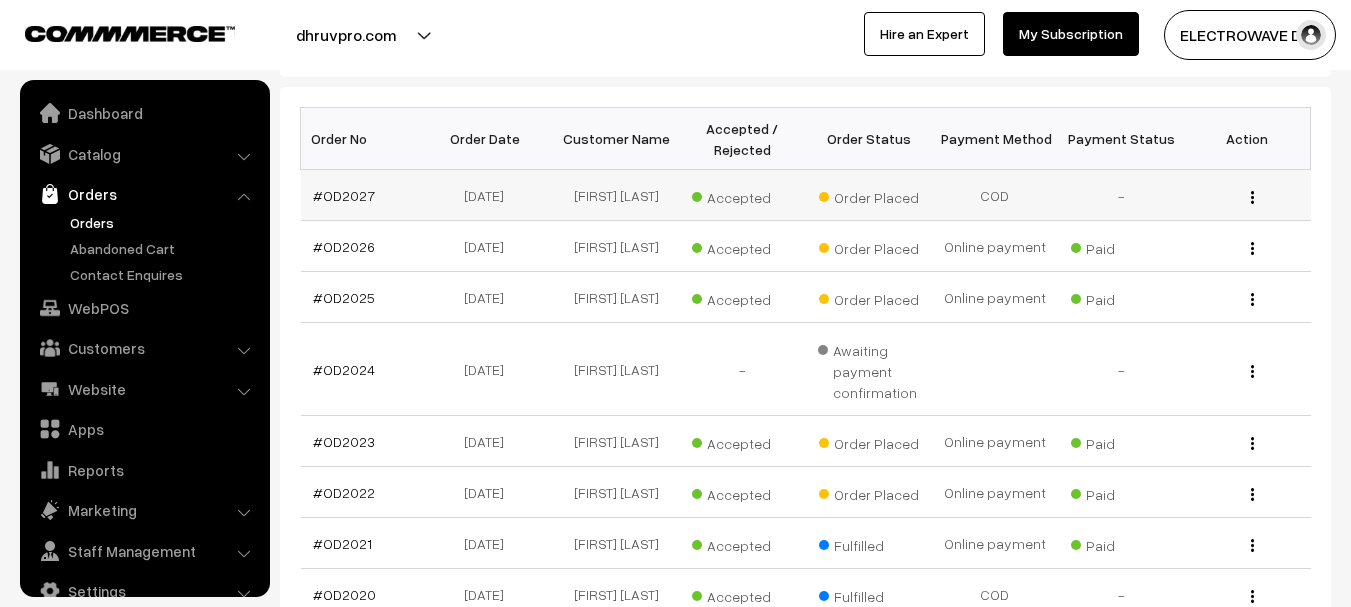 scroll, scrollTop: 300, scrollLeft: 0, axis: vertical 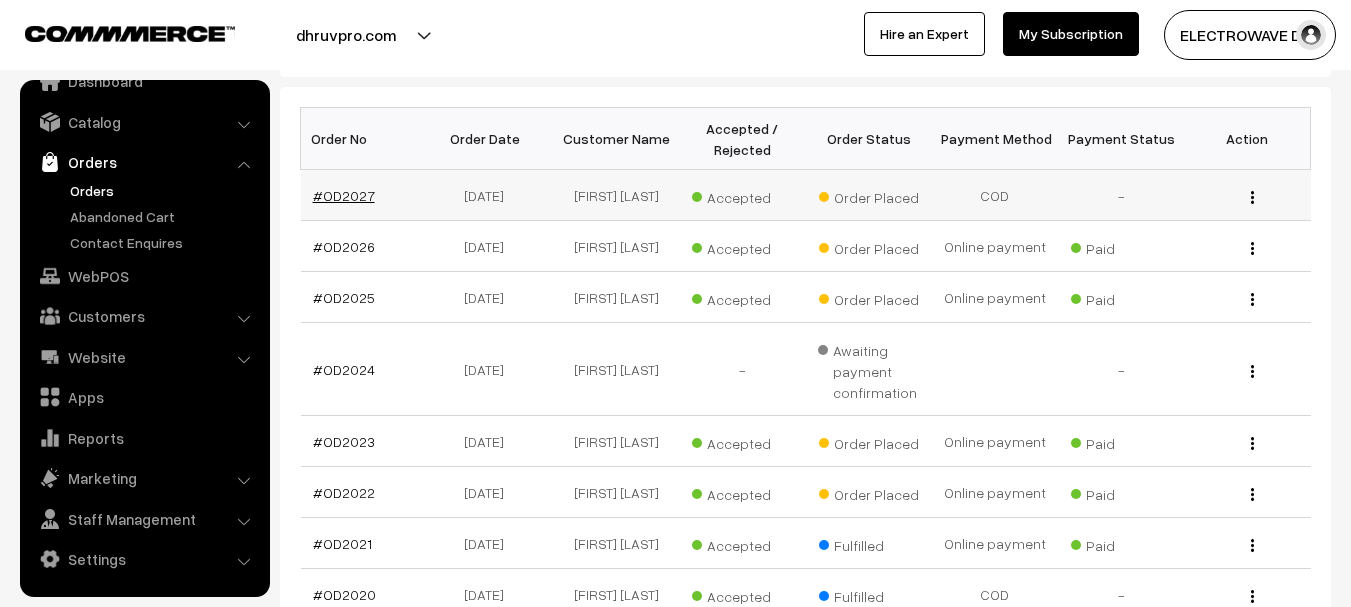 click on "#OD2027" at bounding box center (344, 195) 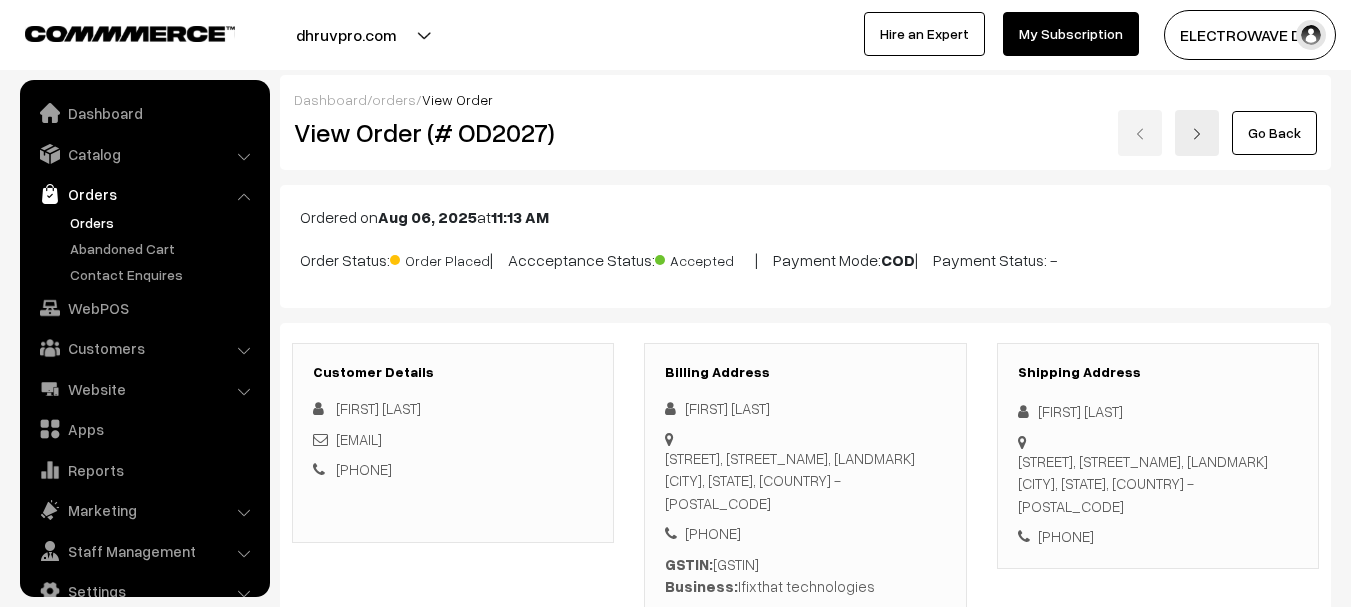 scroll, scrollTop: 400, scrollLeft: 0, axis: vertical 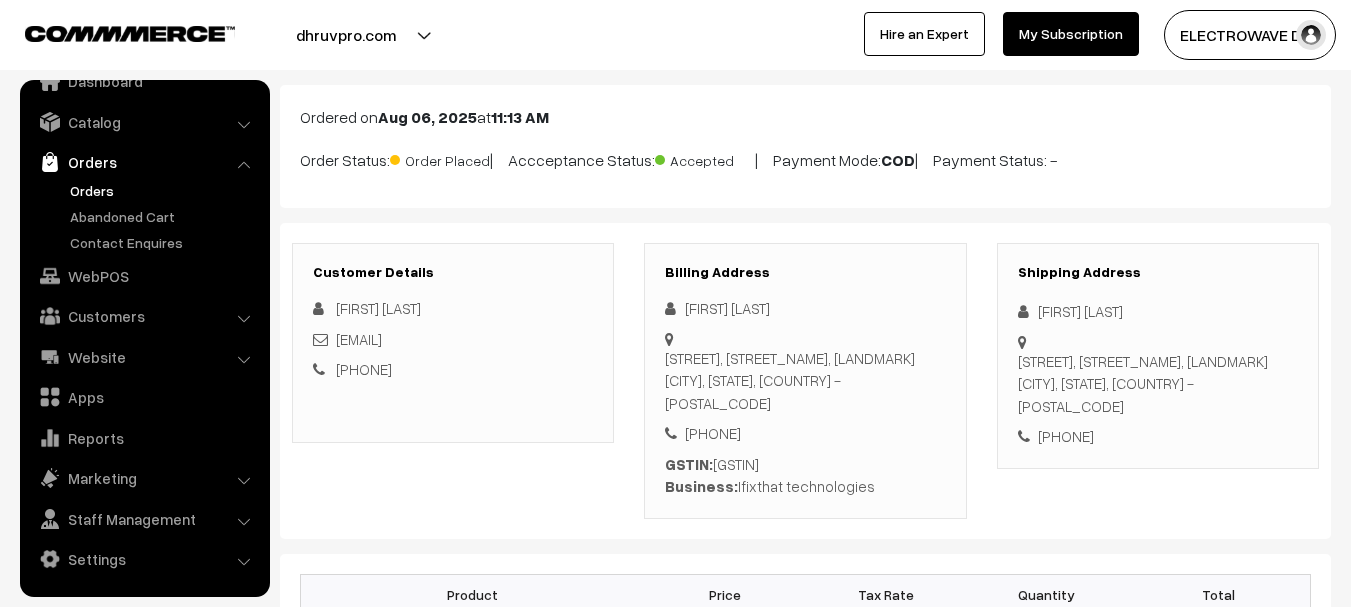 click on "[FIRST] [LAST]" at bounding box center [1158, 311] 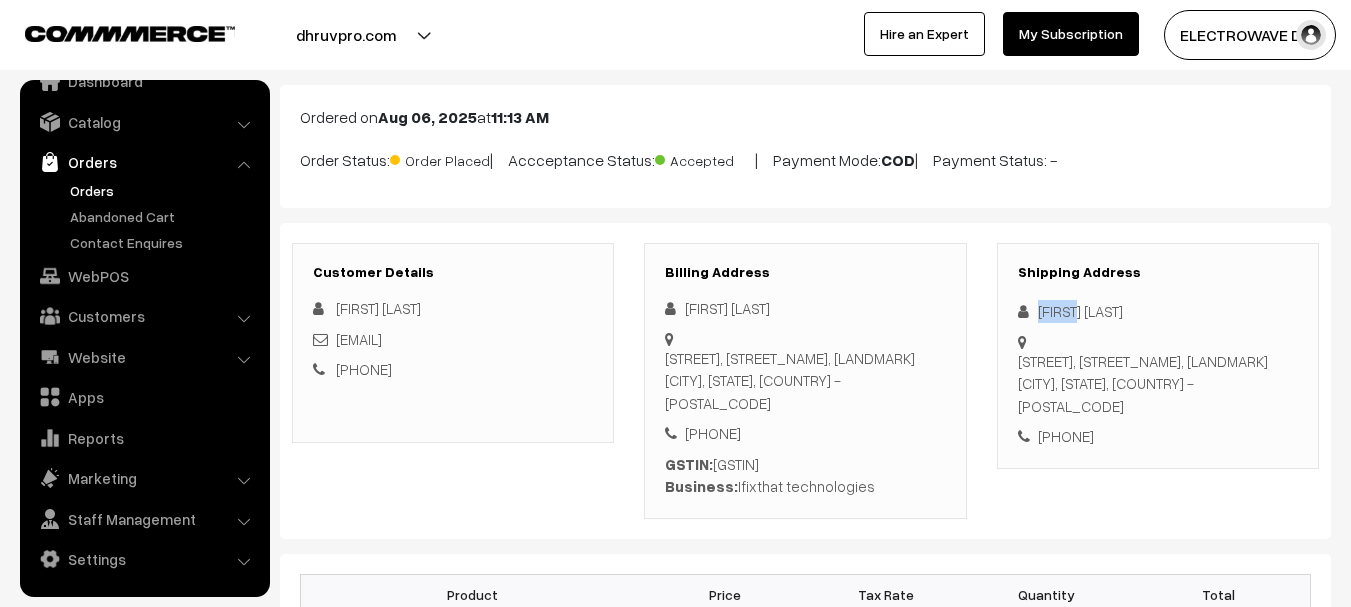 click on "Nitin Jain" at bounding box center [1158, 311] 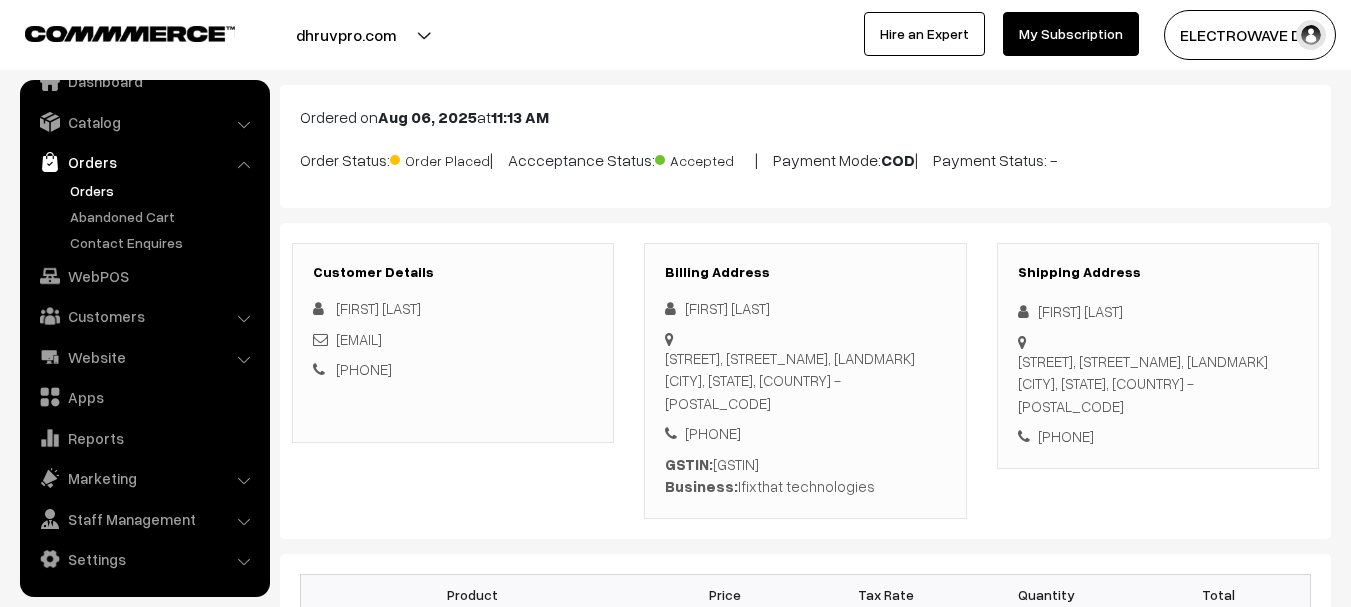click on "Nitin Jain" at bounding box center (1158, 311) 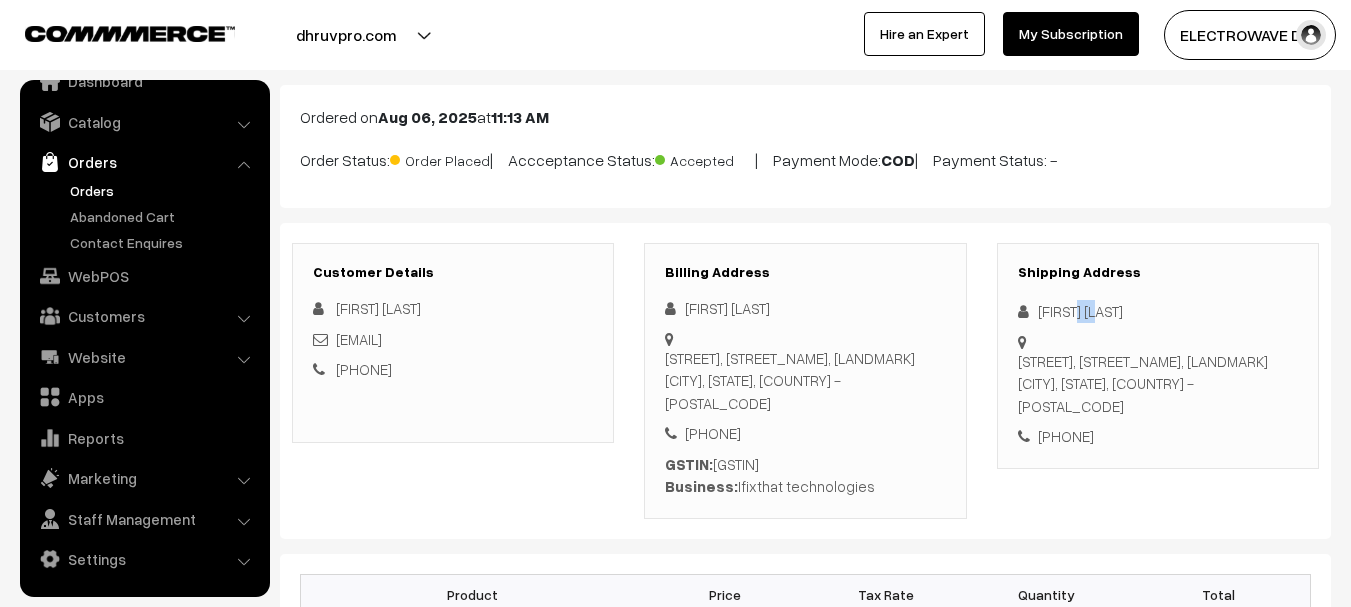 click on "Nitin Jain" at bounding box center [1158, 311] 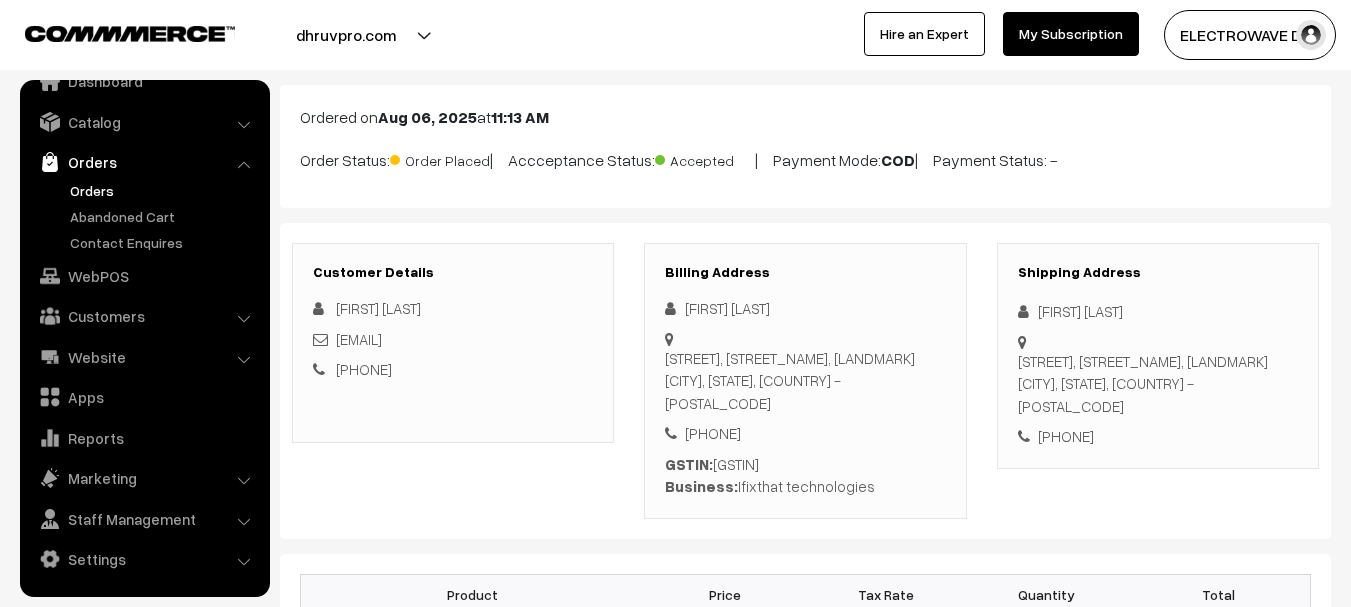 click on "+91 9888884498" at bounding box center [1158, 436] 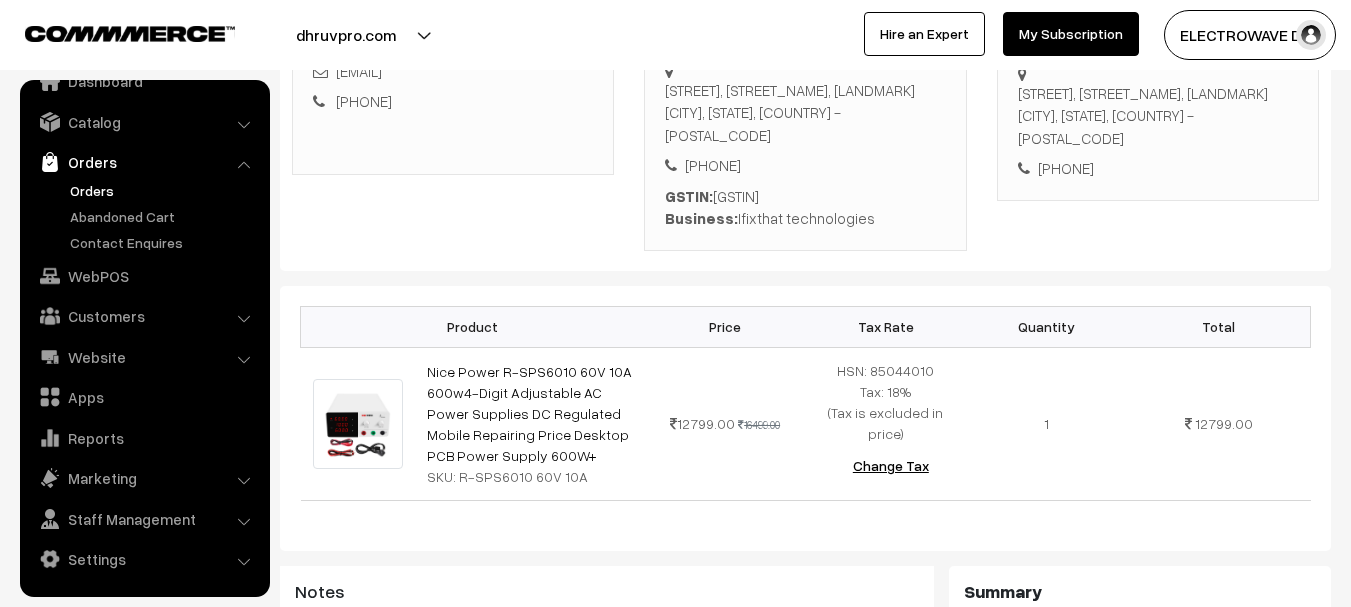 scroll, scrollTop: 0, scrollLeft: 0, axis: both 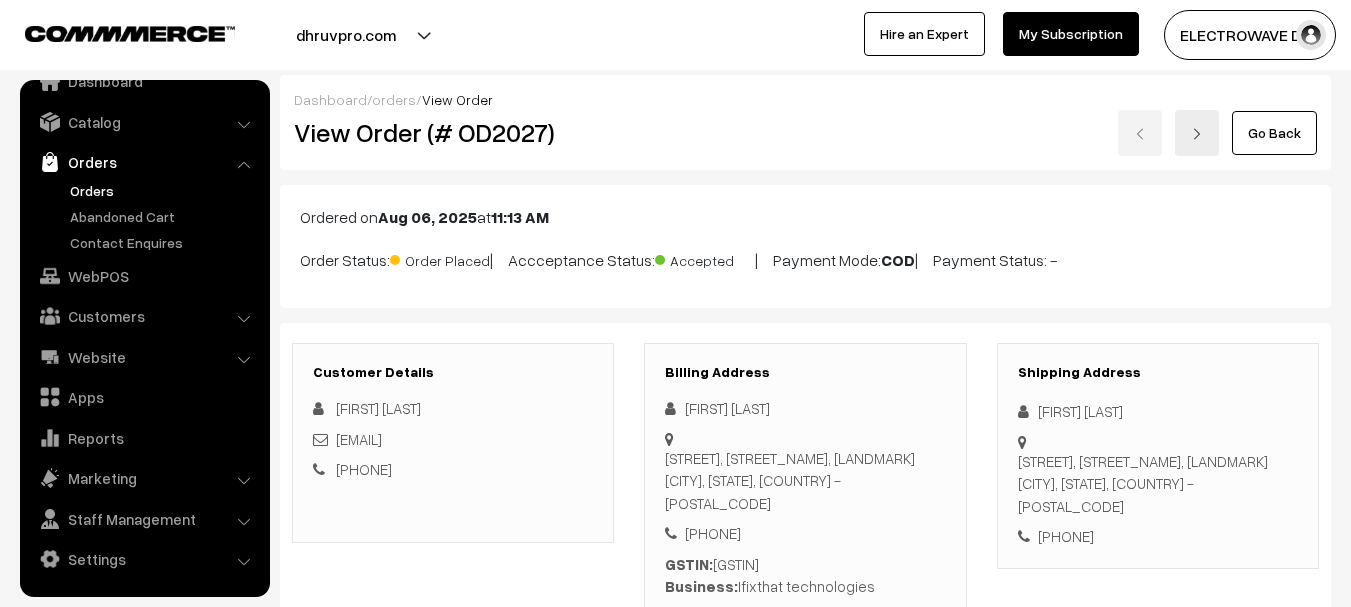 click on "SCF 11, 100 Feet Road, Near Bhagu Road,, Adjacent Dominos Pizza
Bathinda,                                 Punjab,  India                                 - 151001" at bounding box center (1158, 484) 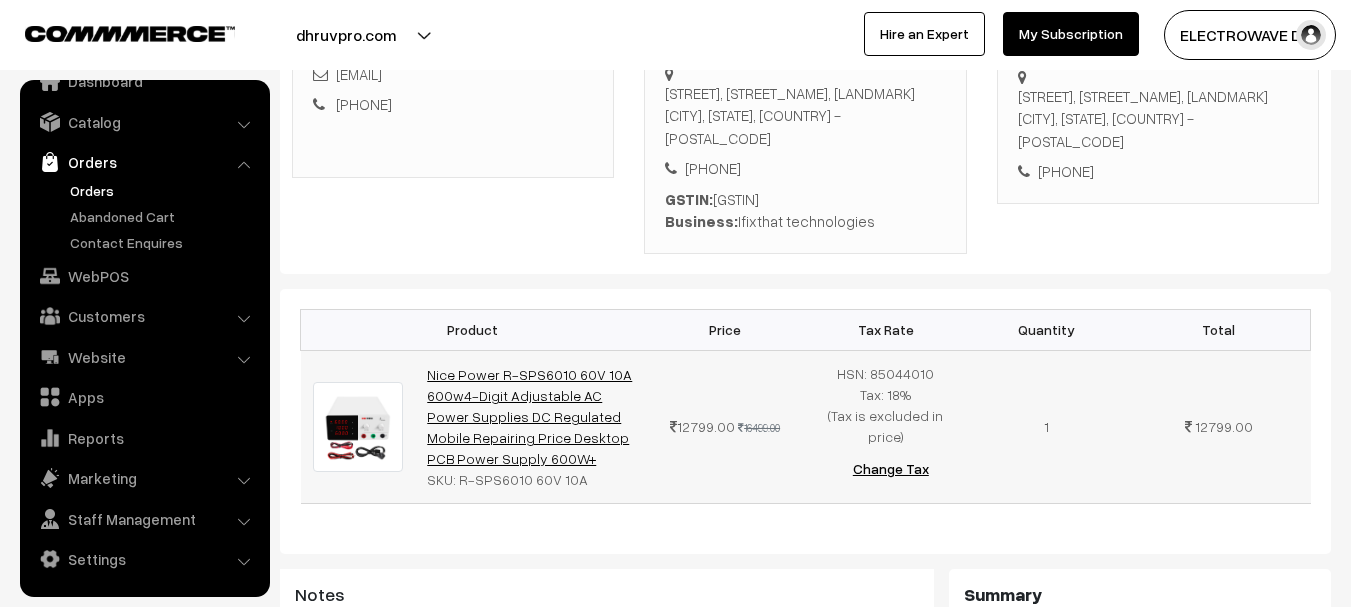 scroll, scrollTop: 400, scrollLeft: 0, axis: vertical 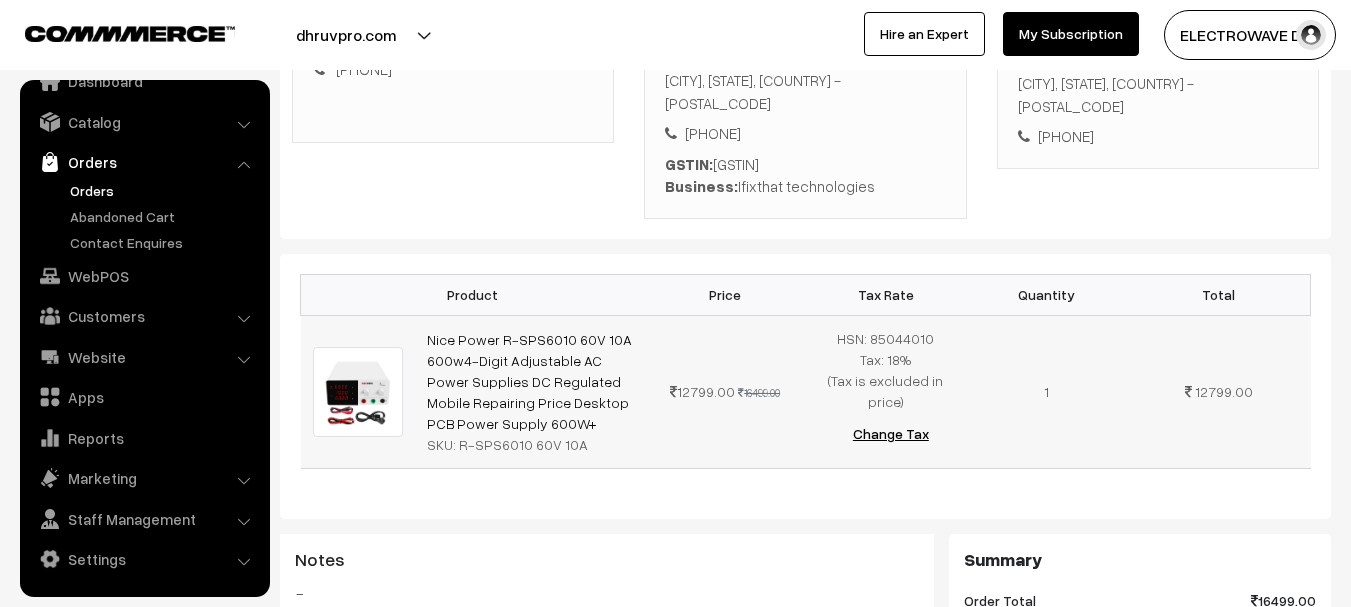 copy on "Nice Power R-SPS6010 60V 10A 600w4-Digit Adjustable AC Power Supplies DC Regulated Mobile Repairing Price Desktop PCB Power Supply 600W+" 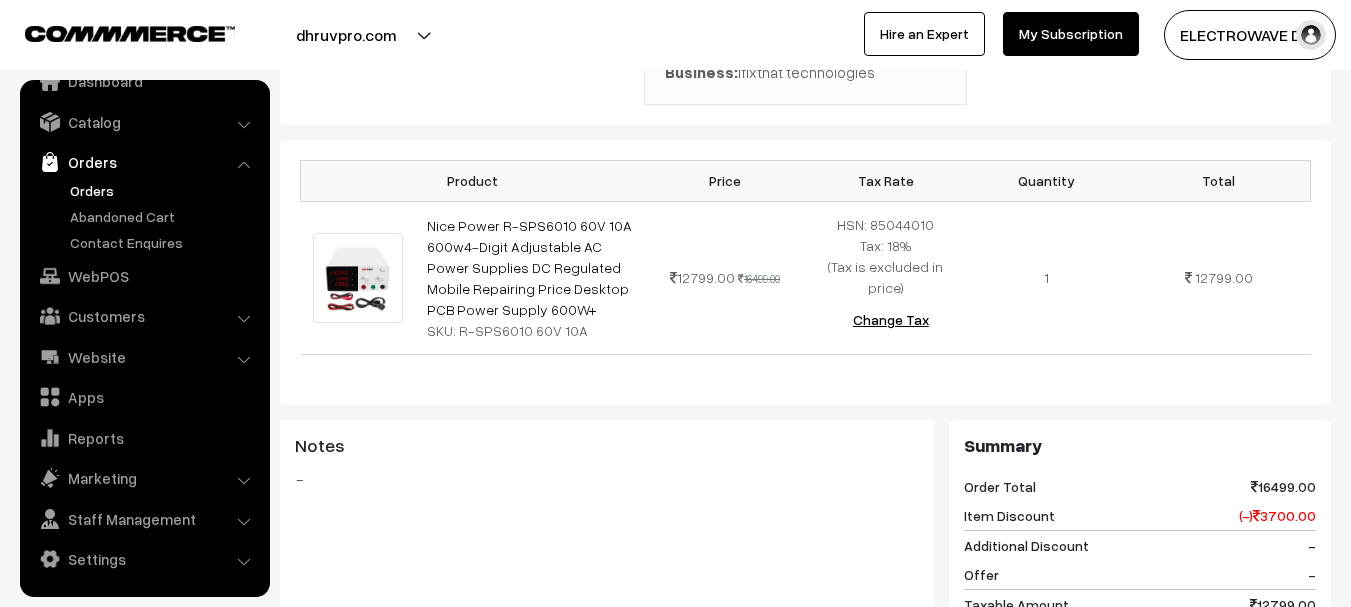 scroll, scrollTop: 900, scrollLeft: 0, axis: vertical 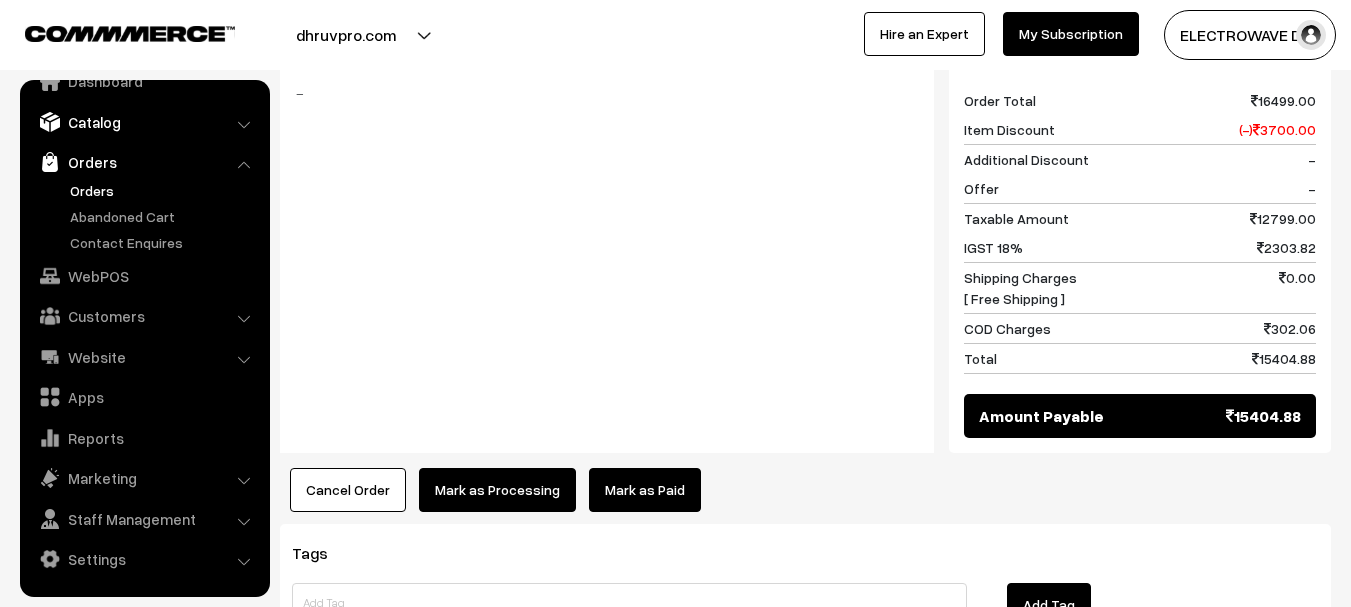 click on "Catalog" at bounding box center [144, 122] 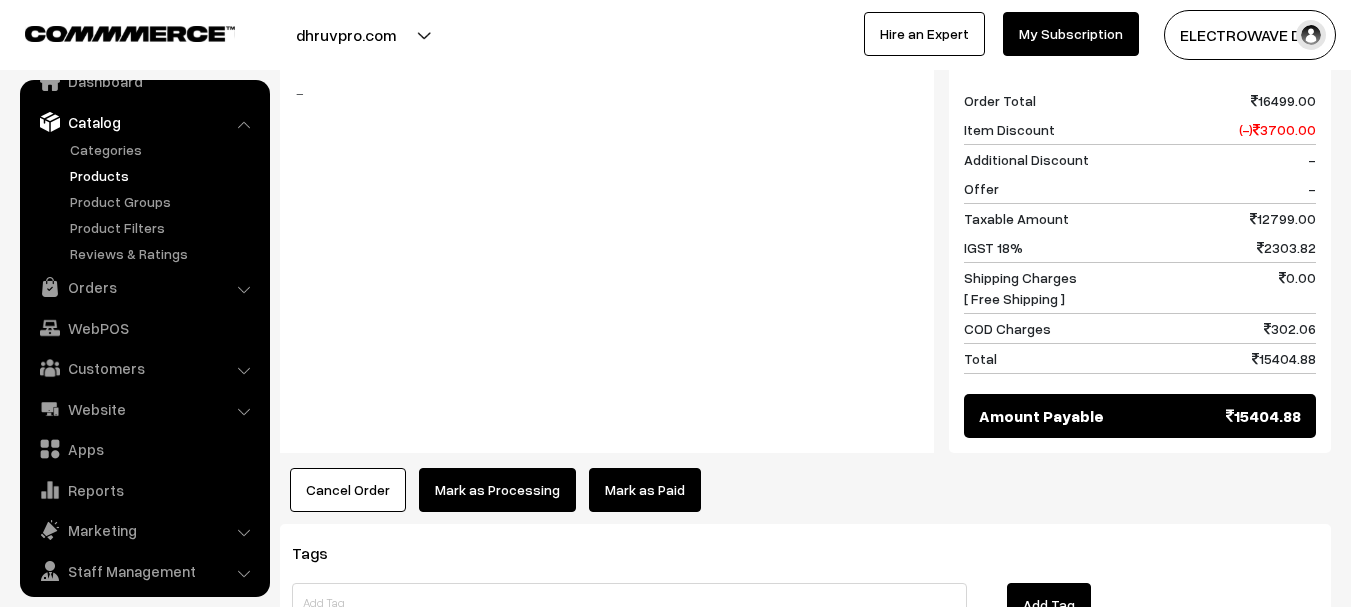 click on "Products" at bounding box center (164, 175) 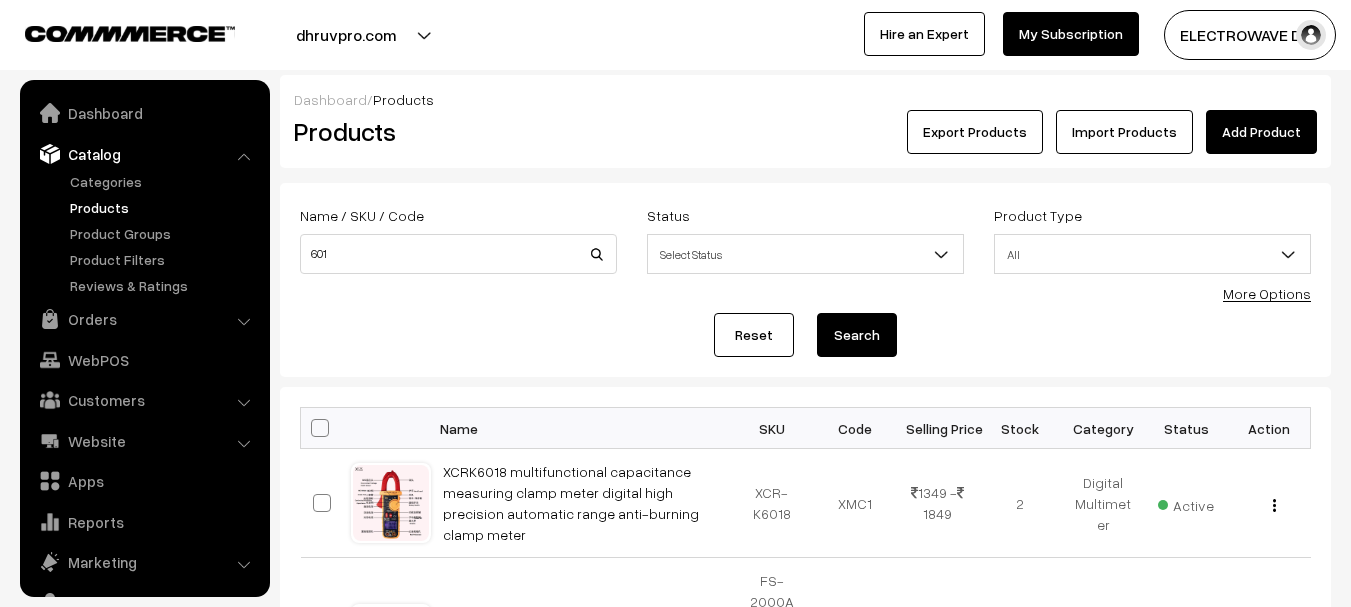 scroll, scrollTop: 0, scrollLeft: 0, axis: both 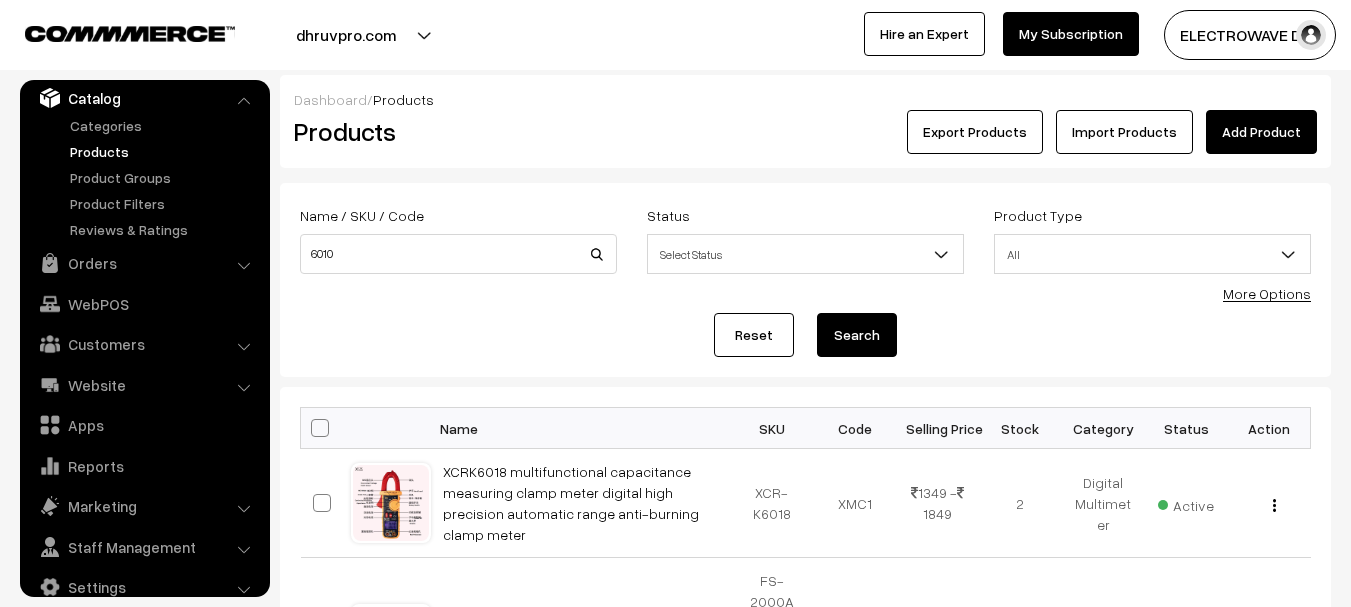 type on "6010" 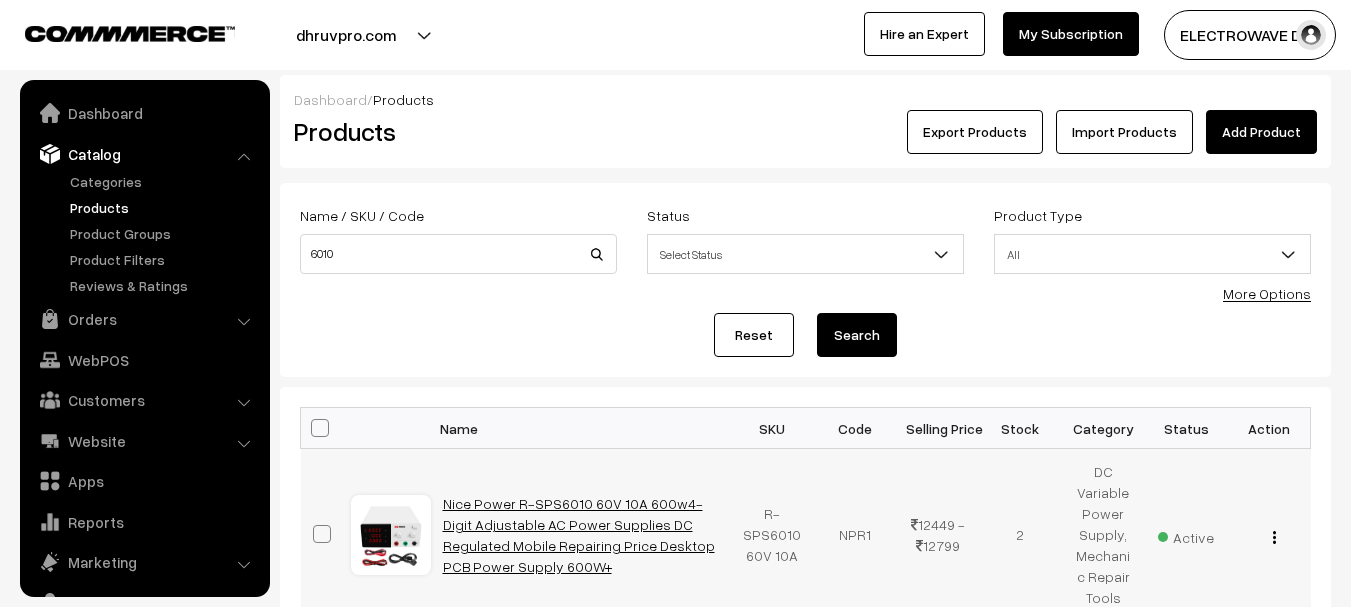 scroll, scrollTop: 194, scrollLeft: 0, axis: vertical 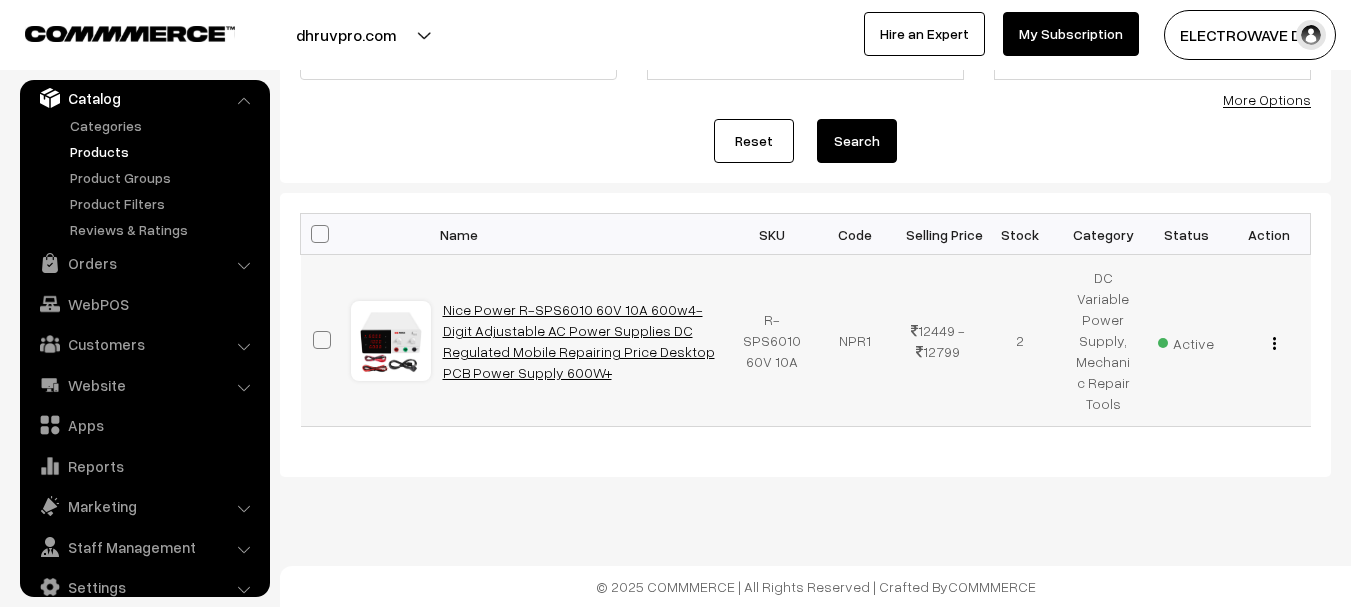 click on "Nice Power R-SPS6010 60V 10A 600w4-Digit Adjustable AC Power Supplies DC Regulated Mobile Repairing Price Desktop PCB Power Supply 600W+" at bounding box center [579, 341] 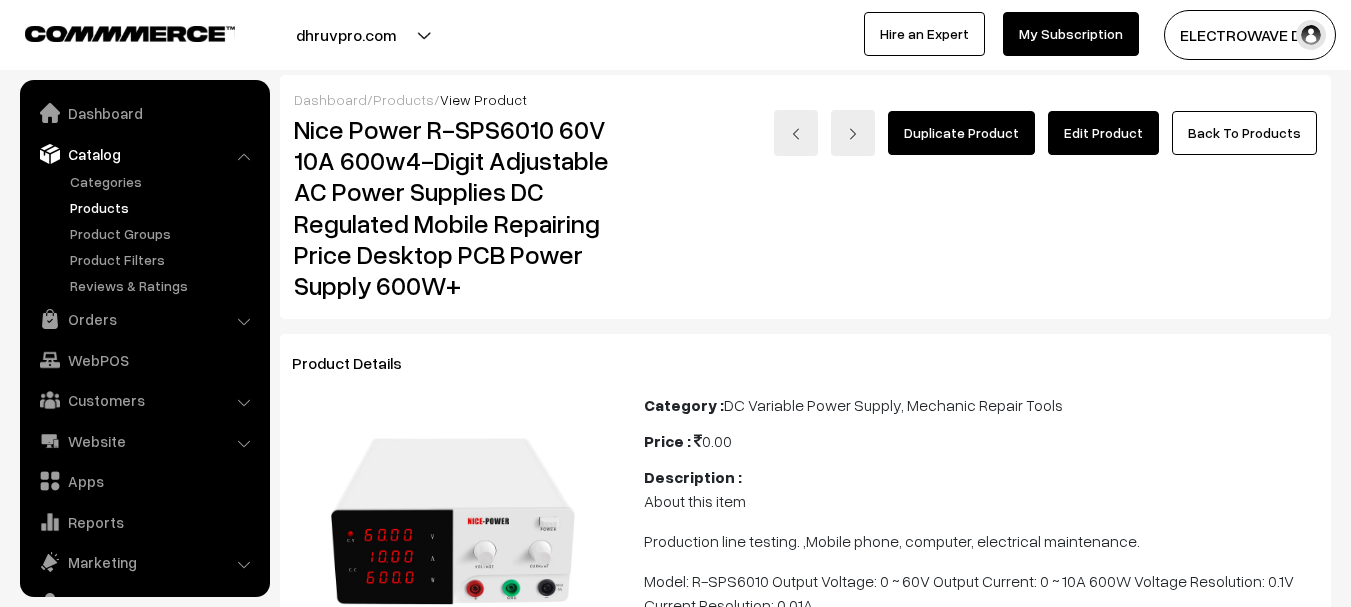 scroll, scrollTop: 1200, scrollLeft: 0, axis: vertical 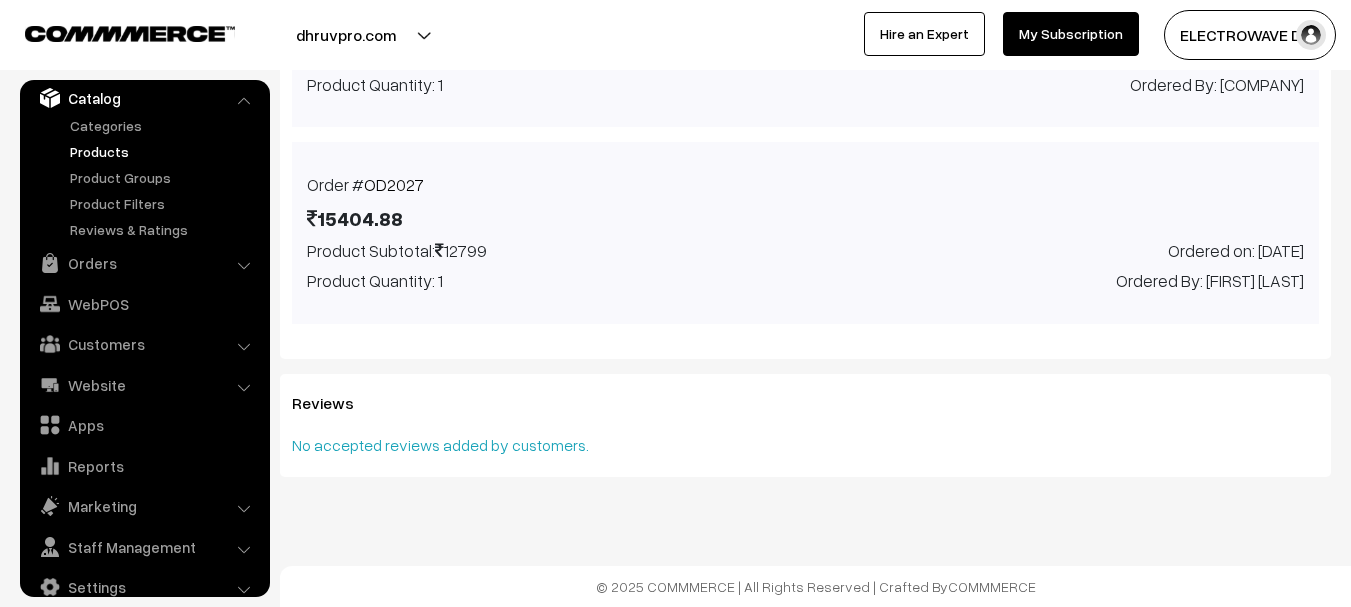 click on "No accepted reviews added by customers." at bounding box center (805, 445) 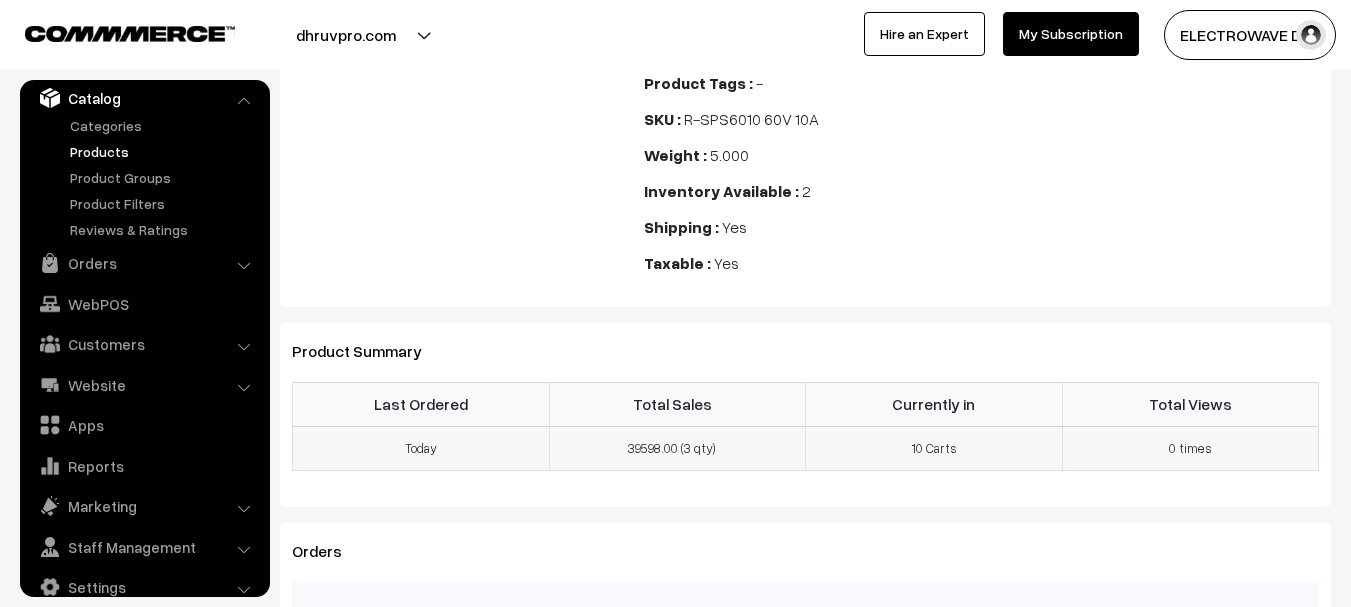 scroll, scrollTop: 2029, scrollLeft: 0, axis: vertical 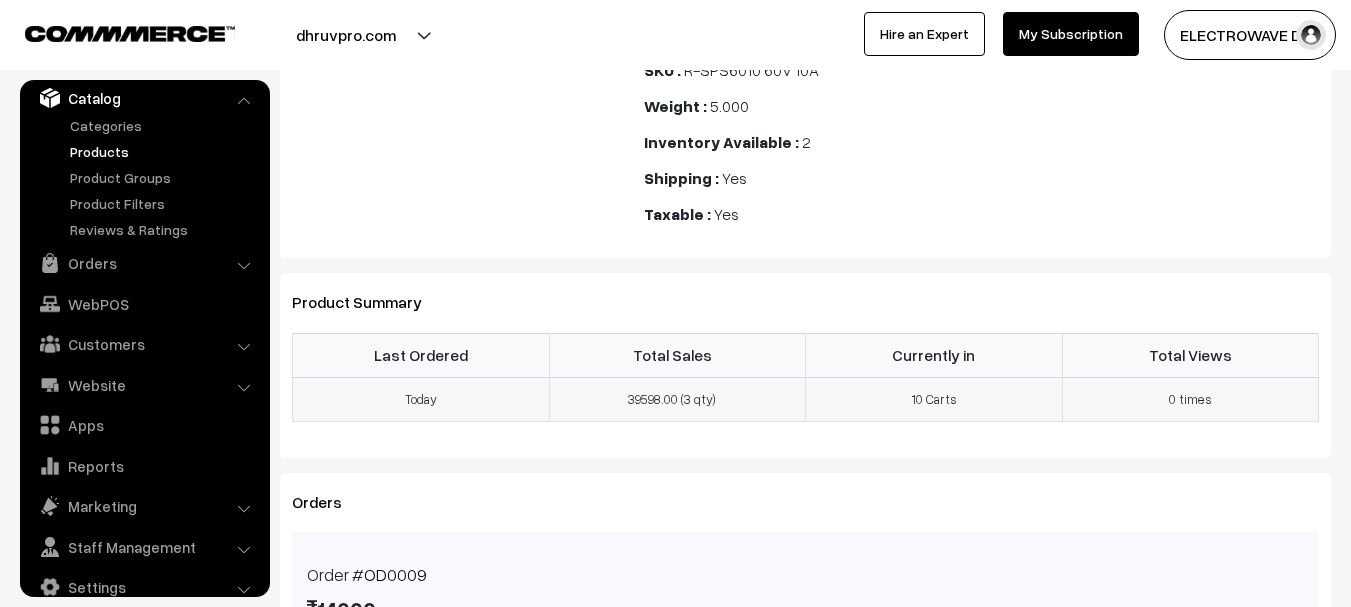 drag, startPoint x: 389, startPoint y: 376, endPoint x: 959, endPoint y: 369, distance: 570.04297 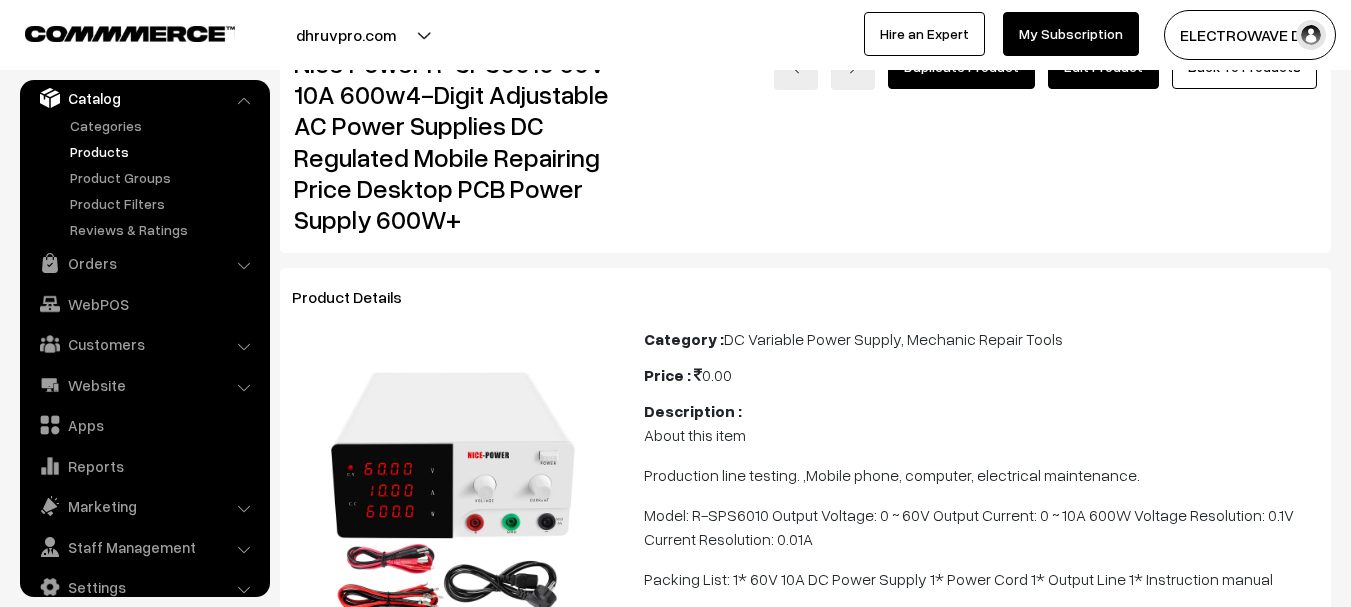 scroll, scrollTop: 0, scrollLeft: 0, axis: both 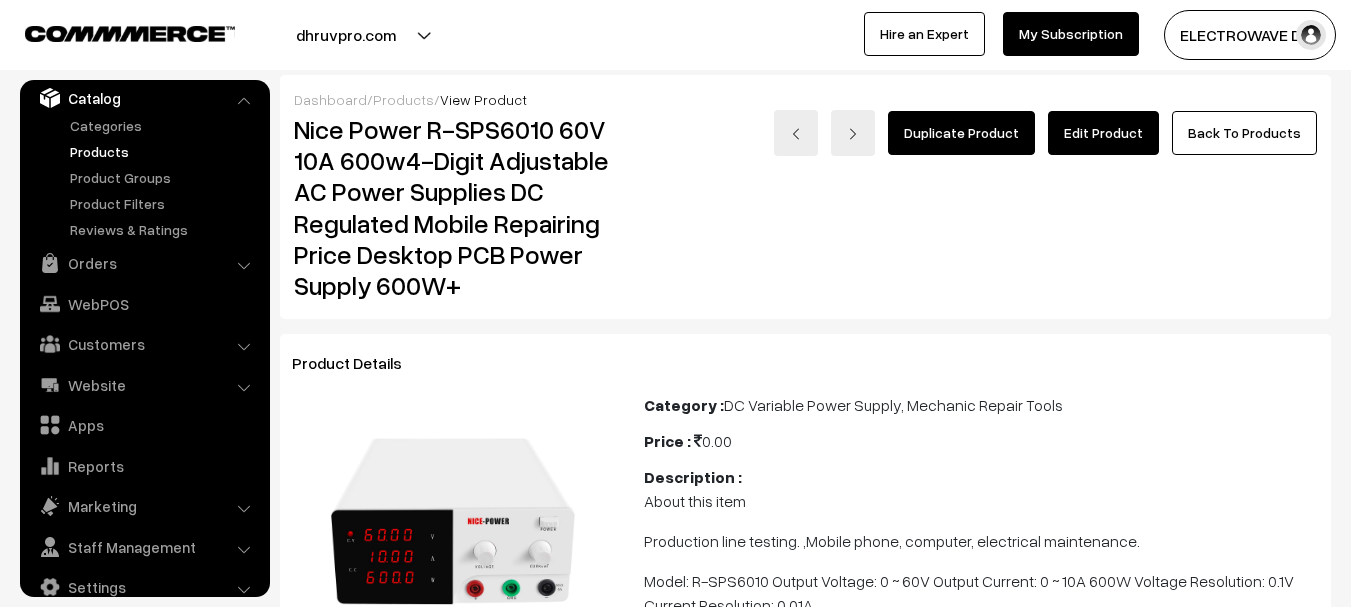 click on "Edit Product" at bounding box center (1103, 133) 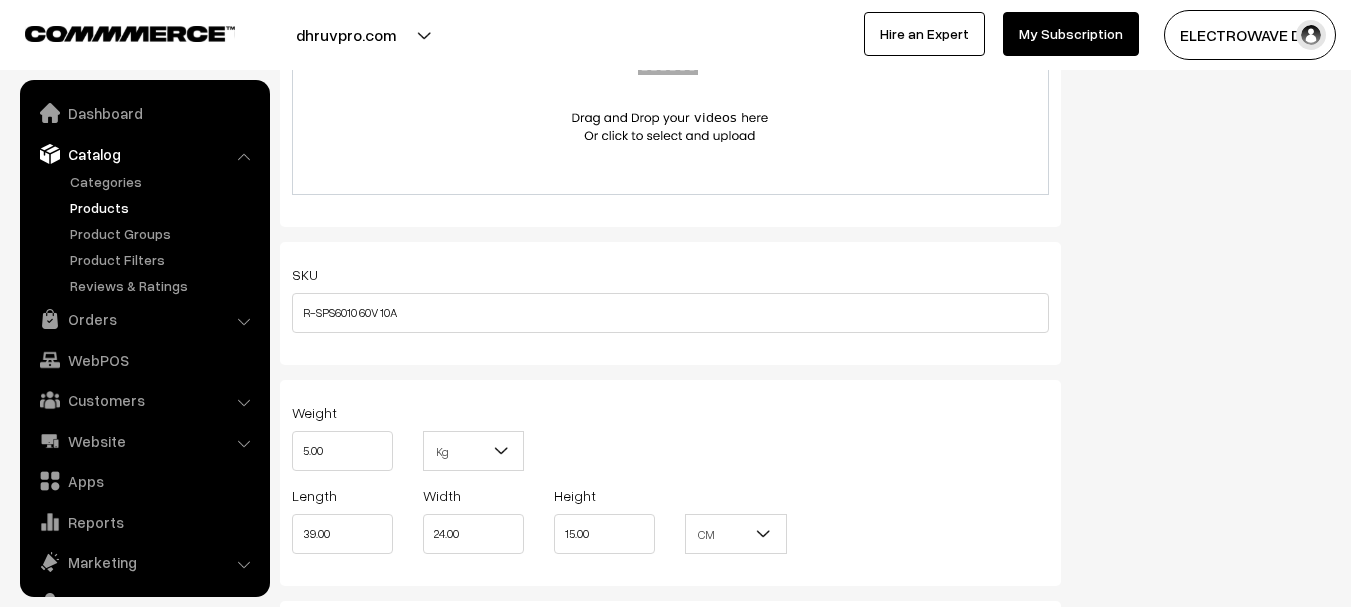 scroll, scrollTop: 1437, scrollLeft: 0, axis: vertical 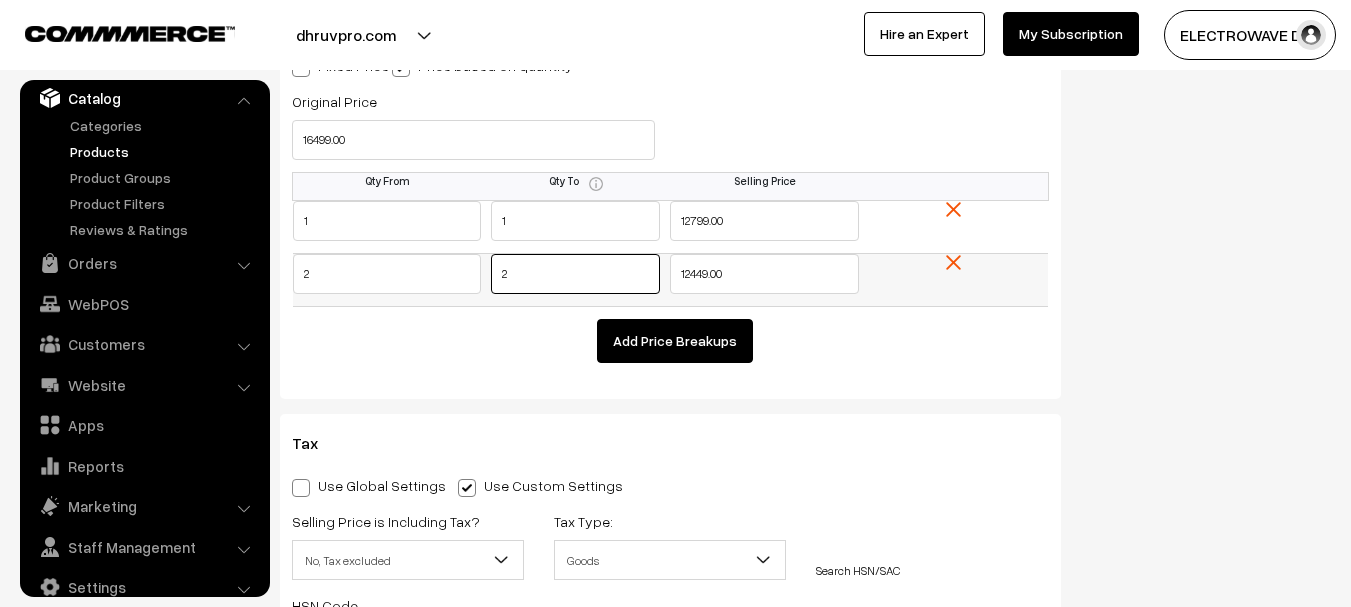 drag, startPoint x: 509, startPoint y: 283, endPoint x: 454, endPoint y: 282, distance: 55.00909 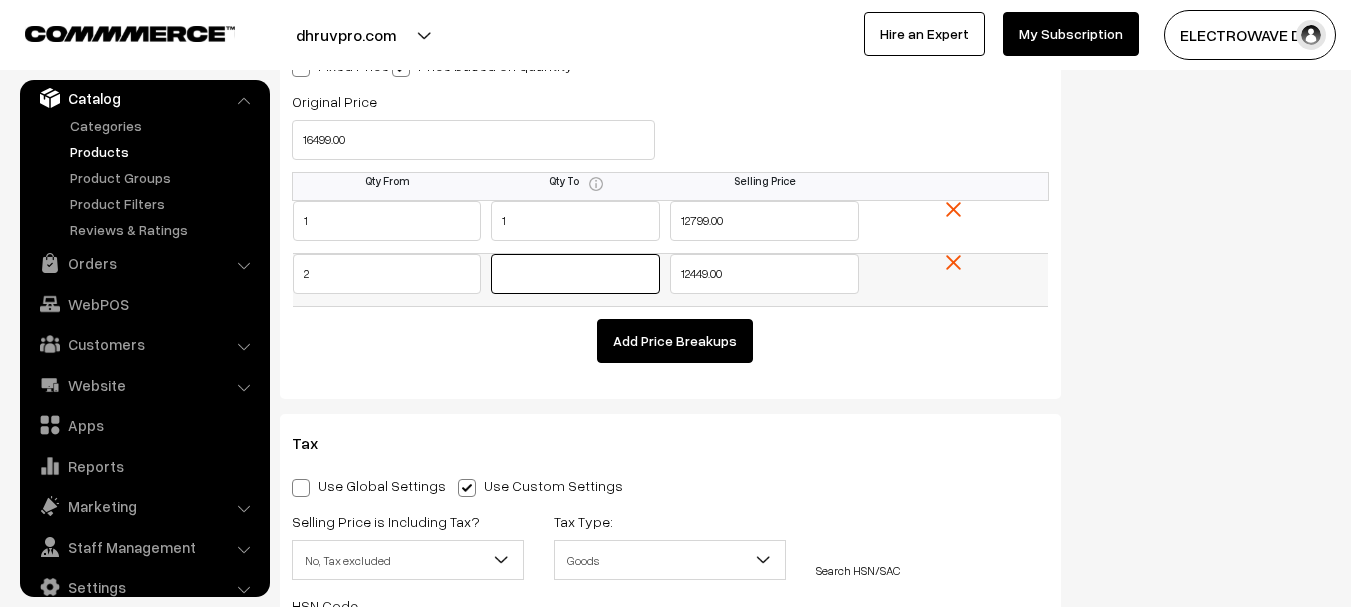 type 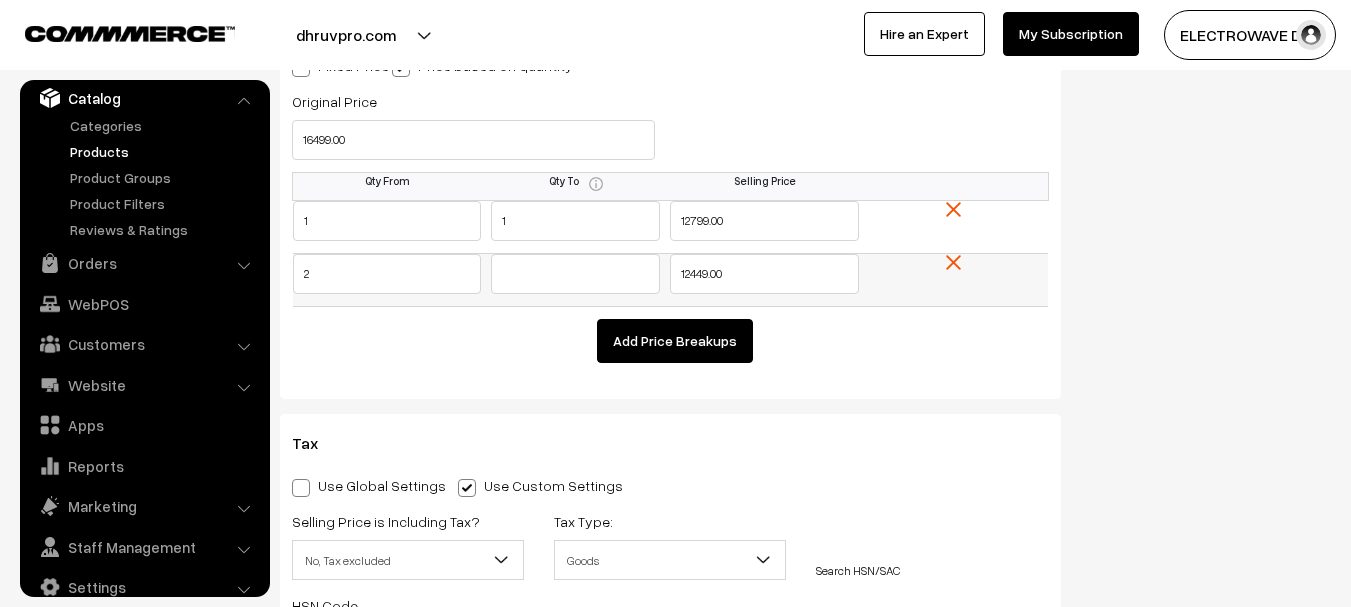 click on "2" at bounding box center (387, 279) 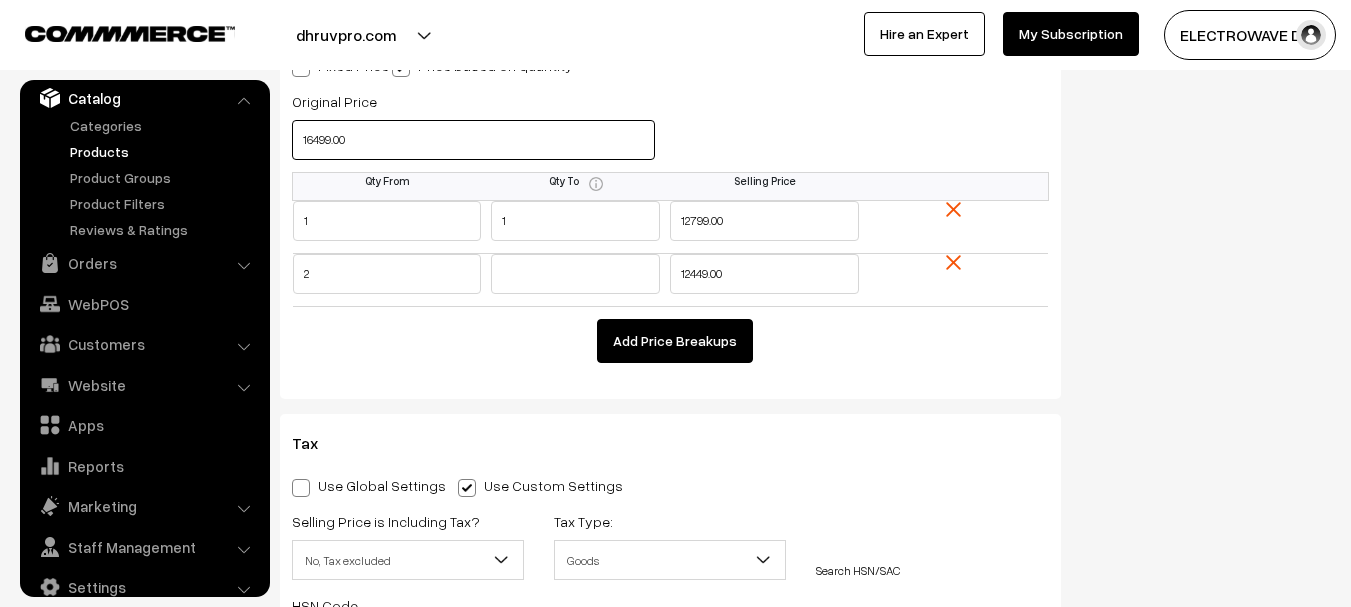 drag, startPoint x: 391, startPoint y: 145, endPoint x: 298, endPoint y: 149, distance: 93.08598 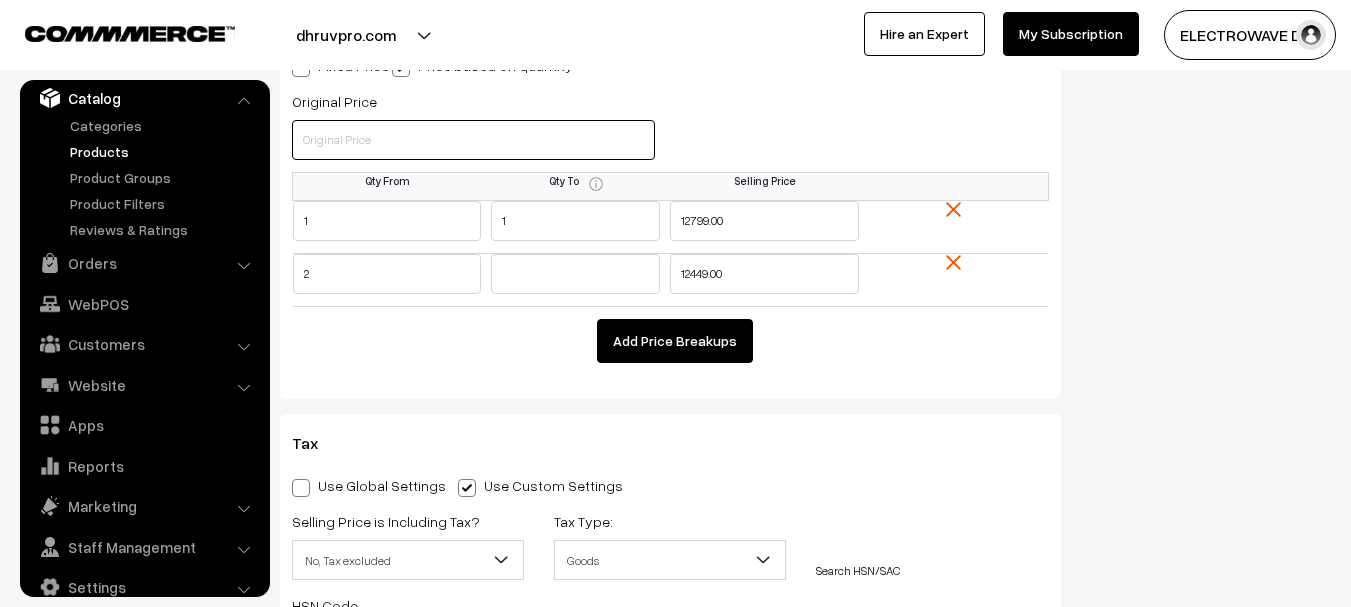 type 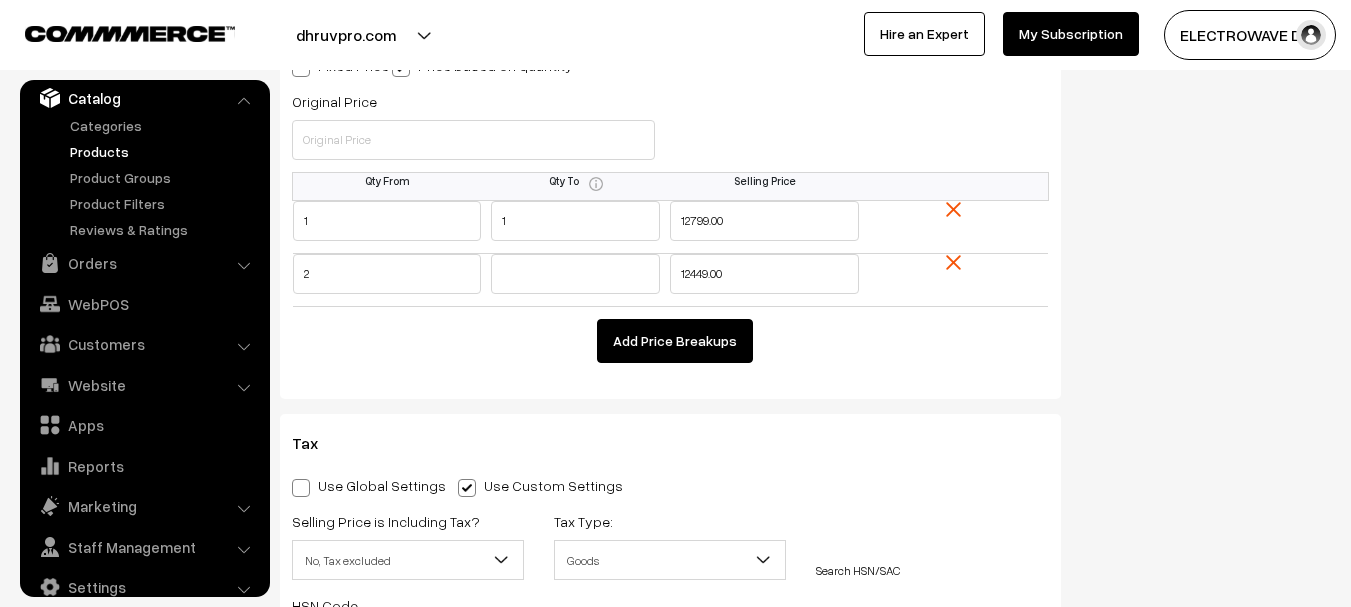 click on "Tax
Use Global Settings
Use Custom Settings
Skip Adding Tax
Selling Price is Including Tax?
select
Yes
No, Tax excluded
No, Tax excluded
Tax Type:
Goods
Service
Goods
Search HSN/SAC
HSN Code
85044010 18%" at bounding box center [670, 631] 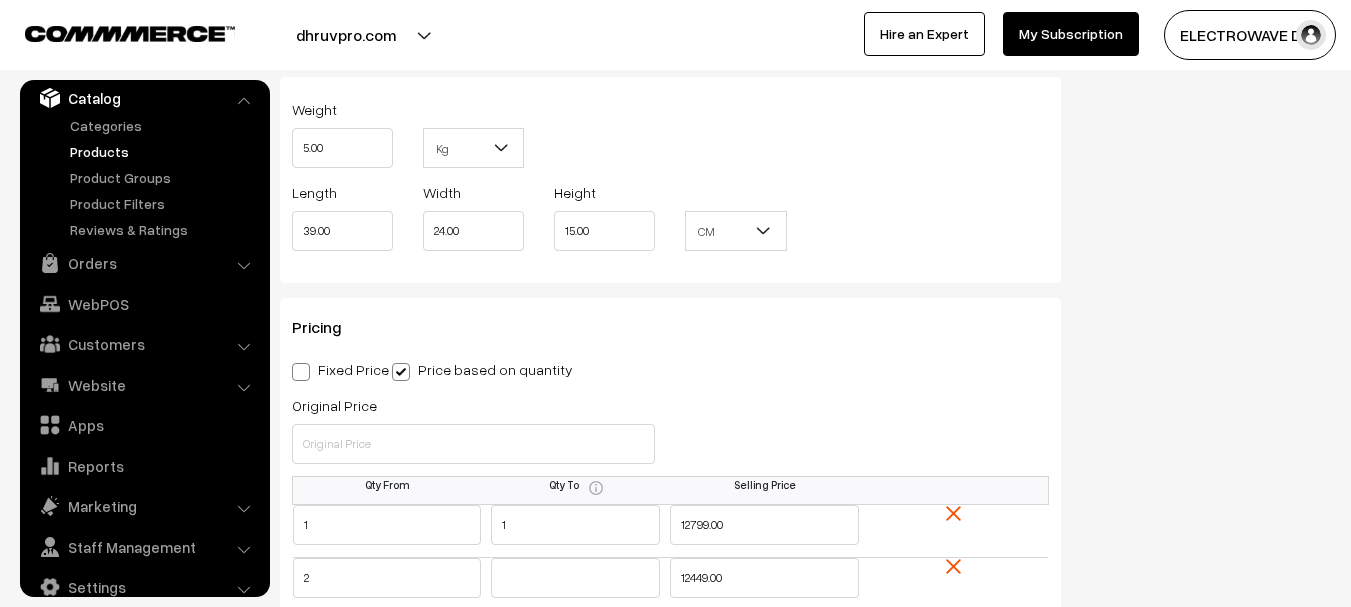scroll, scrollTop: 1737, scrollLeft: 0, axis: vertical 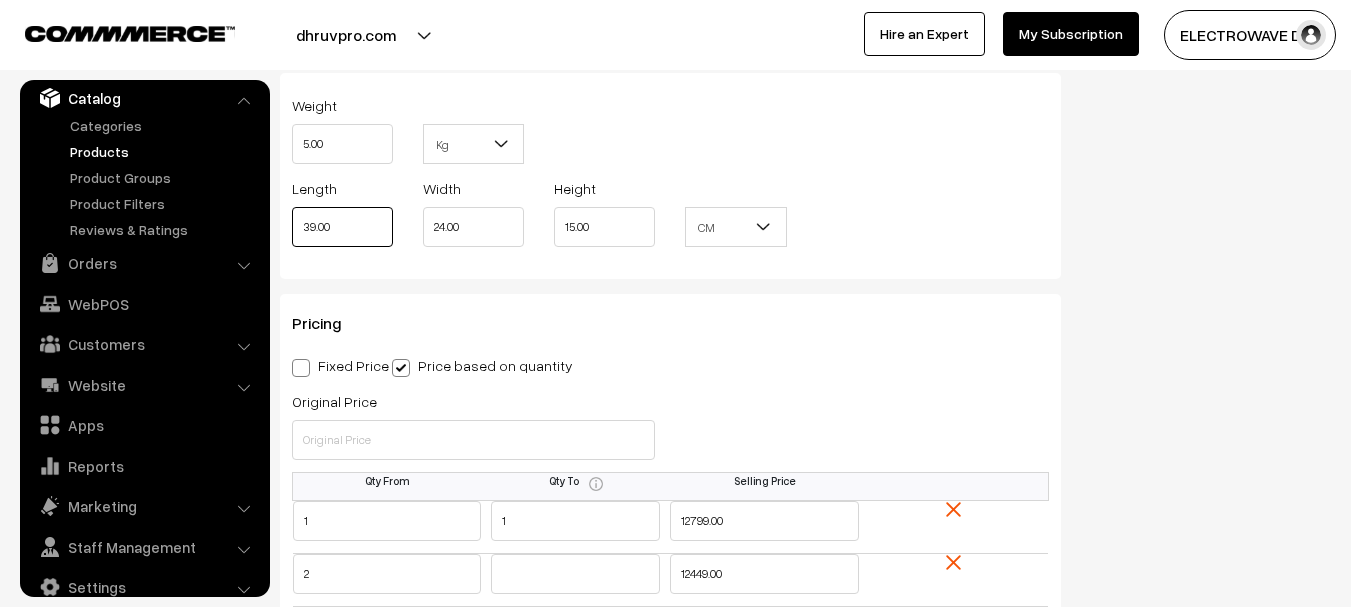 drag, startPoint x: 348, startPoint y: 222, endPoint x: 290, endPoint y: 229, distance: 58.420887 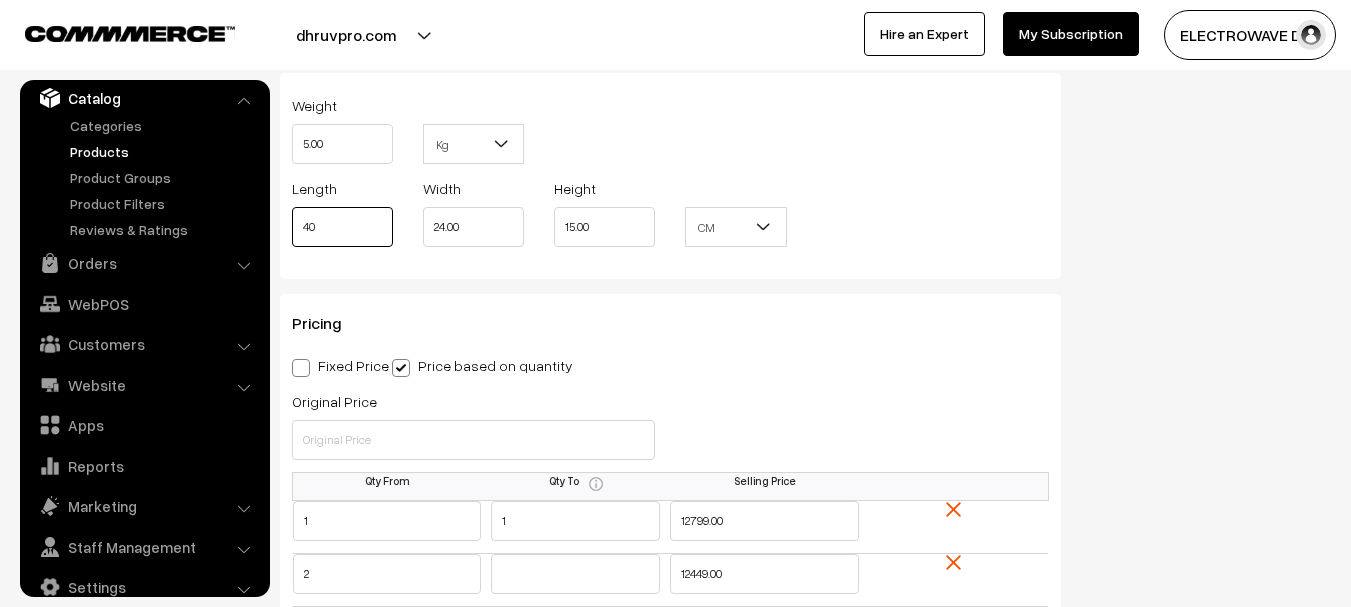 type on "40" 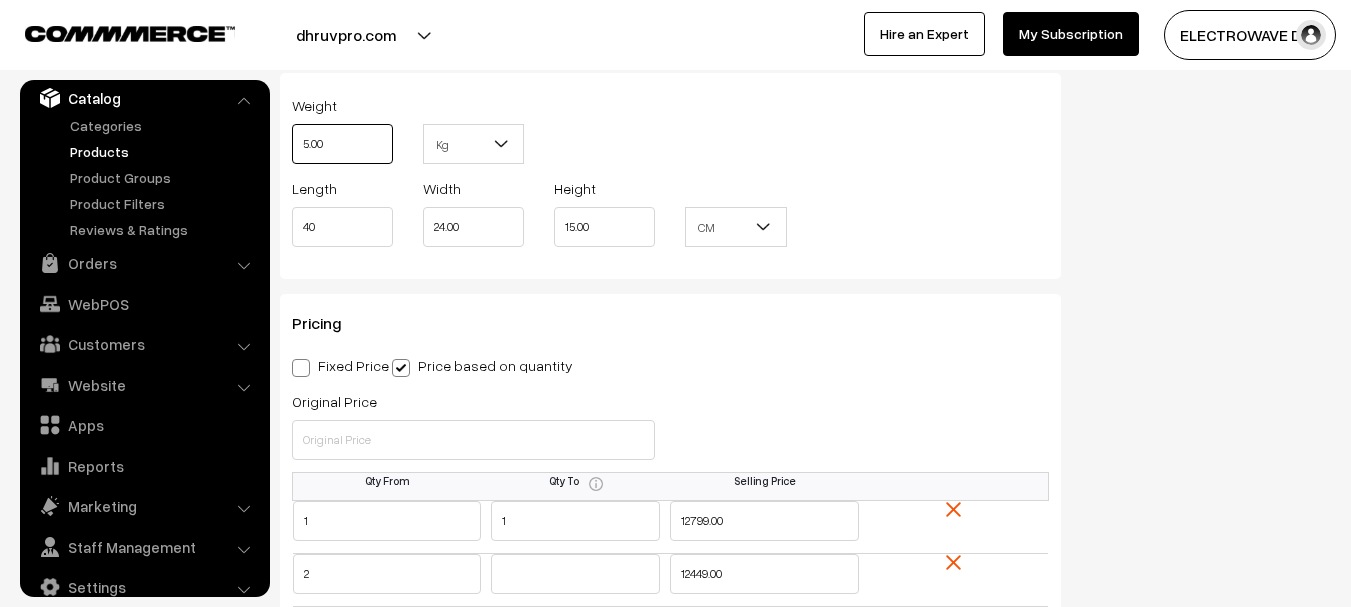 drag, startPoint x: 287, startPoint y: 141, endPoint x: 245, endPoint y: 152, distance: 43.416588 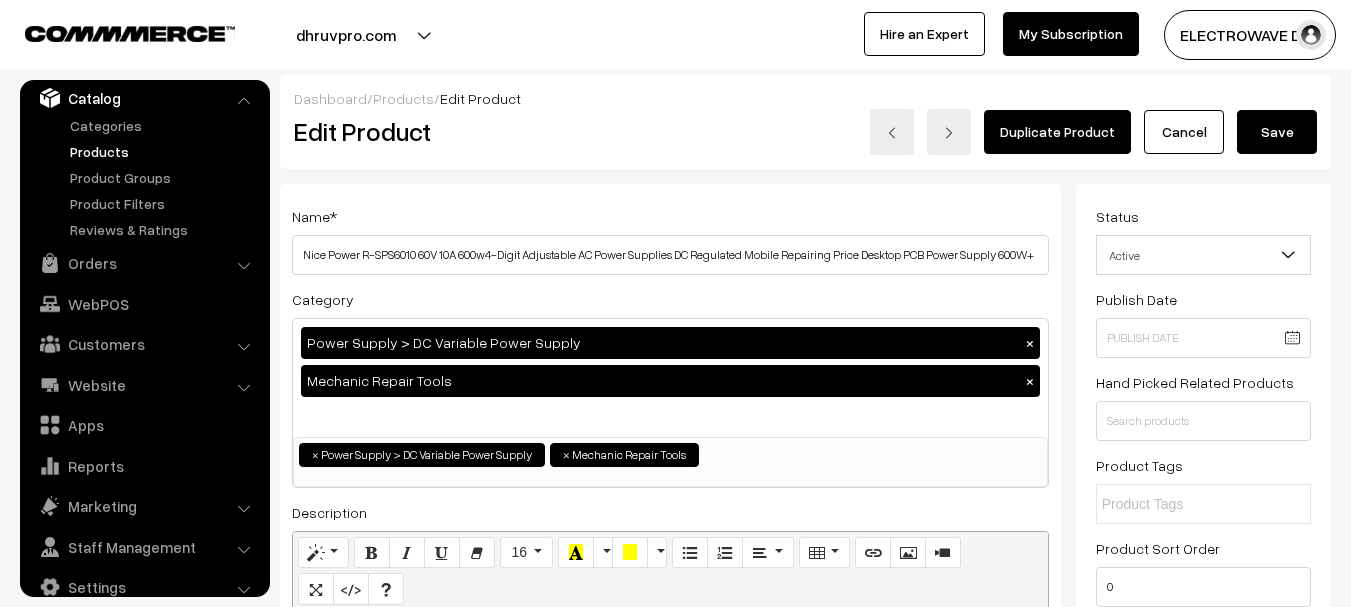scroll, scrollTop: 0, scrollLeft: 0, axis: both 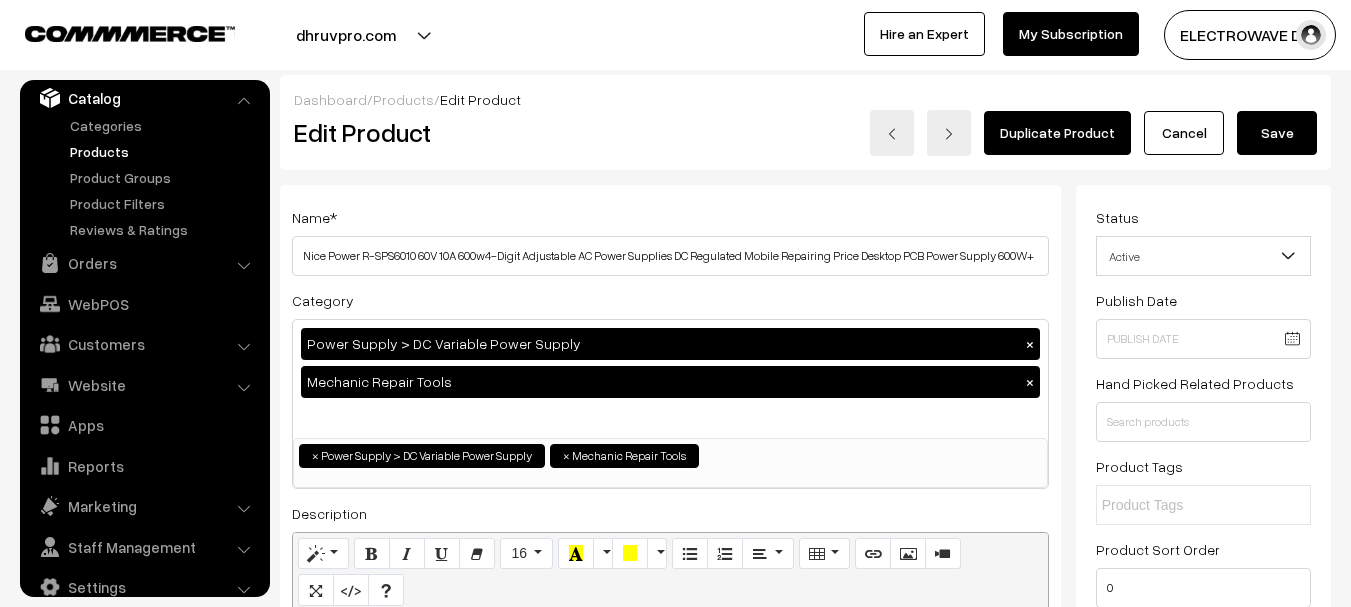 type on "3.250" 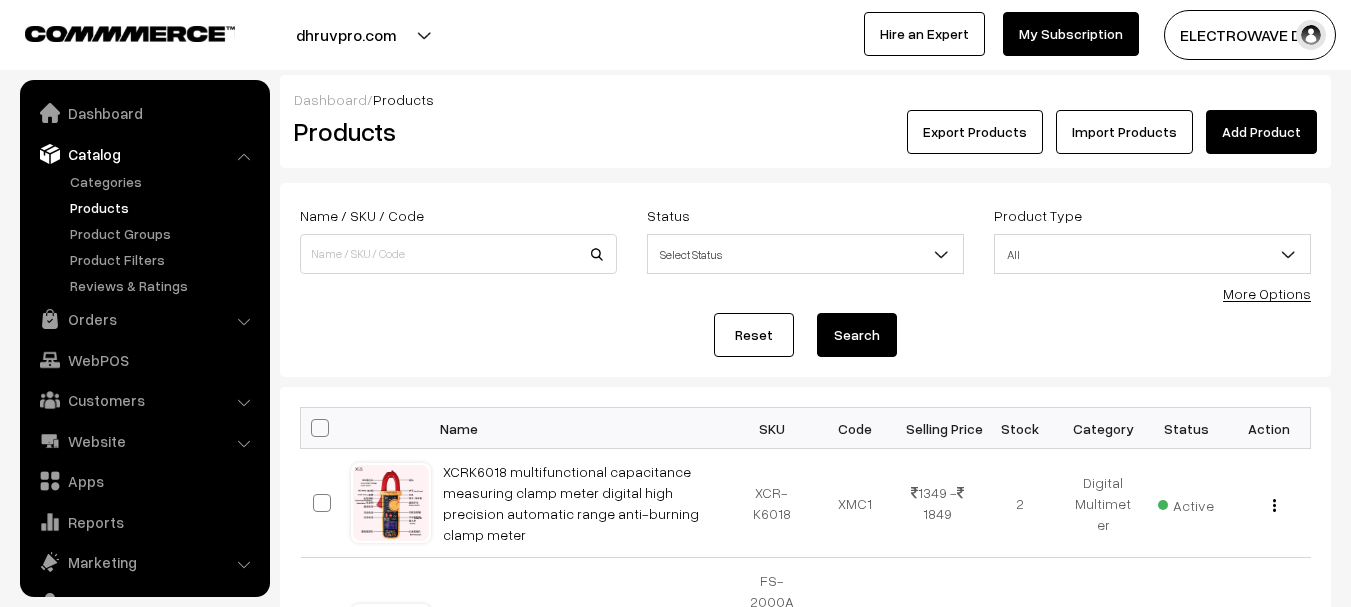 scroll, scrollTop: 0, scrollLeft: 0, axis: both 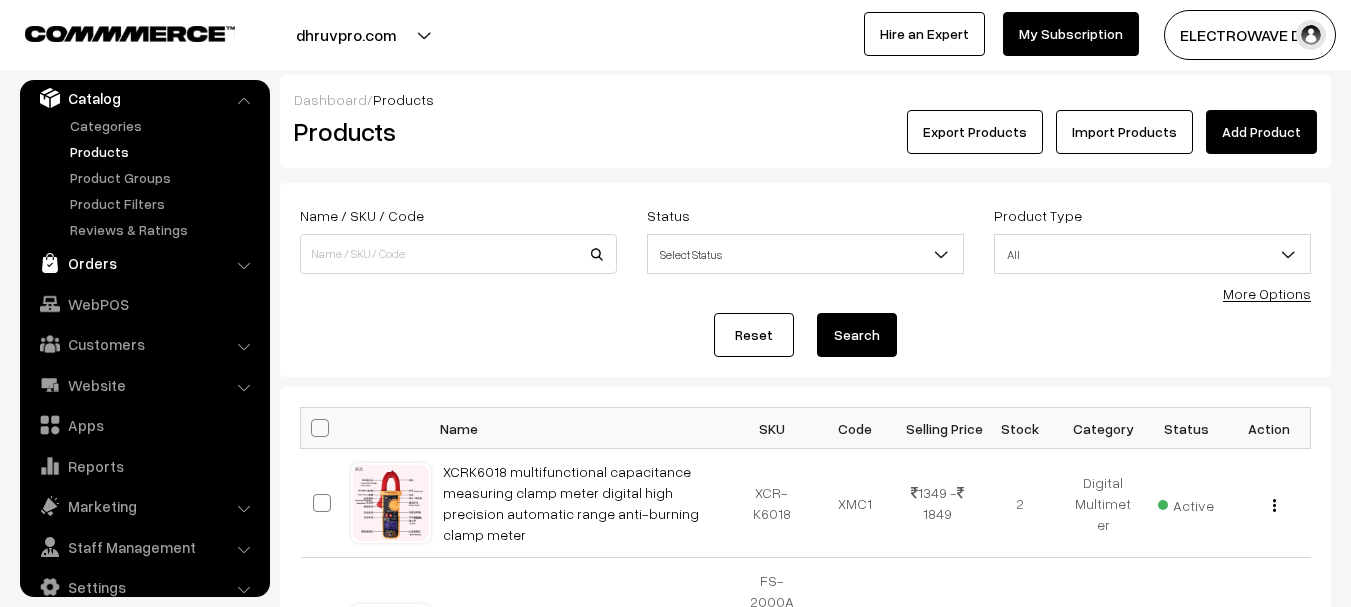 click on "Orders" at bounding box center (144, 263) 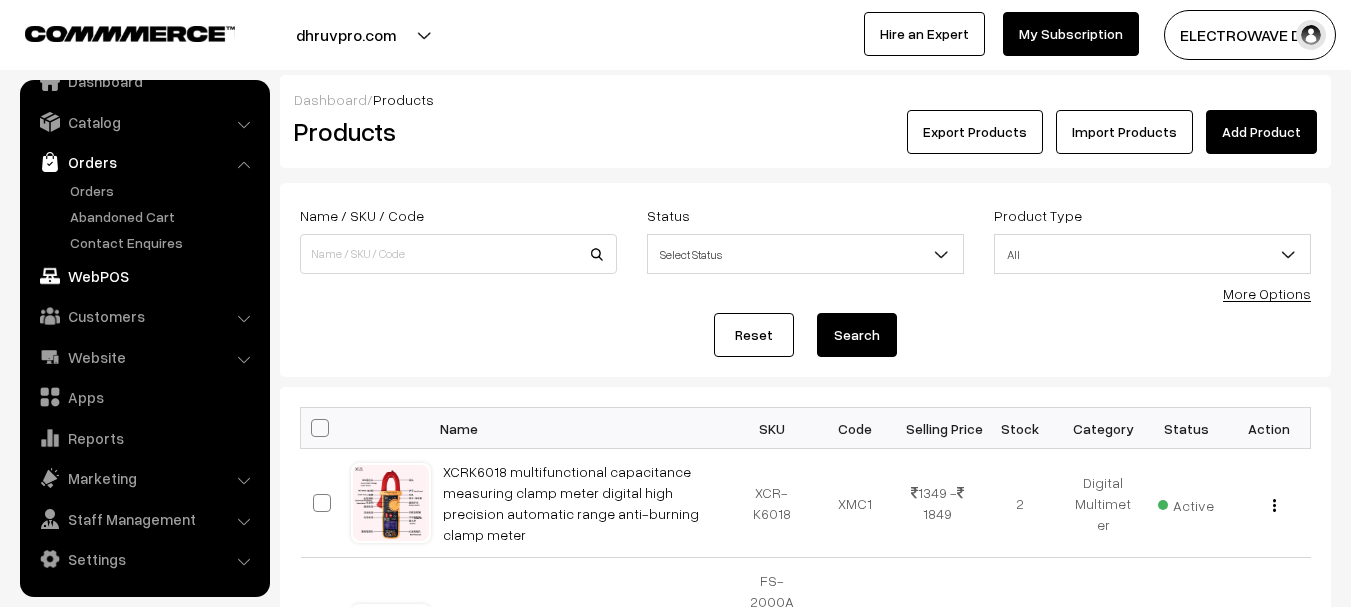 scroll, scrollTop: 32, scrollLeft: 0, axis: vertical 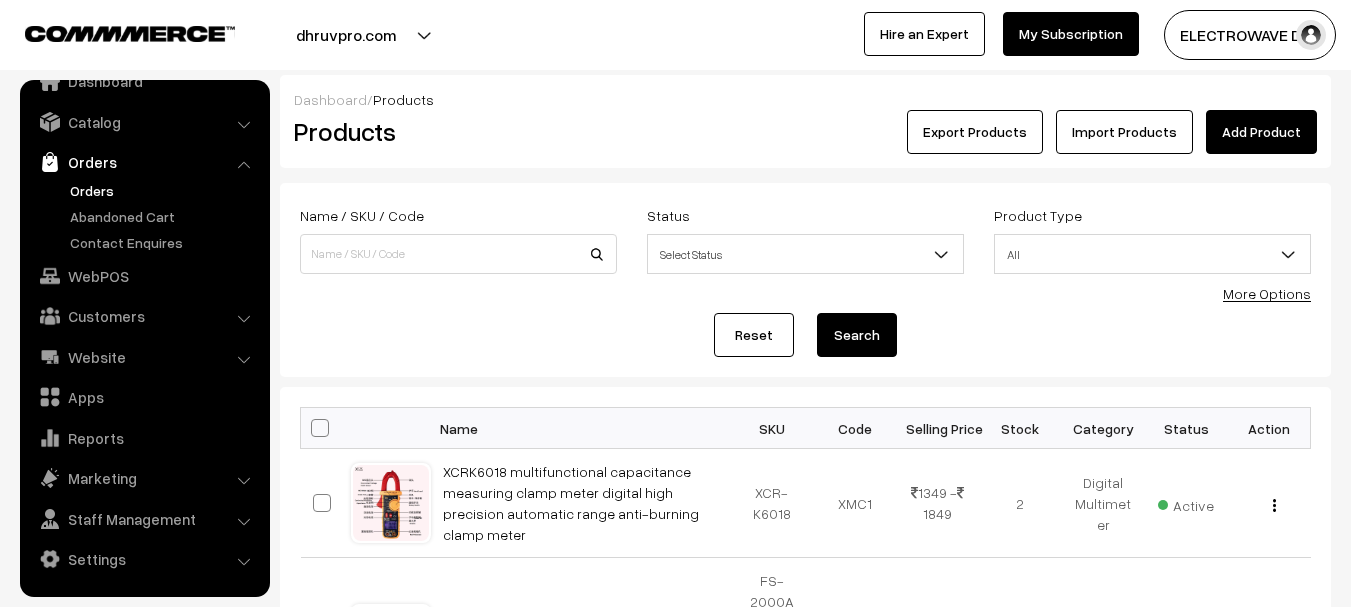 click on "Orders" at bounding box center [164, 190] 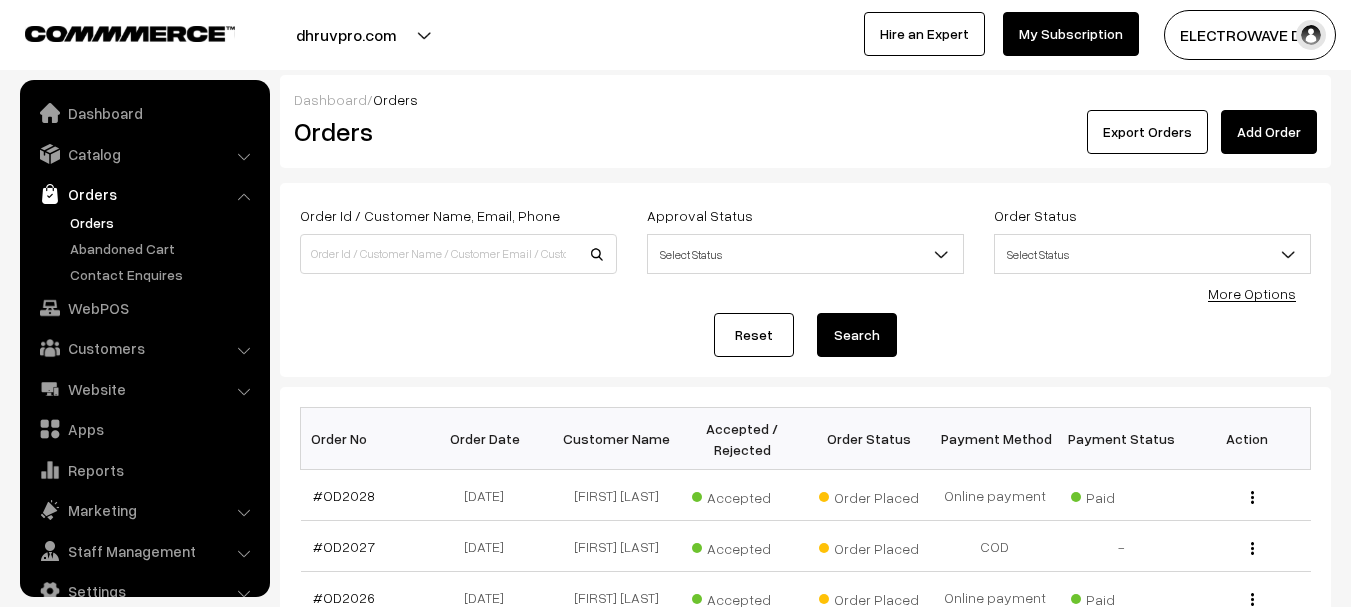 scroll, scrollTop: 150, scrollLeft: 0, axis: vertical 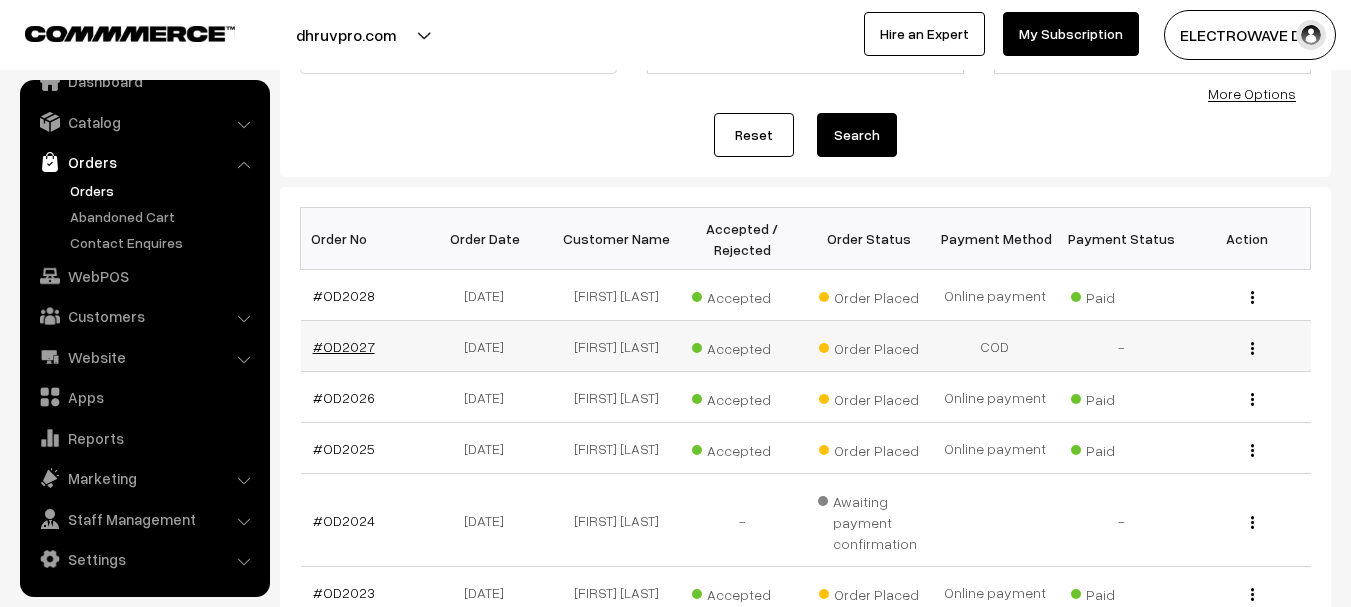 click on "#OD2027" at bounding box center [344, 346] 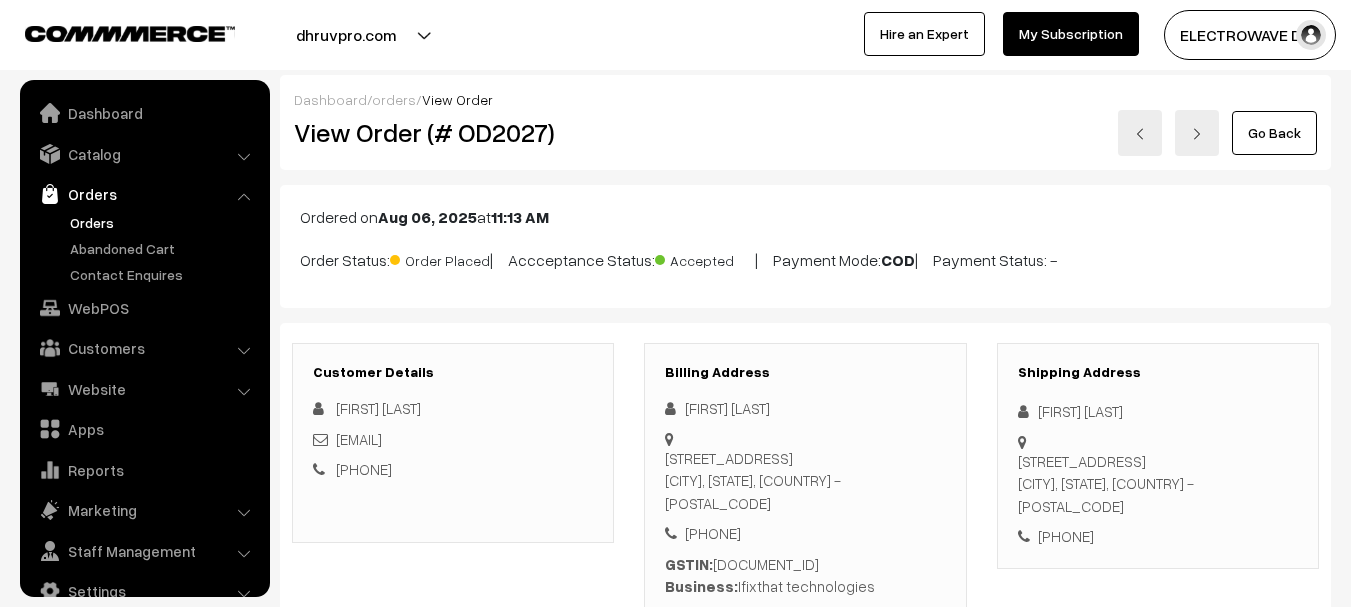 scroll, scrollTop: 0, scrollLeft: 0, axis: both 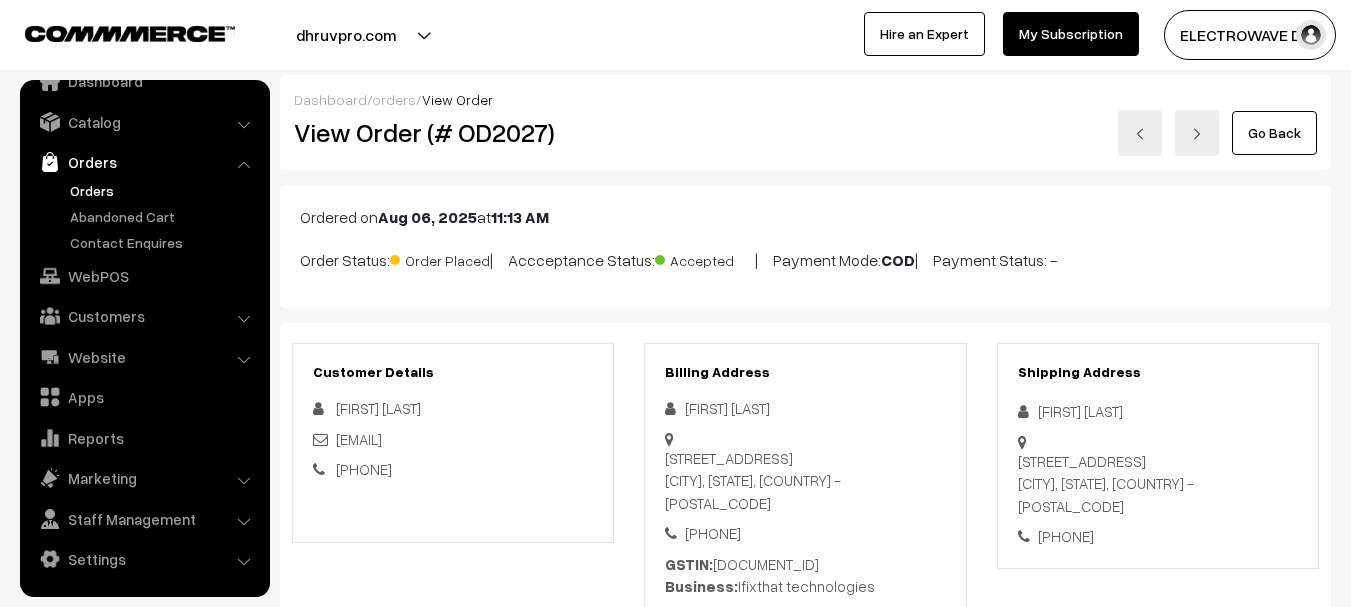 click on "View Order (# OD2027)" at bounding box center [454, 132] 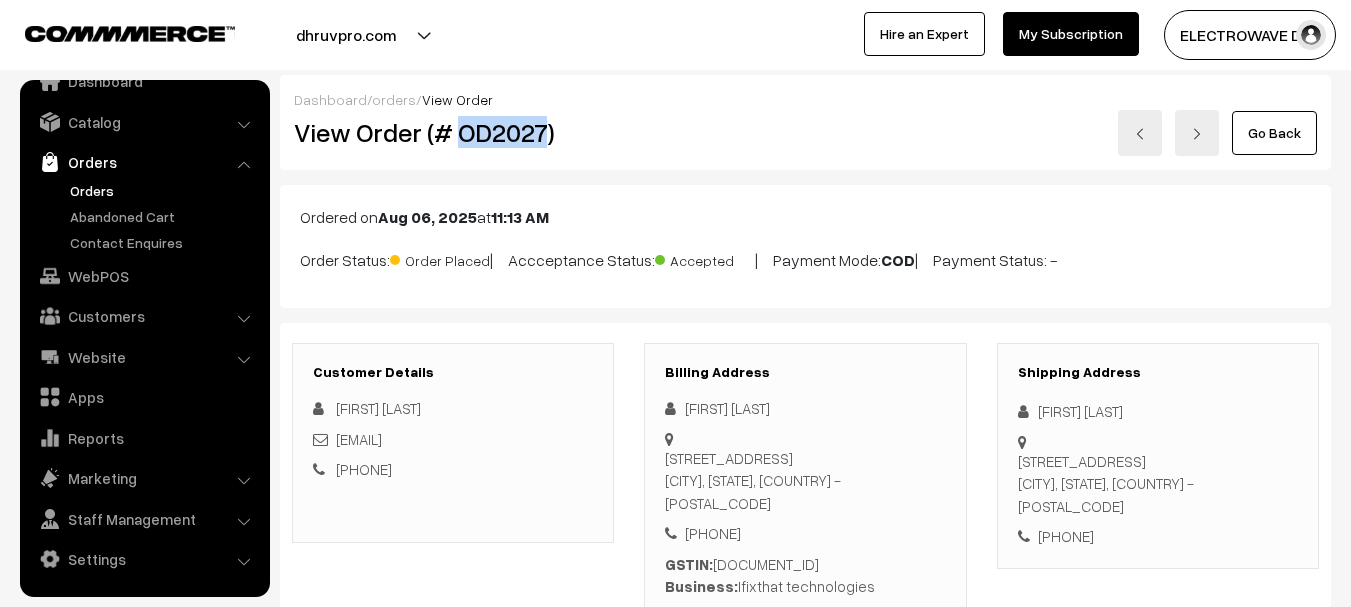 click on "View Order (# OD2027)" at bounding box center (454, 132) 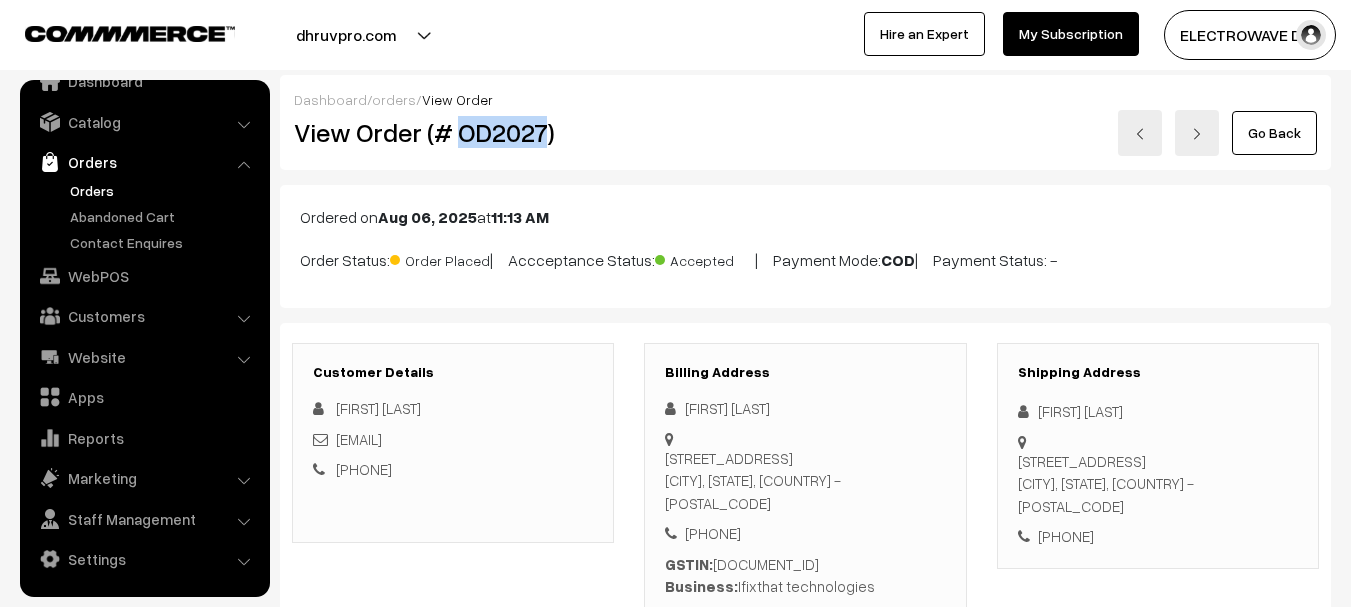 copy on "OD2027" 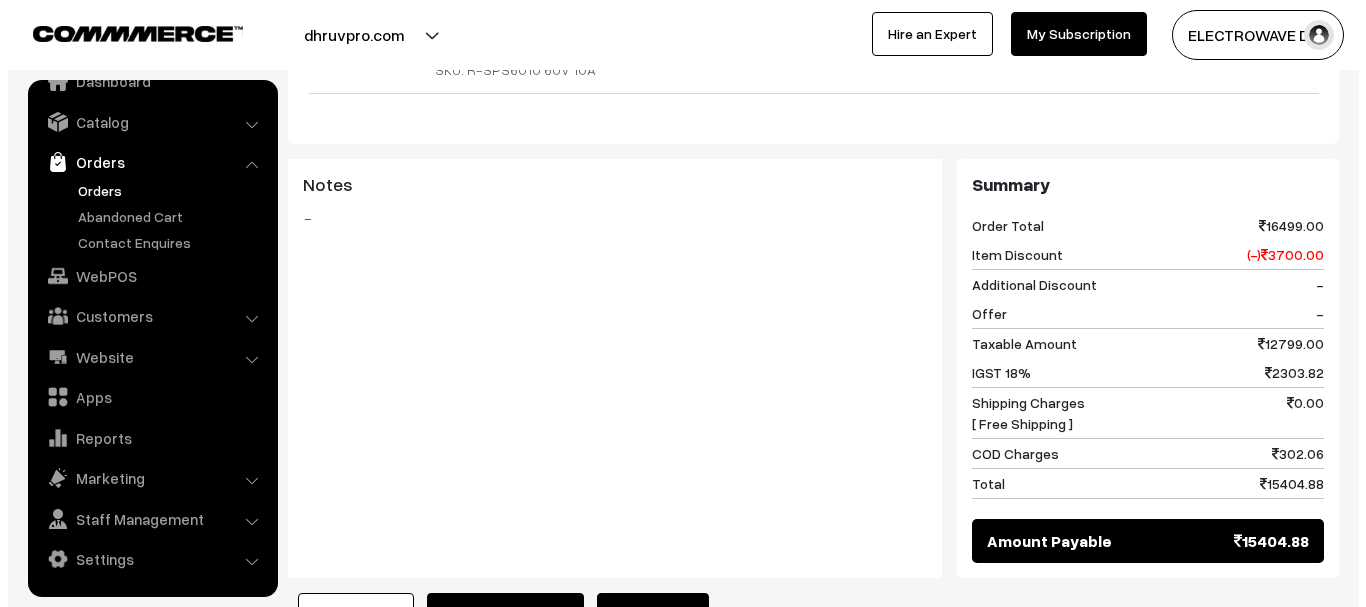 scroll, scrollTop: 1090, scrollLeft: 0, axis: vertical 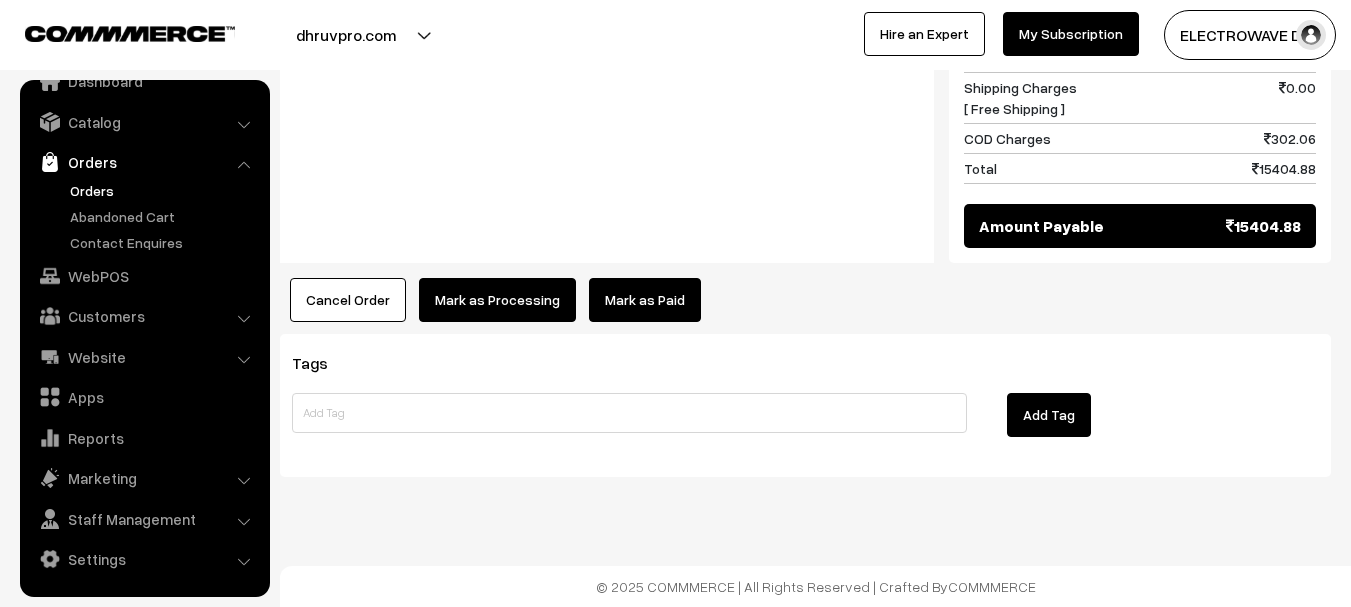 click on "Mark as Processing" at bounding box center (497, 300) 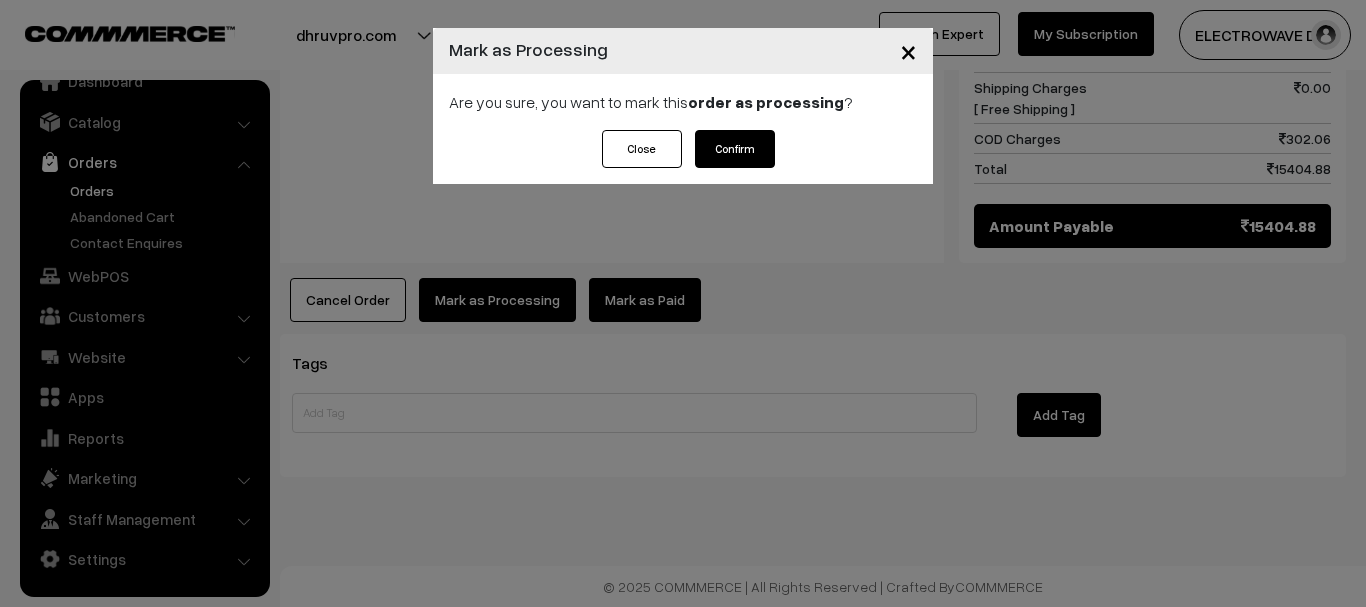 click on "Confirm" at bounding box center (735, 149) 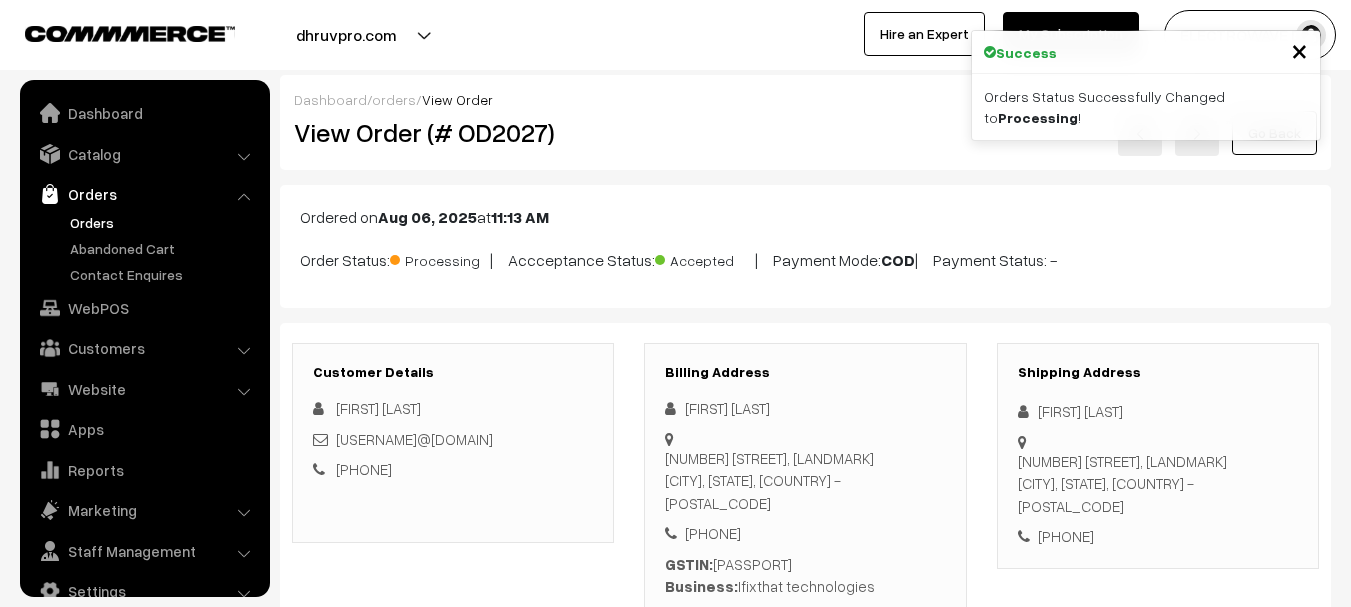 scroll, scrollTop: 1088, scrollLeft: 0, axis: vertical 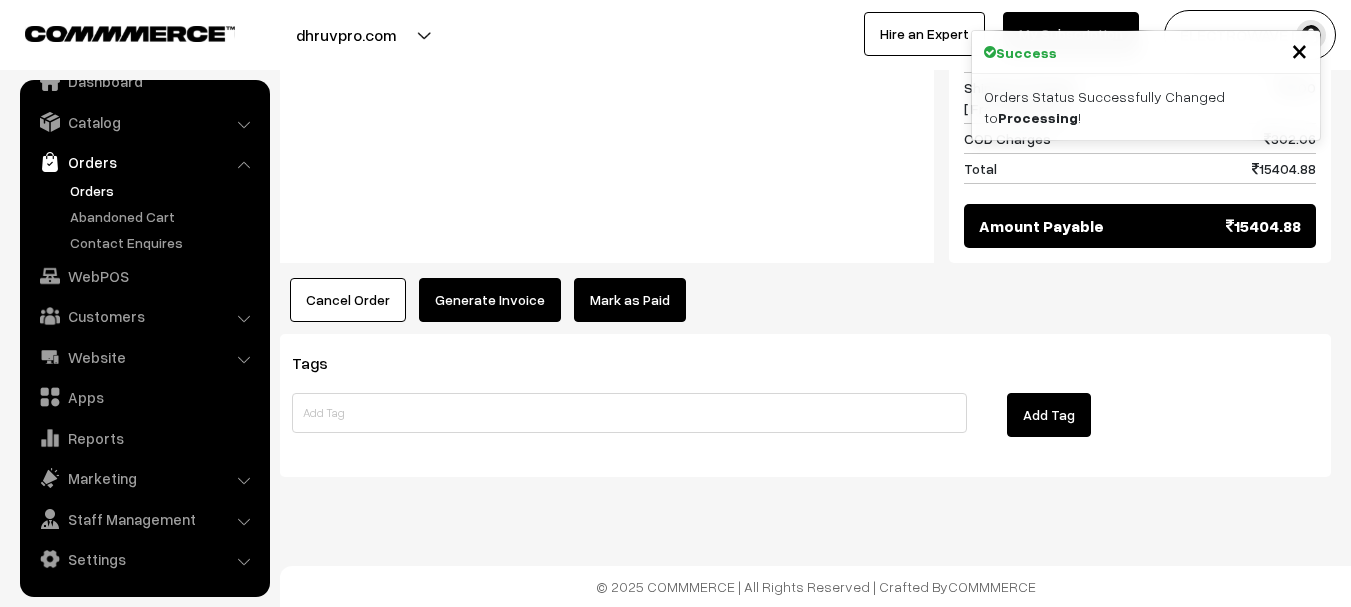 click on "Generate Invoice" at bounding box center (490, 300) 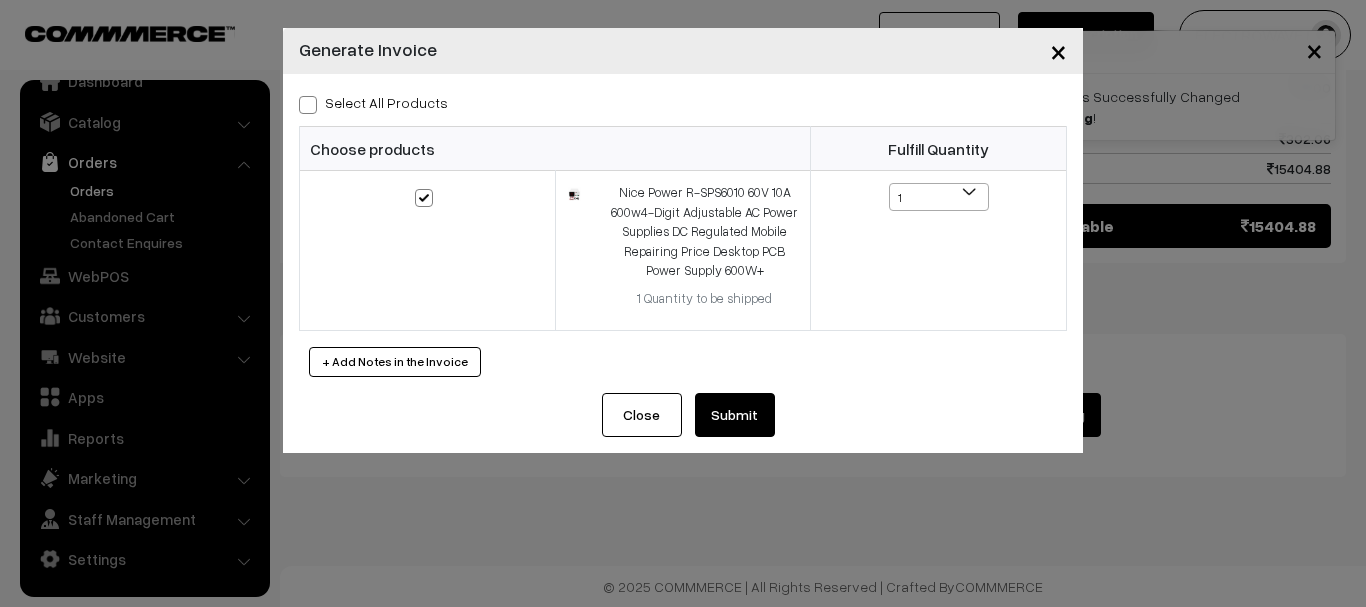 click on "Submit" at bounding box center (735, 415) 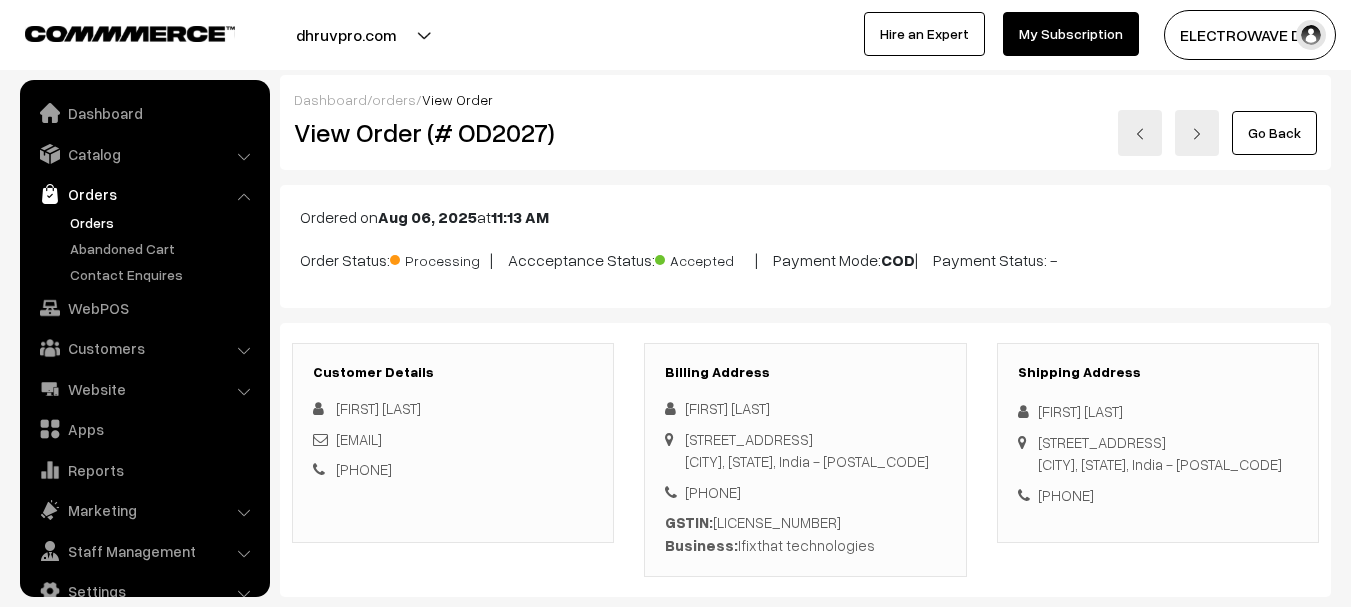 scroll, scrollTop: 1088, scrollLeft: 0, axis: vertical 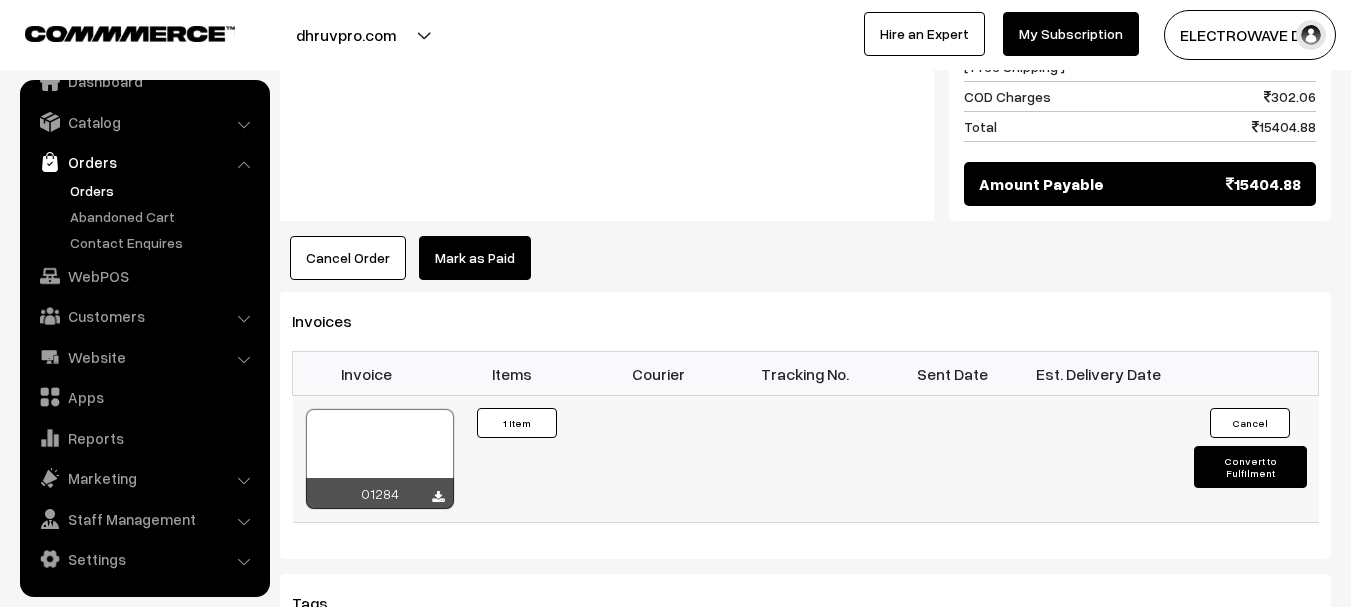 click on "Convert to Fulfilment" at bounding box center (1250, 467) 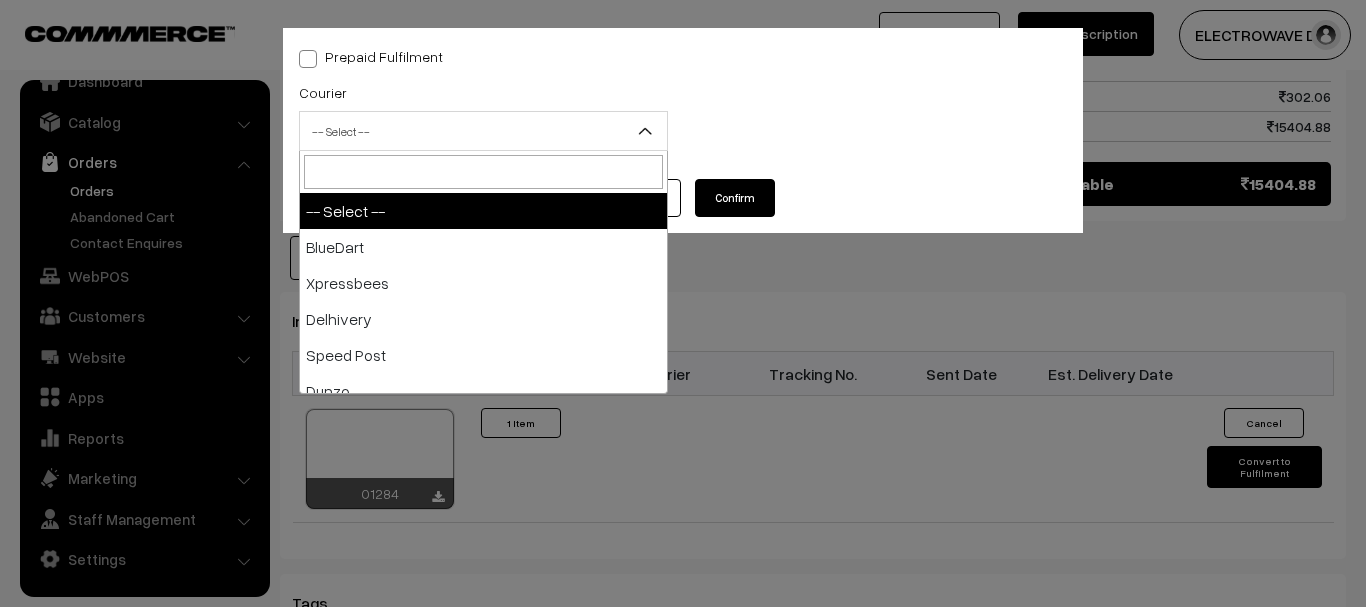 click on "-- Select --" at bounding box center [483, 131] 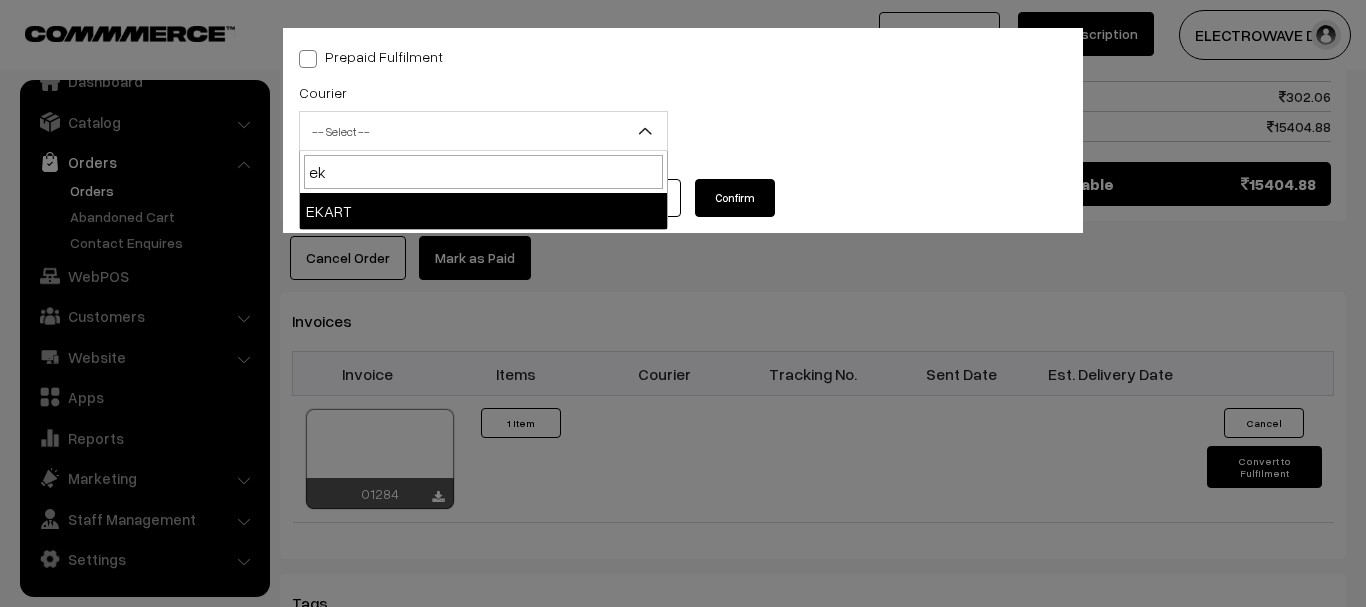 type on "ek" 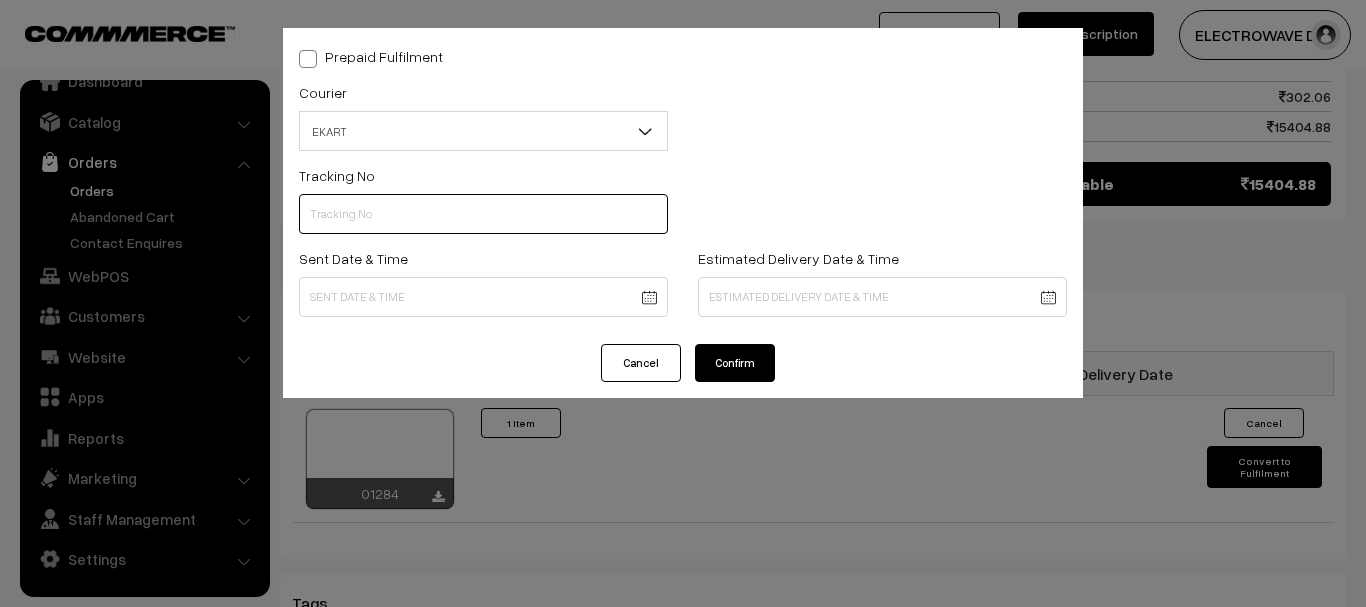 click at bounding box center [483, 214] 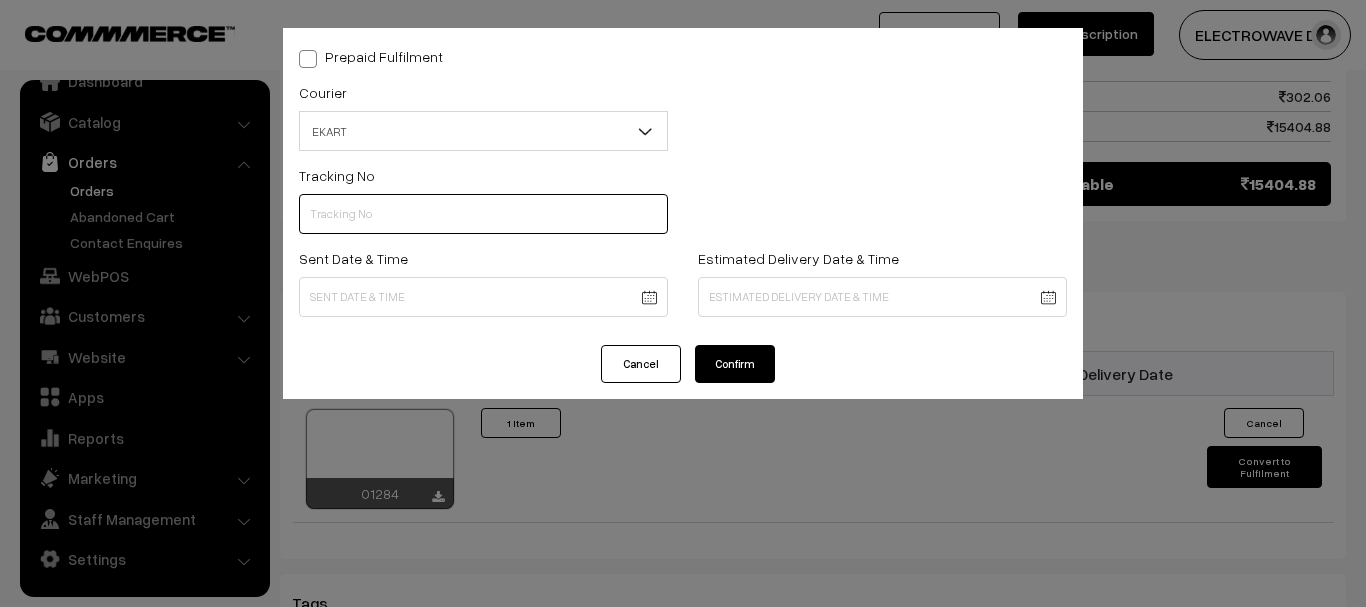 paste on "SBBC1001872677" 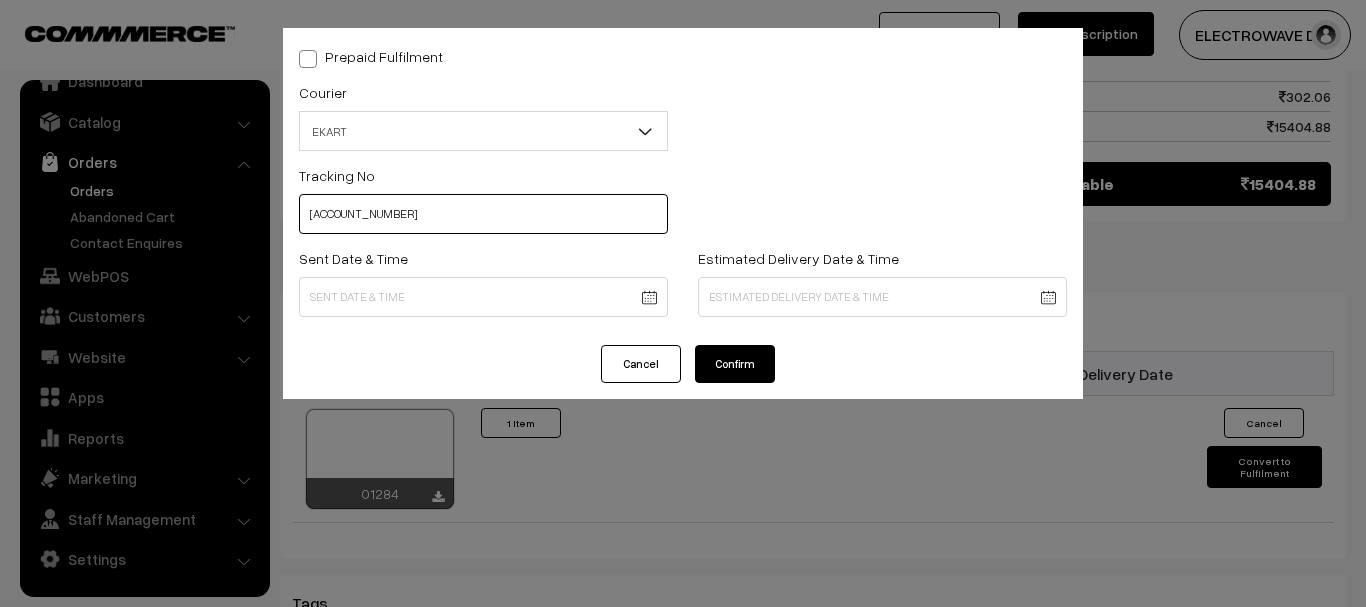type on "SBBC1001872677" 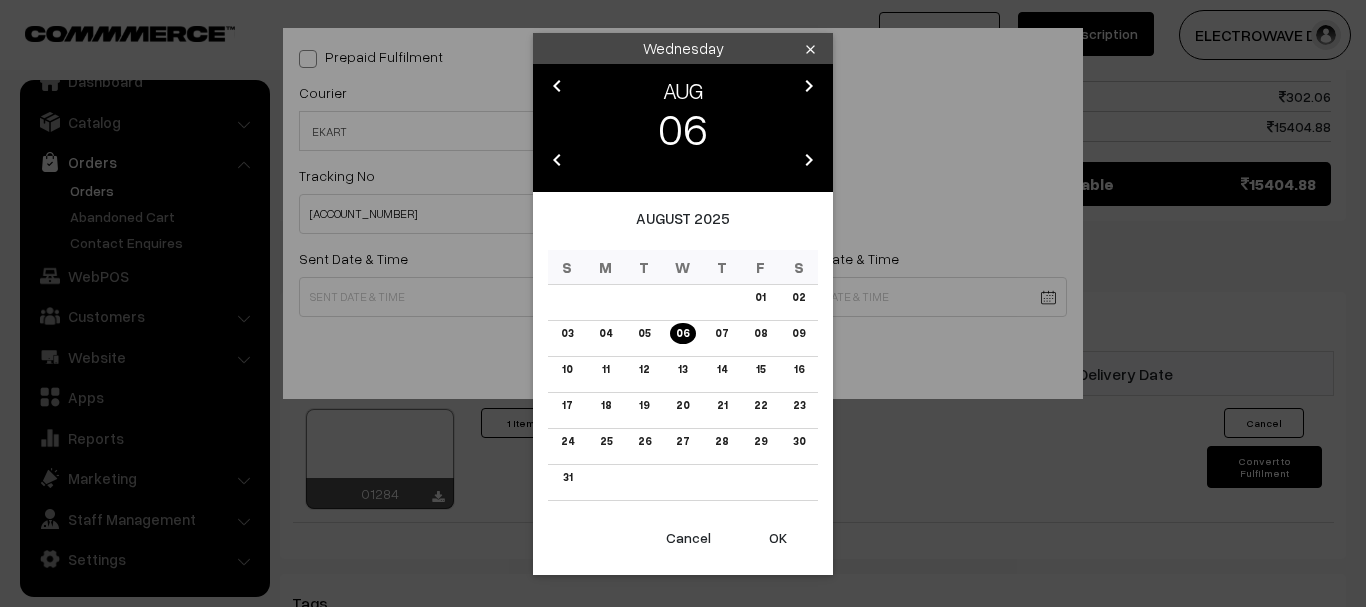 click on "Thank you for showing interest. Our team will call you shortly.
Close
dhruvpro.com
Go to Website
Create New Store" at bounding box center (683, -11) 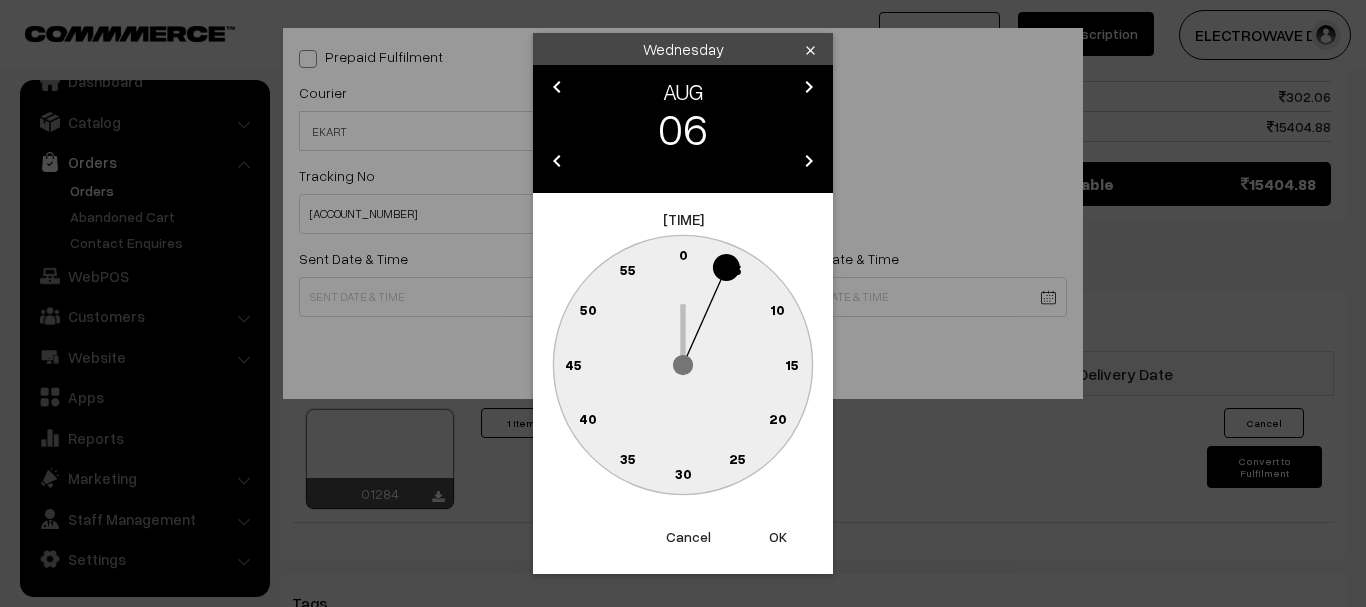click on "OK" at bounding box center [778, 537] 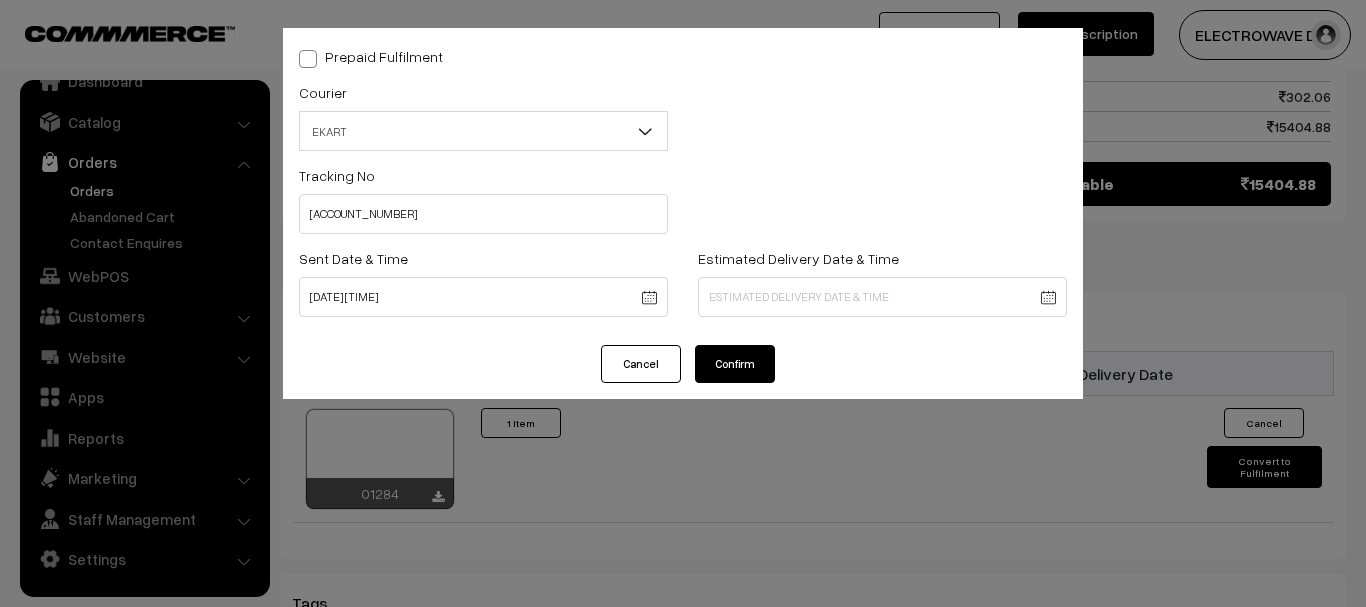 click on "Thank you for showing interest. Our team will call you shortly.
Close
dhruvpro.com
Go to Website
Create New Store" at bounding box center (683, -11) 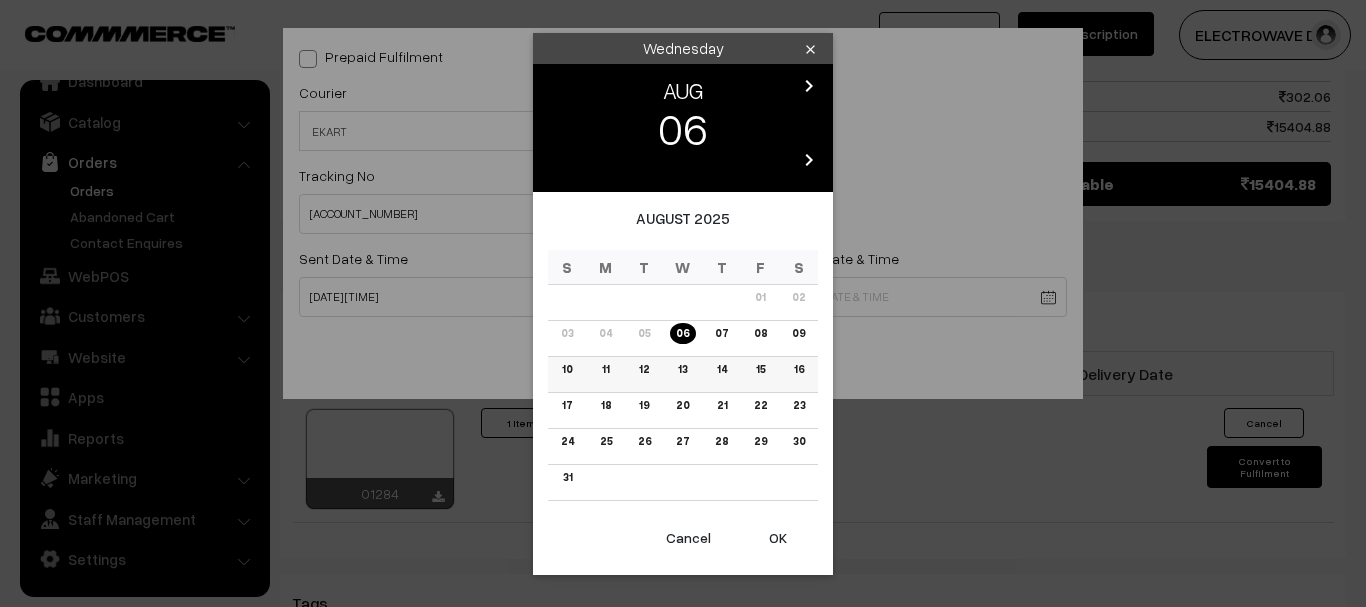 click on "11" at bounding box center (605, 369) 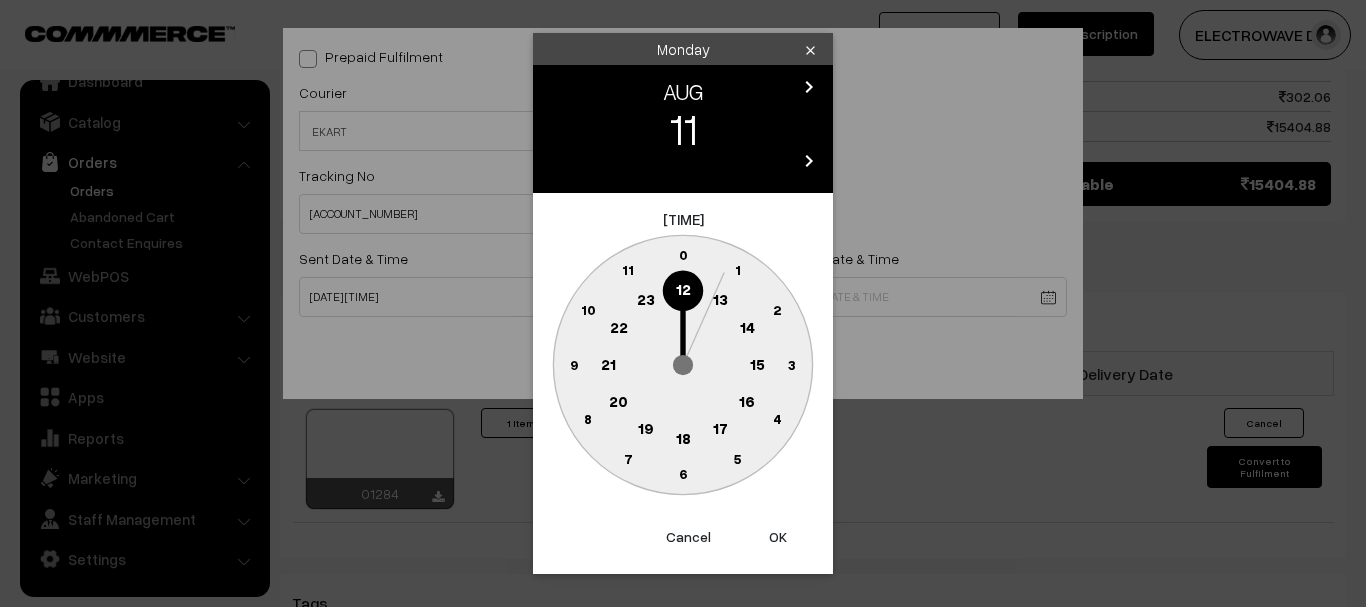 click on "OK" at bounding box center (778, 537) 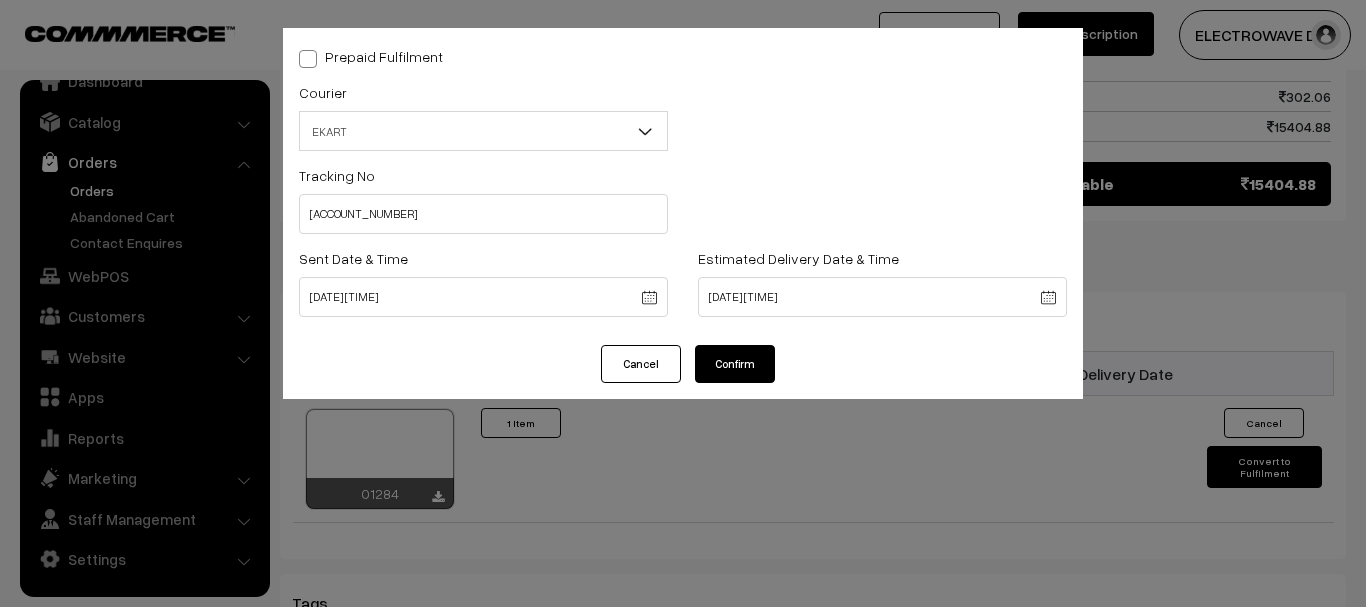 click on "Confirm" at bounding box center [735, 364] 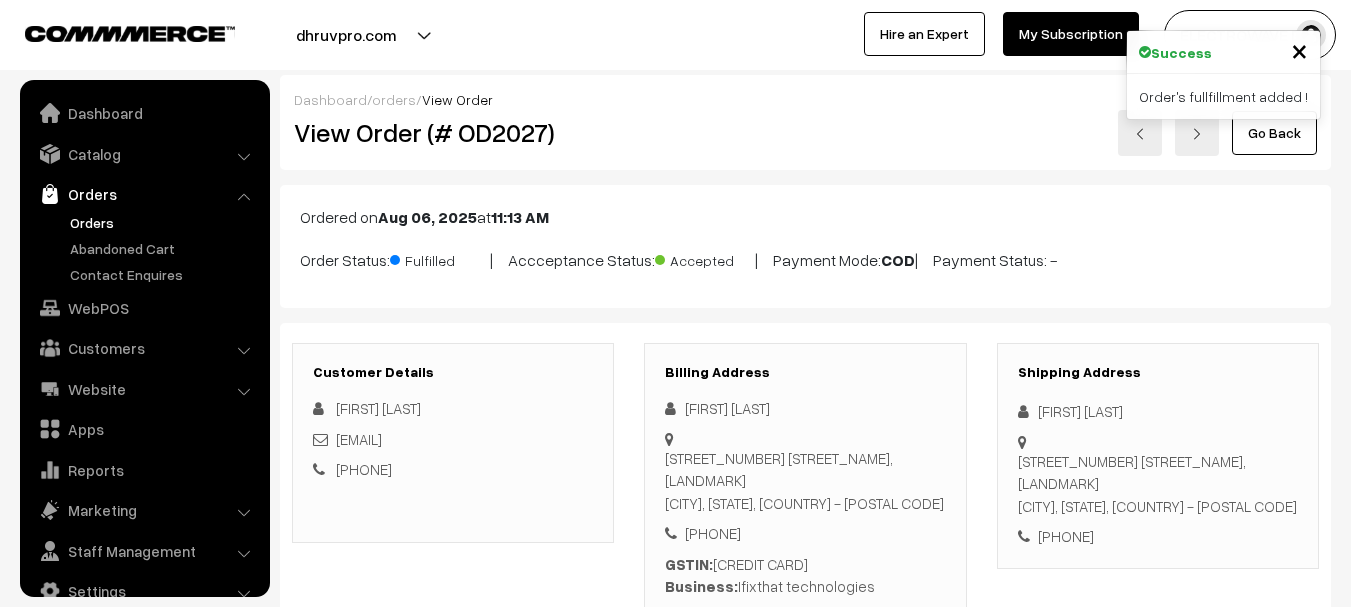 scroll, scrollTop: 1088, scrollLeft: 0, axis: vertical 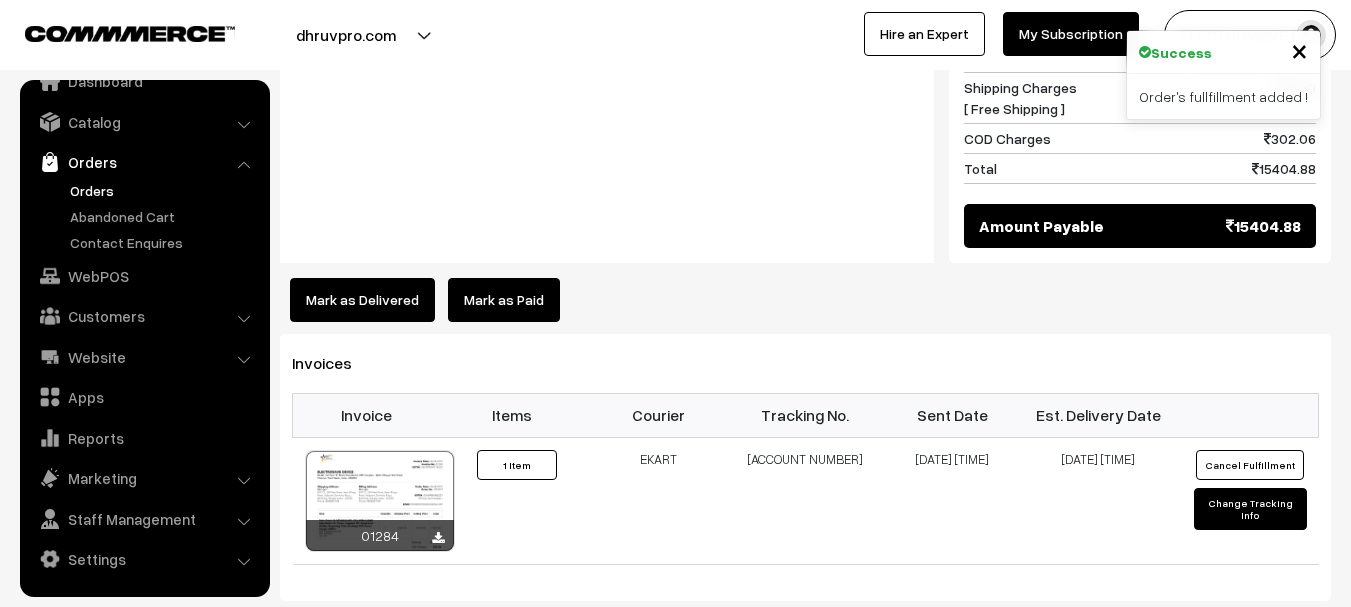 click on "Orders" at bounding box center (164, 190) 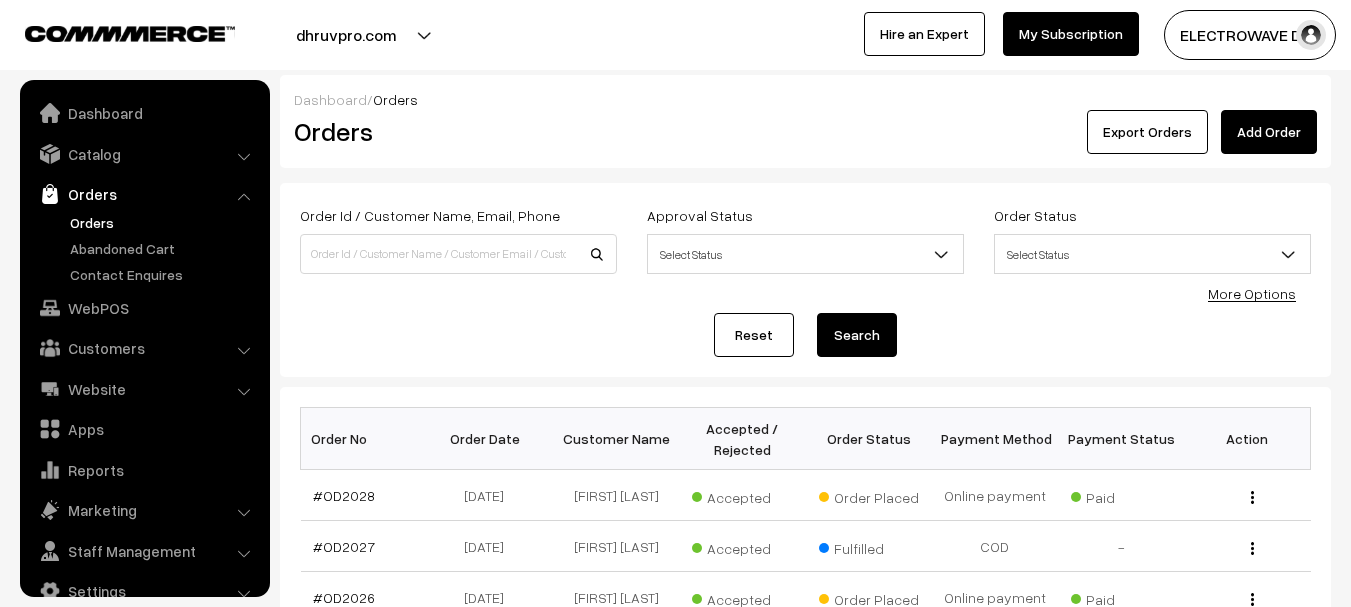 scroll, scrollTop: 0, scrollLeft: 0, axis: both 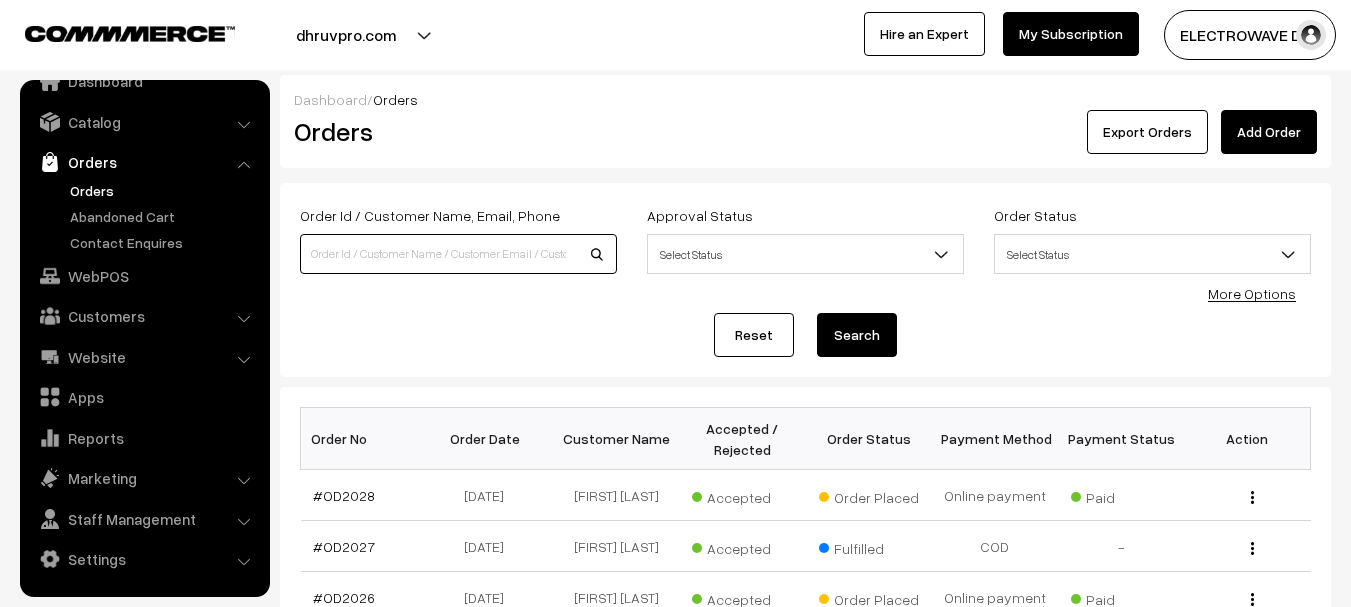 click at bounding box center [458, 254] 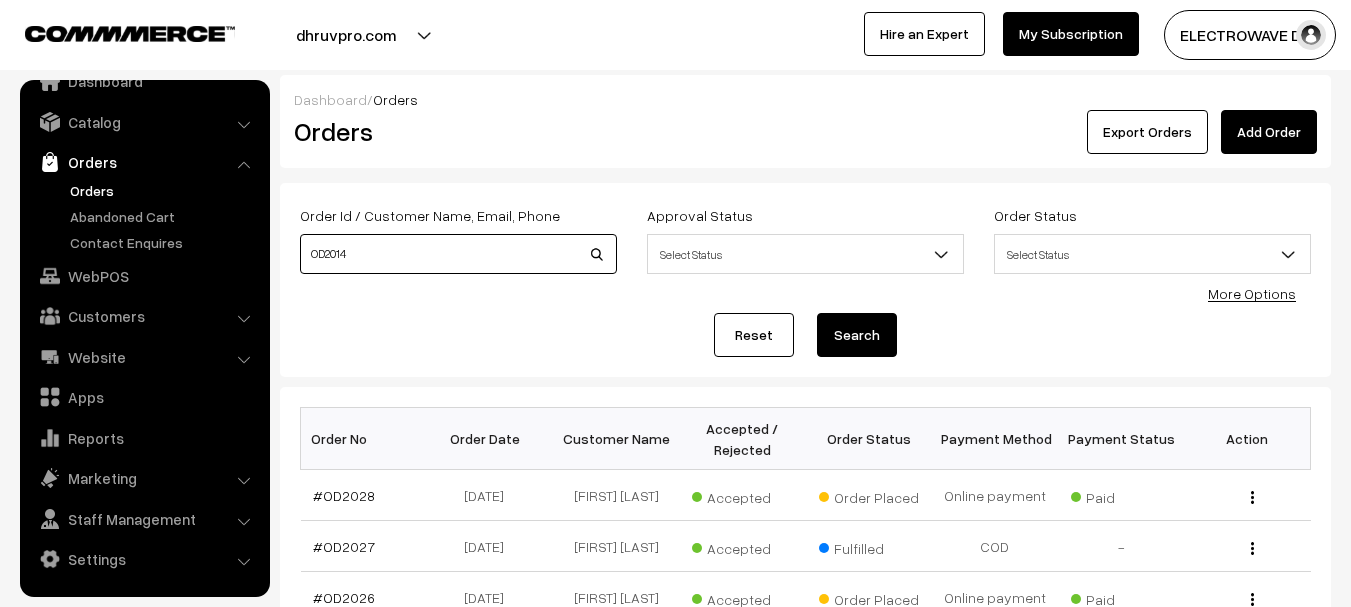 type on "OD2014" 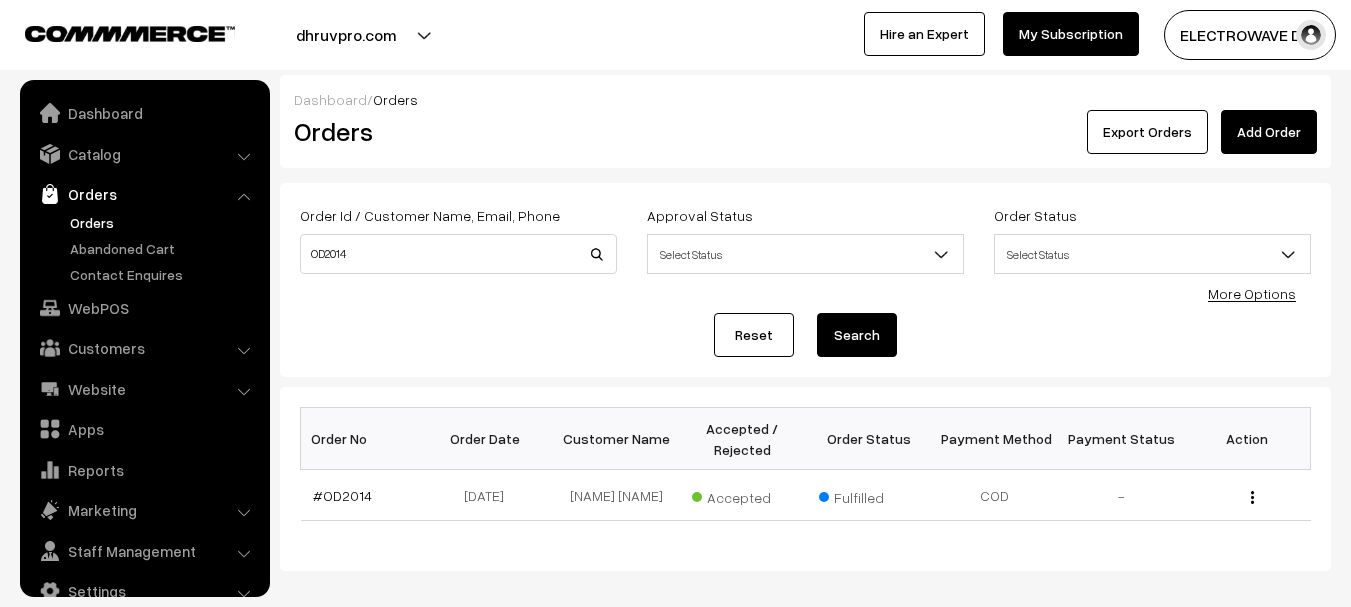 scroll, scrollTop: 0, scrollLeft: 0, axis: both 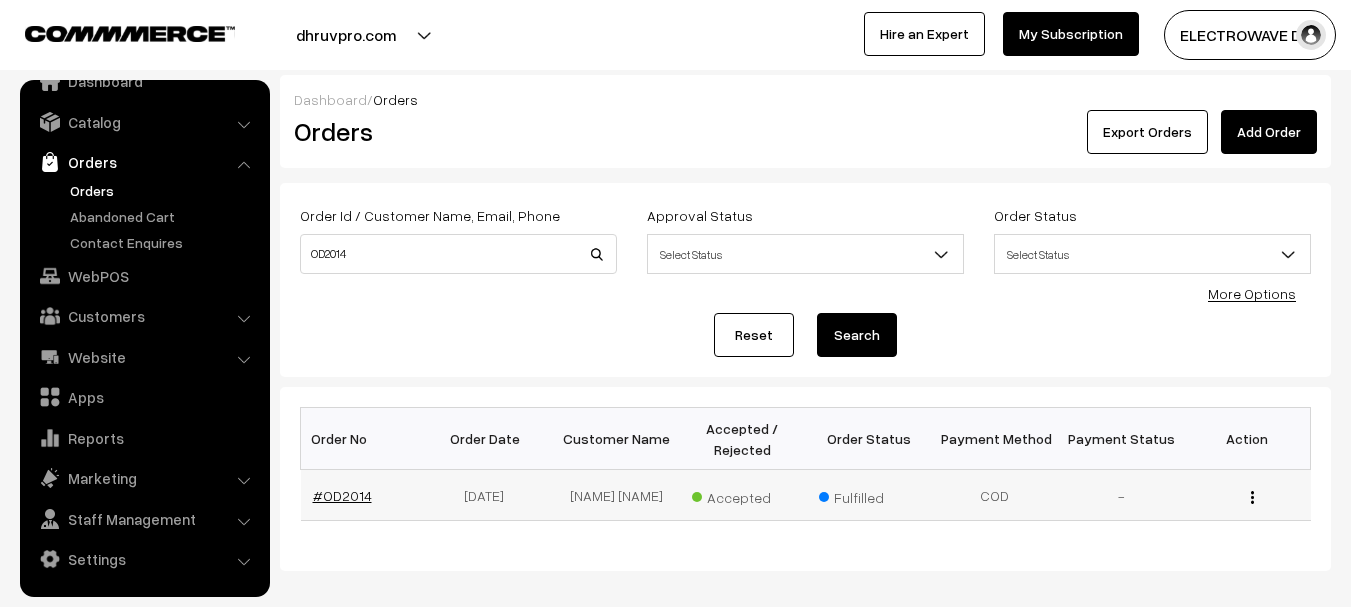 click on "#OD2014" at bounding box center (342, 495) 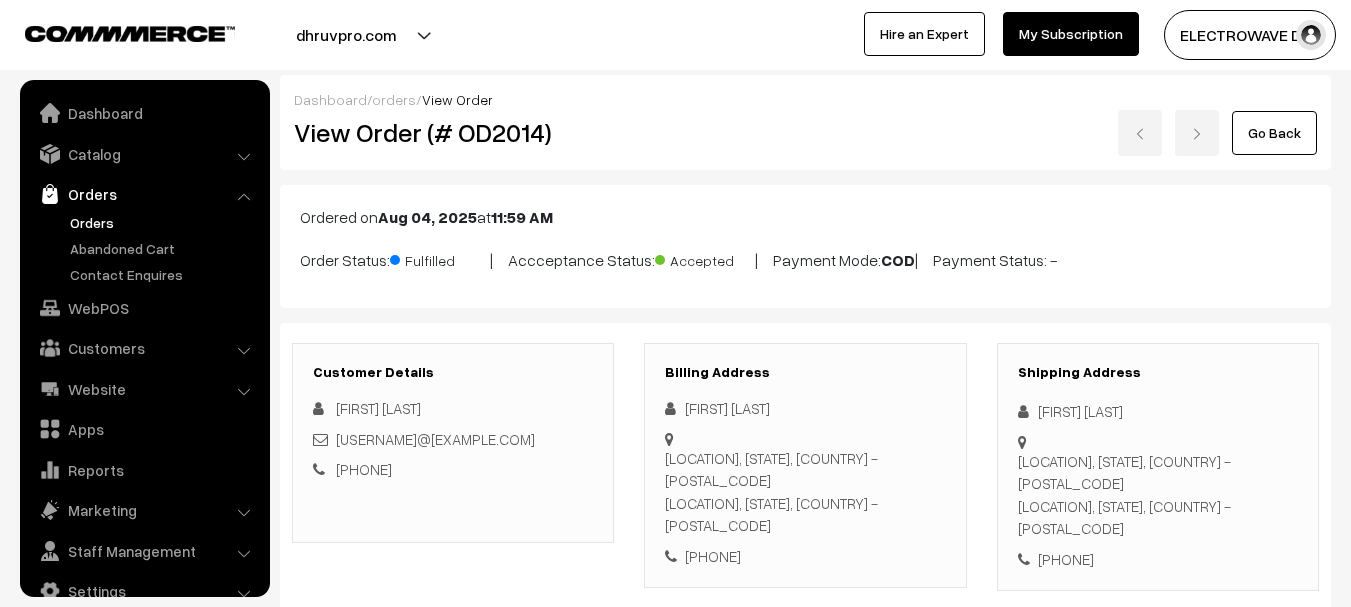 scroll, scrollTop: 0, scrollLeft: 0, axis: both 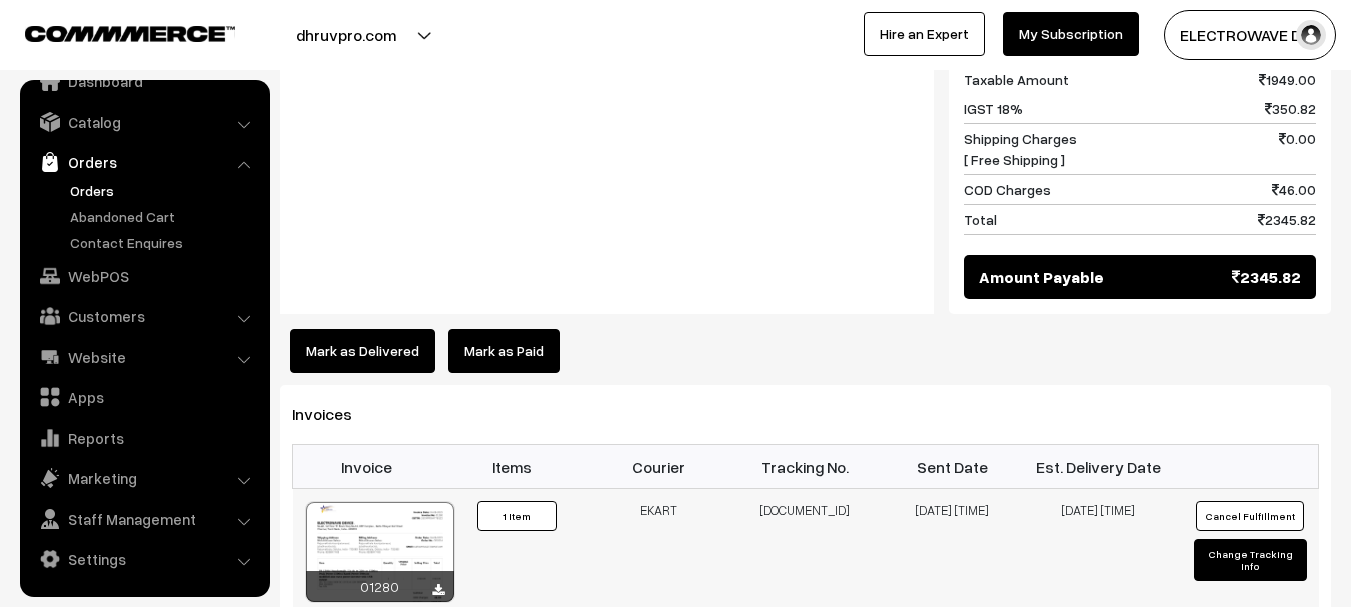 click on "SOSC1001859530" at bounding box center (805, 552) 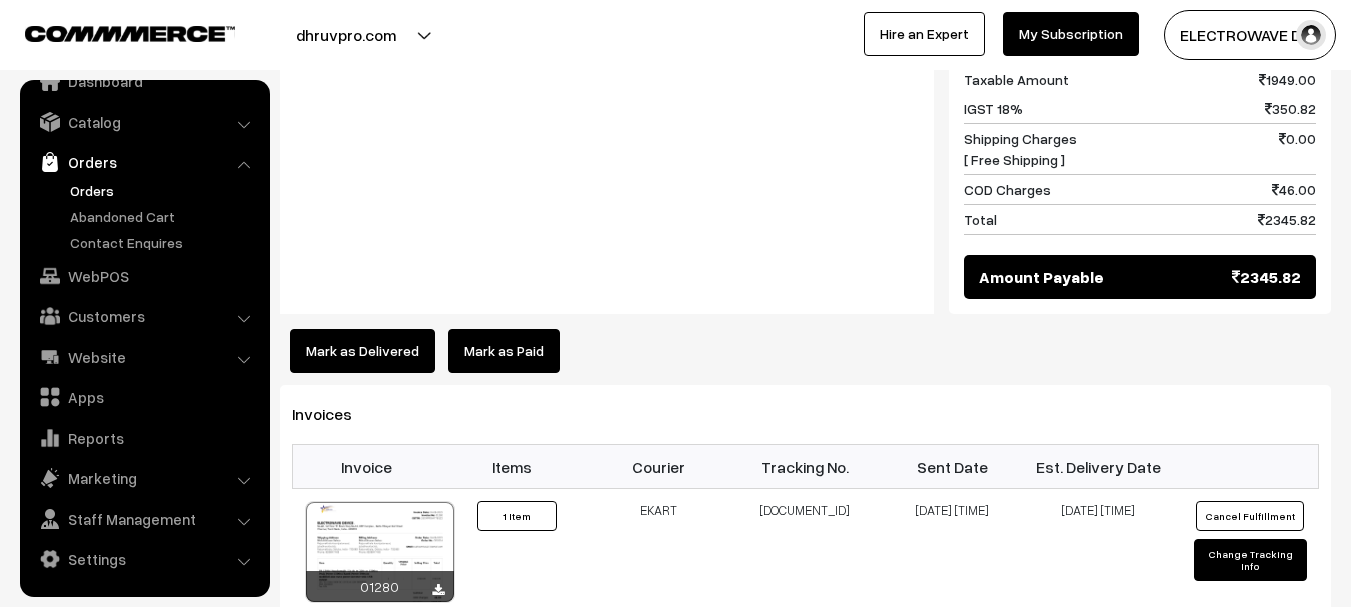 drag, startPoint x: 387, startPoint y: 31, endPoint x: 393, endPoint y: 55, distance: 24.738634 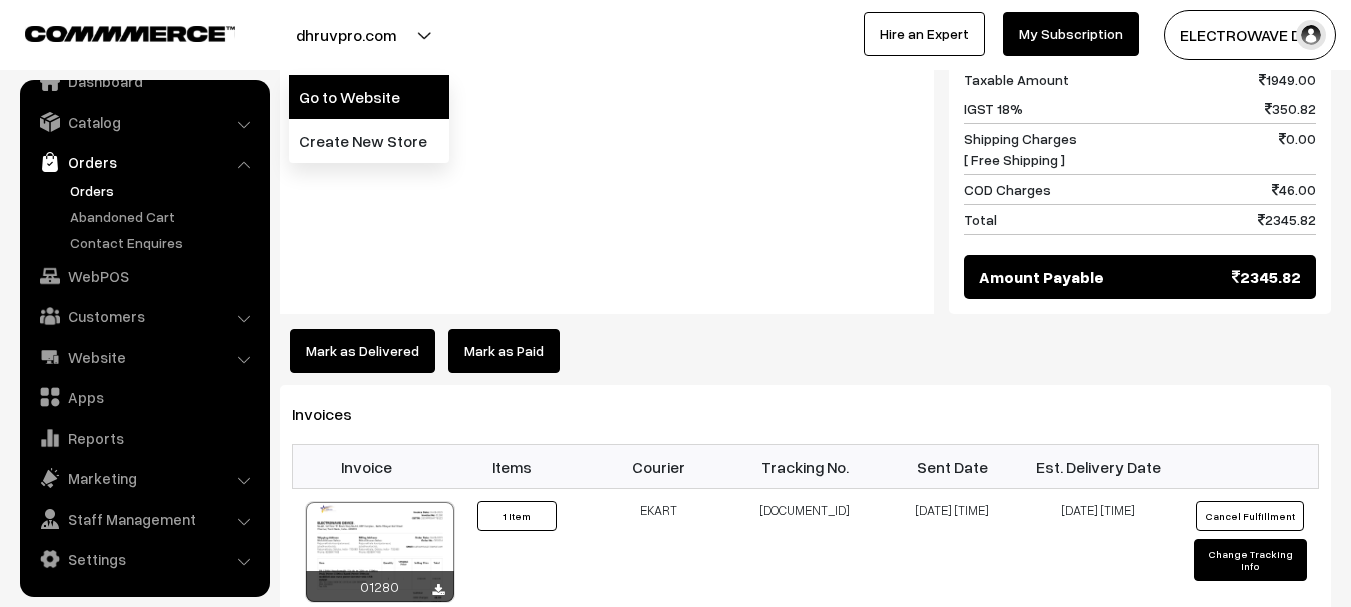 click on "Go to Website" at bounding box center (369, 97) 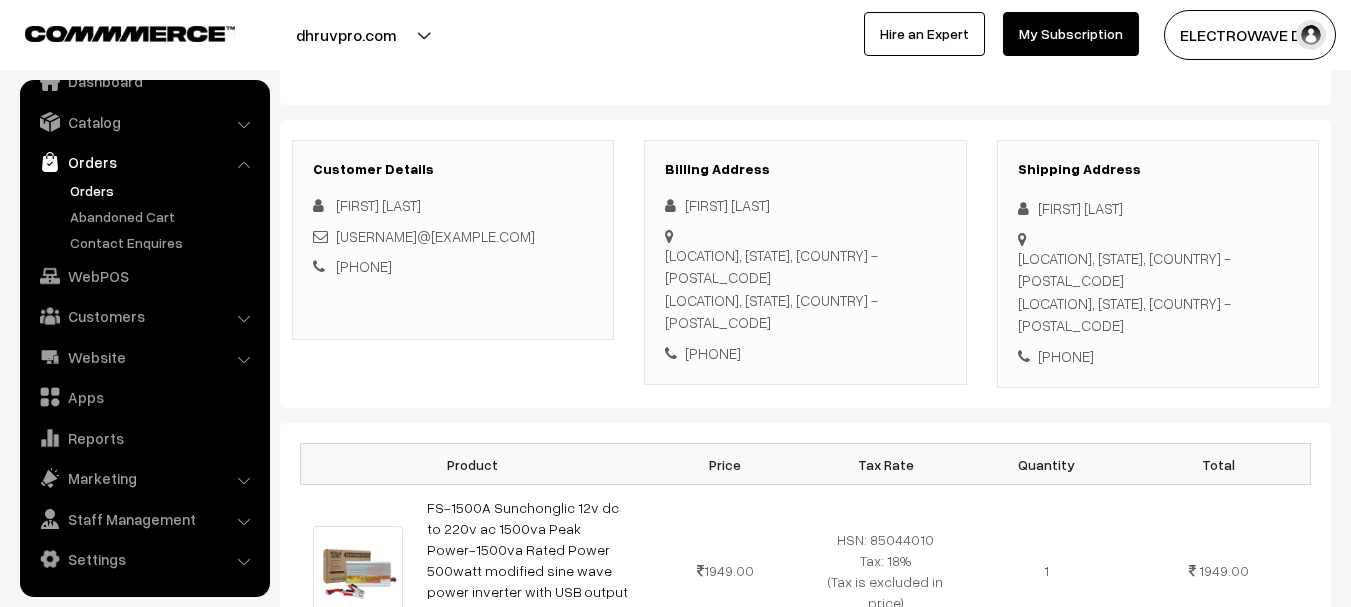scroll, scrollTop: 200, scrollLeft: 0, axis: vertical 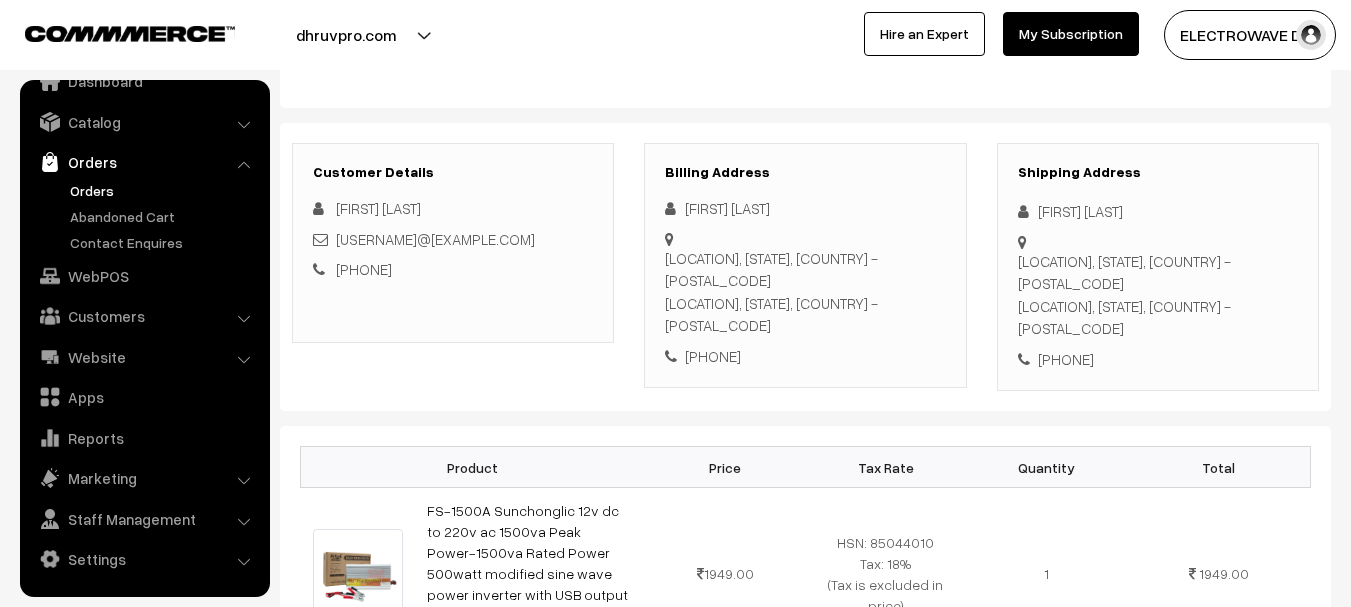 click on "Orders" at bounding box center [164, 190] 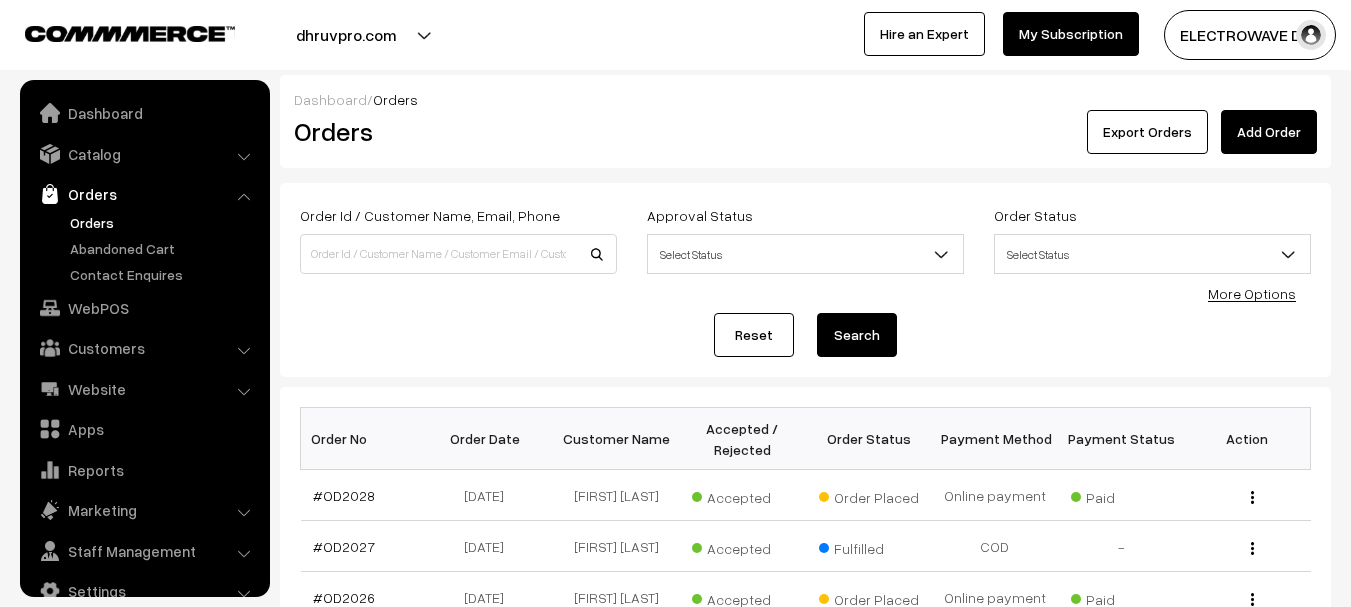 scroll, scrollTop: 200, scrollLeft: 0, axis: vertical 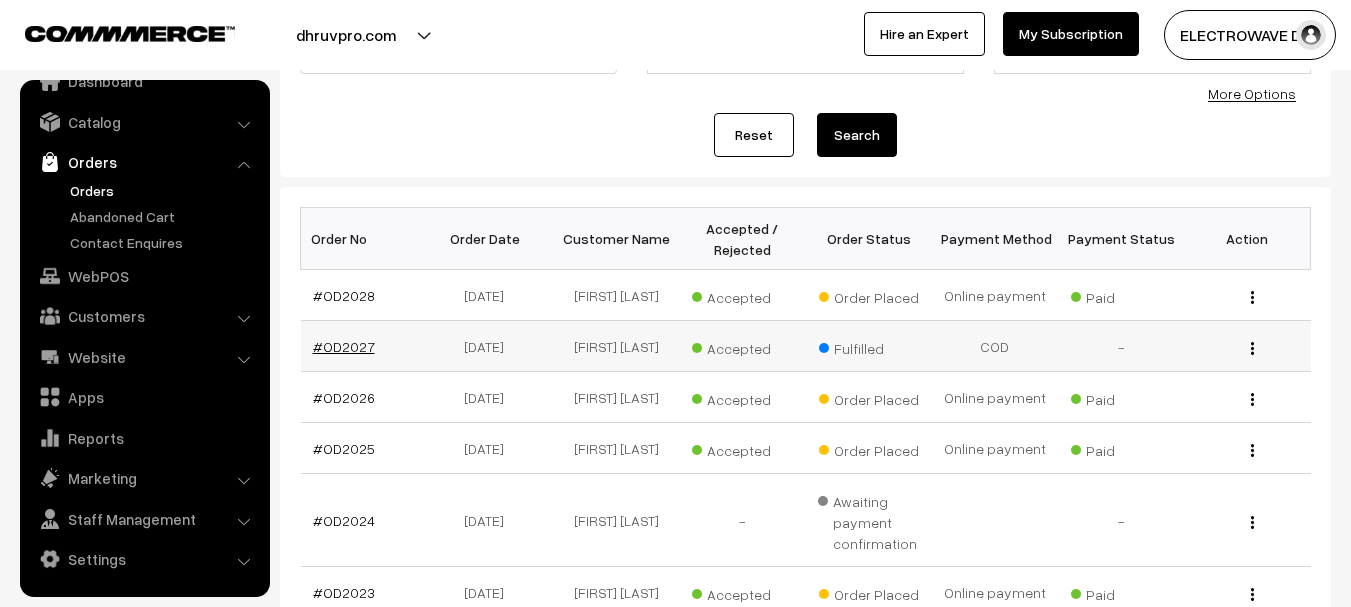 click on "#OD2027" at bounding box center [344, 346] 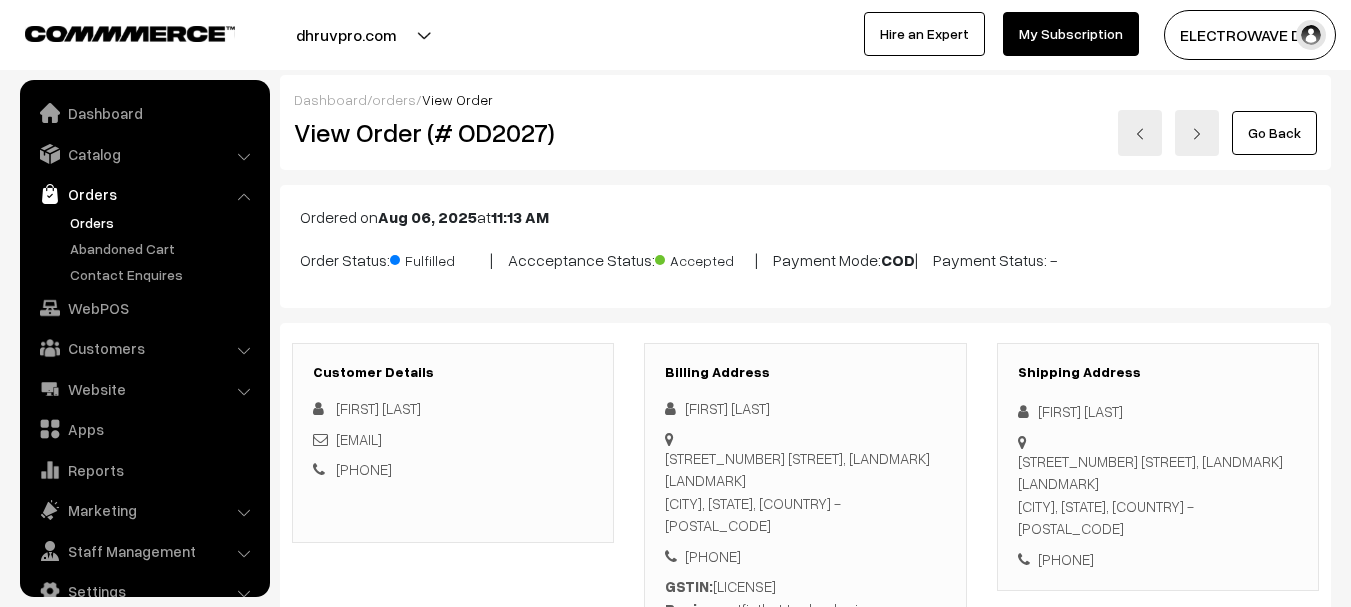 scroll, scrollTop: 0, scrollLeft: 0, axis: both 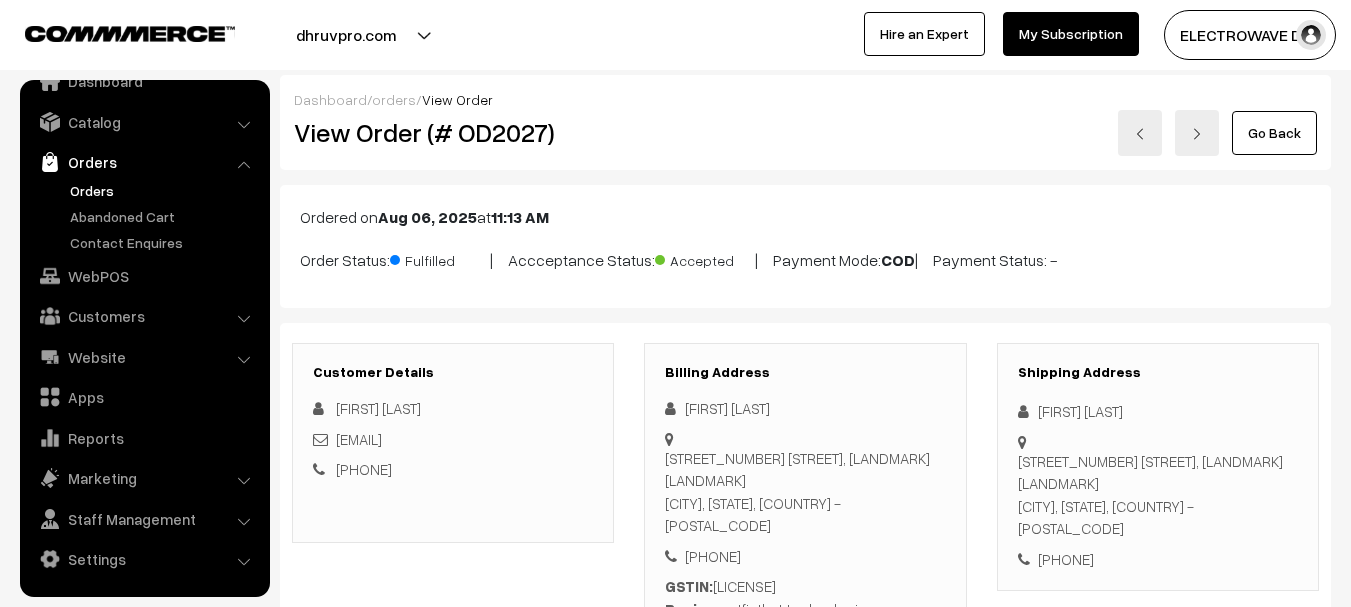 click on "[PHONE]" at bounding box center [1158, 559] 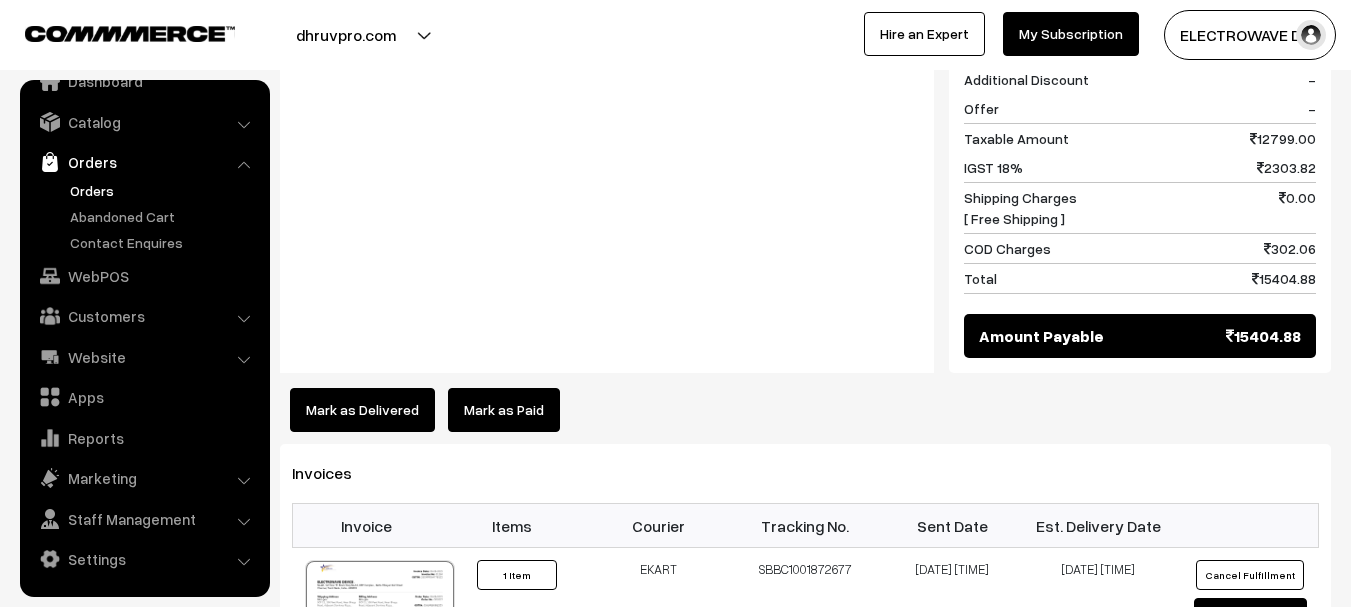 scroll, scrollTop: 1300, scrollLeft: 0, axis: vertical 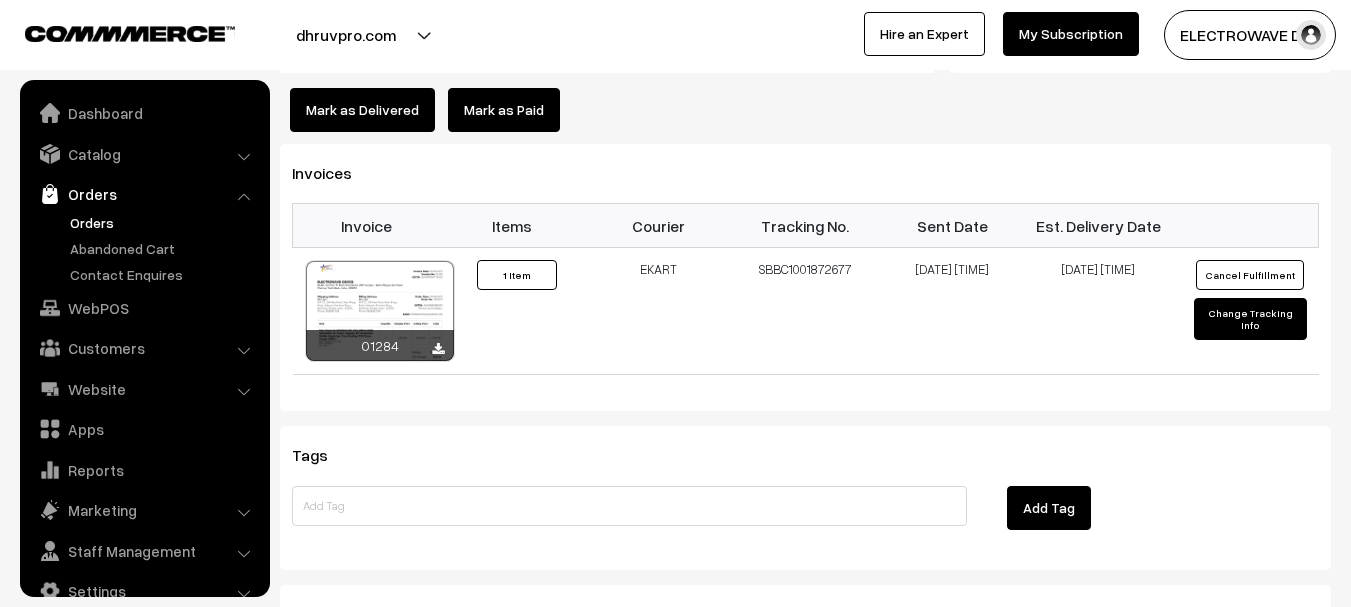 click on "Orders" at bounding box center [164, 222] 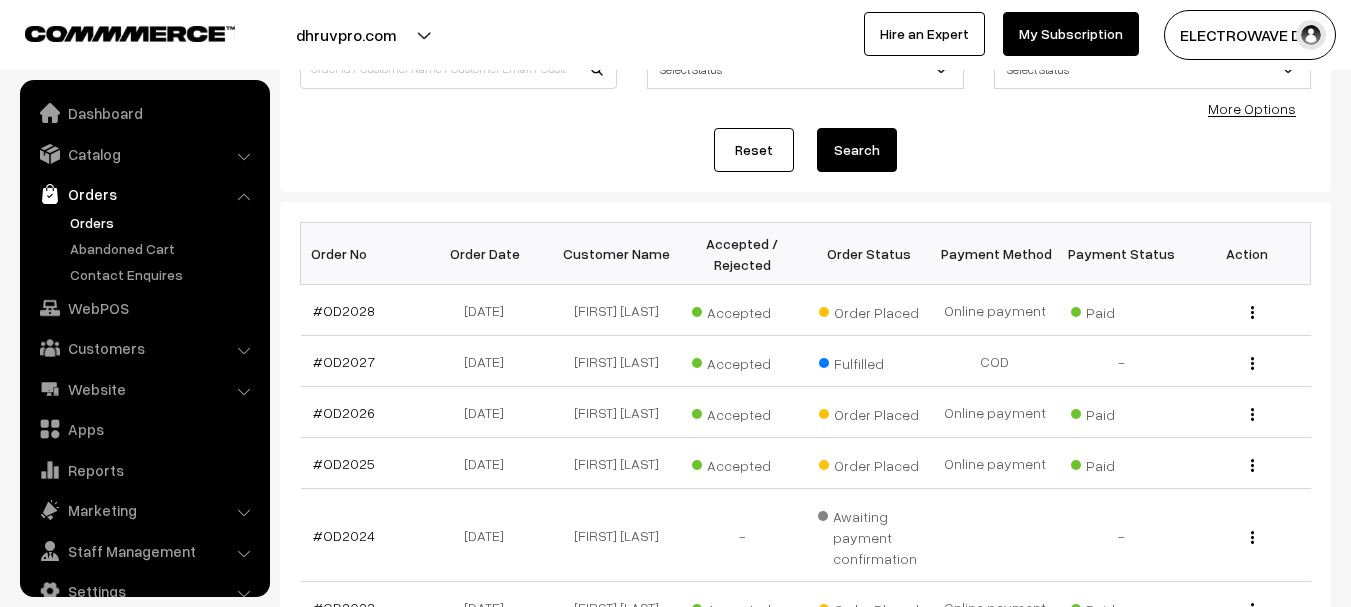 scroll, scrollTop: 300, scrollLeft: 0, axis: vertical 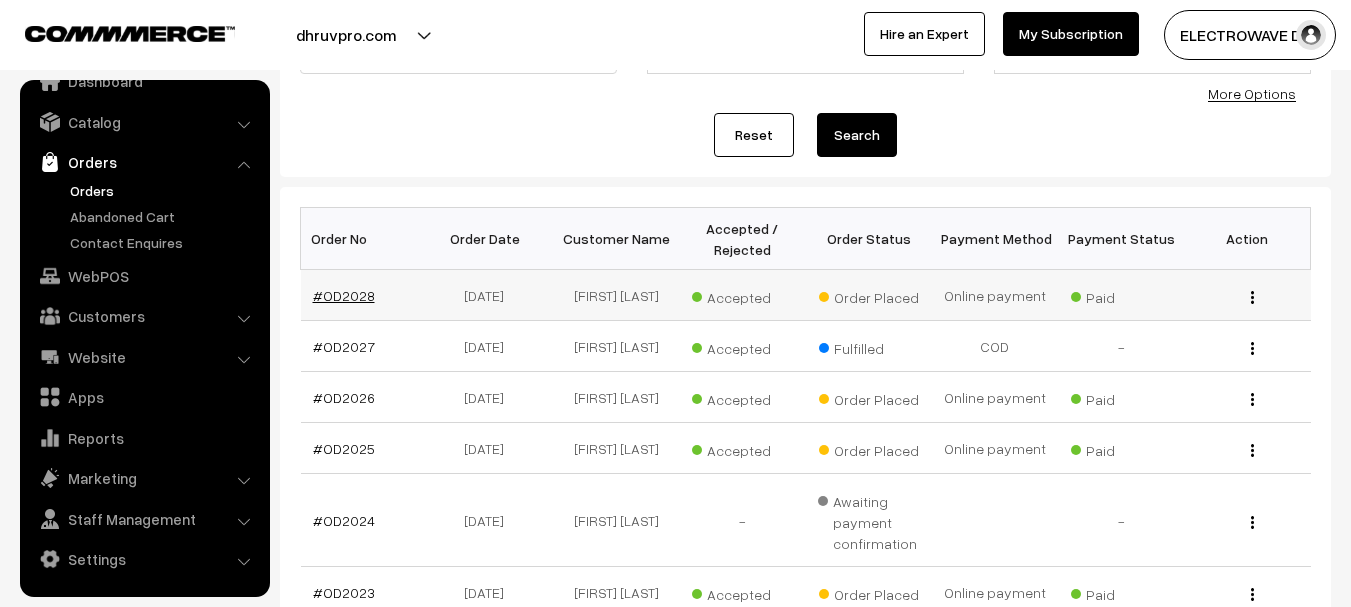 click on "#OD2028" at bounding box center (344, 295) 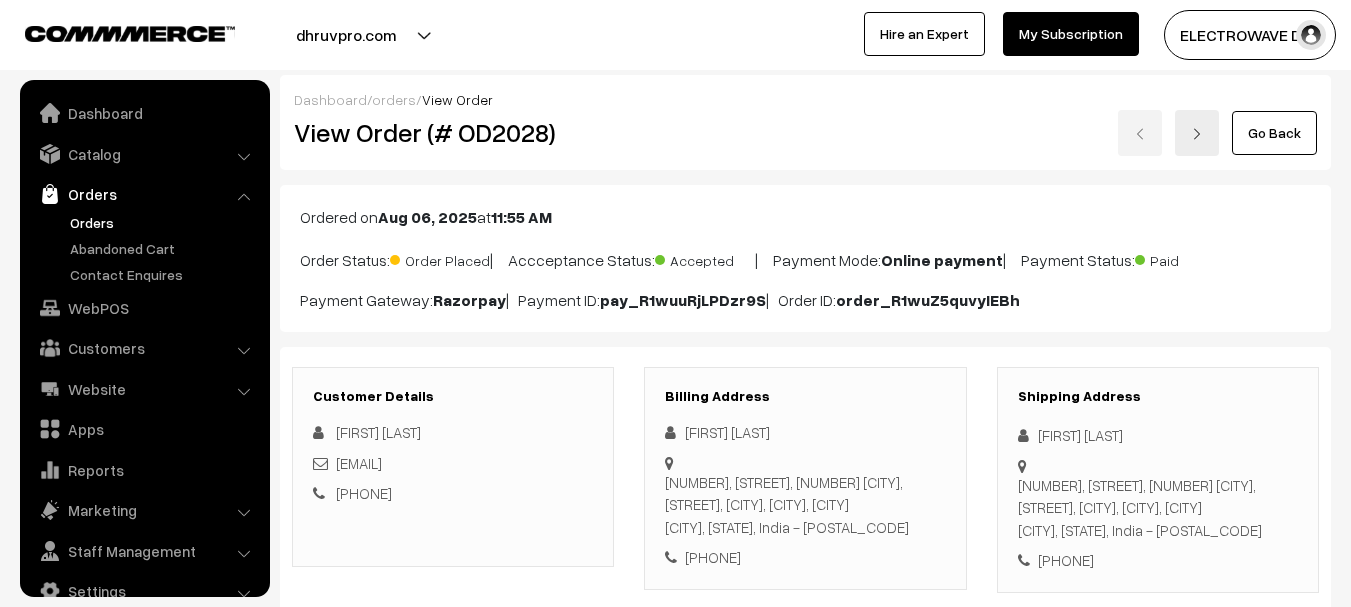 scroll, scrollTop: 400, scrollLeft: 0, axis: vertical 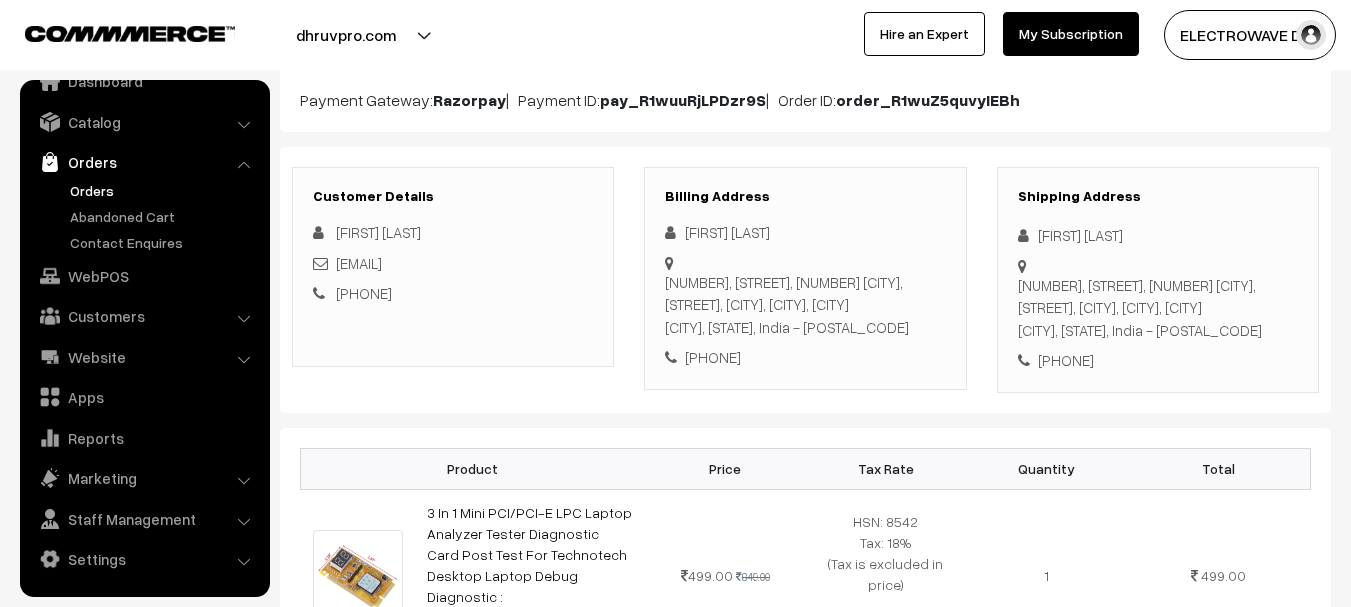 click on "584, Laxmi, 12 Kandy, Opp.Railway Underbridge,, Chala, Thottada Post
Kannur,                                 Kerala,  India                                 - 670007" at bounding box center [1158, 308] 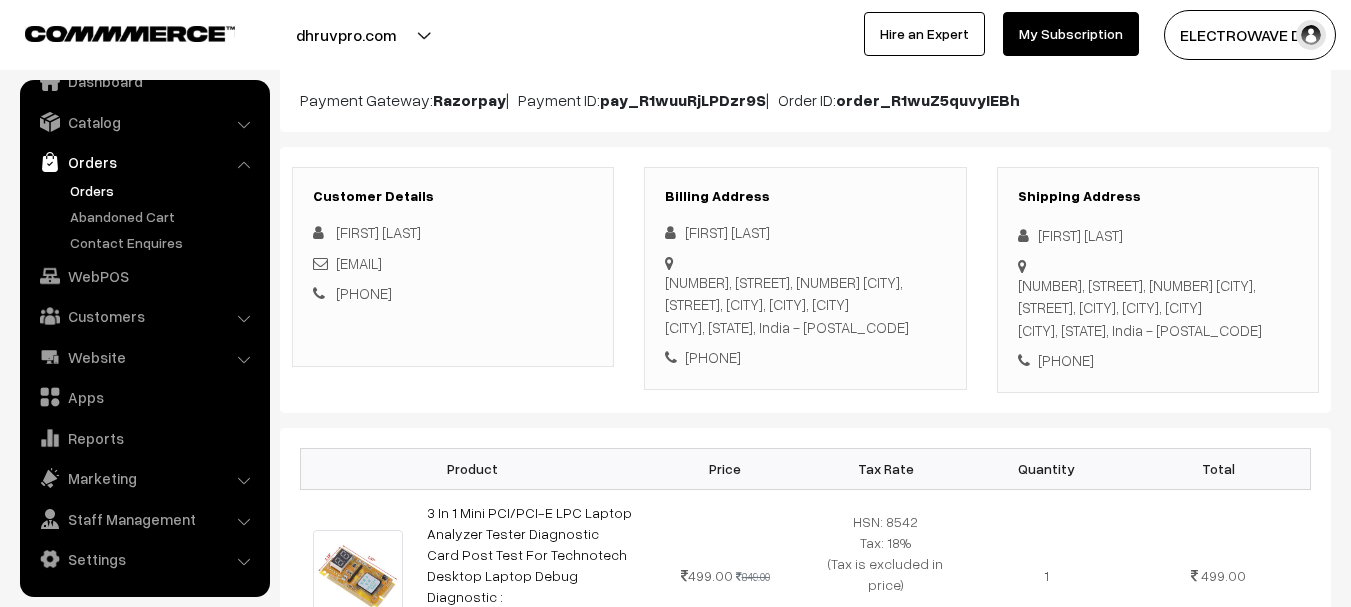 copy on "Vinod Balaram
584, Laxmi, 12 Kandy, Opp.Railway Underbridge,, Chala, Thottada Post
Kannur,                                 Kerala,  India                                 - 670007
+91 9847205734" 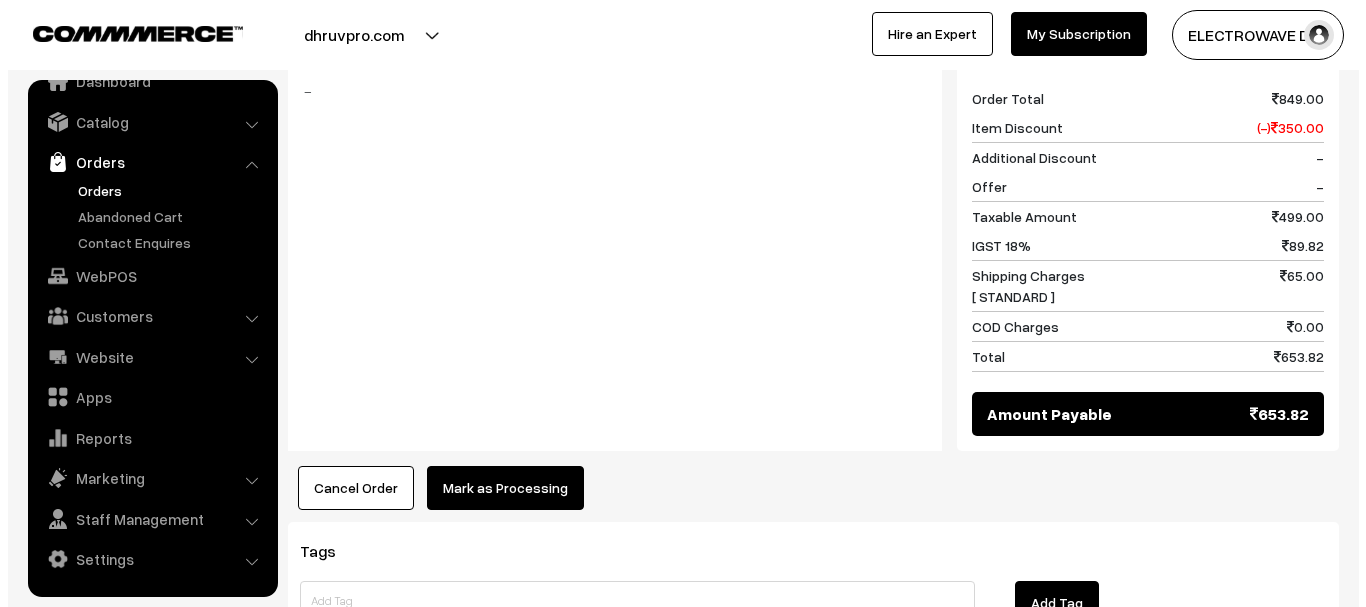 scroll, scrollTop: 900, scrollLeft: 0, axis: vertical 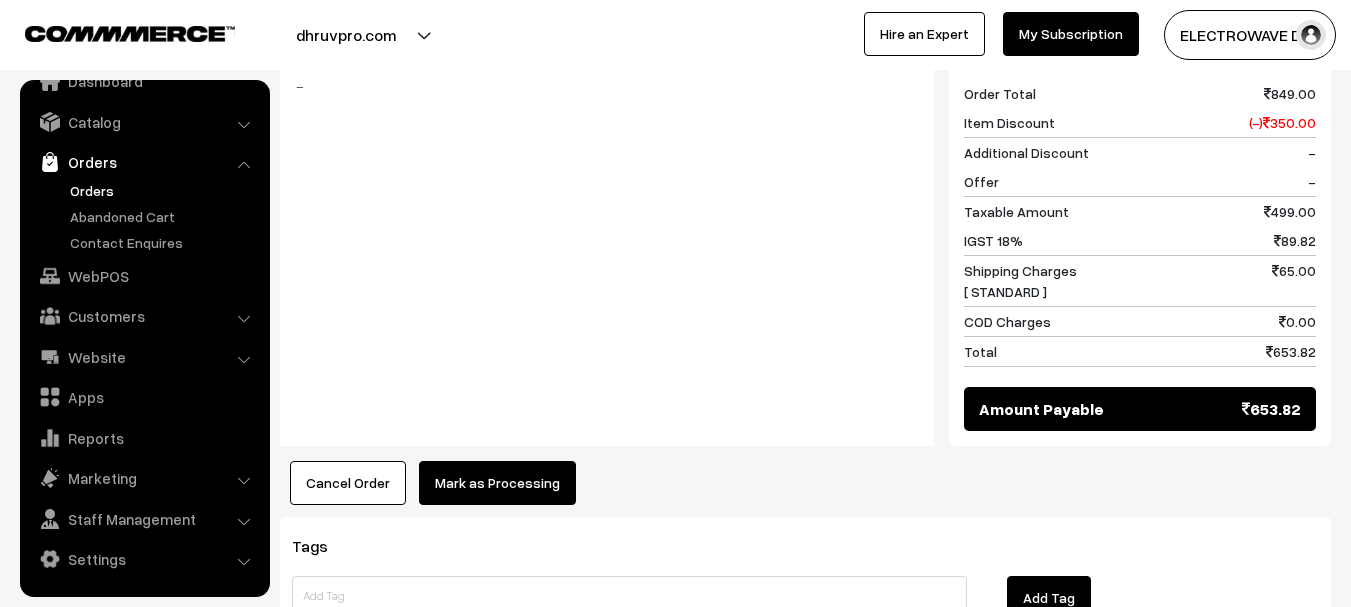 click on "Mark as Processing" at bounding box center (497, 483) 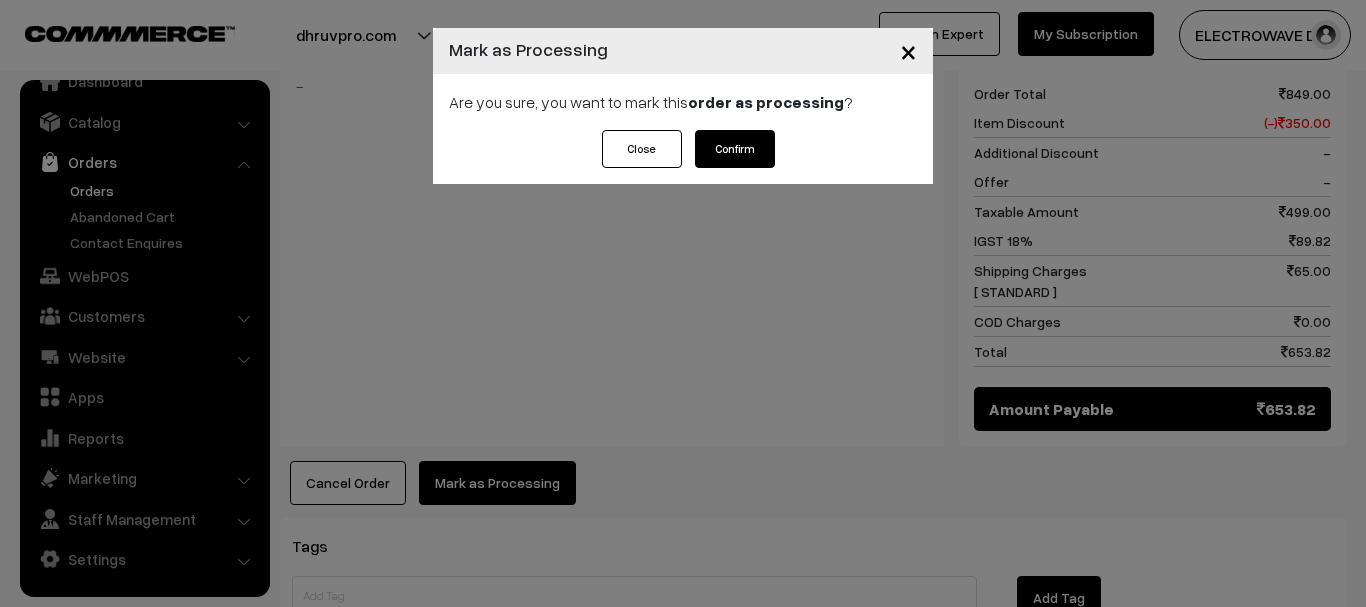 click on "Confirm" at bounding box center [735, 149] 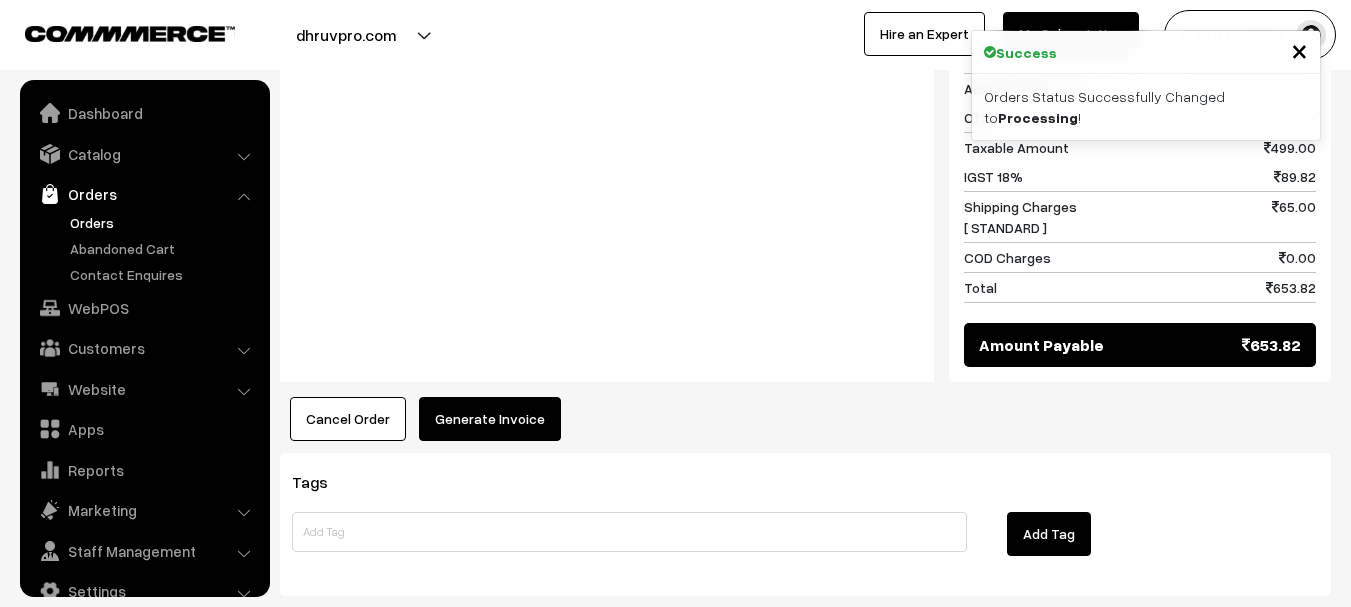 scroll, scrollTop: 1041, scrollLeft: 0, axis: vertical 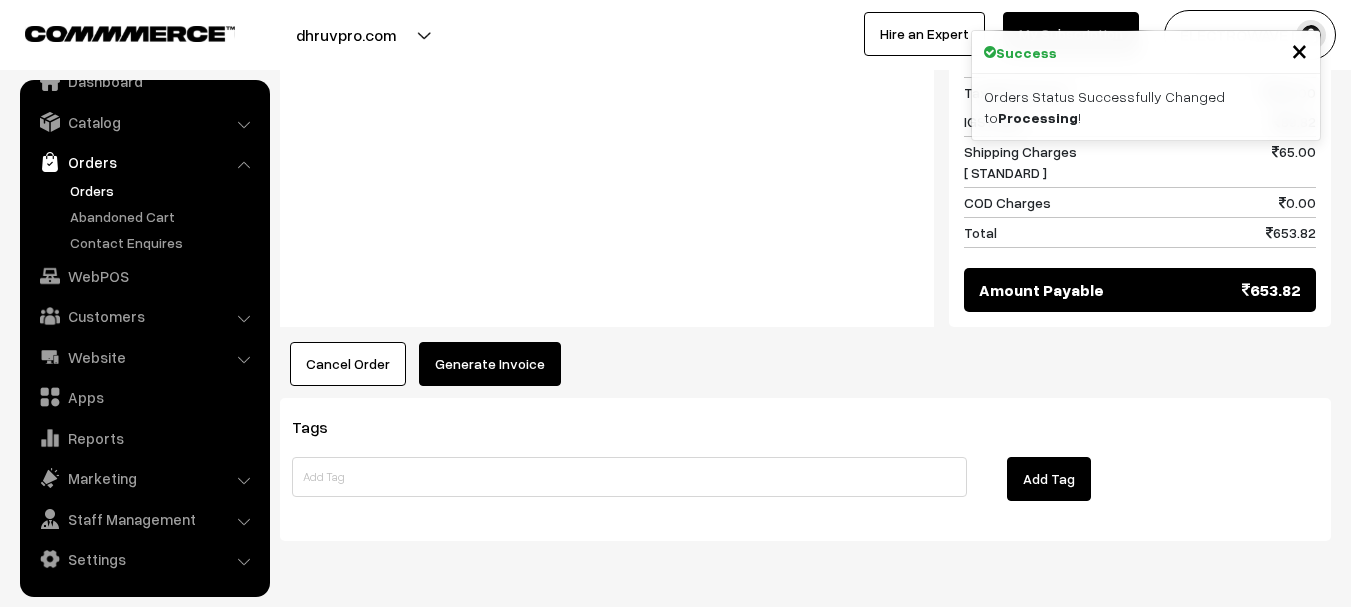 click on "Generate Invoice" at bounding box center (490, 364) 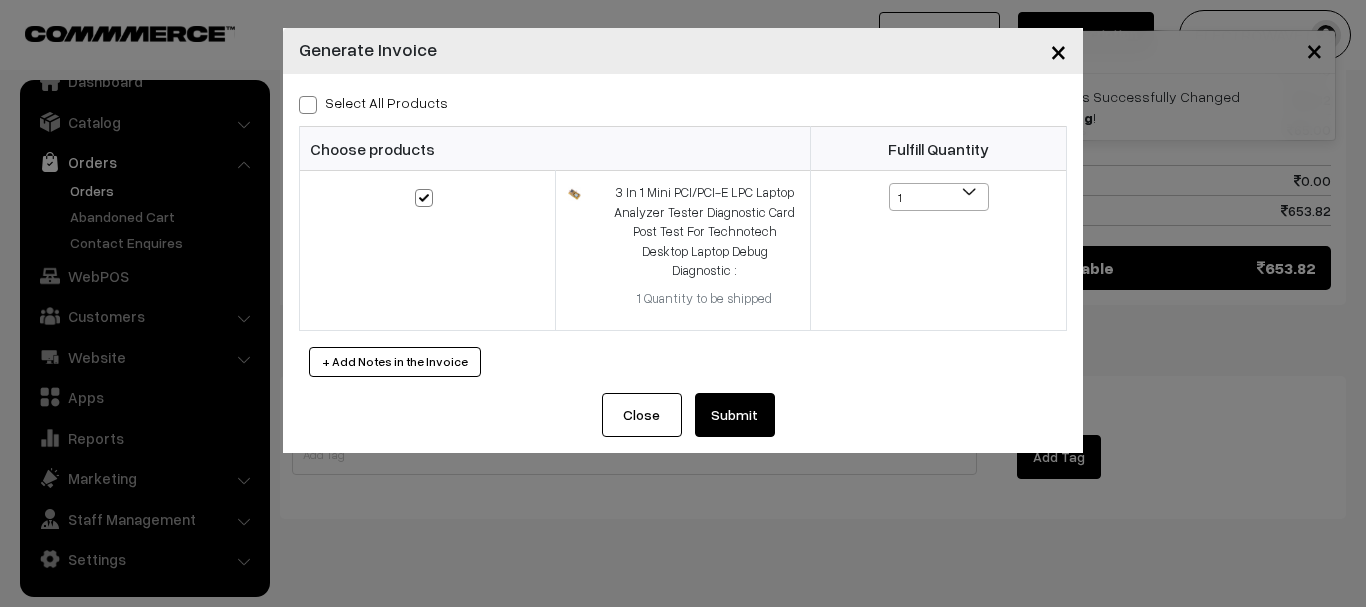 click on "Submit" at bounding box center [735, 415] 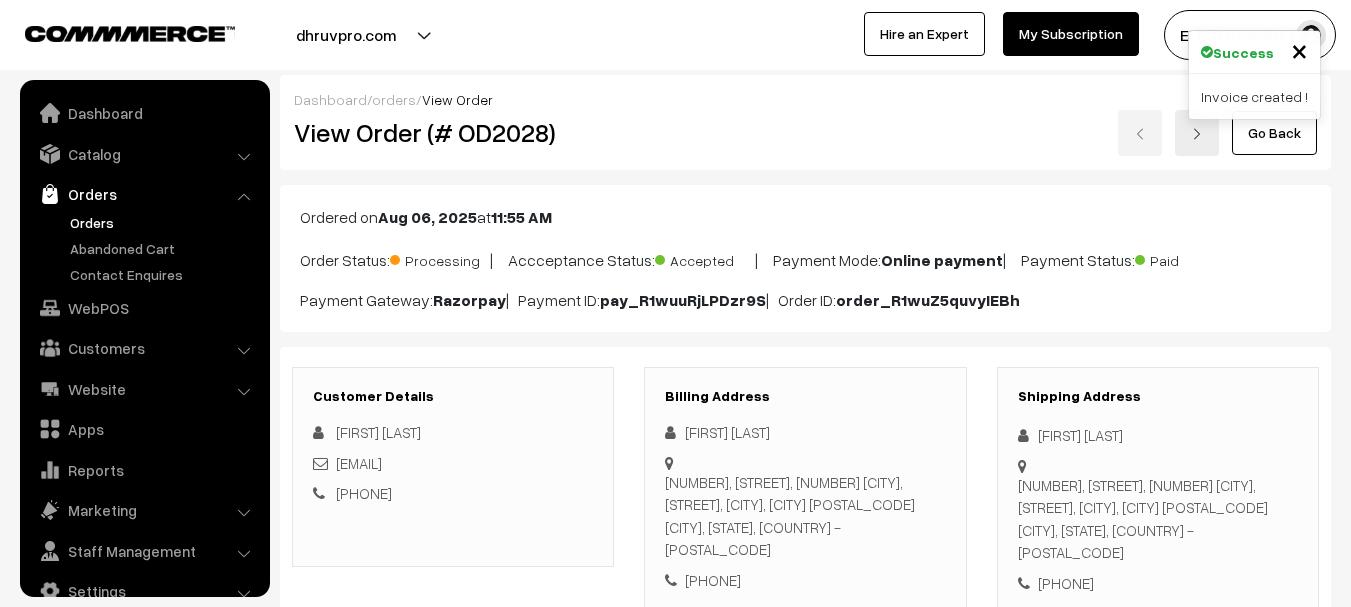 scroll, scrollTop: 1041, scrollLeft: 0, axis: vertical 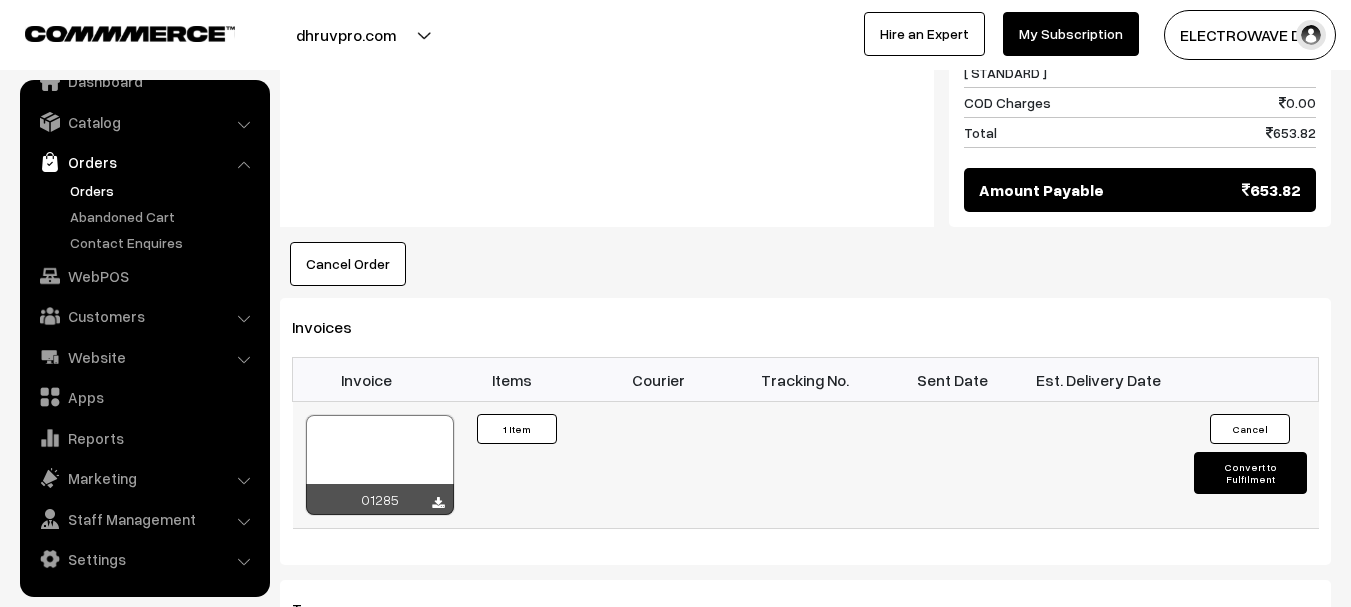 click at bounding box center (380, 465) 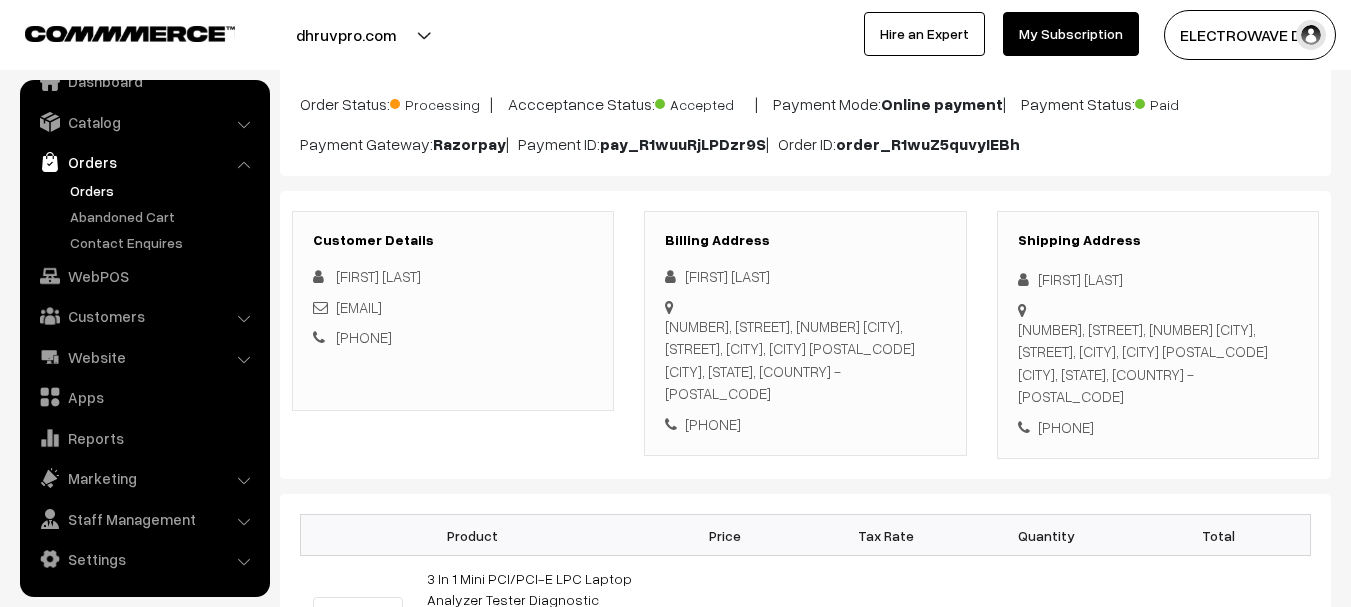scroll, scrollTop: 0, scrollLeft: 0, axis: both 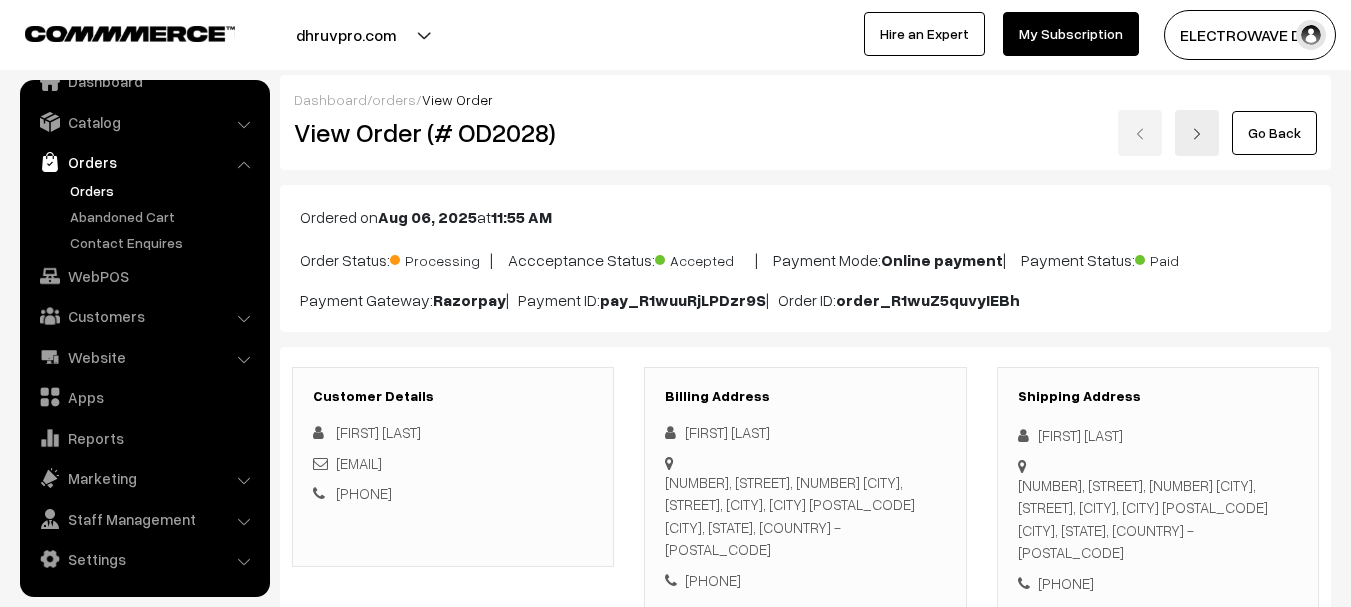 click at bounding box center [1197, 133] 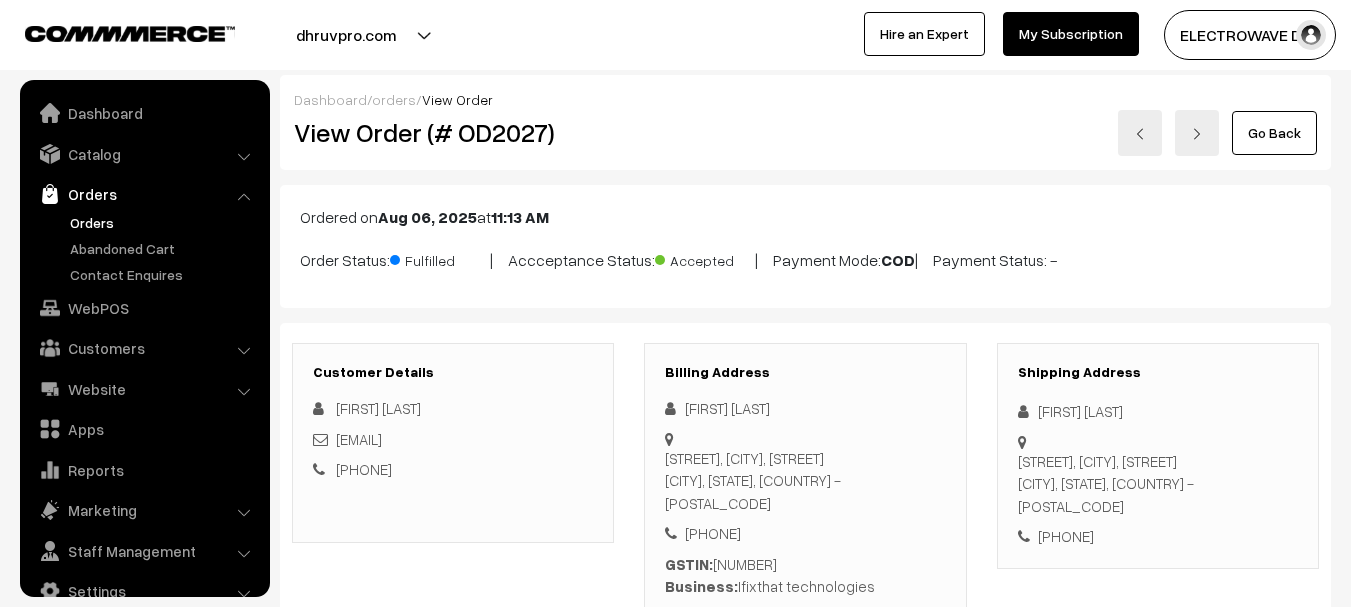 scroll, scrollTop: 100, scrollLeft: 0, axis: vertical 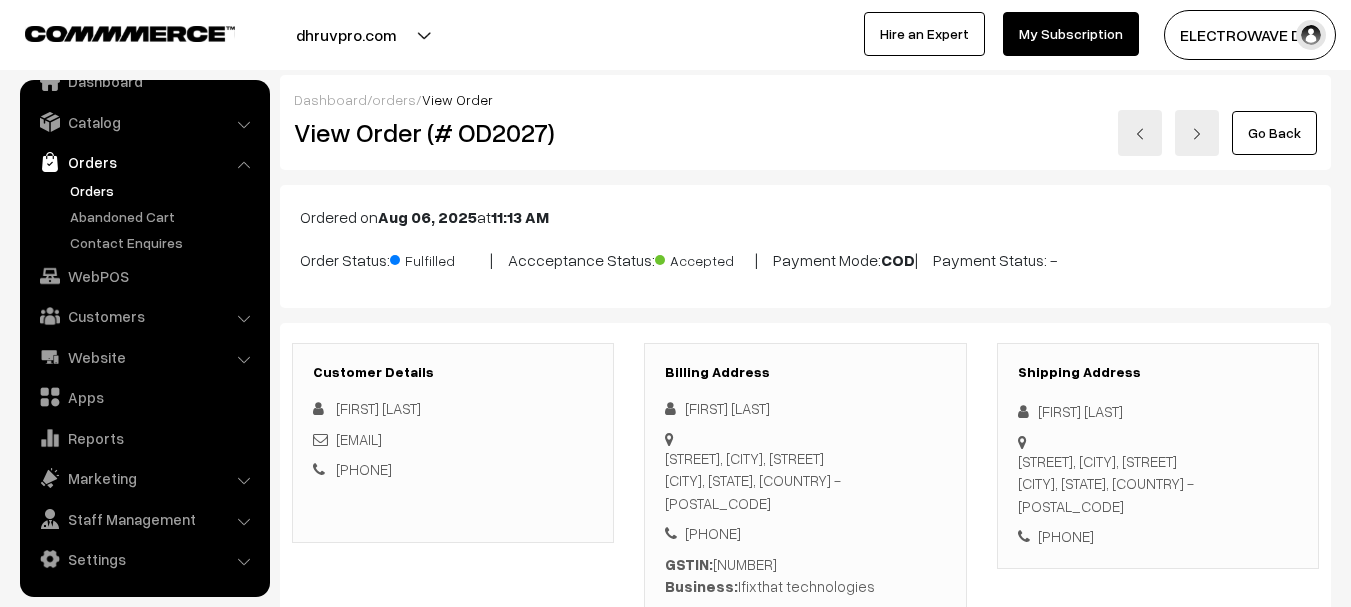 click at bounding box center (1197, 134) 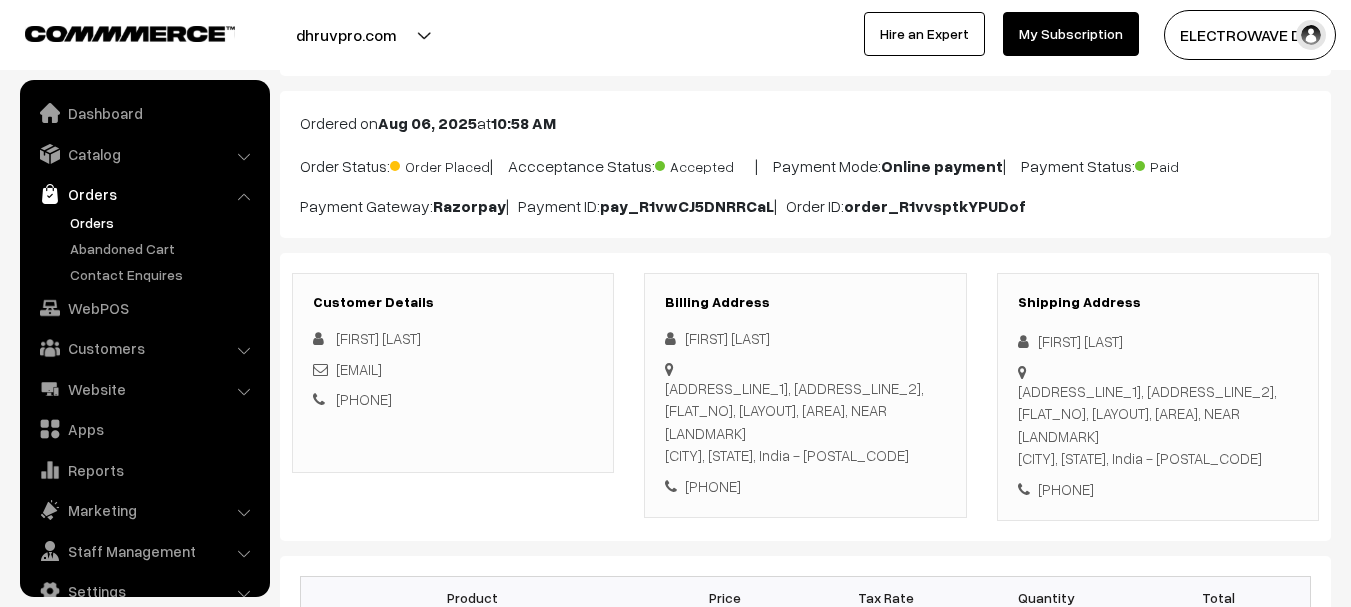 scroll, scrollTop: 200, scrollLeft: 0, axis: vertical 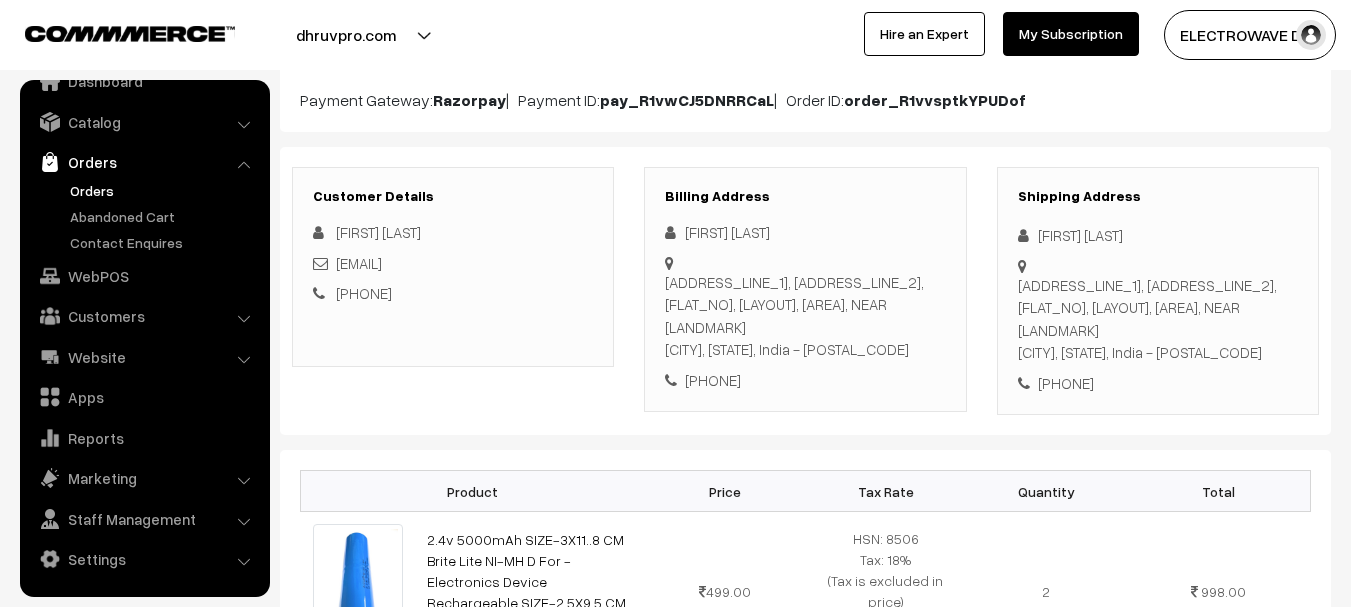 click on "[ADDRESS_LINE_1], [ADDRESS_LINE_2], [FLAT_NO], [LAYOUT], [AREA], NEAR [LANDMARK]
[CITY], [STATE], India                                 - [POSTAL_CODE]" at bounding box center (1158, 319) 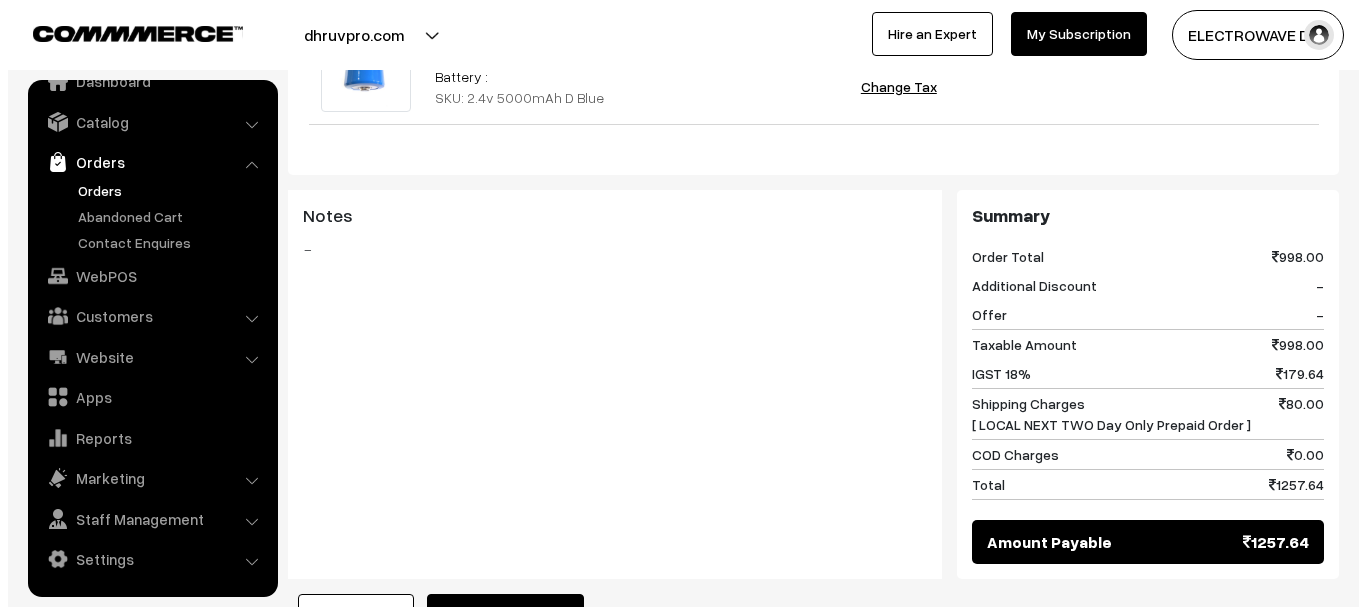scroll, scrollTop: 900, scrollLeft: 0, axis: vertical 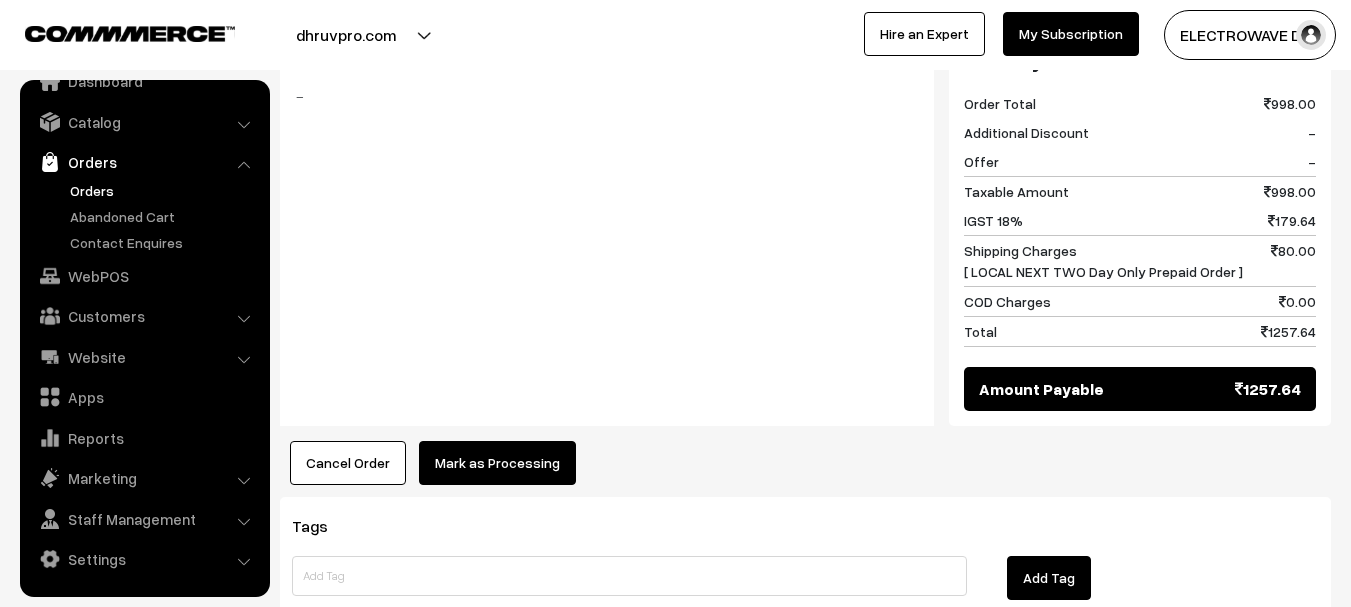 click on "Mark as Processing" at bounding box center [497, 463] 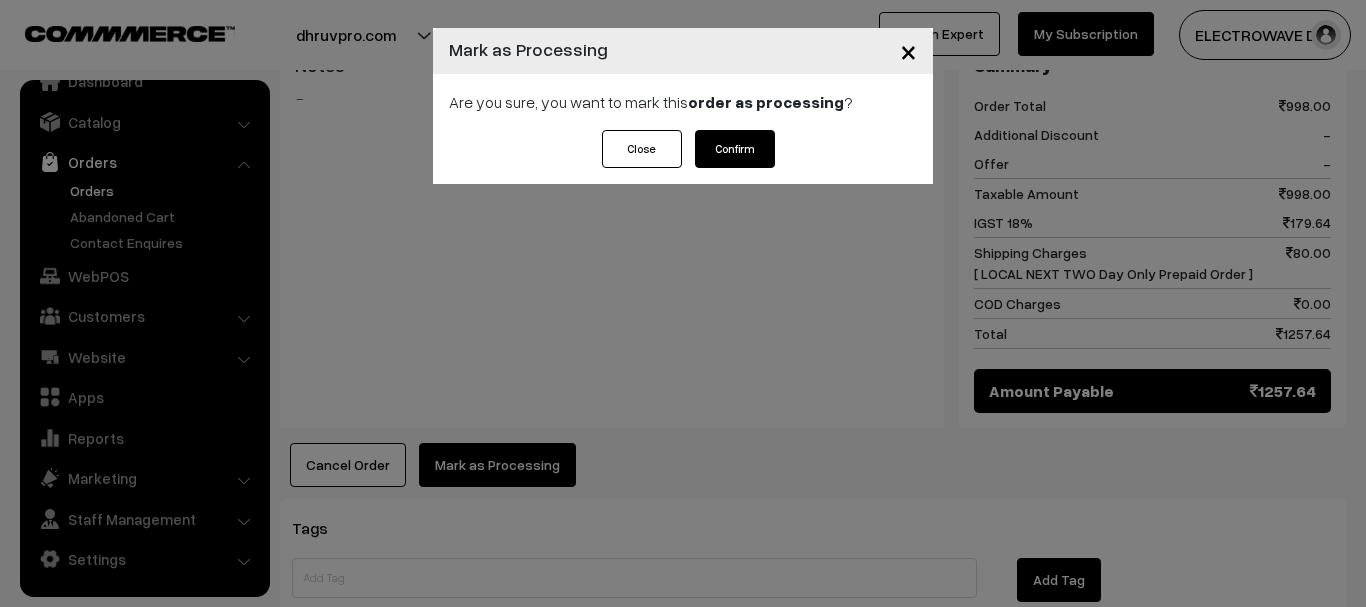 click on "Confirm" at bounding box center (735, 149) 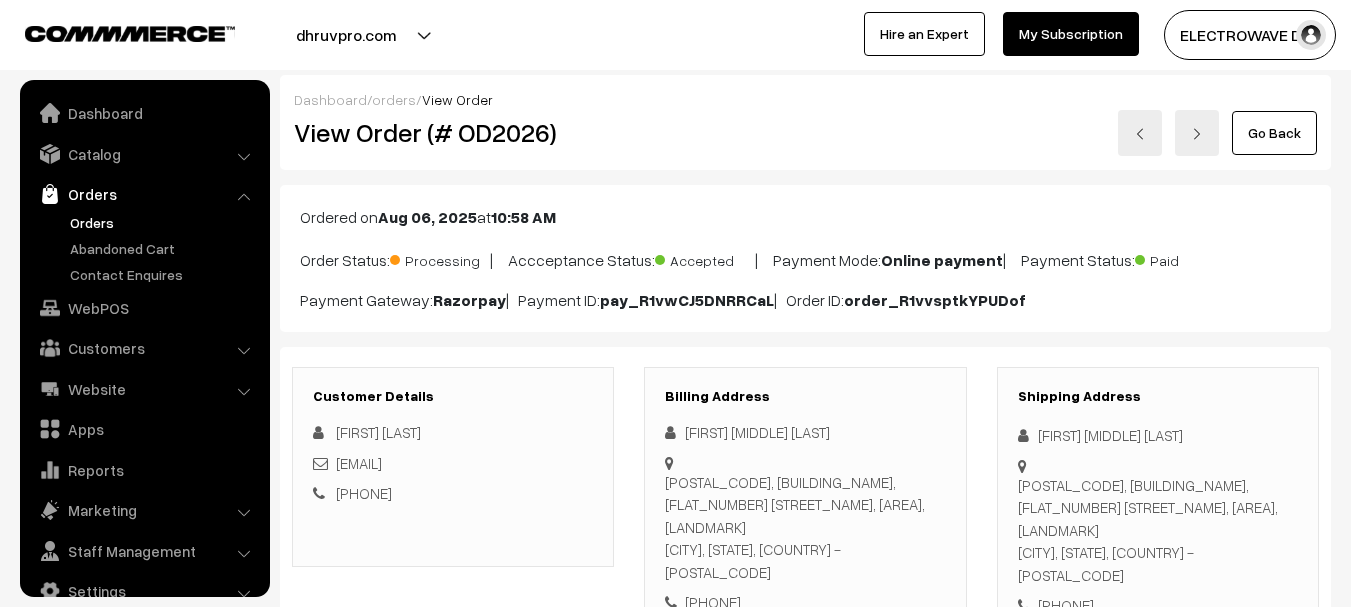 scroll, scrollTop: 0, scrollLeft: 0, axis: both 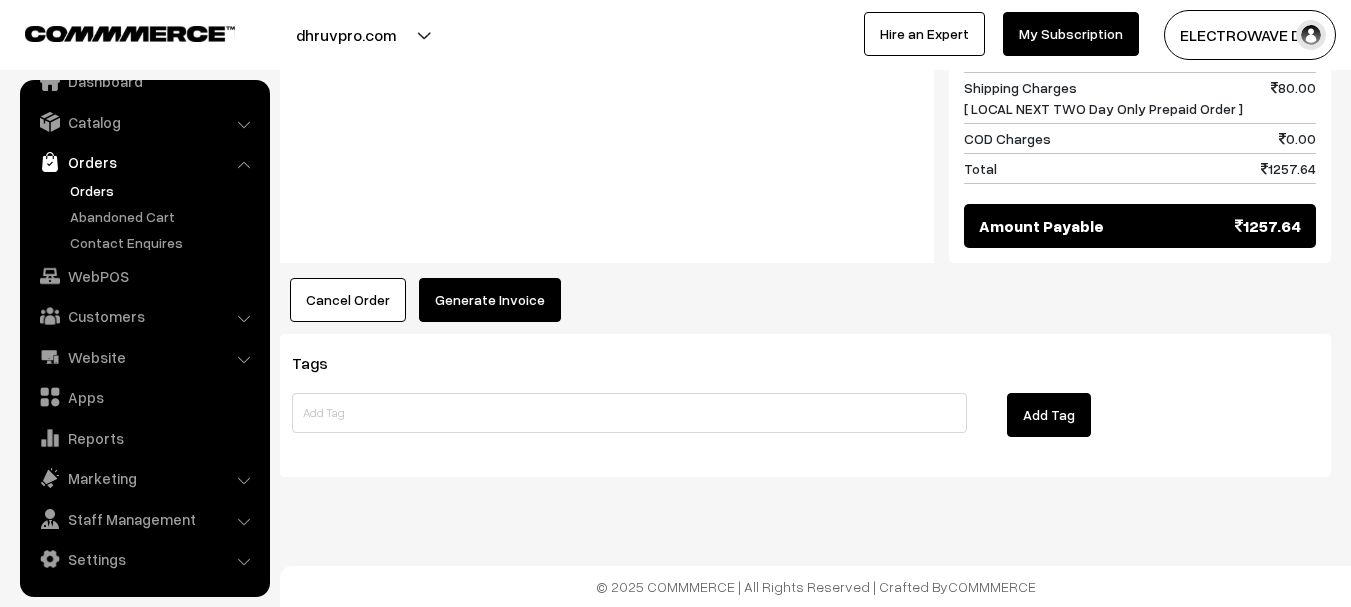 click on "Generate Invoice" at bounding box center [490, 300] 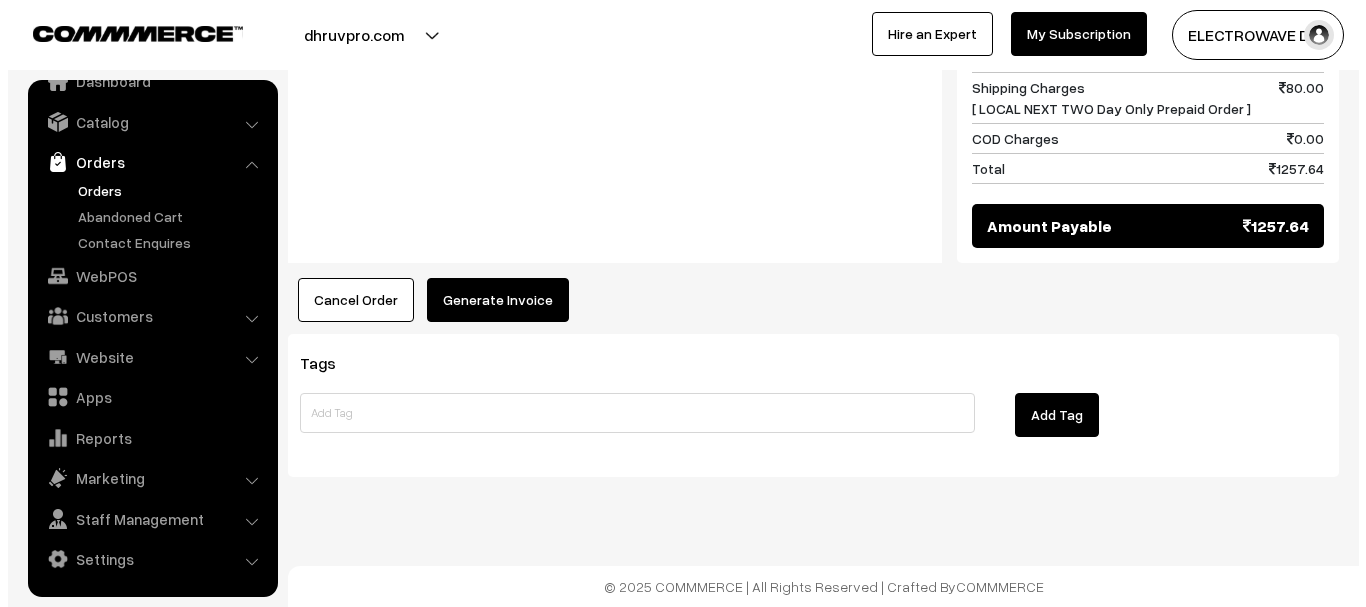 scroll, scrollTop: 1088, scrollLeft: 0, axis: vertical 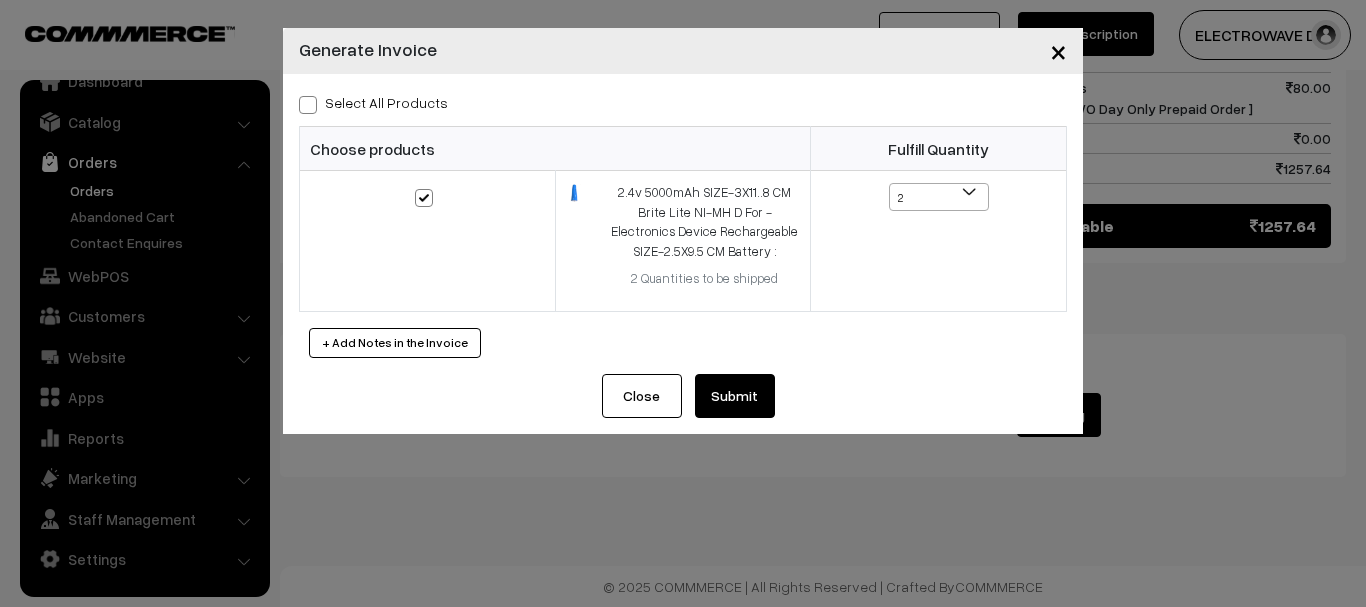 click on "Submit" at bounding box center [735, 396] 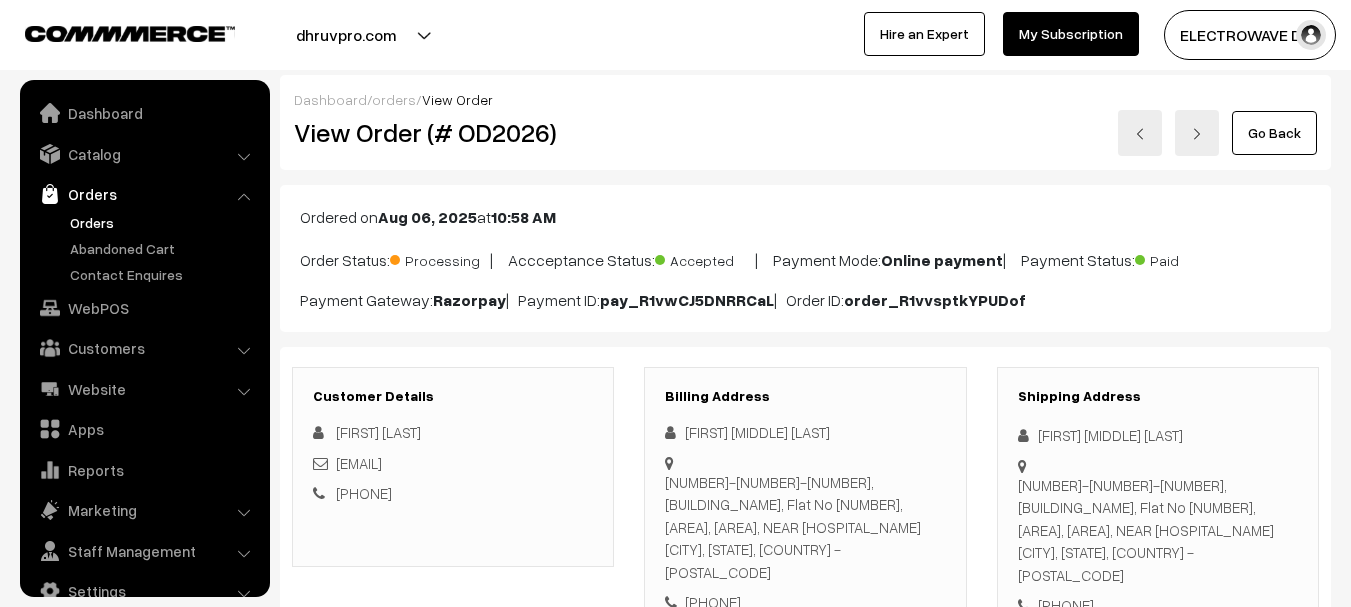 click at bounding box center (380, 1586) 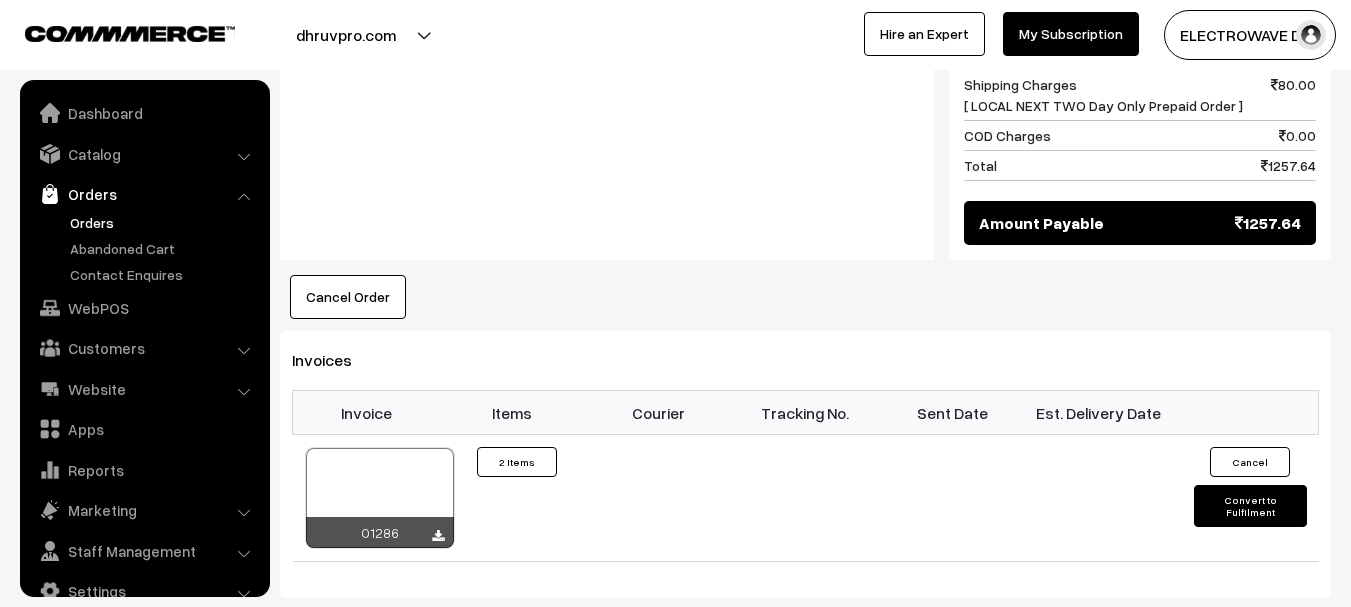scroll, scrollTop: 1088, scrollLeft: 0, axis: vertical 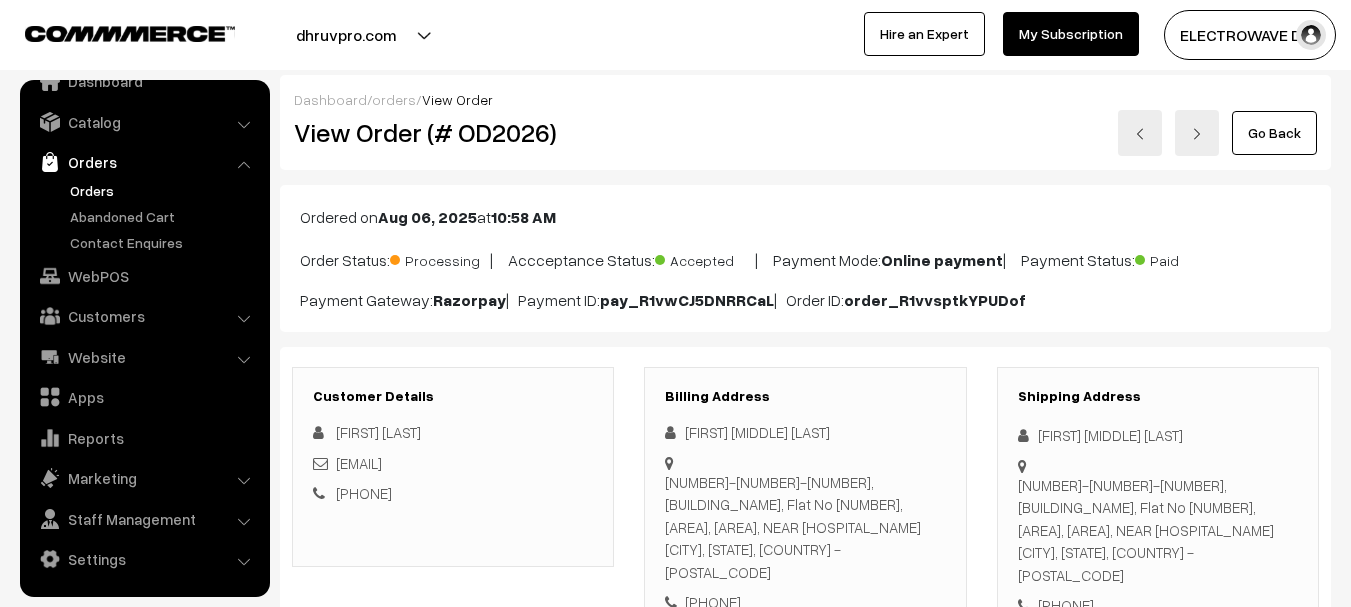 click at bounding box center [1197, 133] 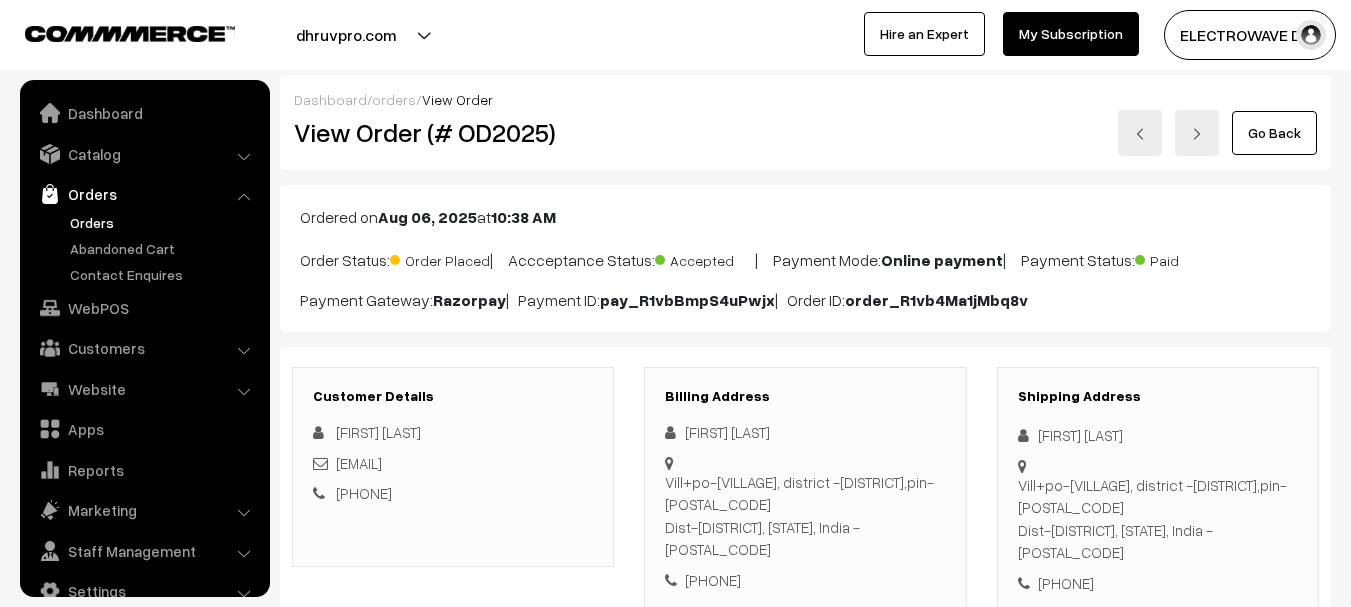 scroll, scrollTop: 0, scrollLeft: 0, axis: both 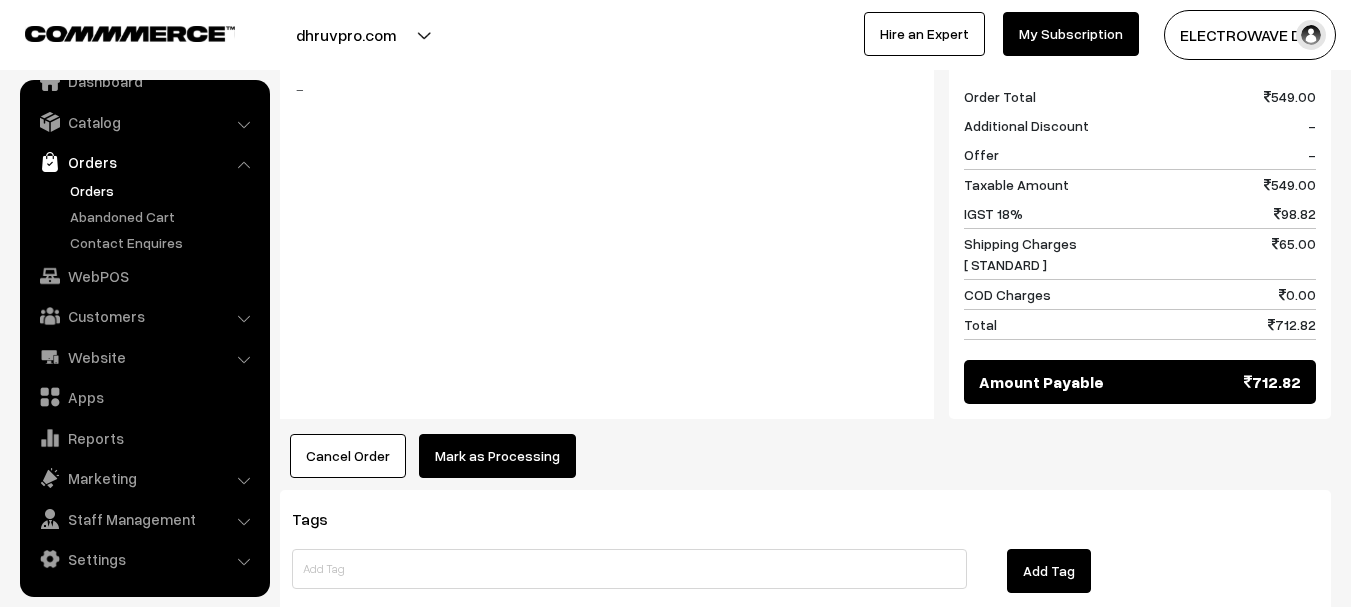 click on "Mark as Processing" at bounding box center [497, 456] 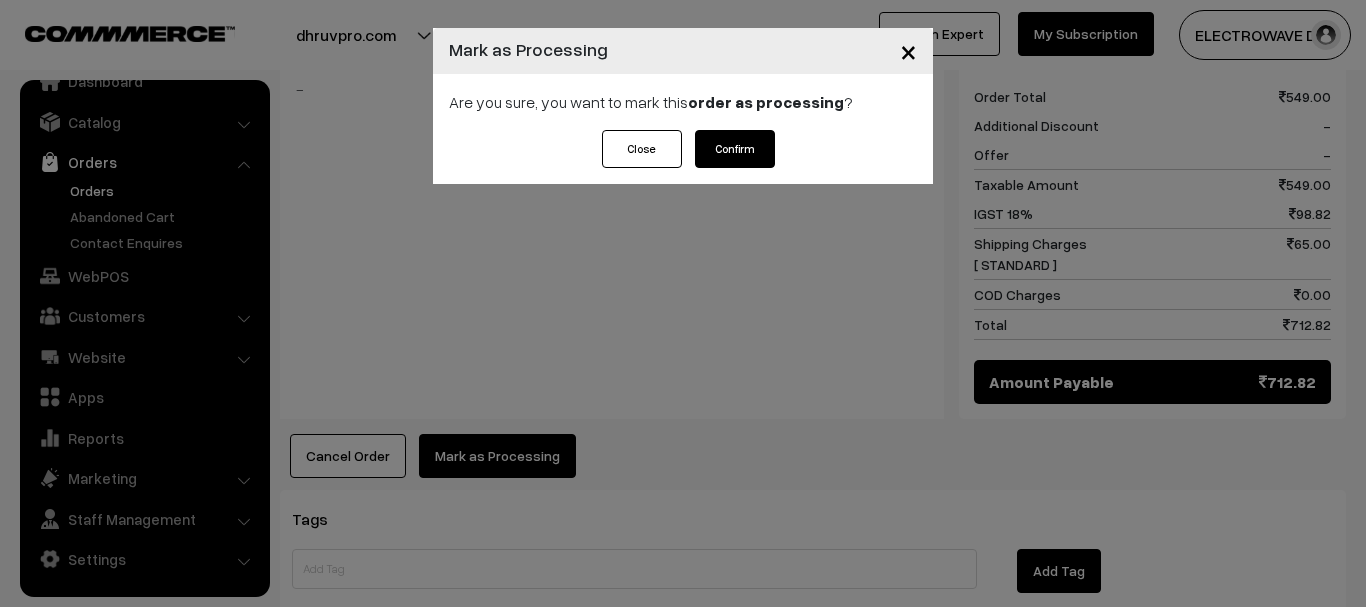 click on "Confirm" at bounding box center (735, 149) 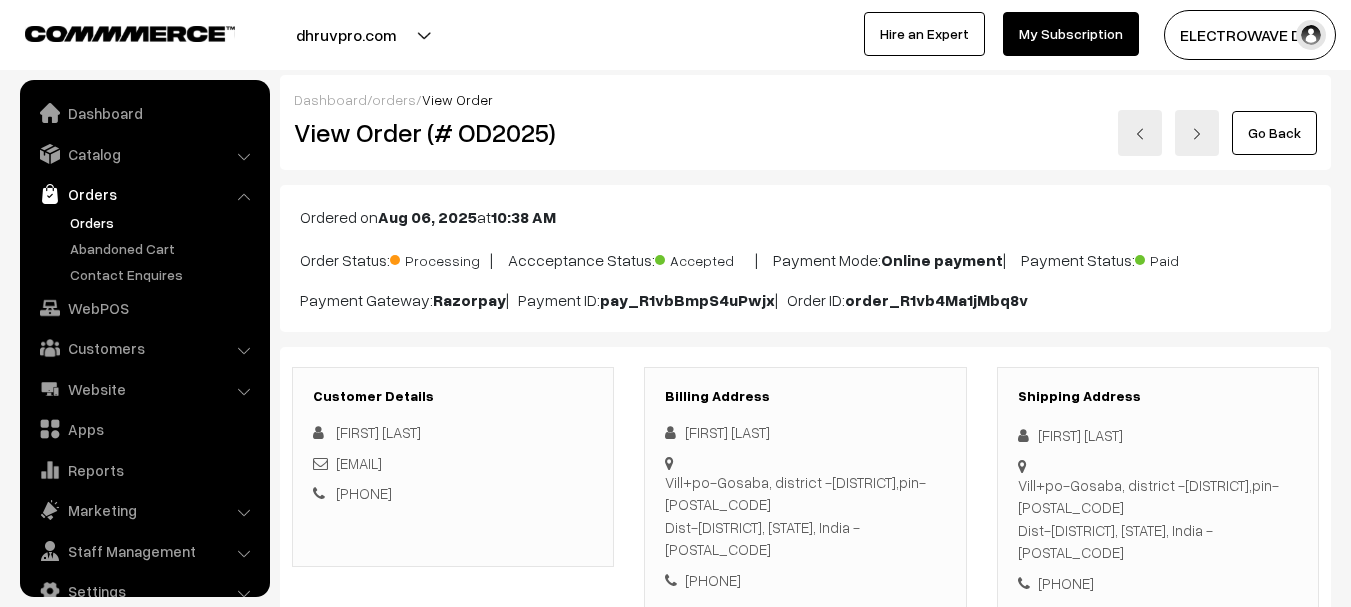 scroll, scrollTop: 0, scrollLeft: 0, axis: both 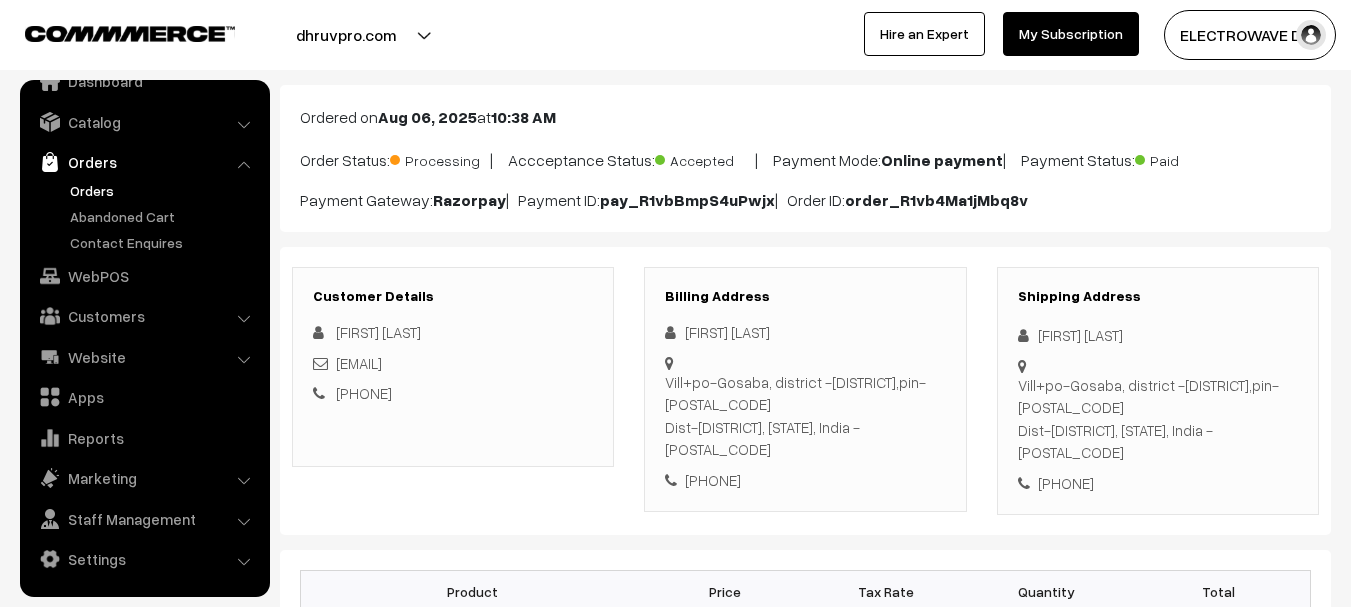 click on "Vill+po-Gosaba, district -south 24 pargana,pin- 743370
Dist-south 24 pargana,                                 West Bengal,  India                                 - 743370" at bounding box center (1158, 419) 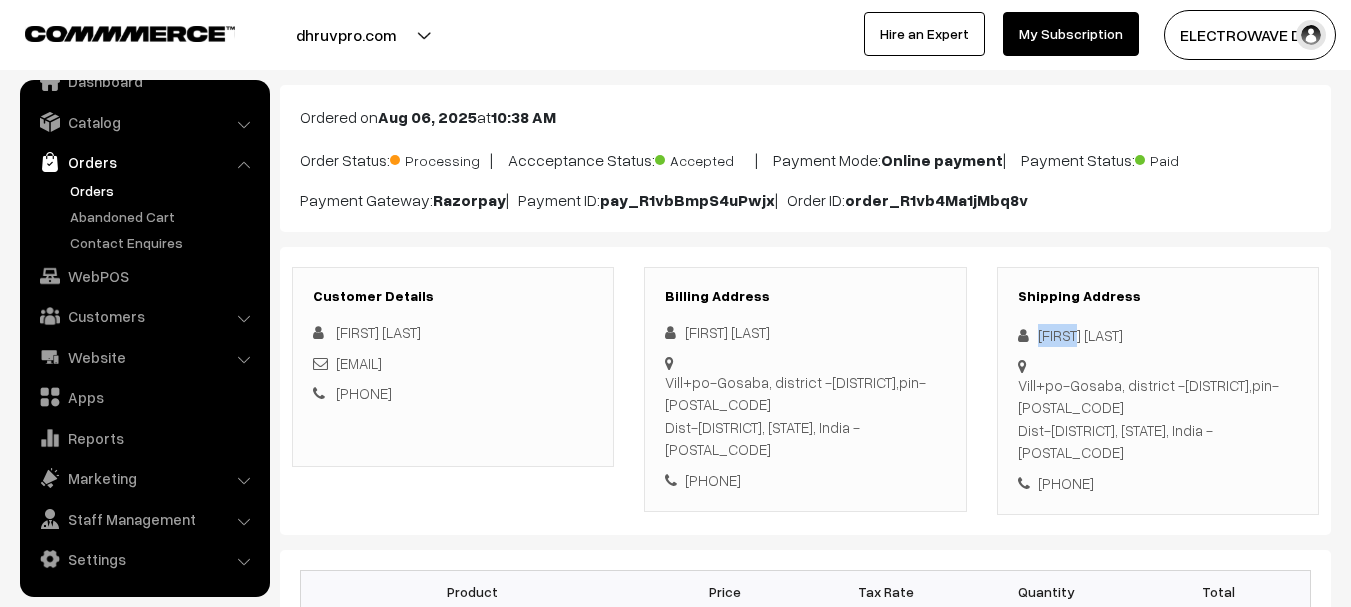 click on "[FIRST] [LAST]" at bounding box center (1158, 335) 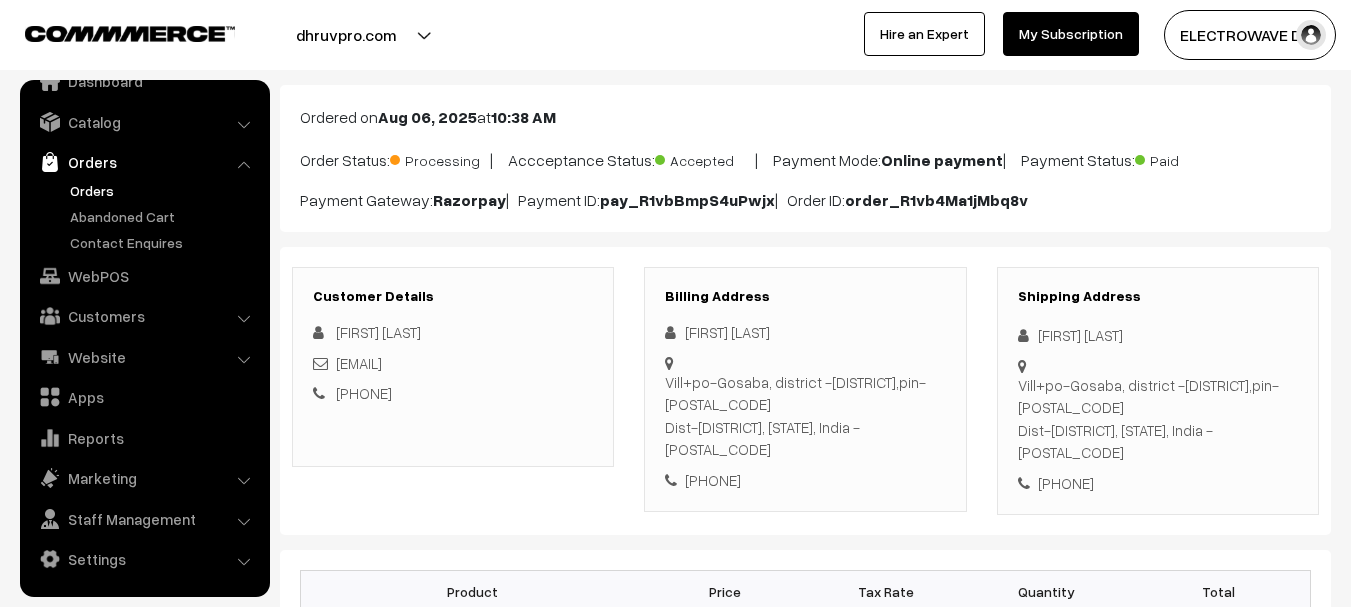 click on "[FIRST] [LAST]" at bounding box center (1158, 335) 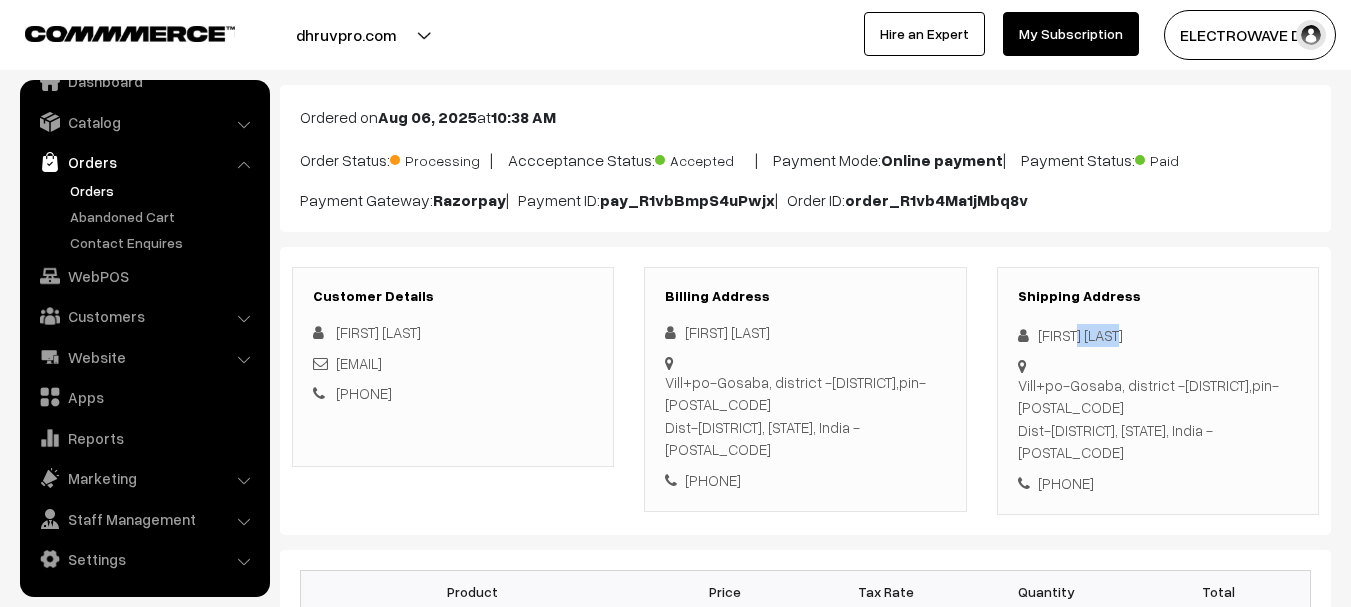 click on "[FIRST] [LAST]" at bounding box center (1158, 335) 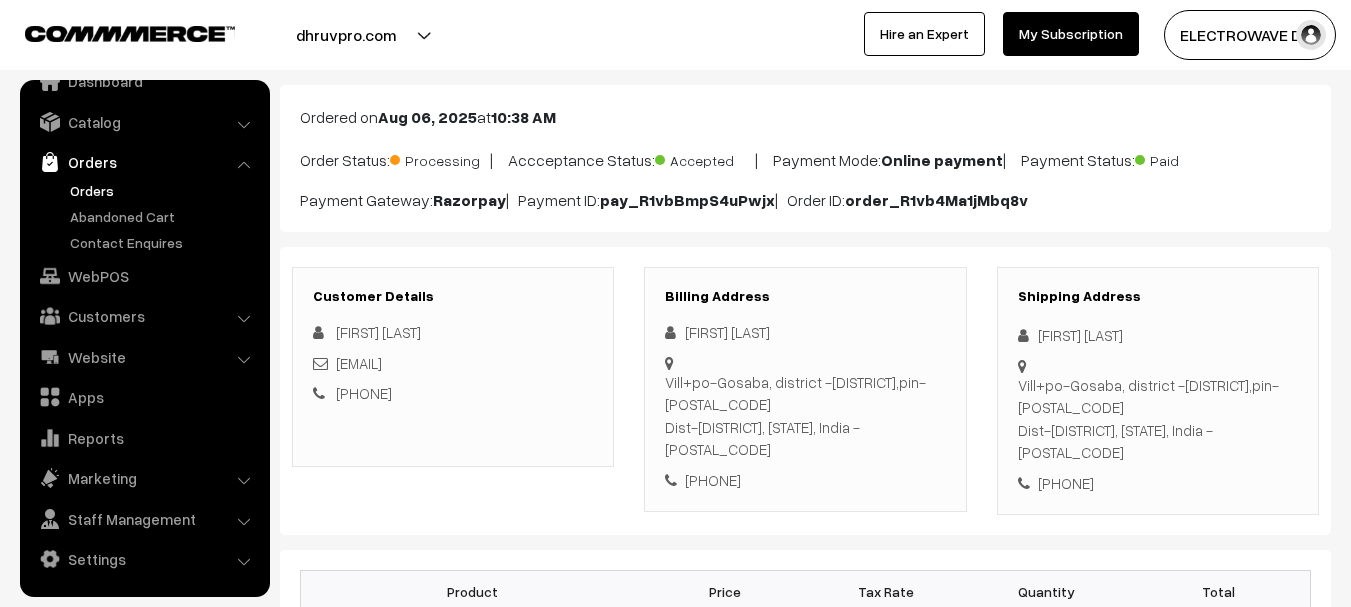 click on "[PHONE]" at bounding box center [1158, 483] 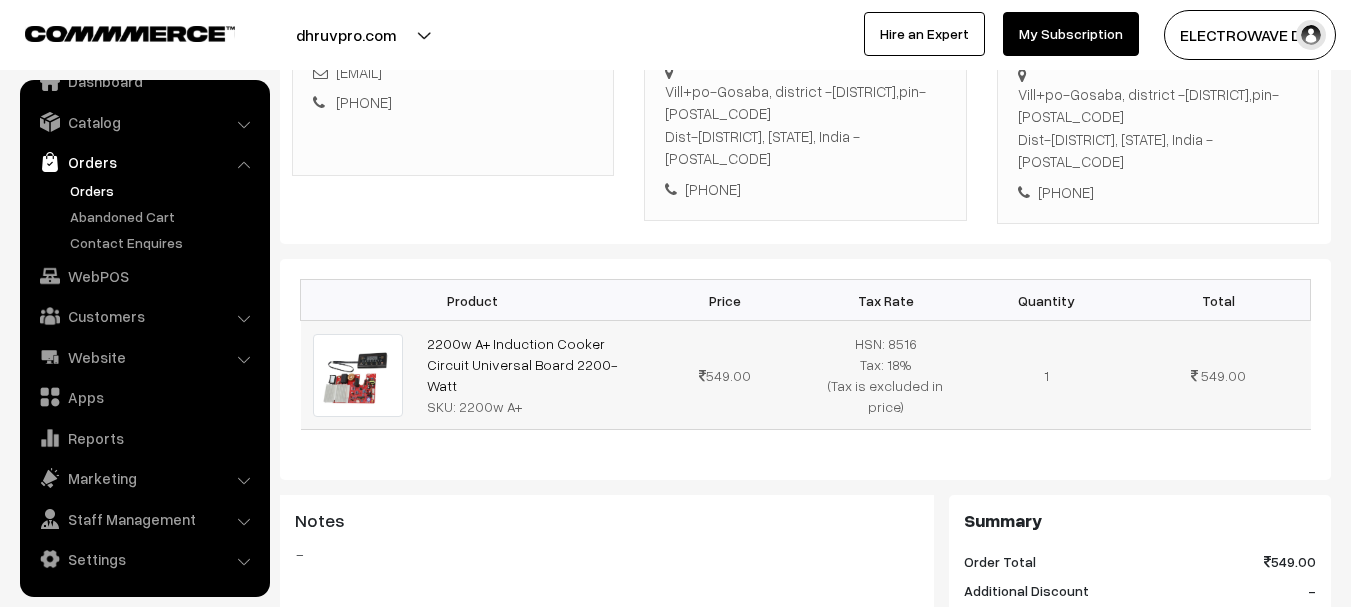 scroll, scrollTop: 400, scrollLeft: 0, axis: vertical 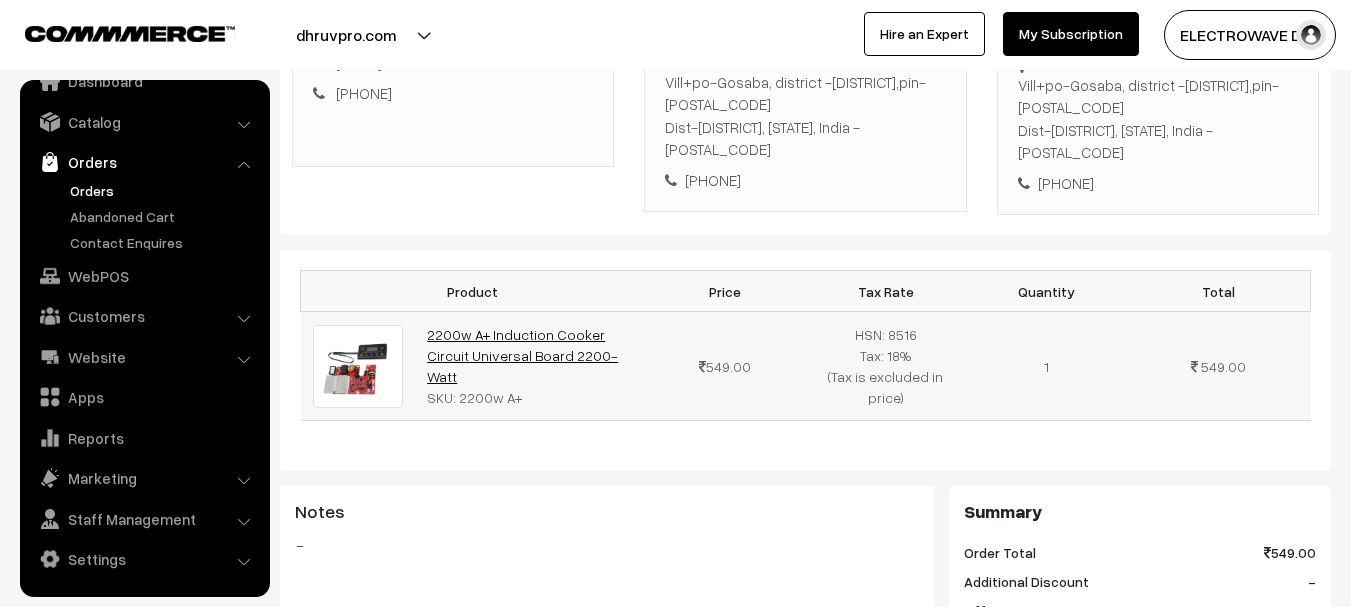 copy on "2200w A+ Induction Cooker Circuit Universal Board 2200-Watt
SKU: 2200w A+" 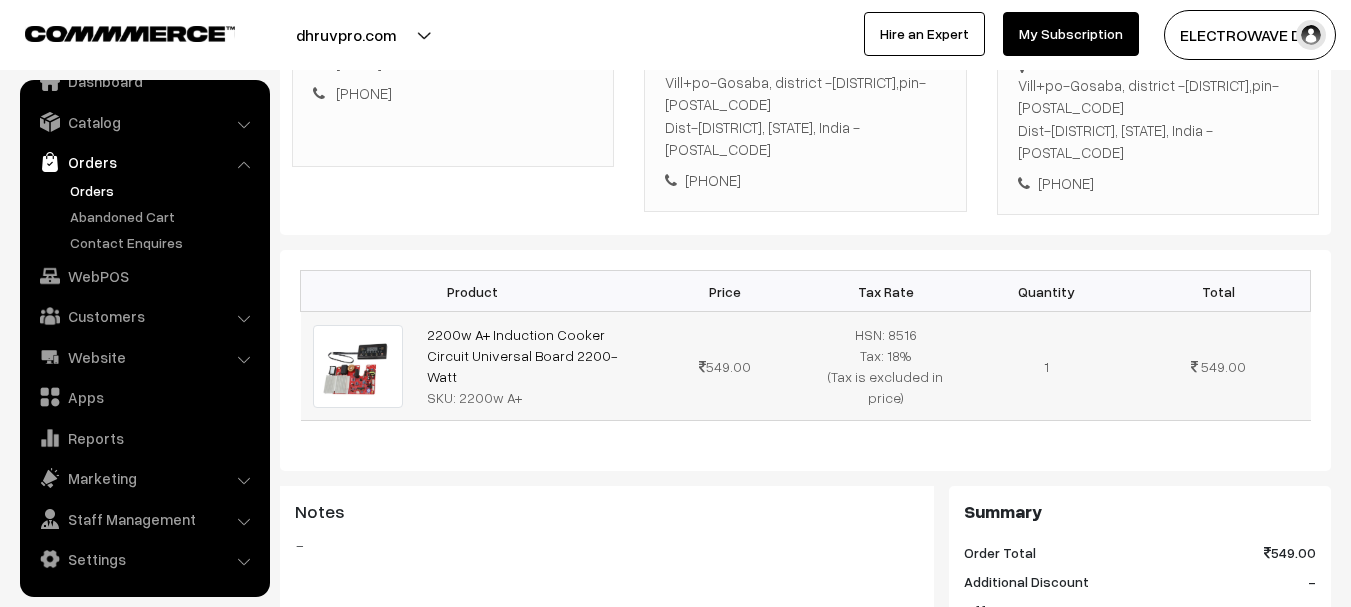 drag, startPoint x: 528, startPoint y: 388, endPoint x: 426, endPoint y: 347, distance: 109.9318 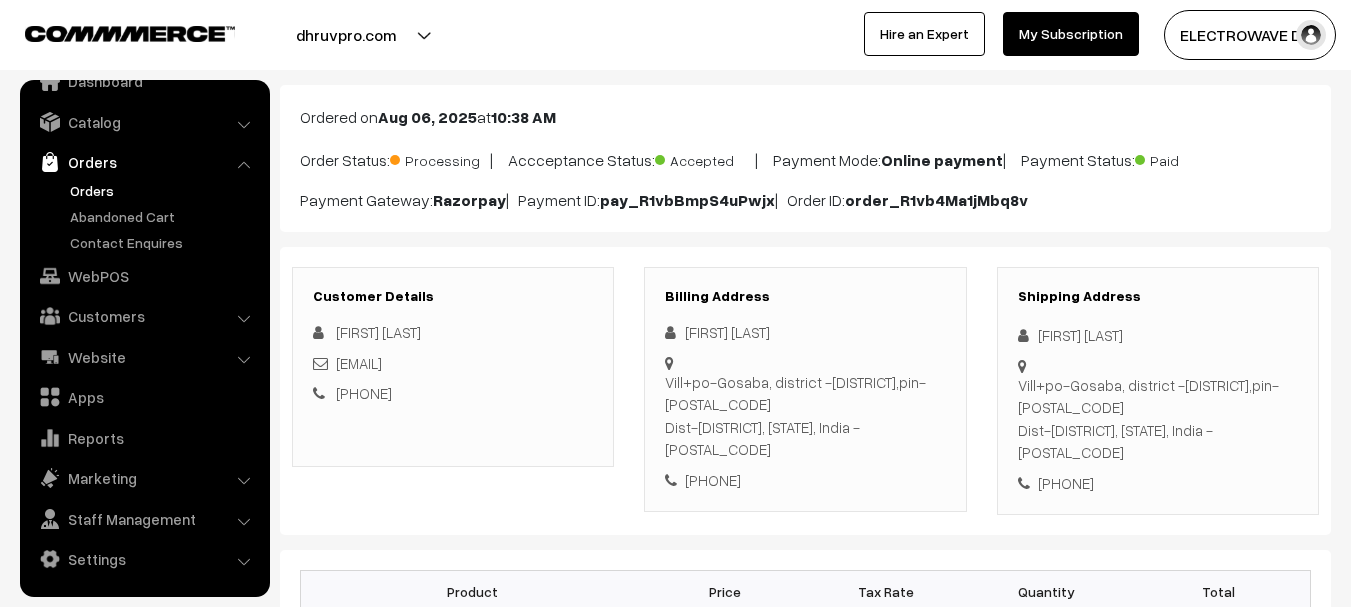 scroll, scrollTop: 0, scrollLeft: 0, axis: both 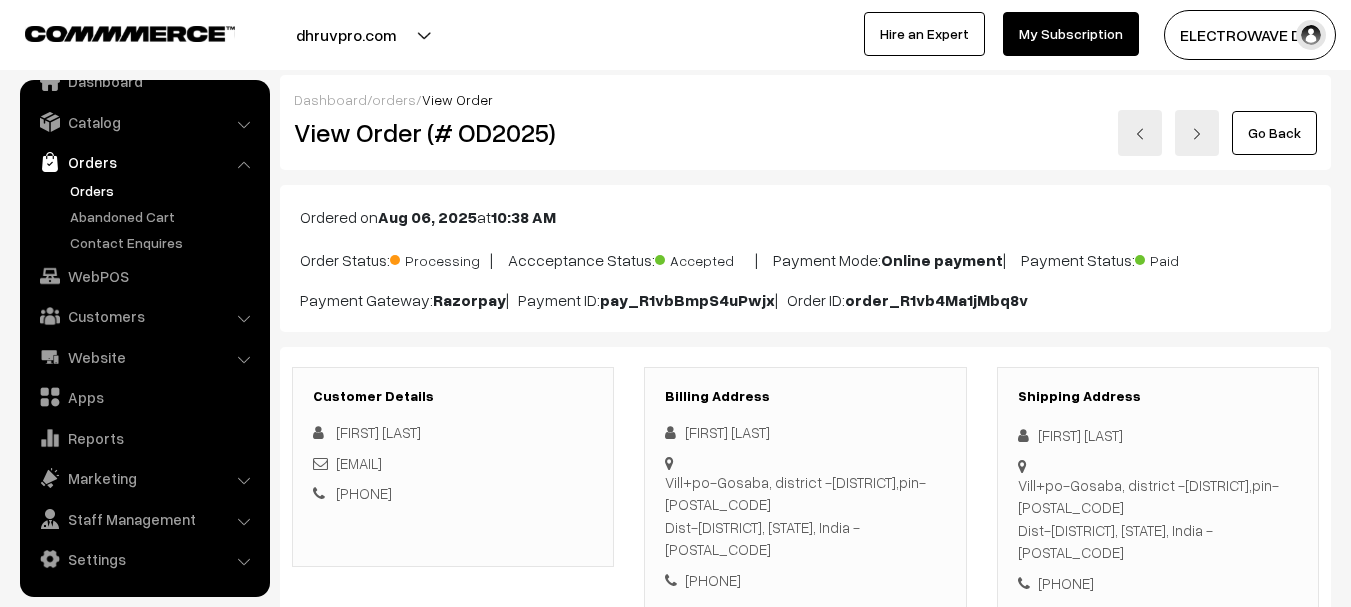 click on "View Order (# OD2025)" at bounding box center (454, 132) 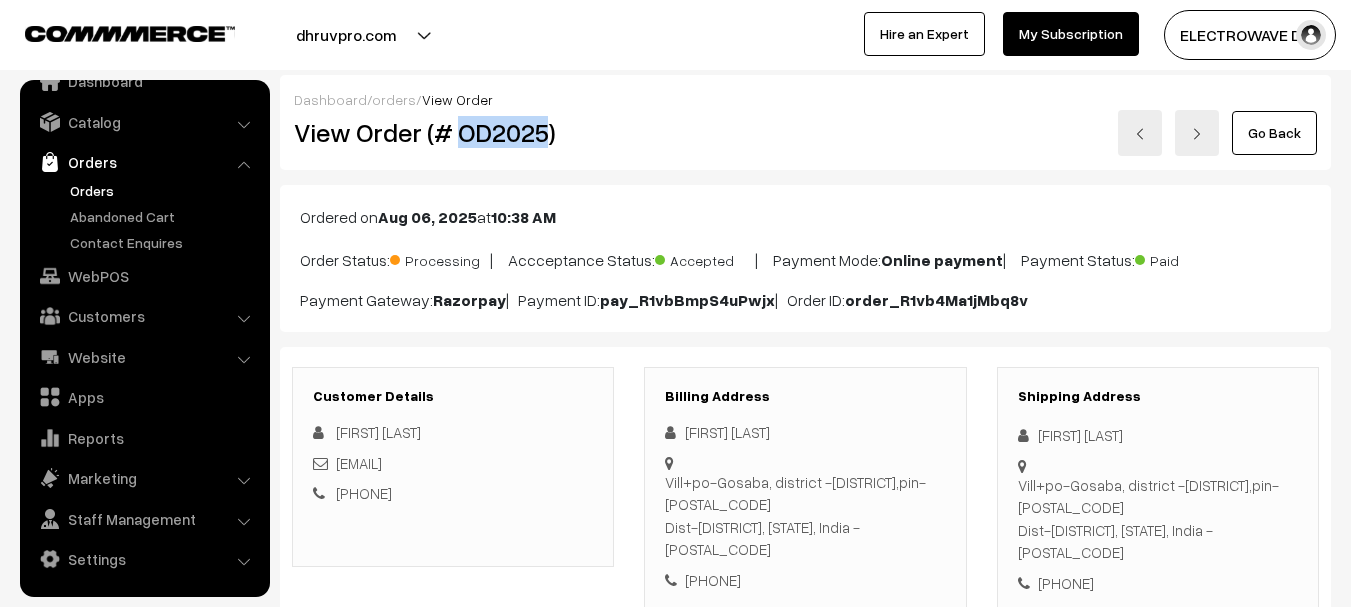 click on "View Order (# OD2025)" at bounding box center [454, 132] 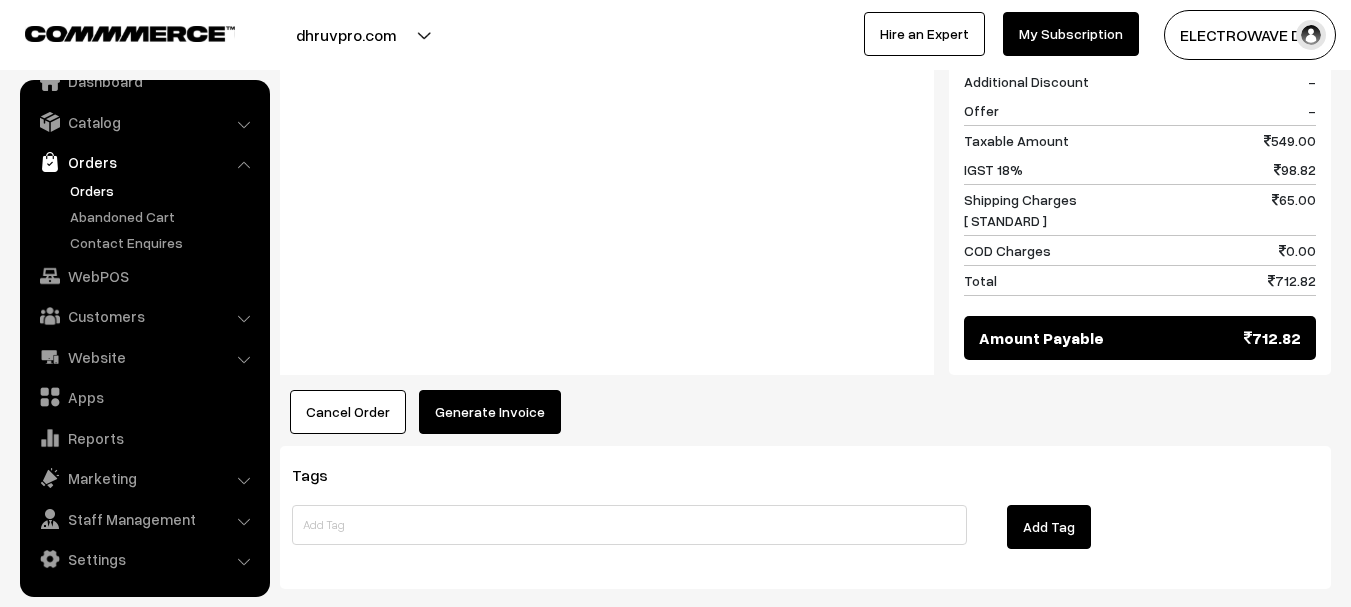 click on "Generate Invoice" at bounding box center (490, 412) 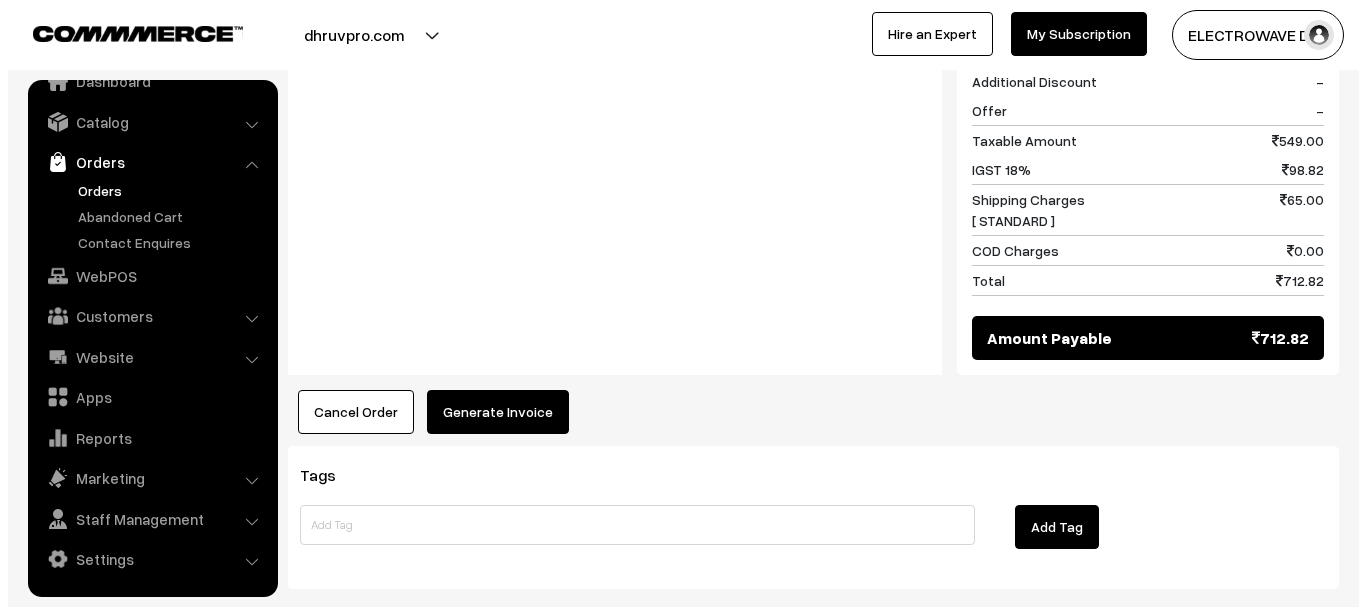 scroll, scrollTop: 902, scrollLeft: 0, axis: vertical 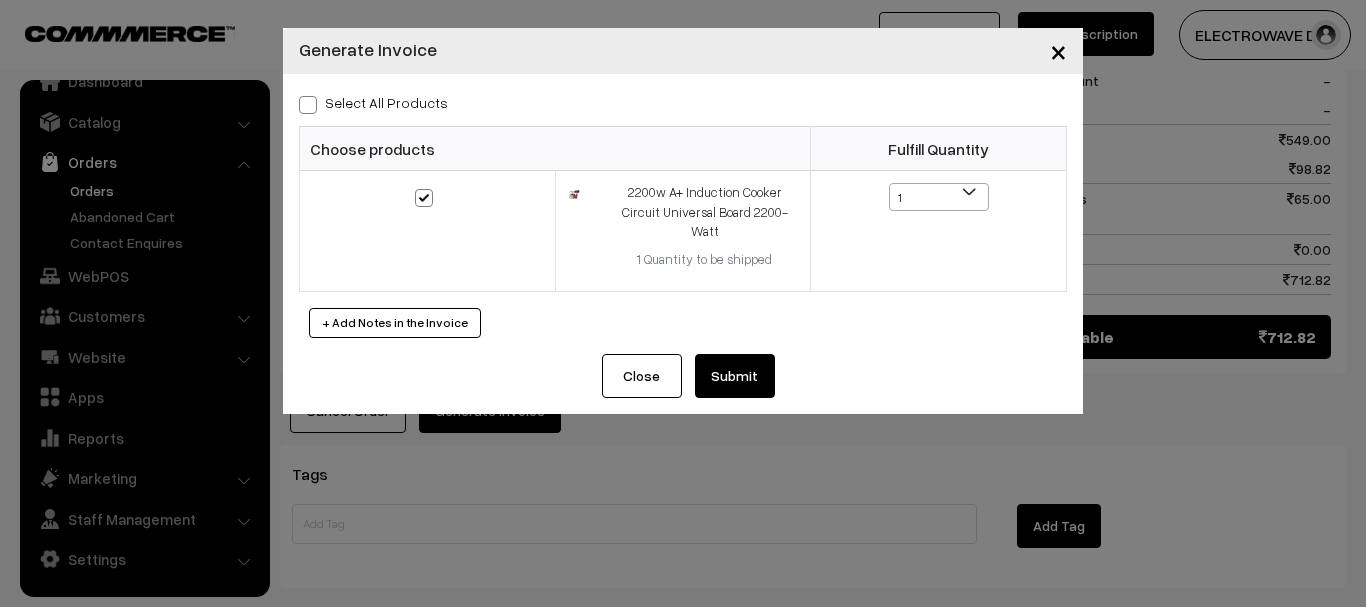 click on "Submit" at bounding box center [735, 376] 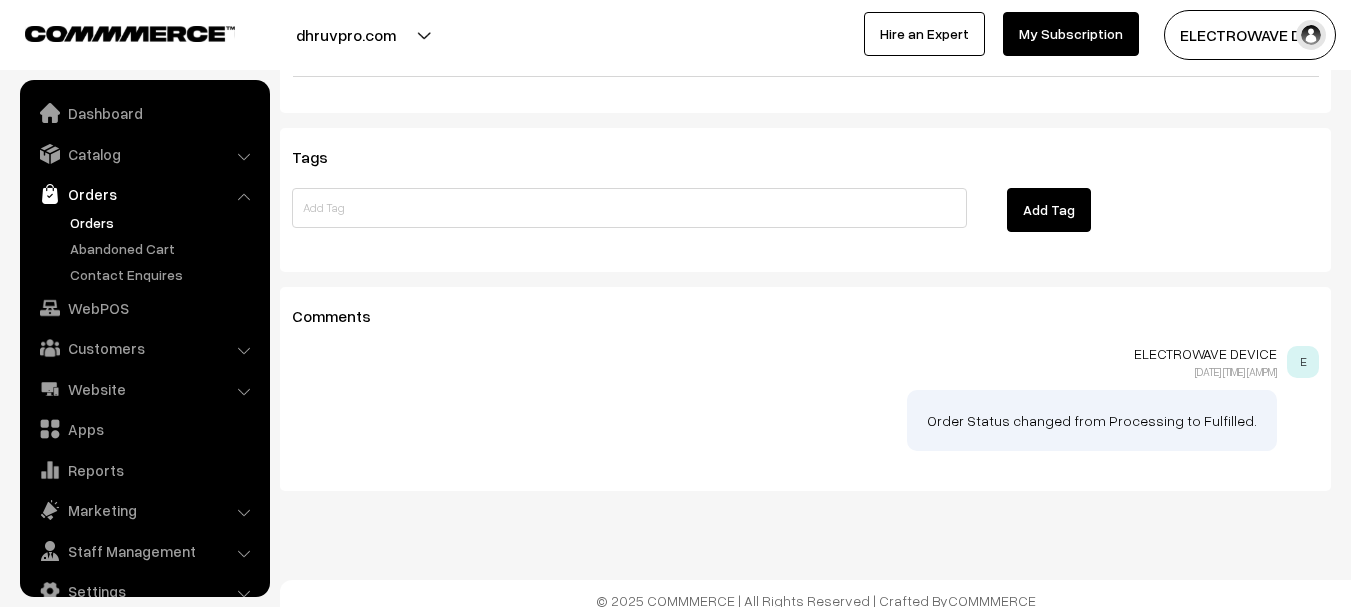 scroll, scrollTop: 1500, scrollLeft: 0, axis: vertical 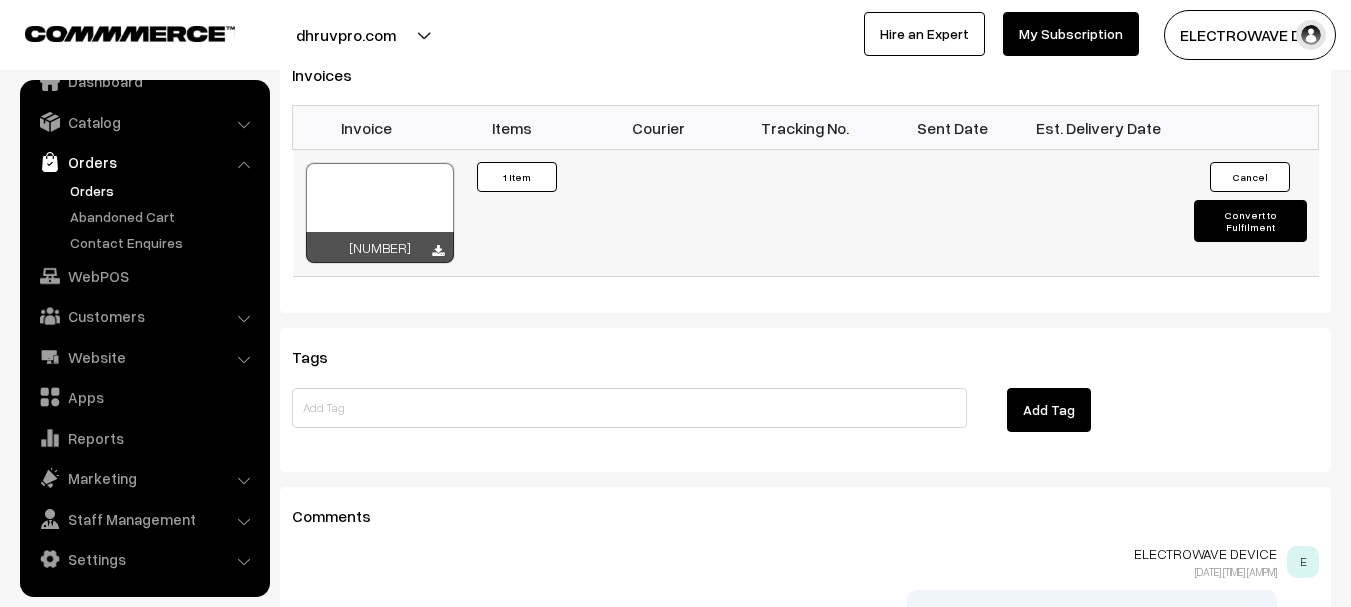 click on "Invoice
Items
Courier
Tracking No.
Sent Date
Est. Delivery Date
[NUMBER]
Invoice #[NUMBER] × Products 1 Item" at bounding box center [805, 191] 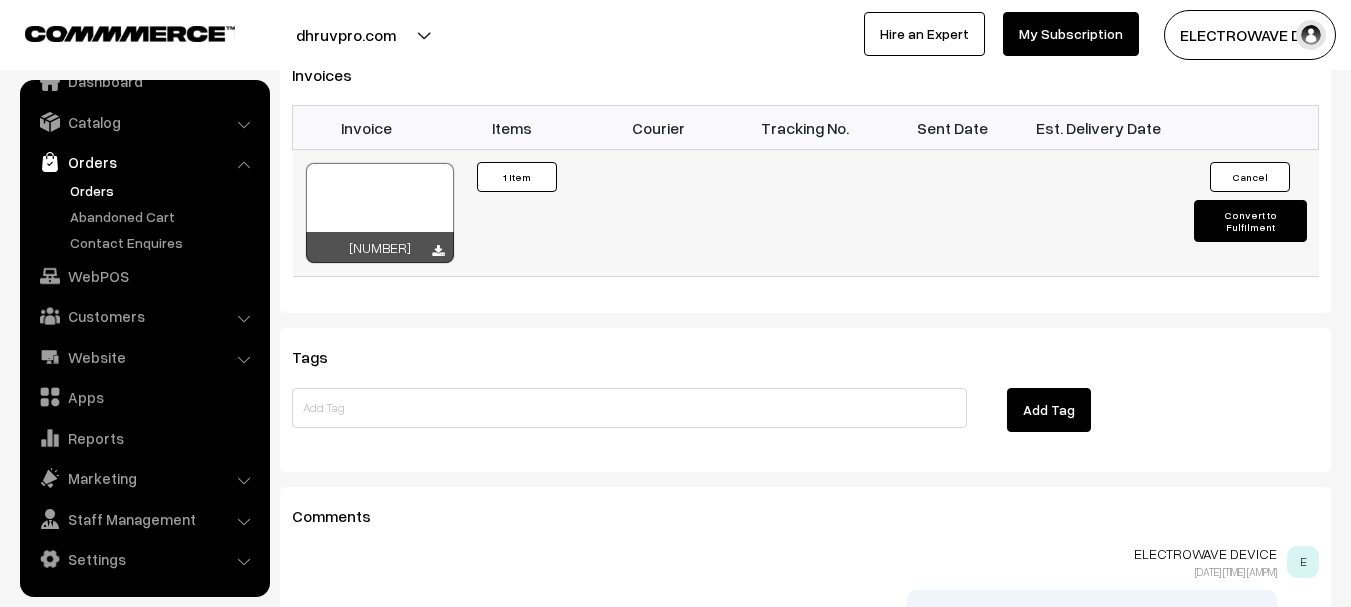 click on "[NUMBER]" at bounding box center [380, 247] 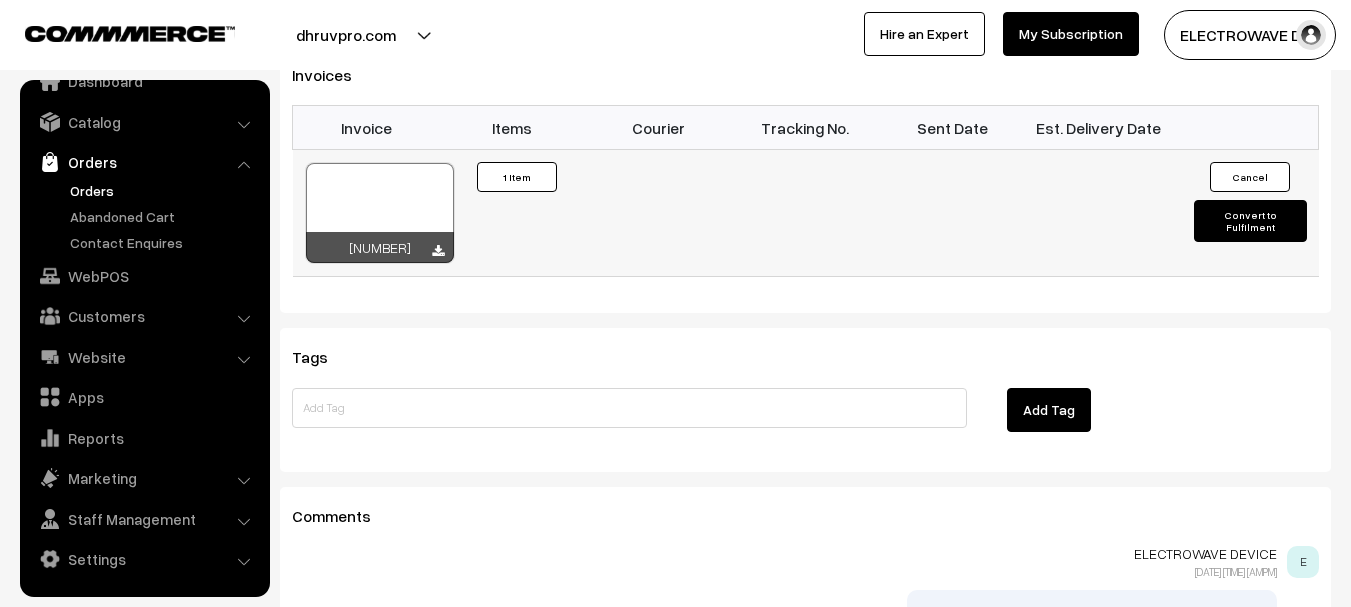 click at bounding box center [380, 213] 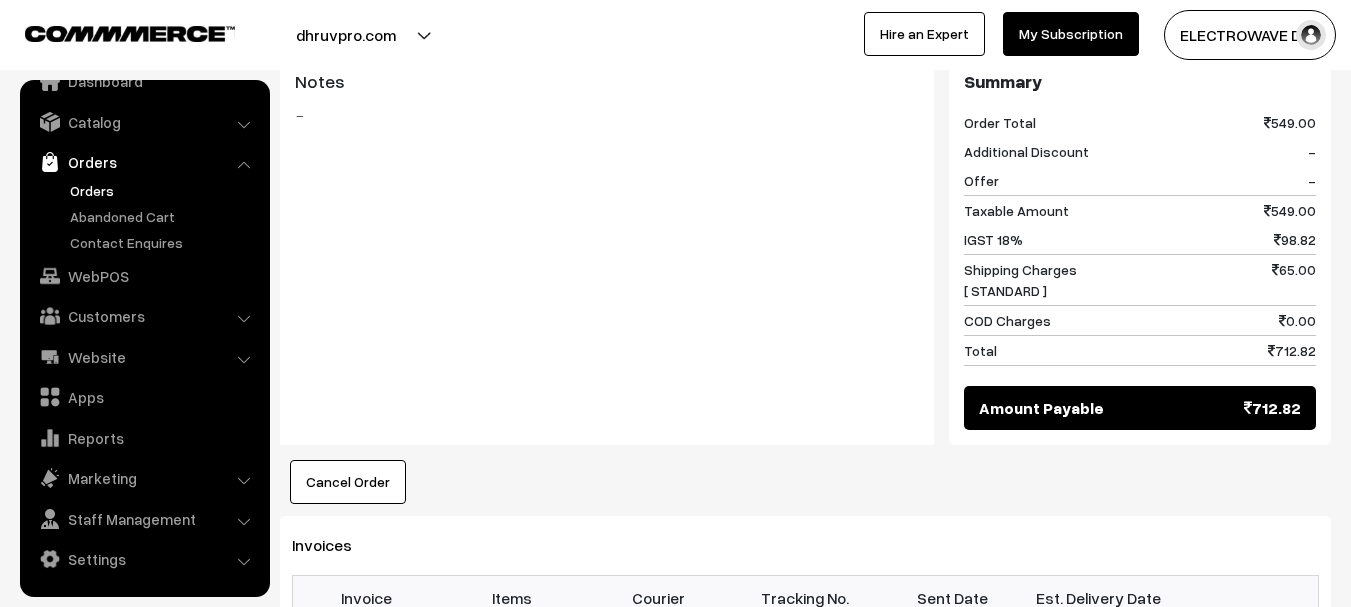scroll, scrollTop: 700, scrollLeft: 0, axis: vertical 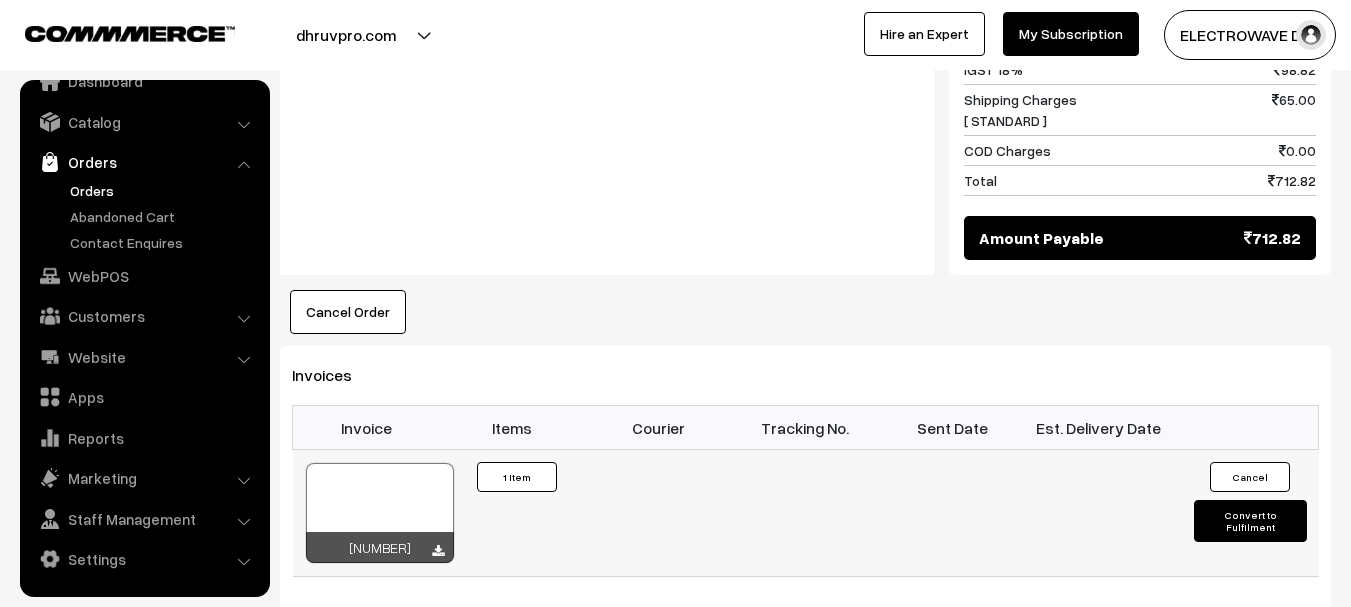 click on "Convert to Fulfilment" at bounding box center [1250, 521] 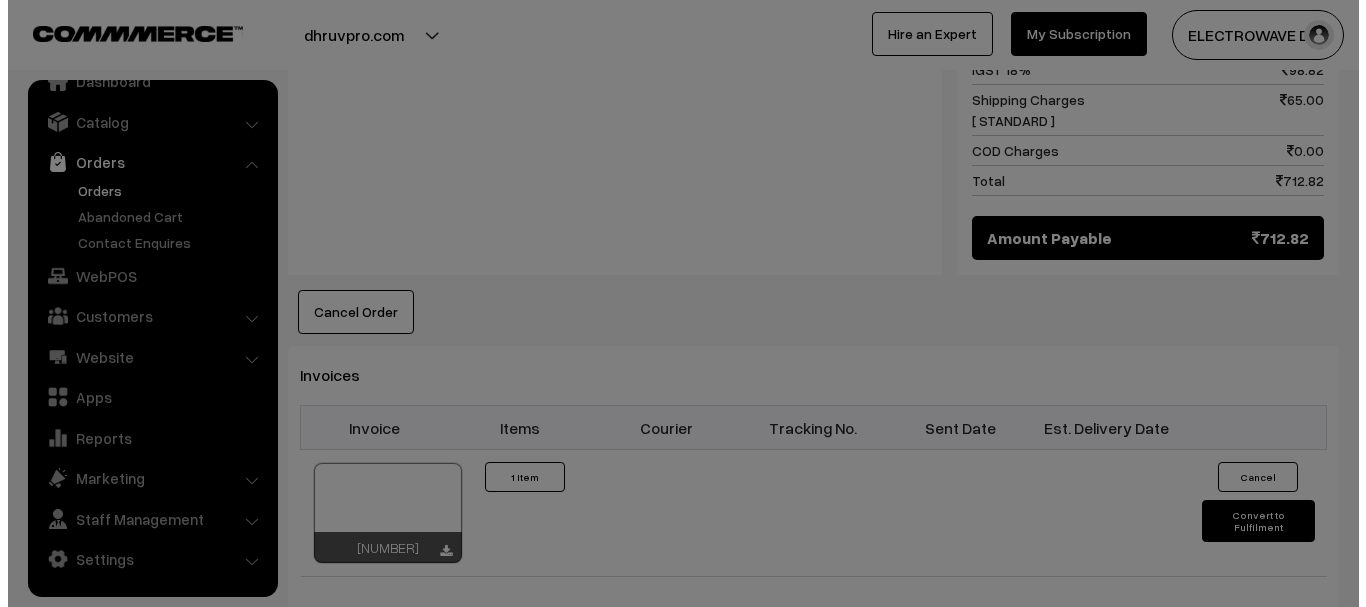 scroll, scrollTop: 1002, scrollLeft: 0, axis: vertical 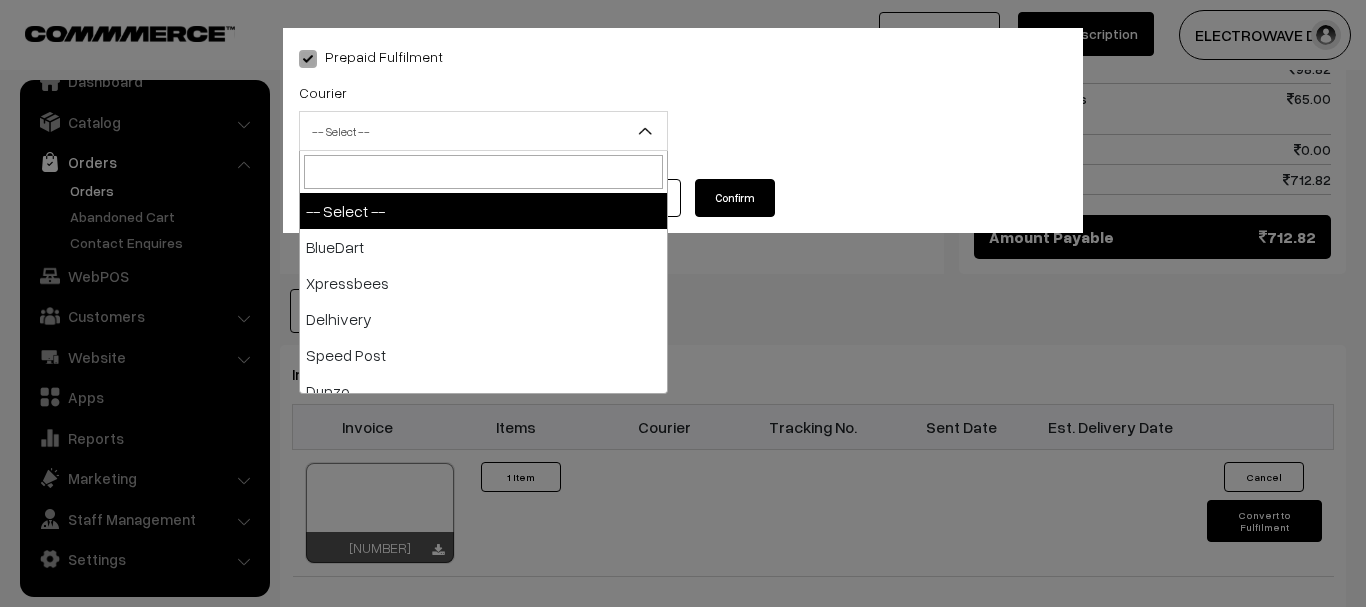 click on "-- Select --" at bounding box center [483, 131] 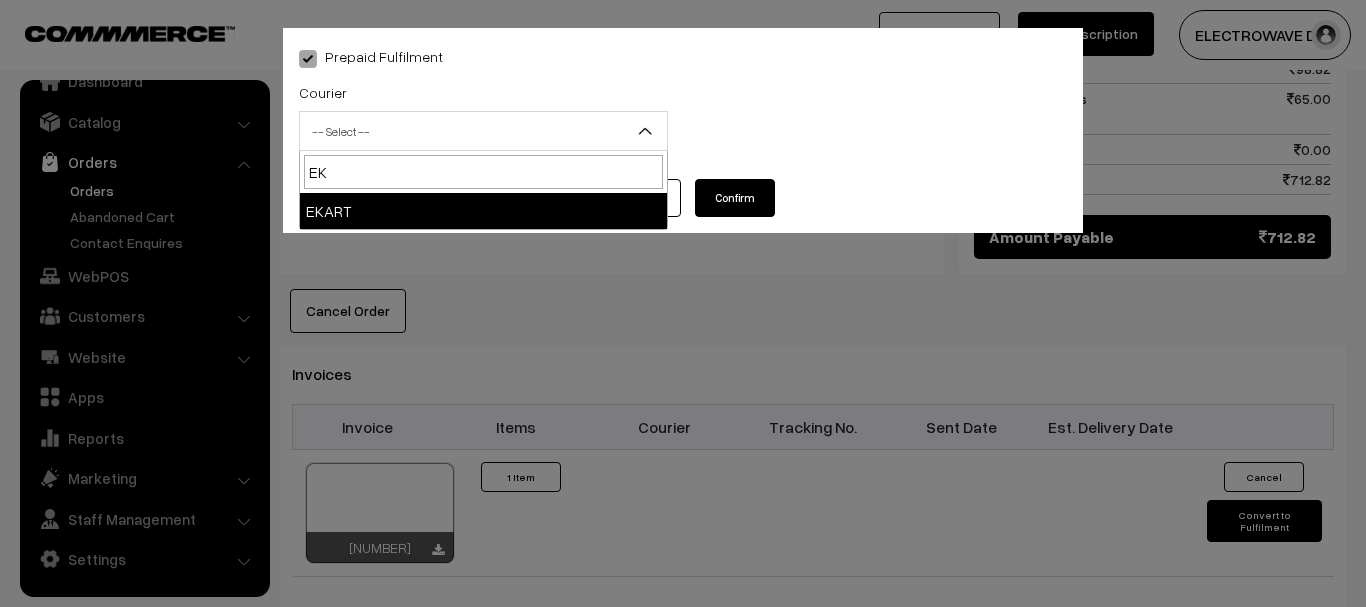type on "EK" 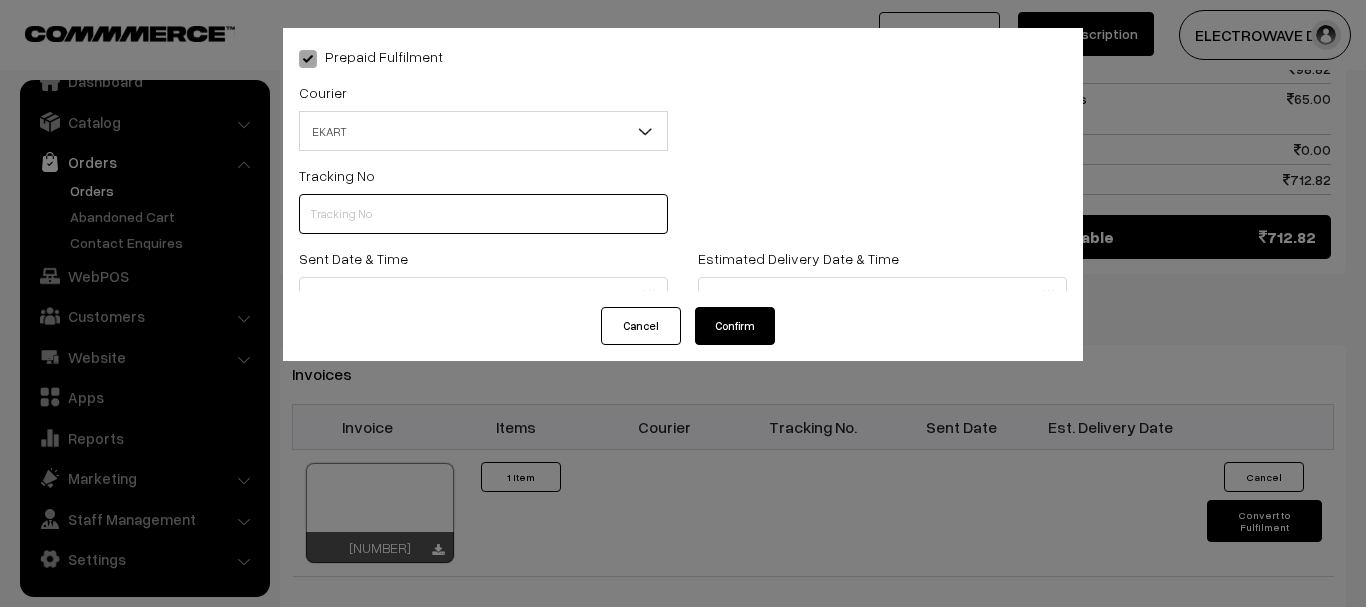 click at bounding box center (483, 214) 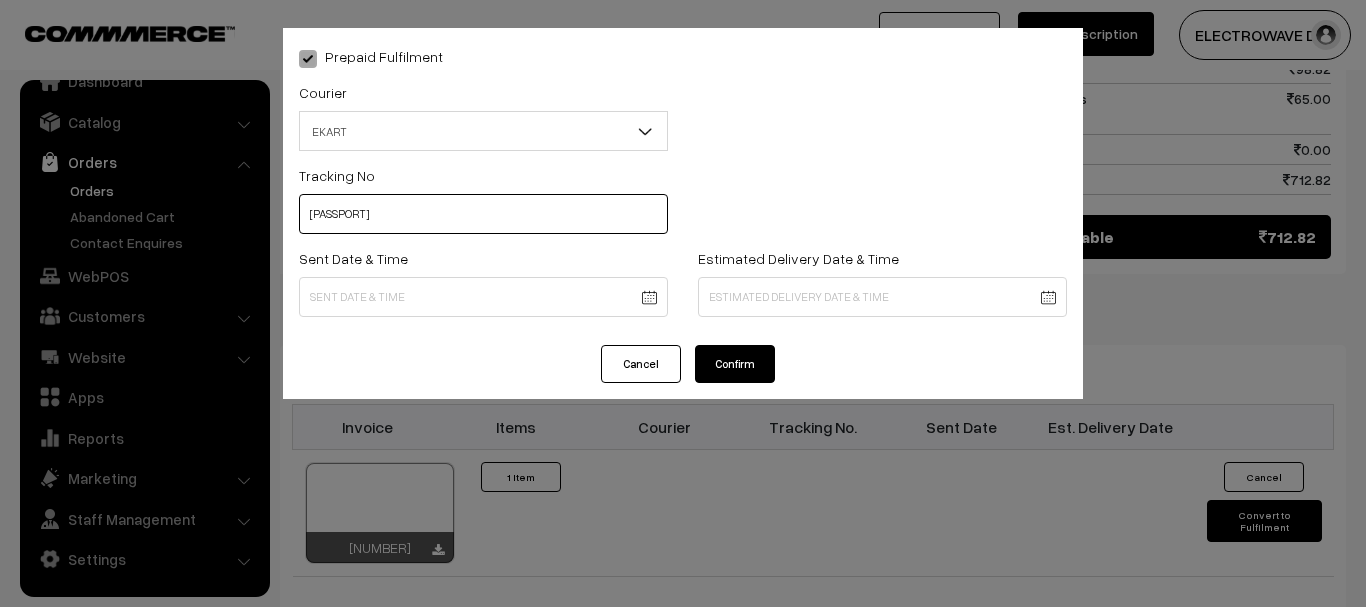 type on "SPYP1000499172" 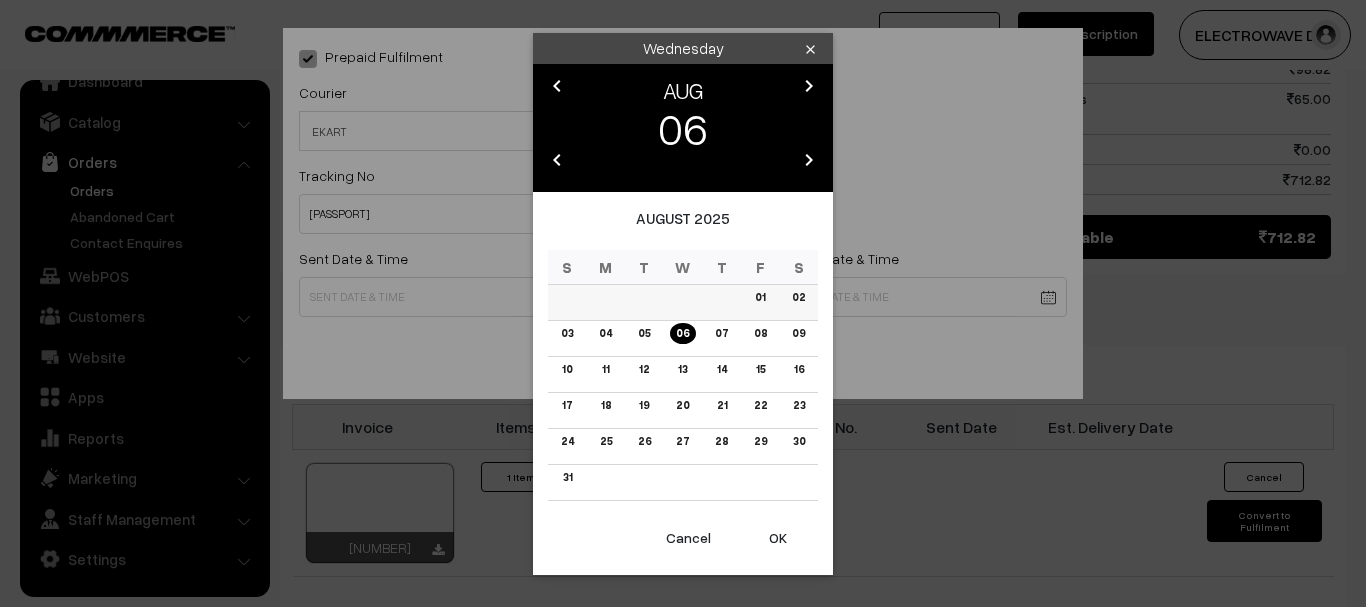 drag, startPoint x: 618, startPoint y: 298, endPoint x: 627, endPoint y: 314, distance: 18.35756 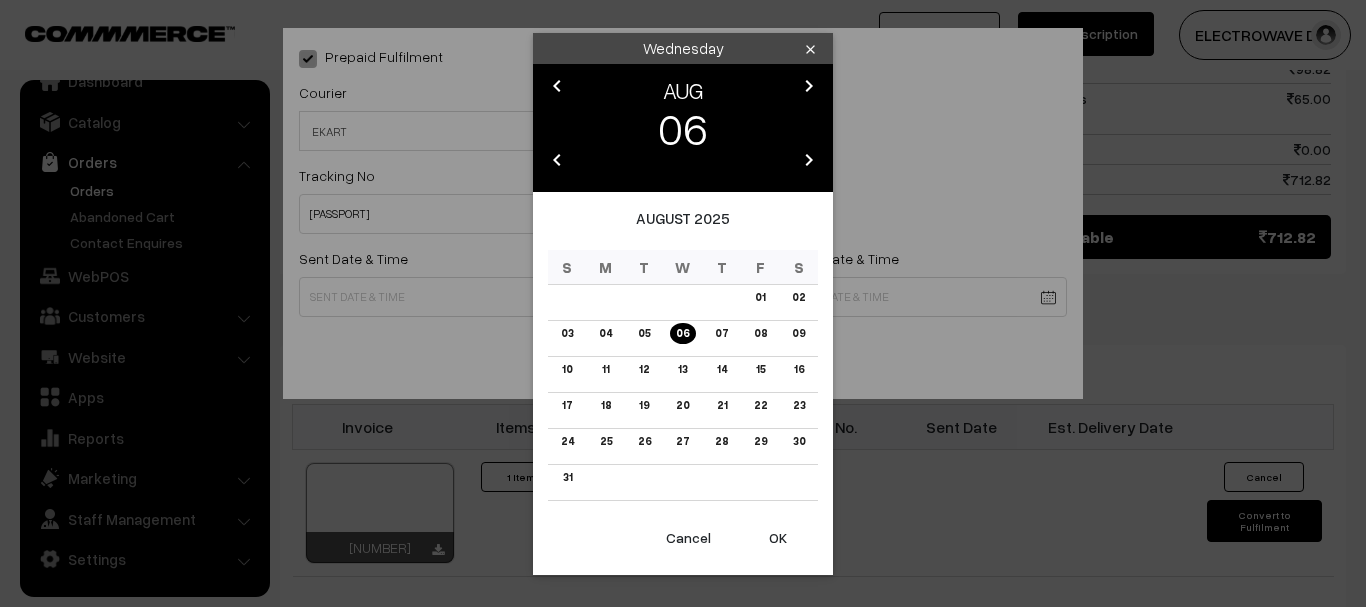 click on "OK" at bounding box center [778, 538] 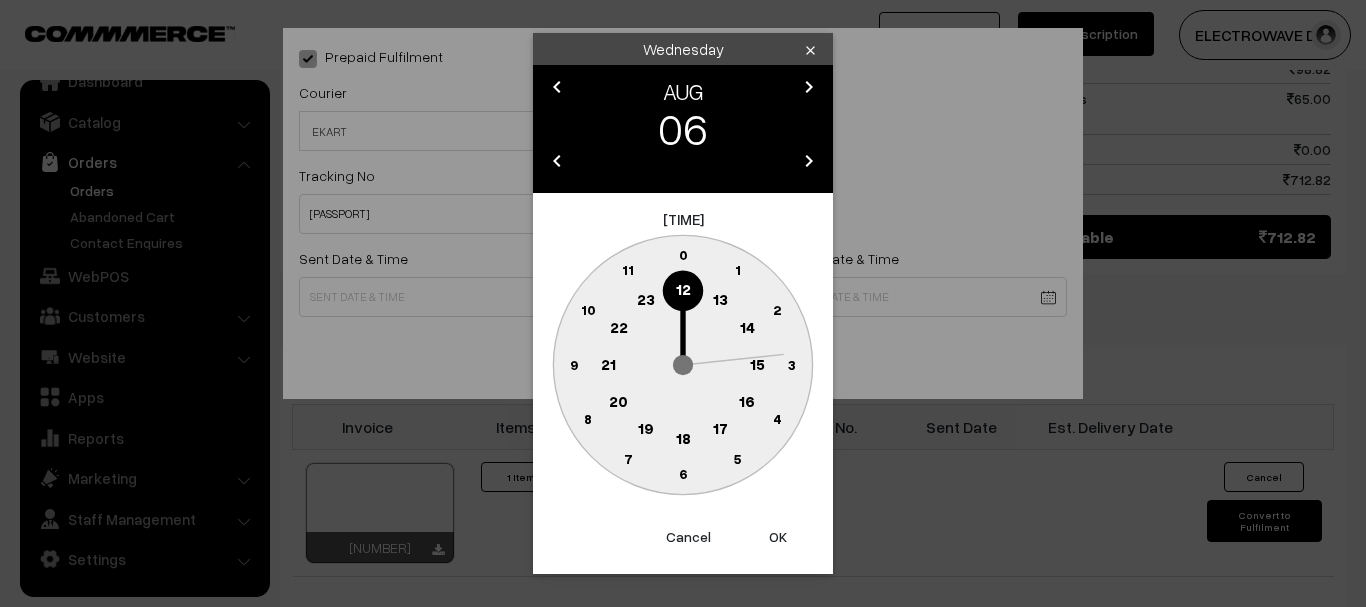 click on "OK" at bounding box center (778, 537) 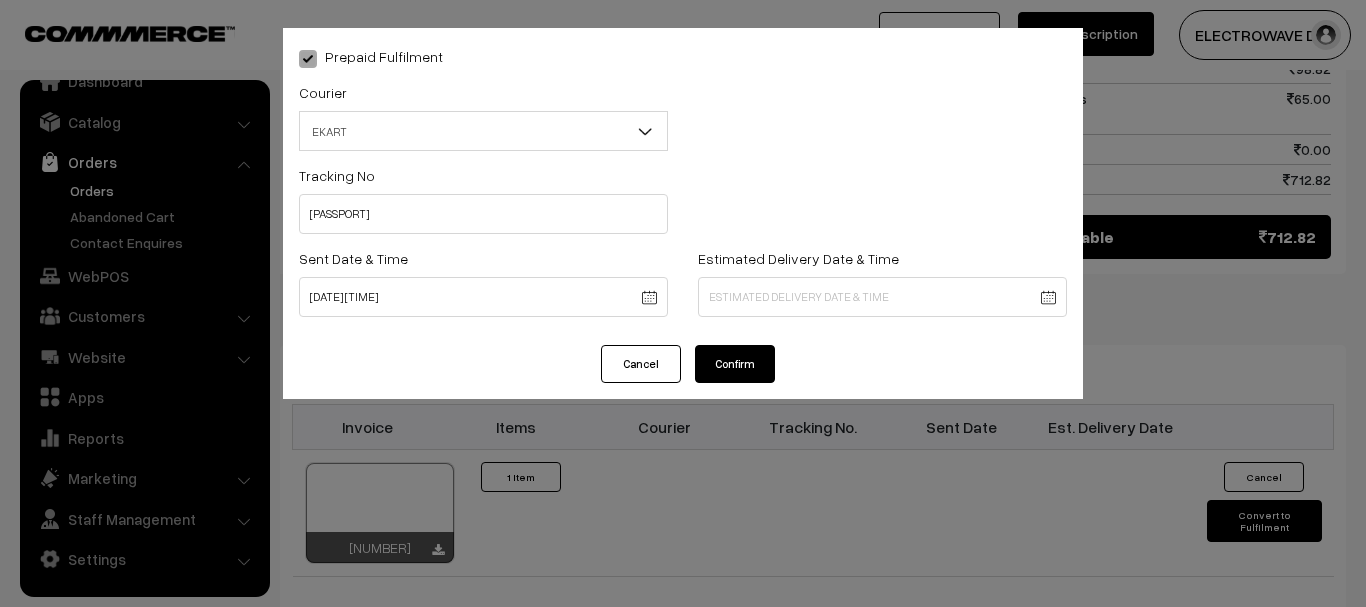 click on "Thank you for showing interest. Our team will call you shortly.
Close
dhruvpro.com
Go to Website
Create New Store" at bounding box center (683, 59) 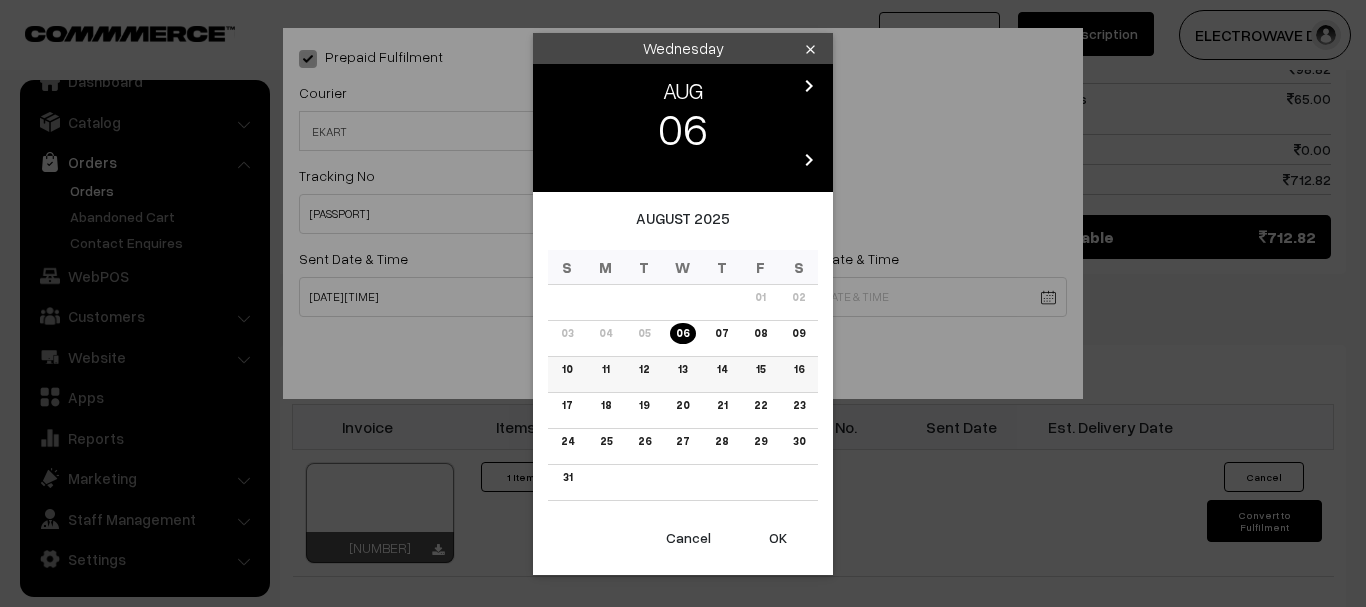 click on "11" at bounding box center (606, 374) 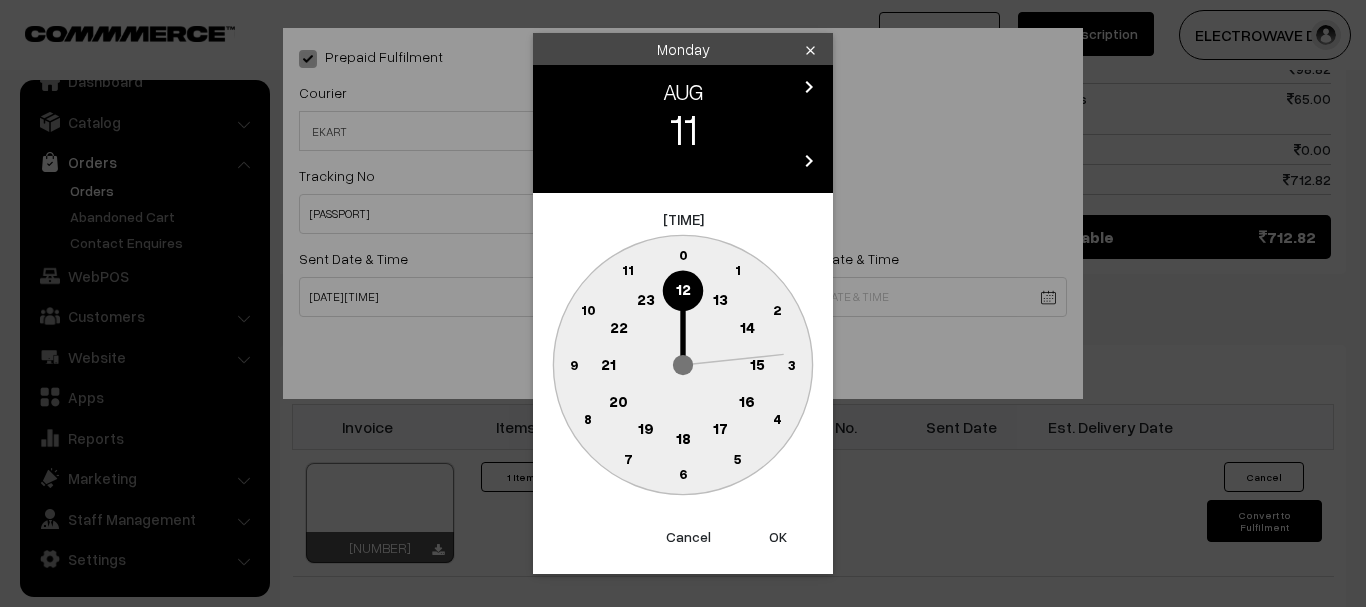 click on "OK" at bounding box center [778, 537] 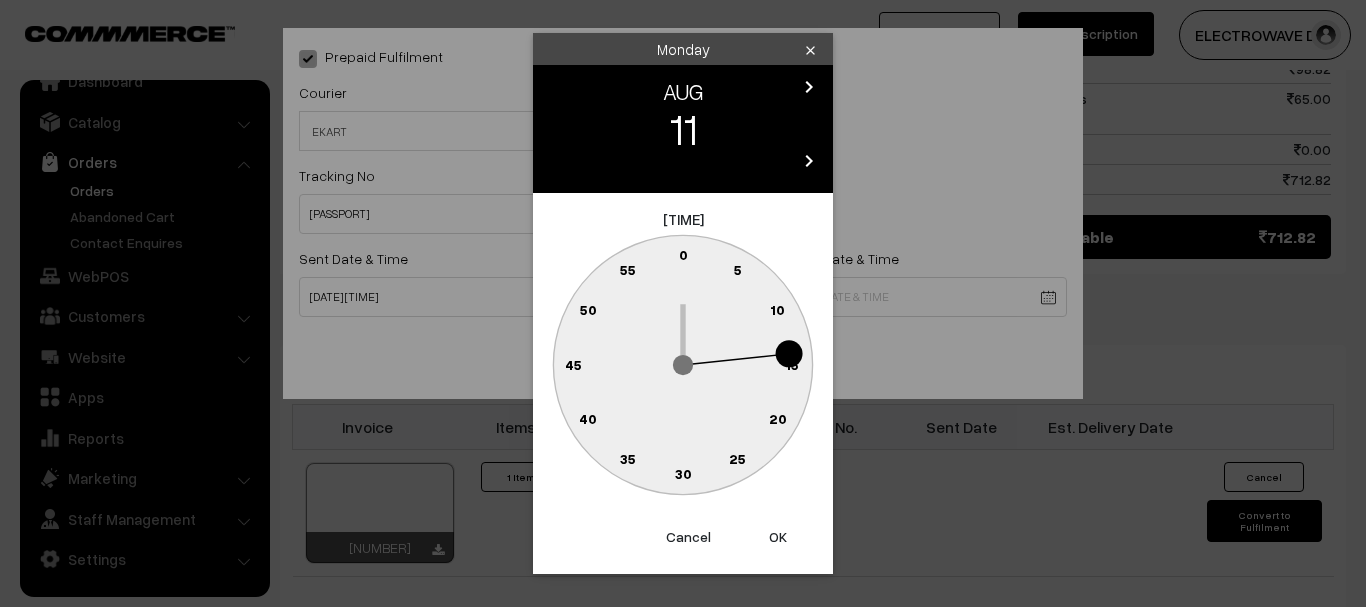 click on "OK" at bounding box center [778, 537] 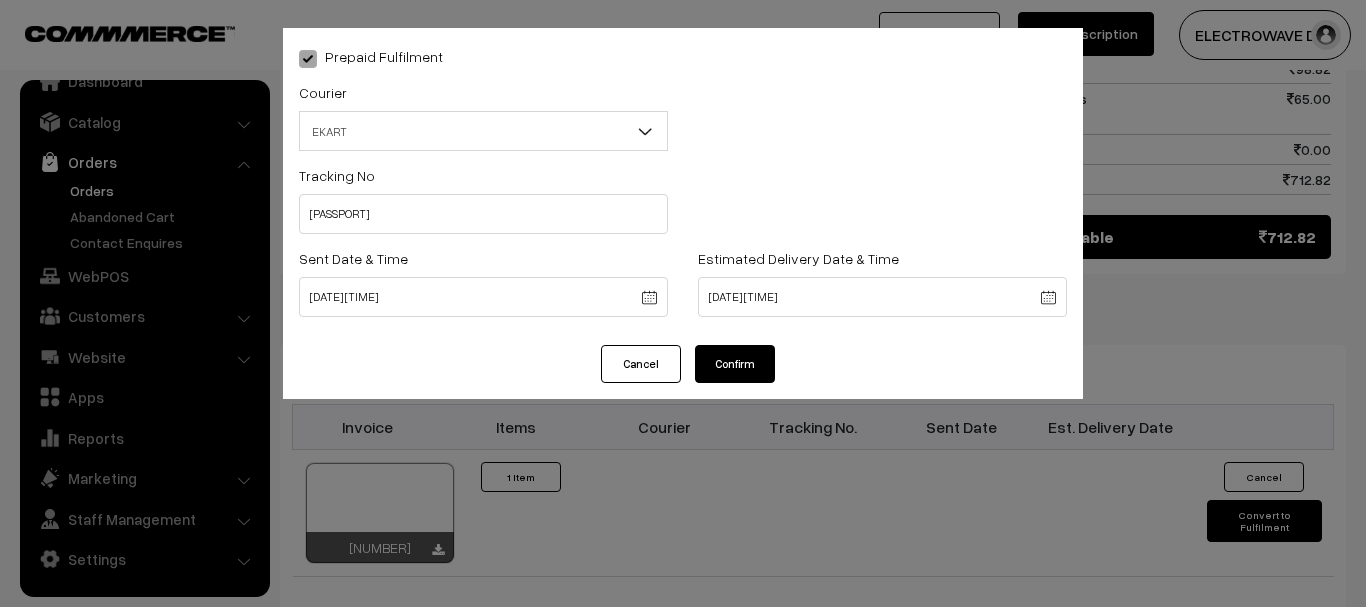 click on "Confirm" at bounding box center (735, 364) 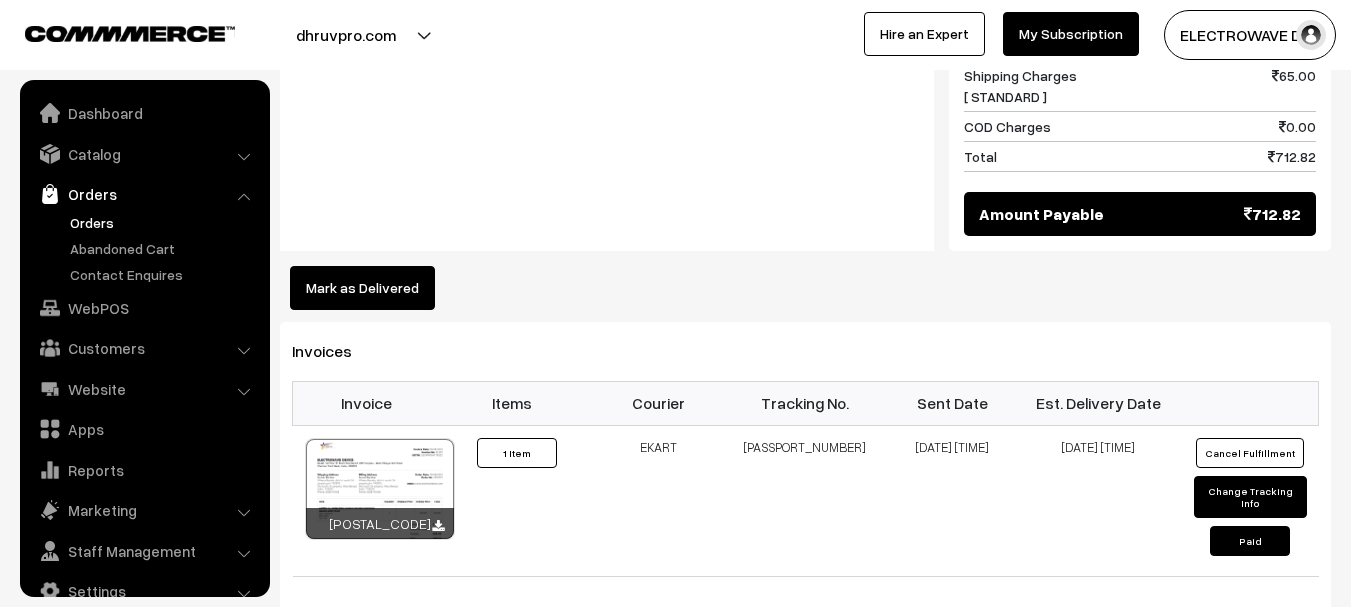 scroll, scrollTop: 1002, scrollLeft: 0, axis: vertical 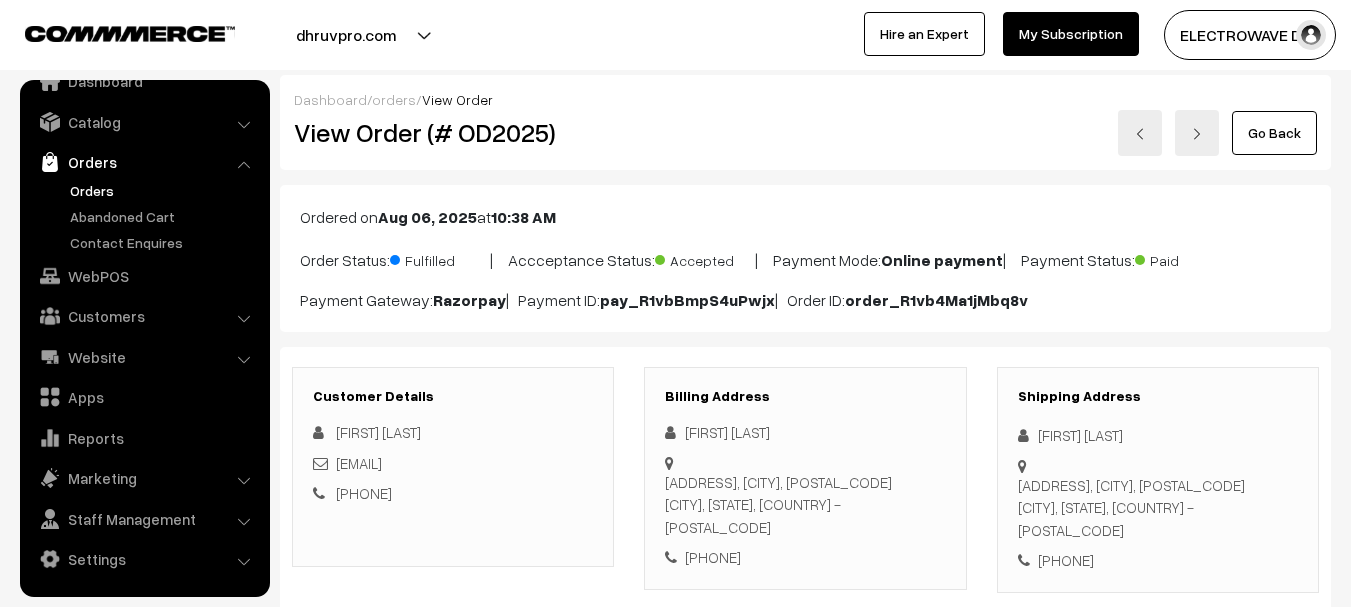 click at bounding box center [1197, 133] 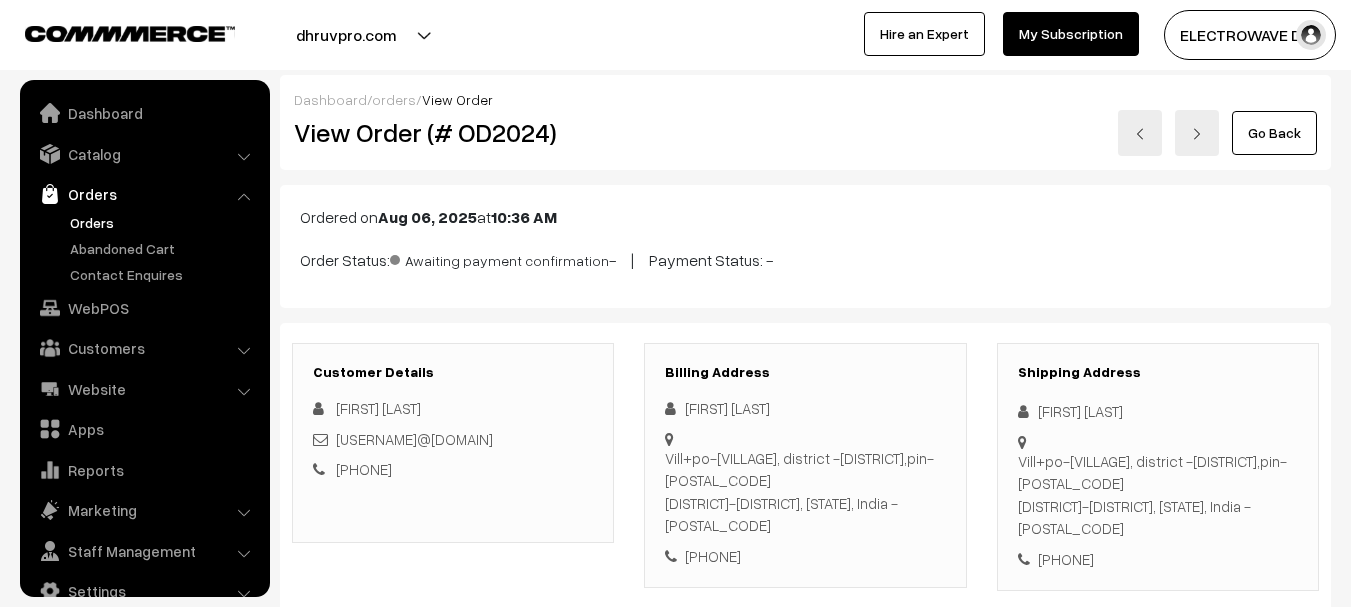 click at bounding box center (1197, 133) 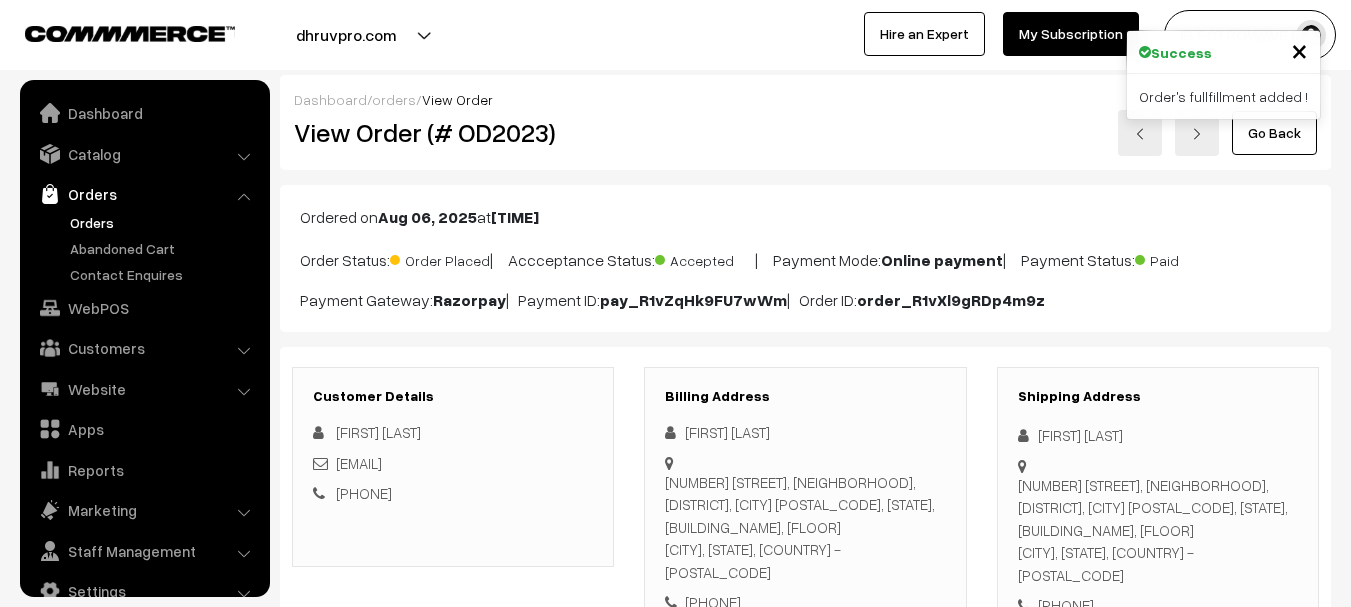 scroll, scrollTop: 26, scrollLeft: 0, axis: vertical 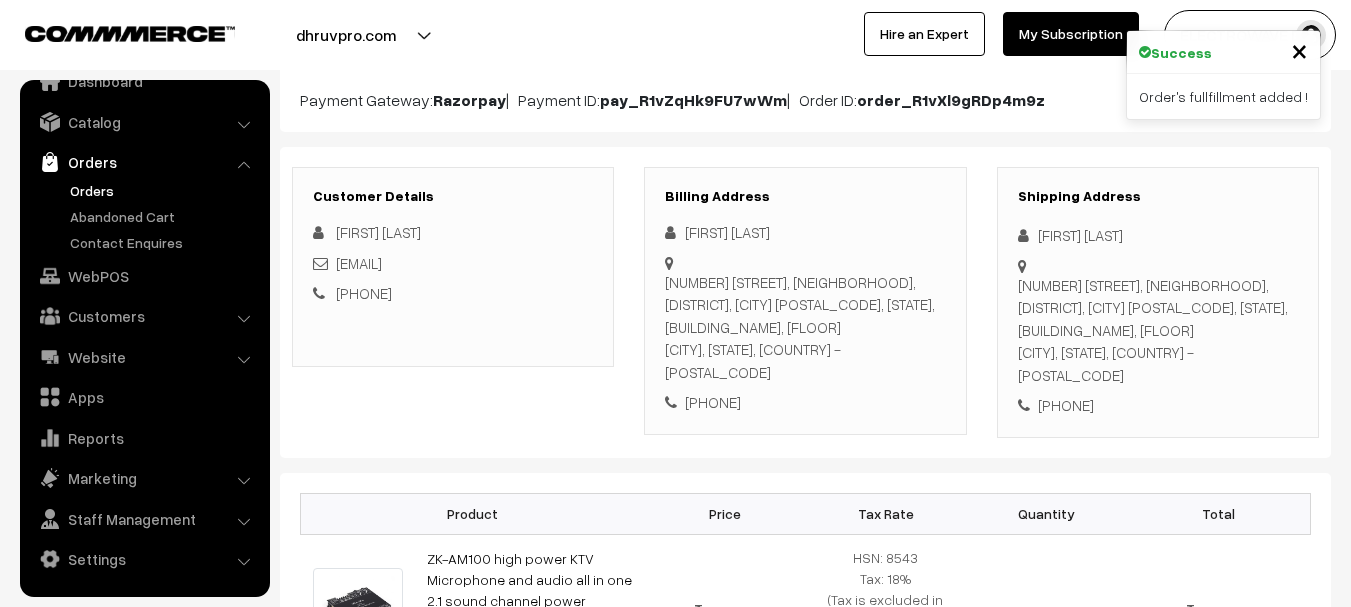 click on "[NUMBER] [STREET], [NEIGHBORHOOD], [DISTRICT], [CITY] [POSTAL_CODE], [STATE], [BUILDING_NAME], [FLOOR]
[CITY],                                 [STATE],  [COUNTRY]                                 - [POSTAL_CODE]" at bounding box center (1158, 330) 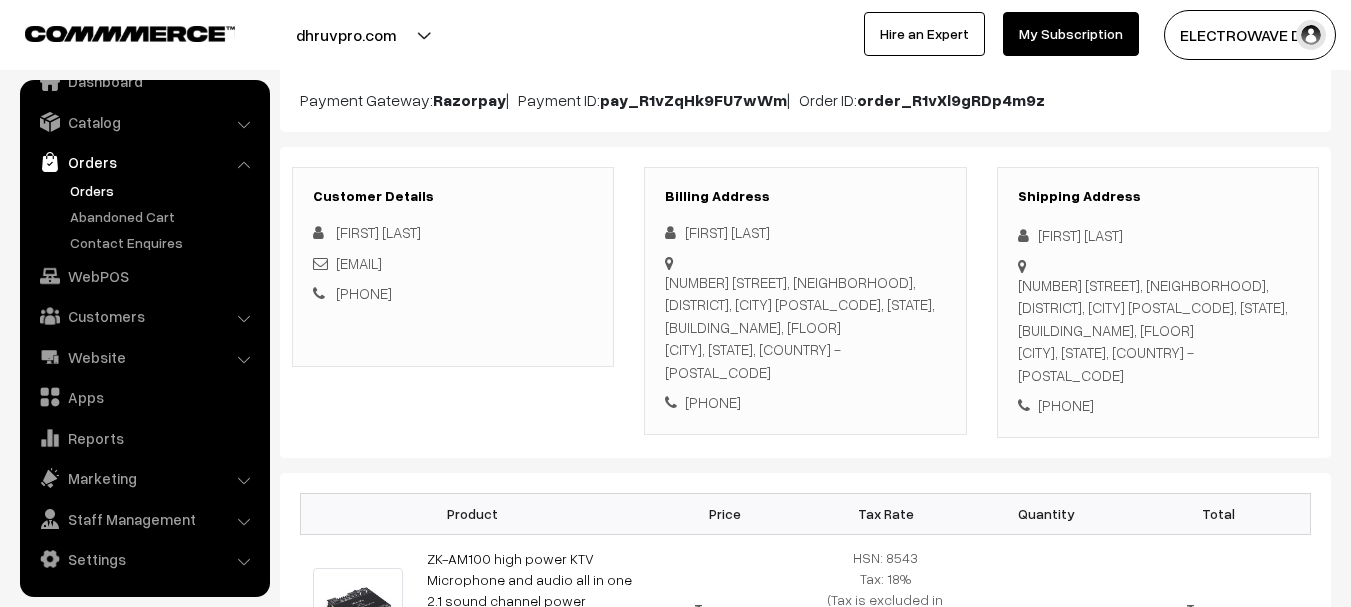 copy on "[FIRST] [LAST]
[NUMBER] [STREET], [NEIGHBORHOOD], [DISTRICT], [CITY] [POSTAL_CODE], [STATE], [BUILDING_NAME], [FLOOR]
[CITY],                                 [STATE],  [COUNTRY]                                 - [POSTAL_CODE]
[PHONE]" 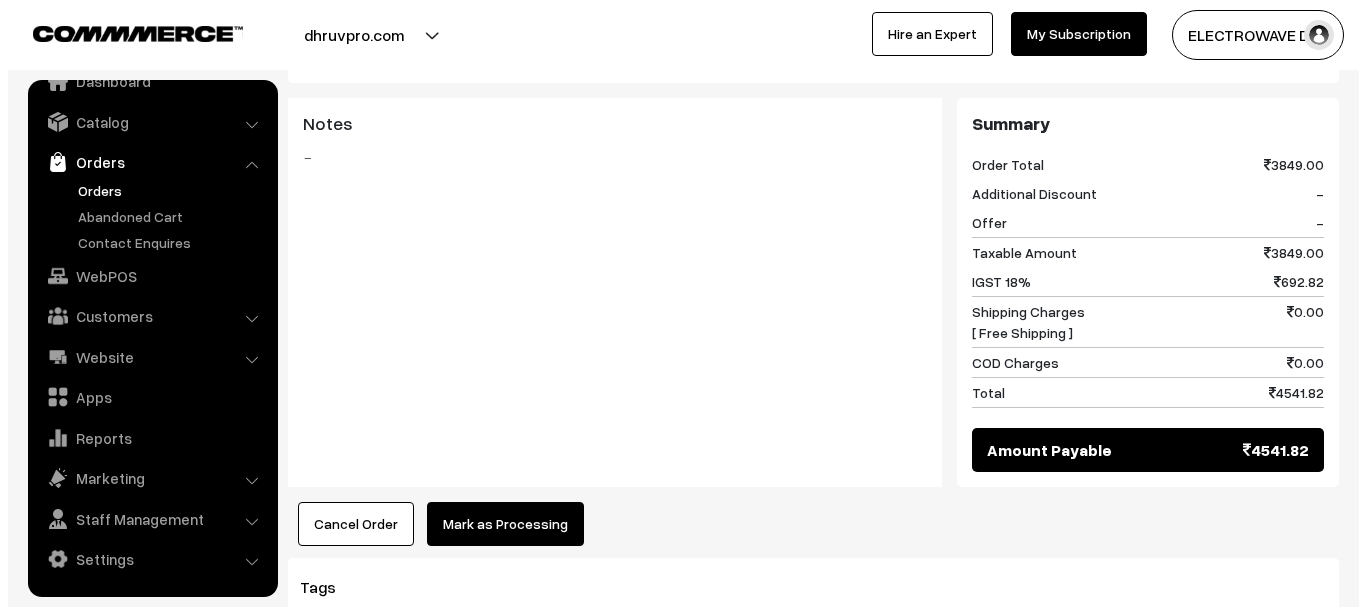 scroll, scrollTop: 1000, scrollLeft: 0, axis: vertical 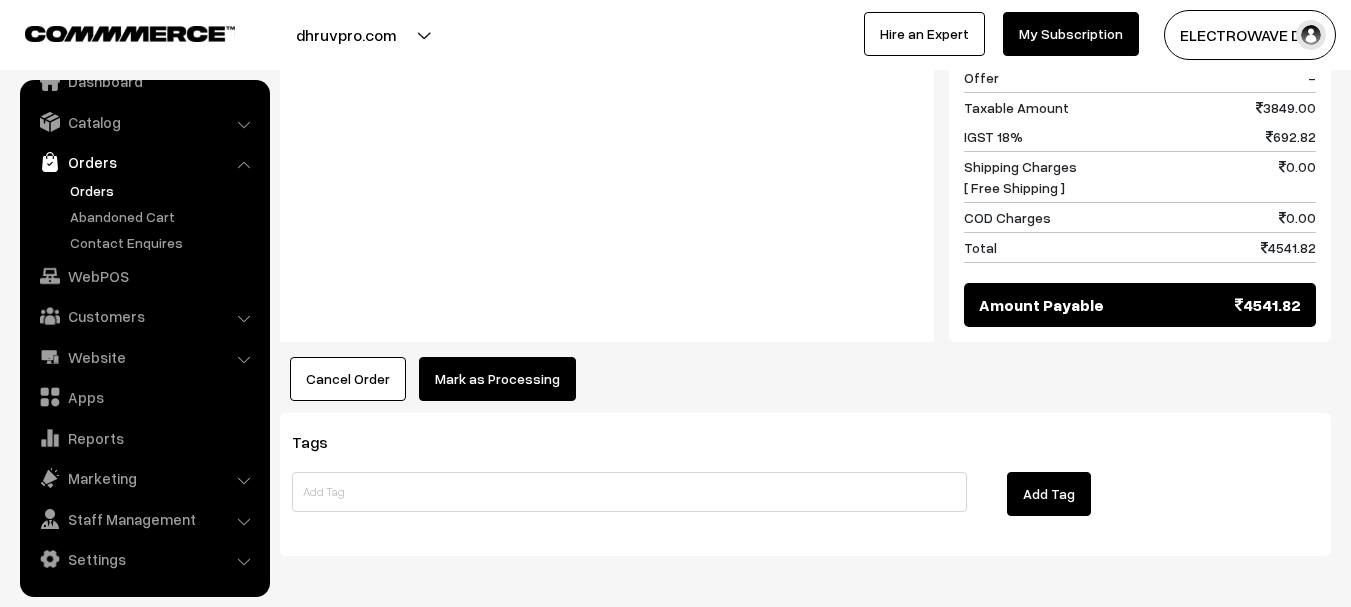 click on "Mark as Processing" at bounding box center (497, 379) 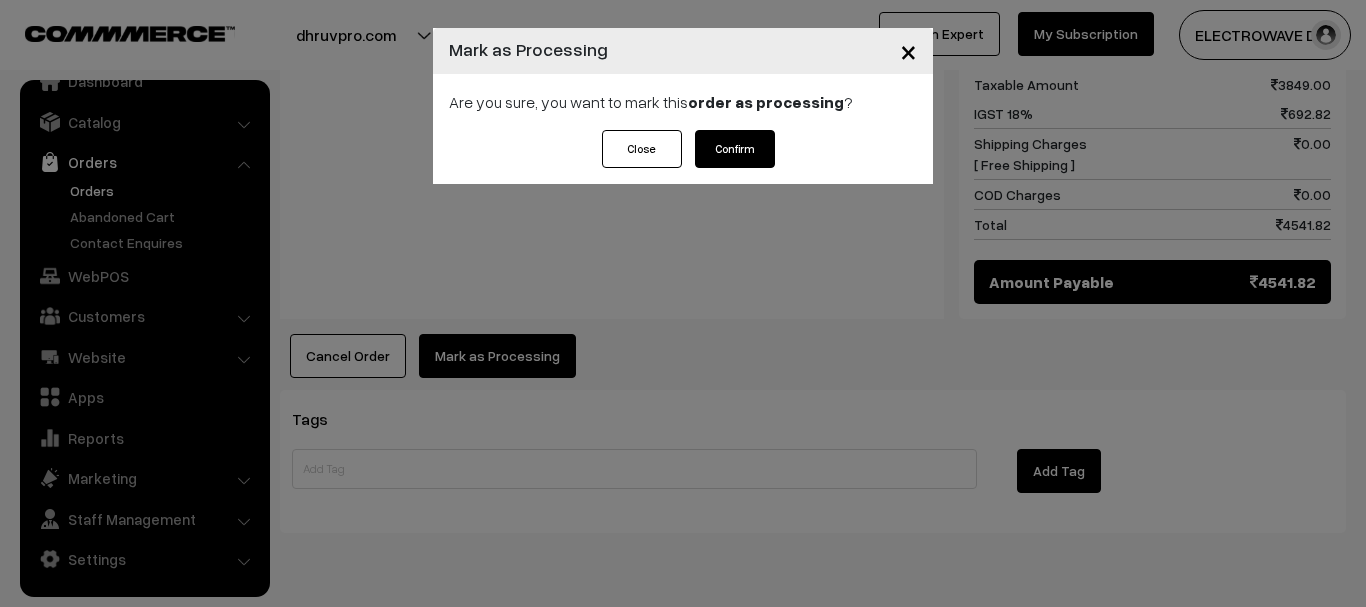 click on "Are you sure, you want to mark this  order as processing  ?" at bounding box center [683, 102] 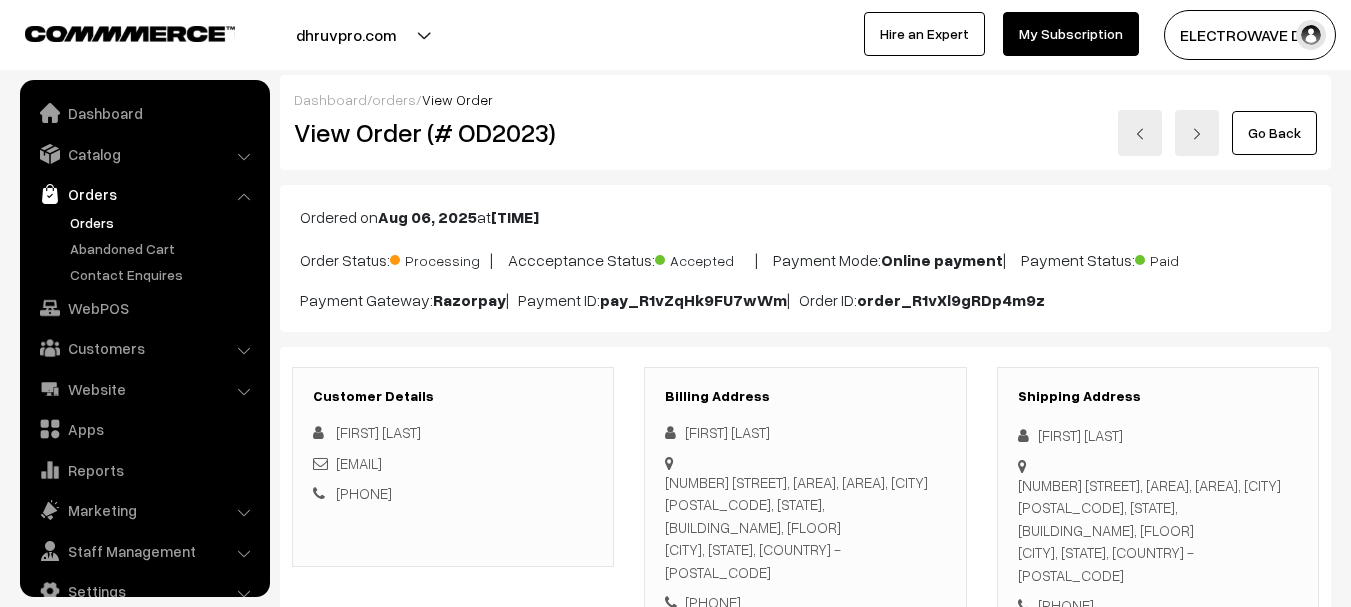 scroll, scrollTop: 726, scrollLeft: 0, axis: vertical 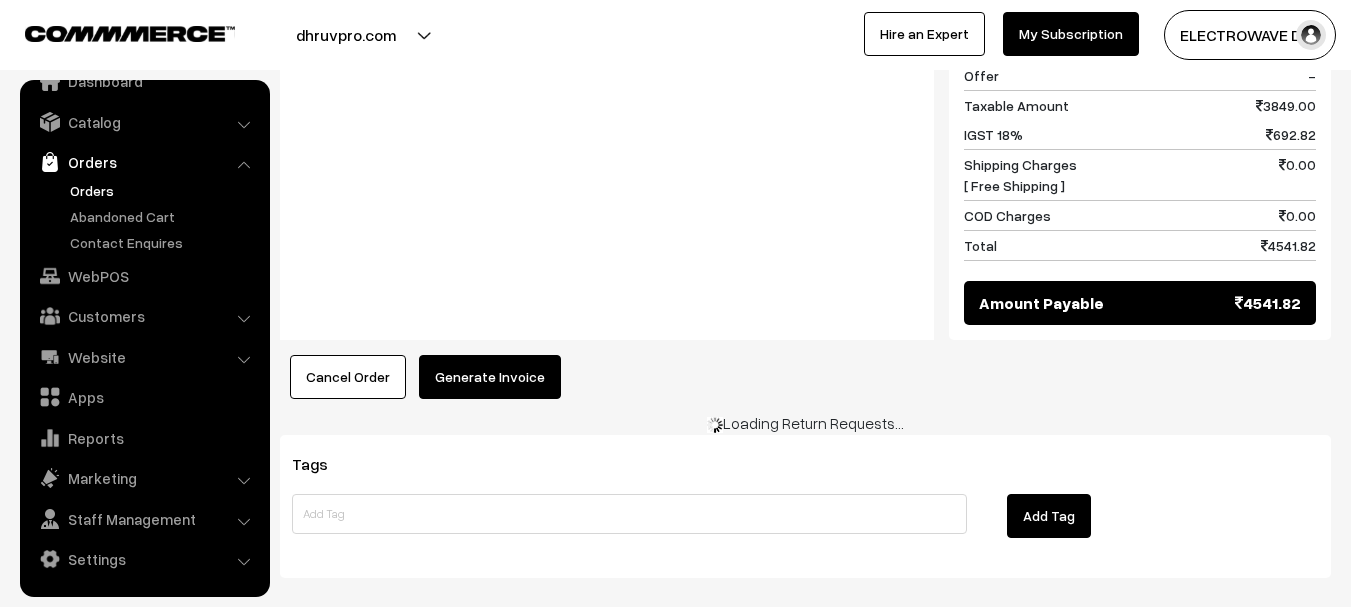 click on "Generate Invoice" at bounding box center [490, 377] 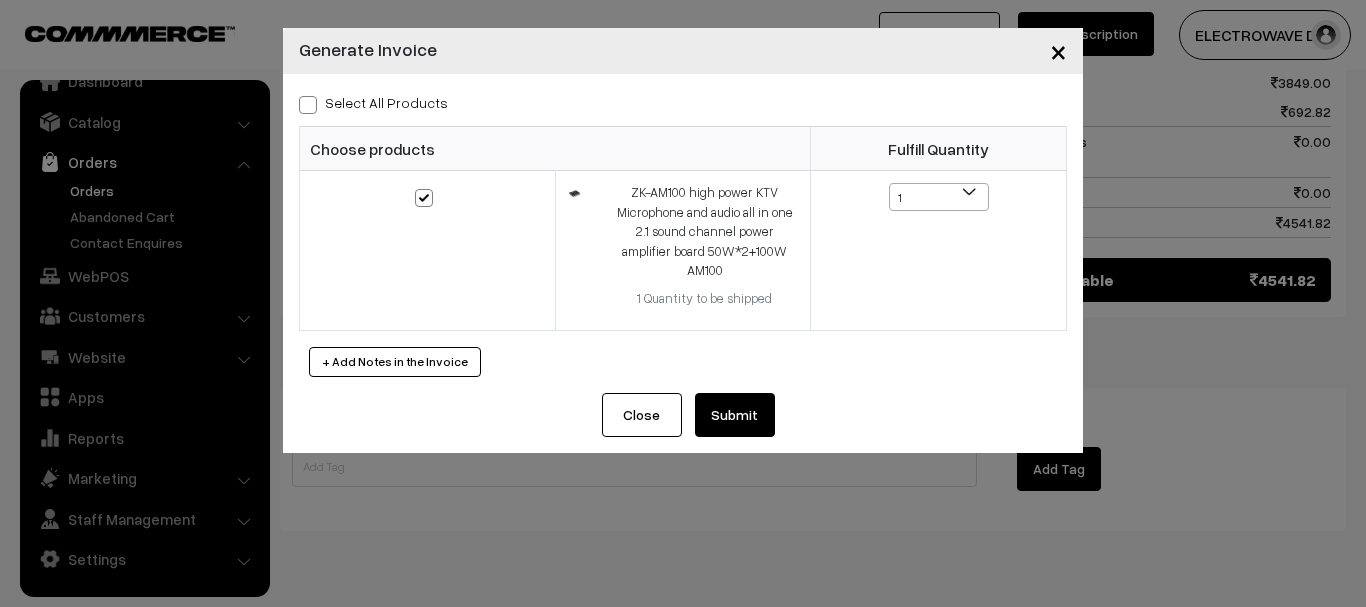 click on "Submit" at bounding box center [735, 415] 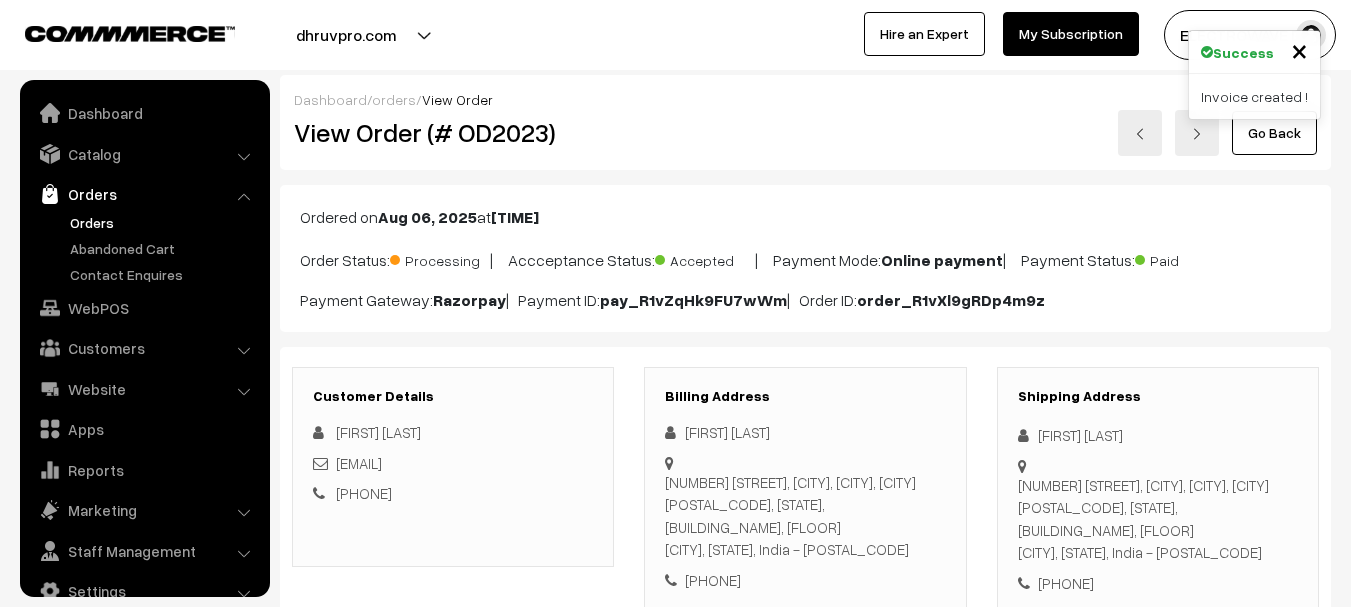scroll, scrollTop: 1300, scrollLeft: 0, axis: vertical 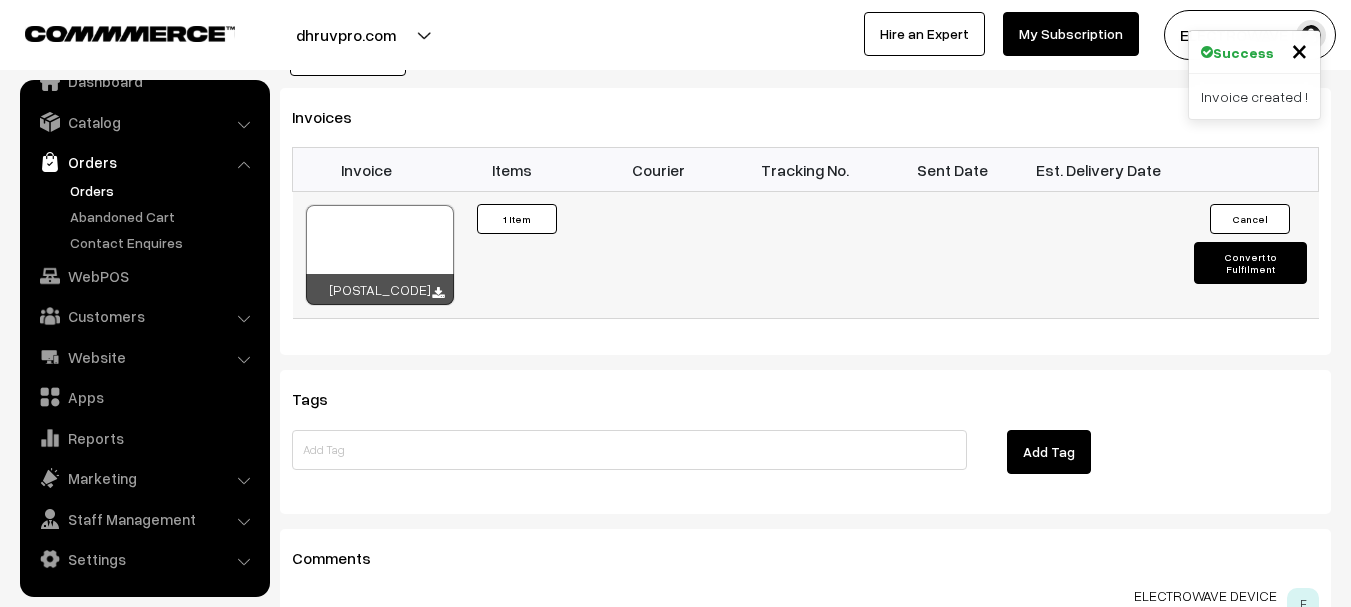 click at bounding box center (380, 255) 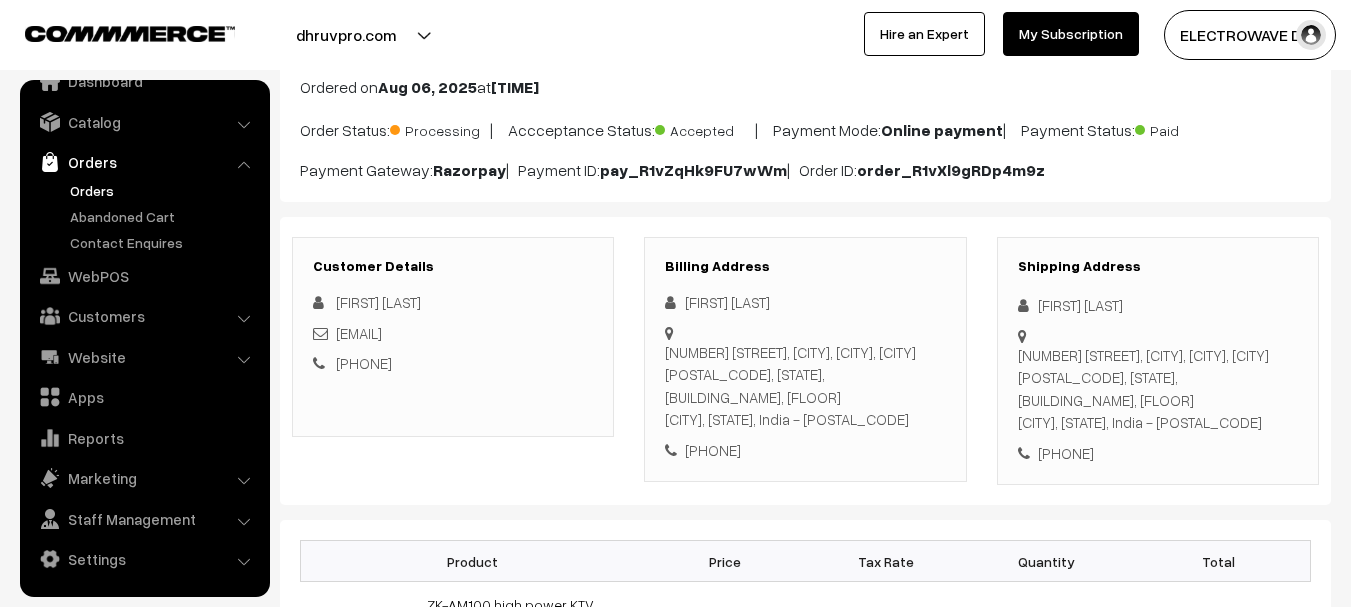 scroll, scrollTop: 0, scrollLeft: 0, axis: both 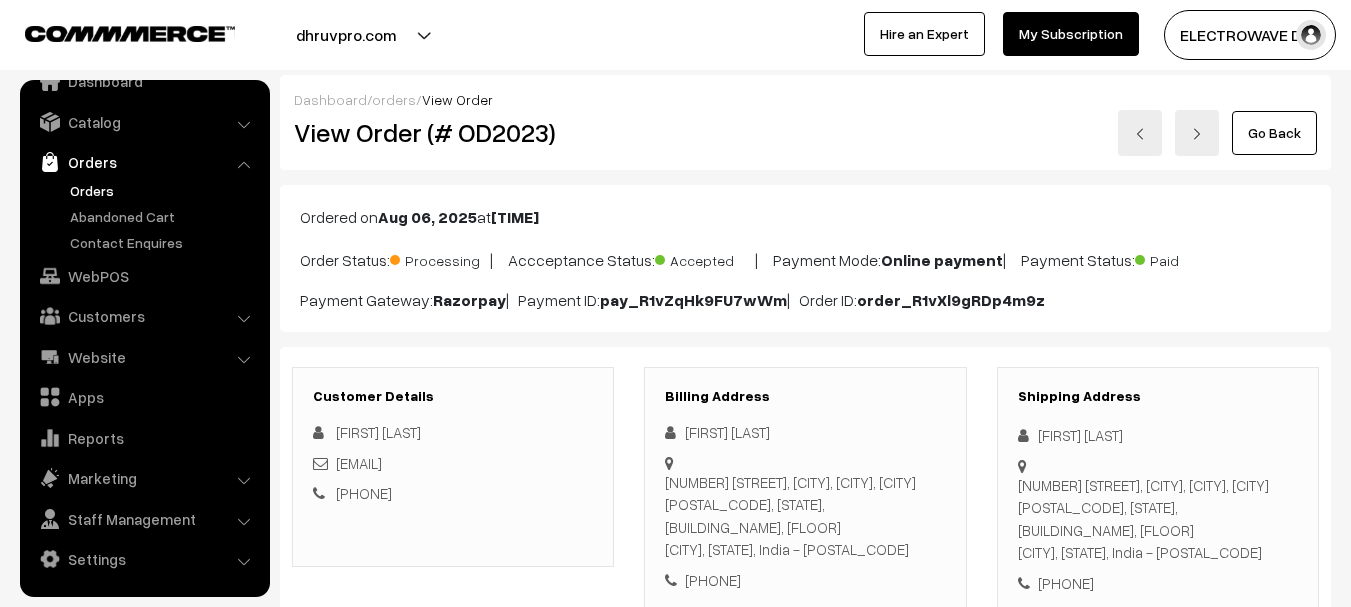 click at bounding box center (1197, 134) 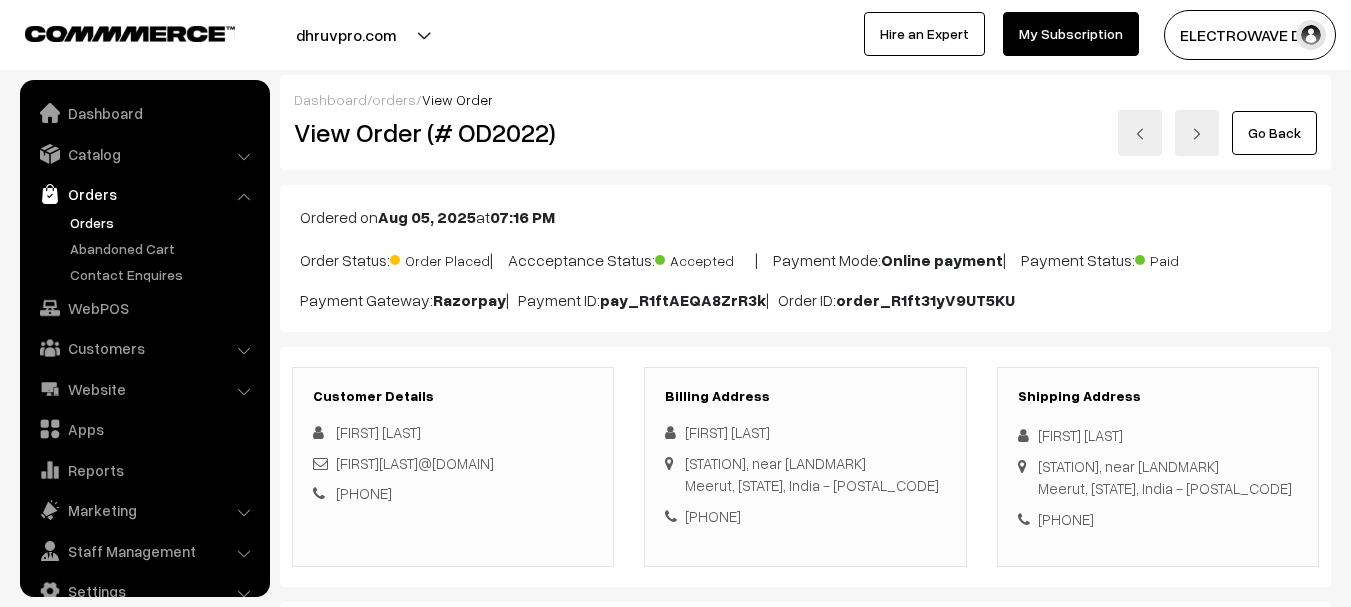 scroll, scrollTop: 0, scrollLeft: 0, axis: both 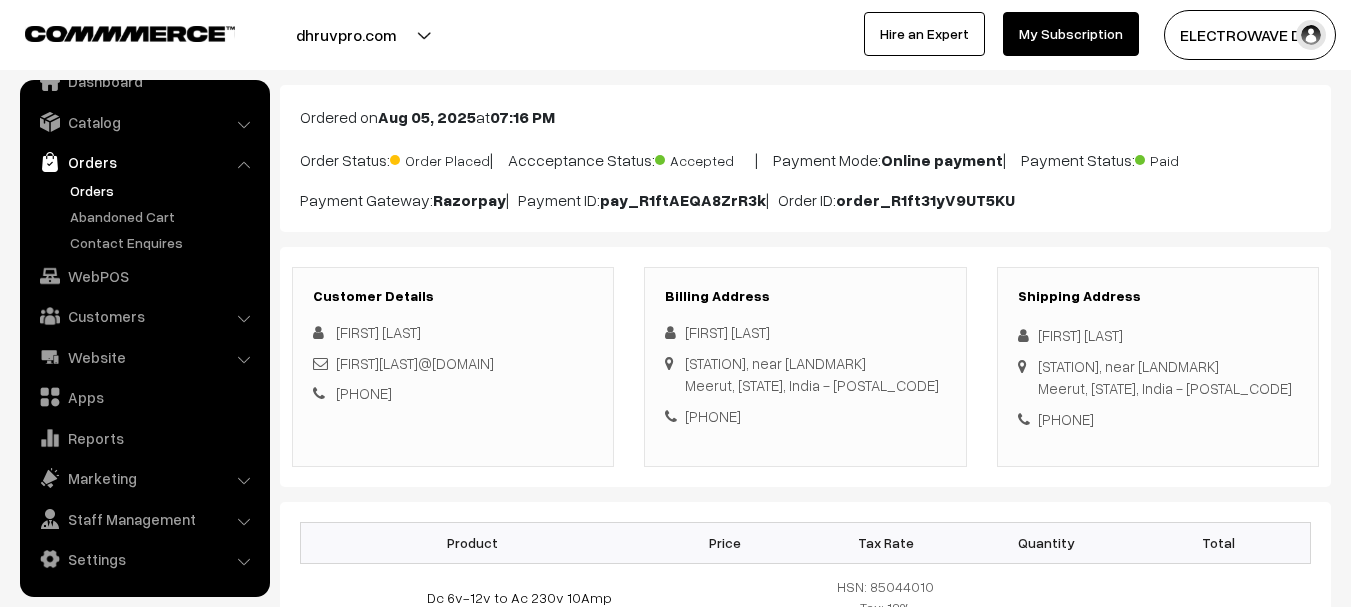 click on "[STATION], near [LANDMARK]
Meerut,                                 [STATE],  India                                 - [POSTAL_CODE]" at bounding box center (1165, 377) 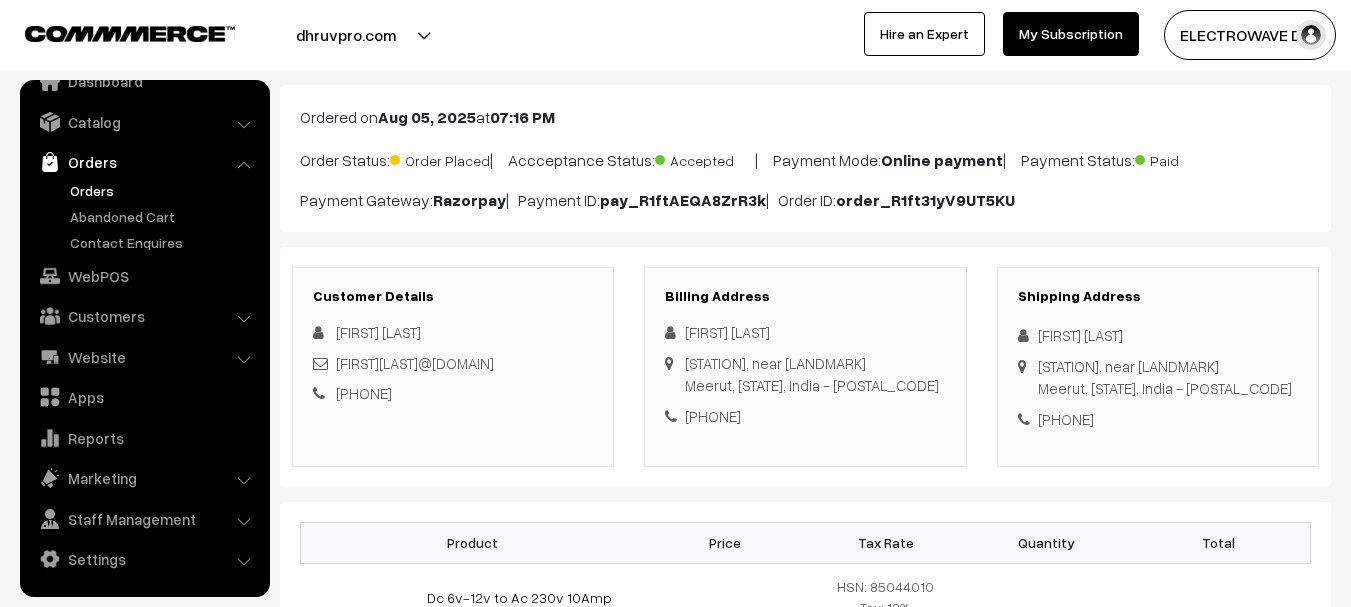 copy on "250223" 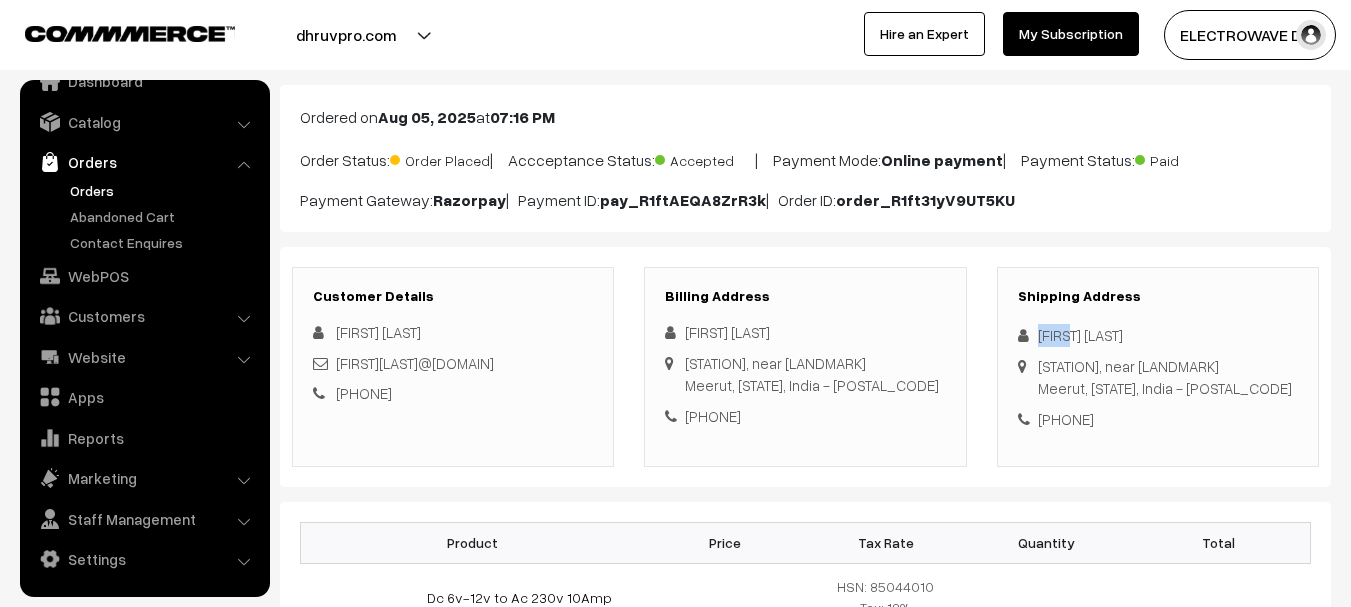 click on "Shiv vilas Maurya" at bounding box center [1158, 335] 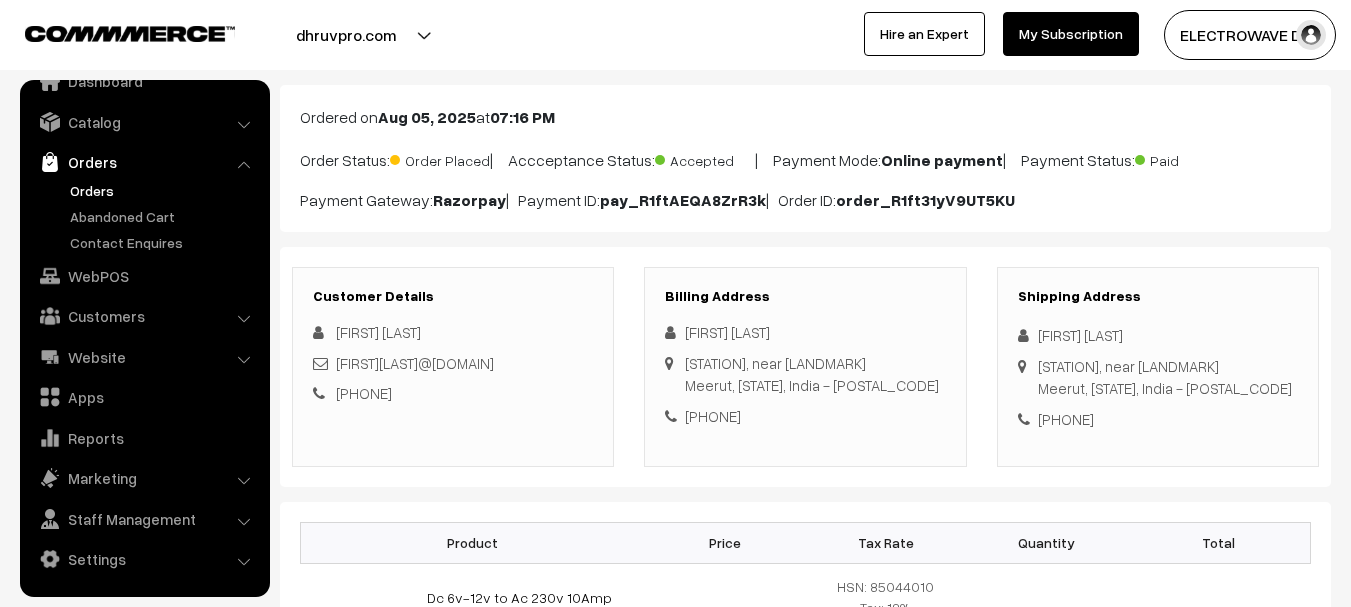 click on "Shiv vilas Maurya" at bounding box center (1158, 335) 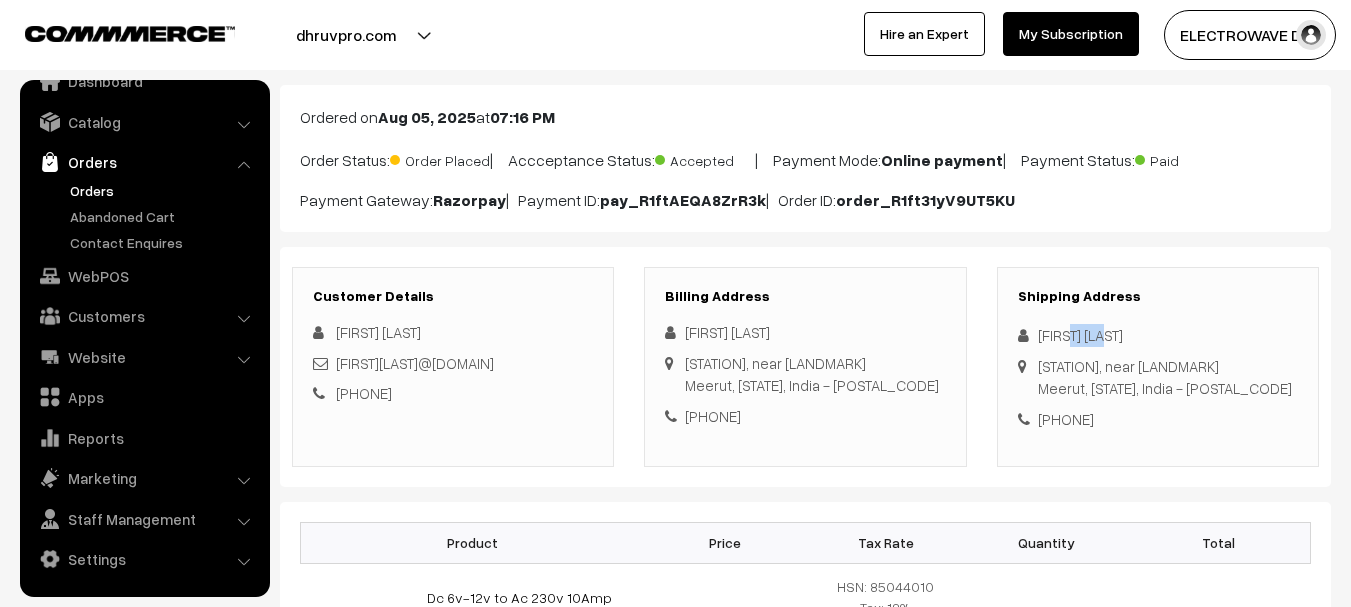 click on "Shiv vilas Maurya" at bounding box center [1158, 335] 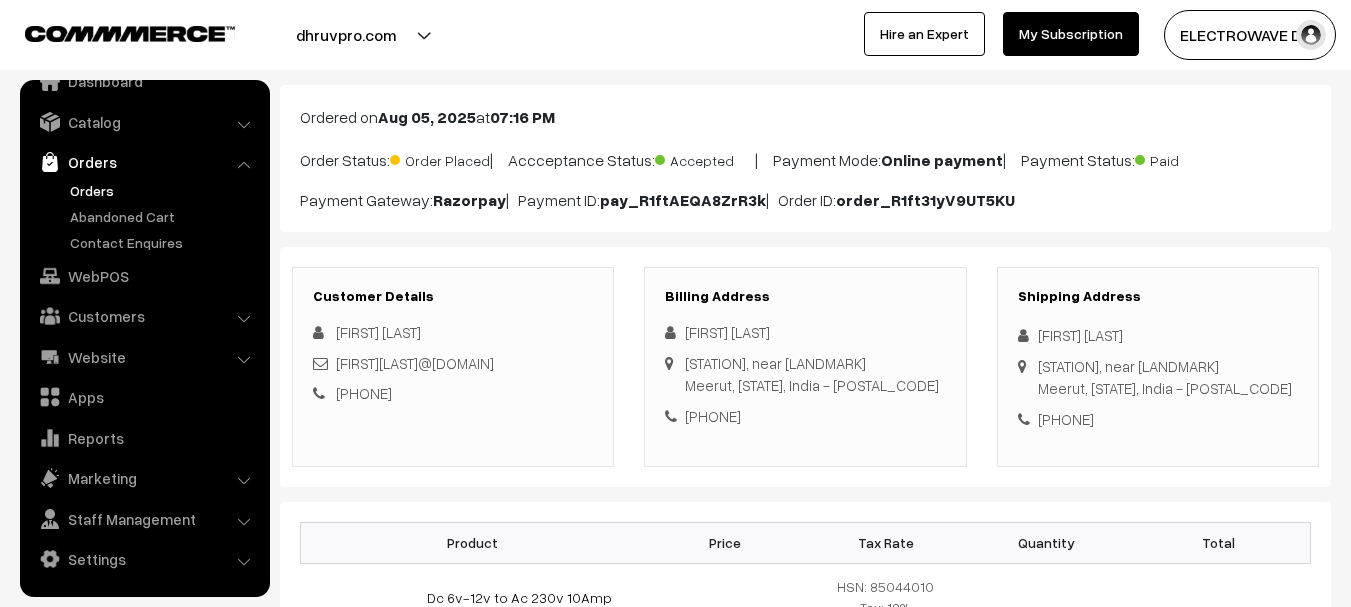 click on "Shiv vilas Maurya" at bounding box center (1158, 335) 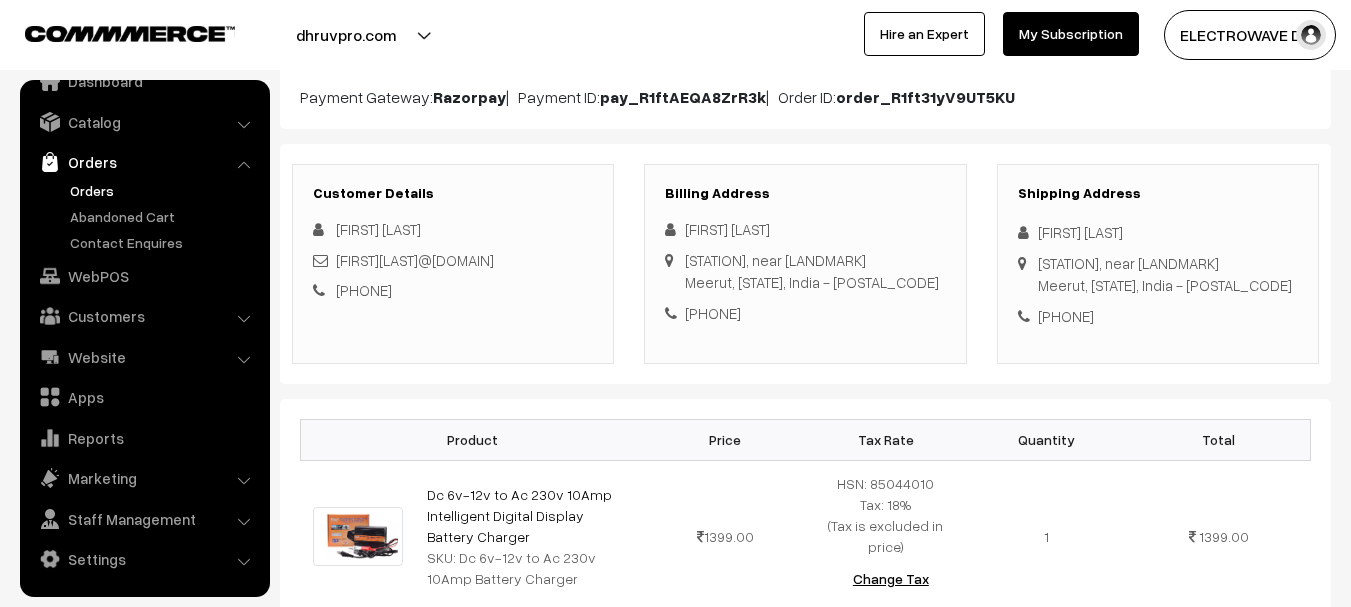 scroll, scrollTop: 300, scrollLeft: 0, axis: vertical 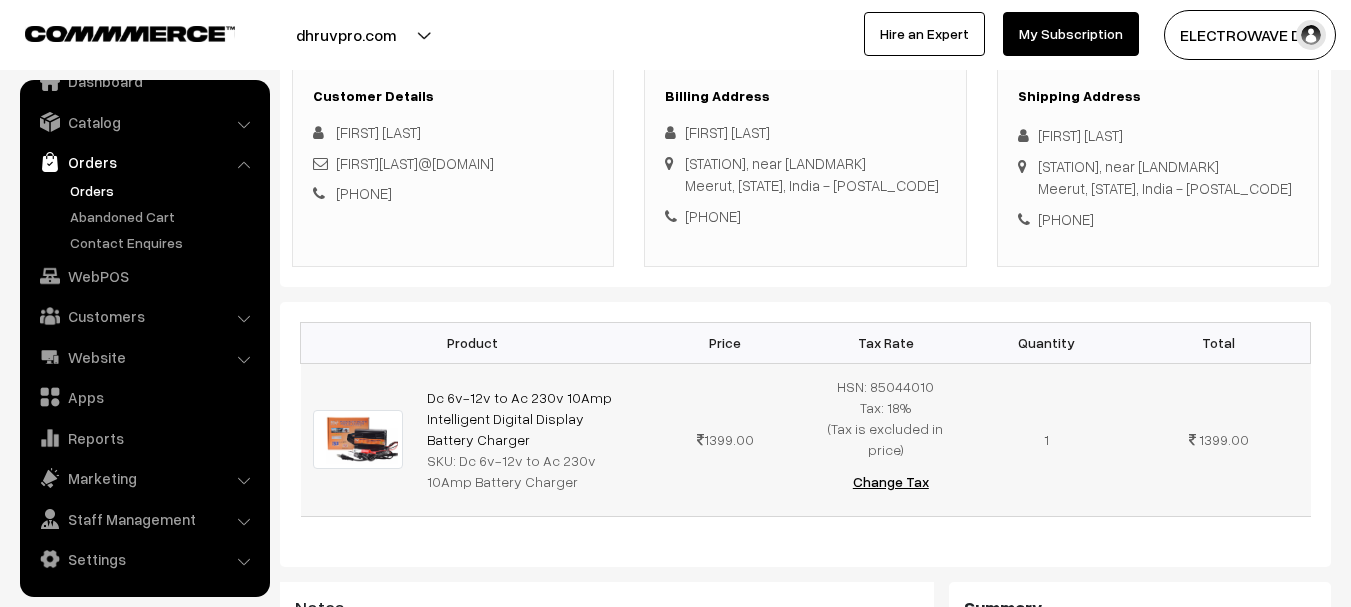 copy on "Dc 6v-12v to Ac 230v 10Amp Intelligent Digital Display Battery Charger" 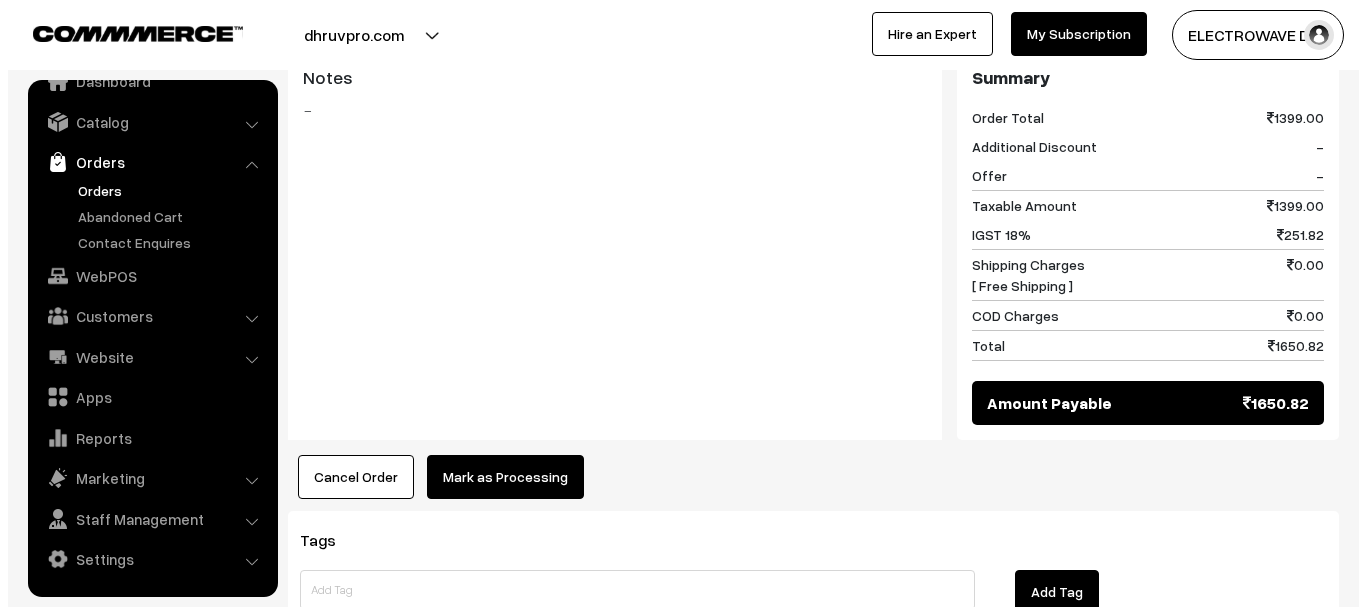 scroll, scrollTop: 900, scrollLeft: 0, axis: vertical 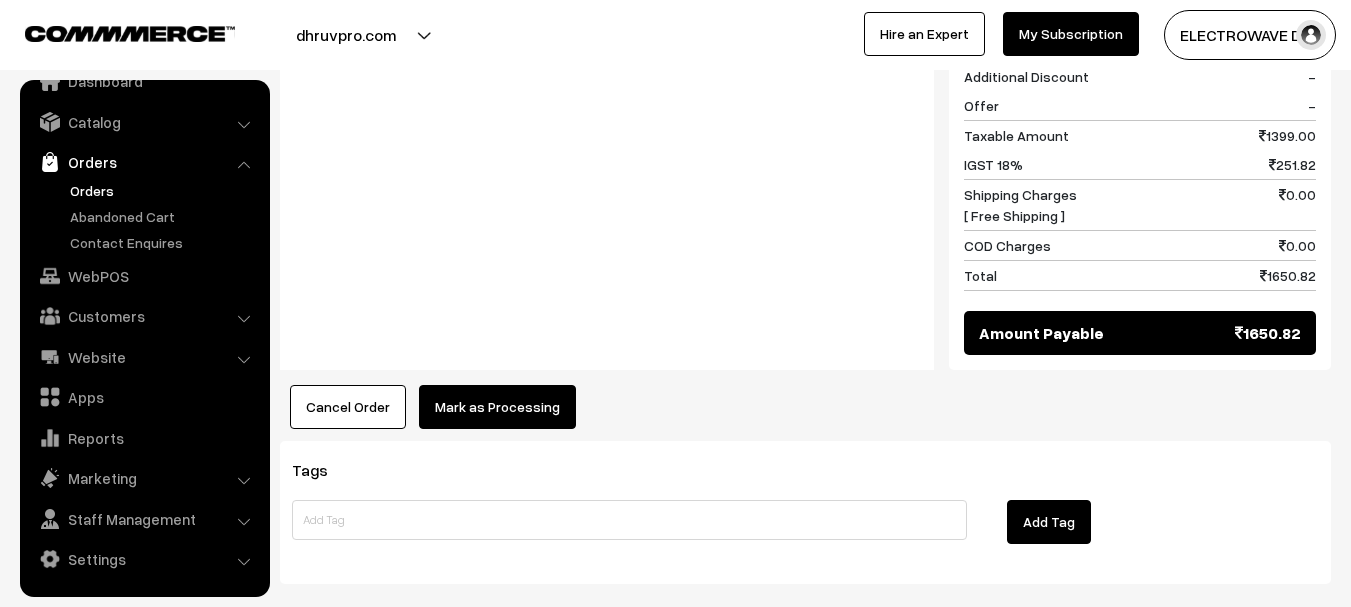 click on "Mark as Processing" at bounding box center (497, 407) 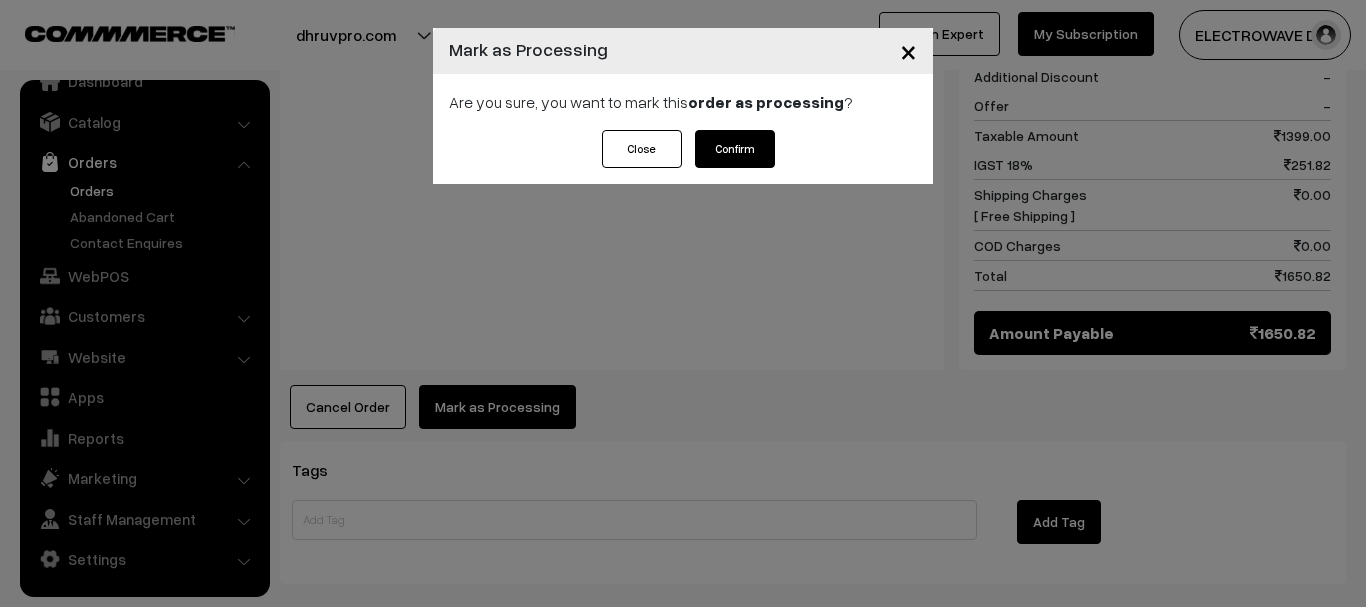click on "Confirm" at bounding box center (735, 149) 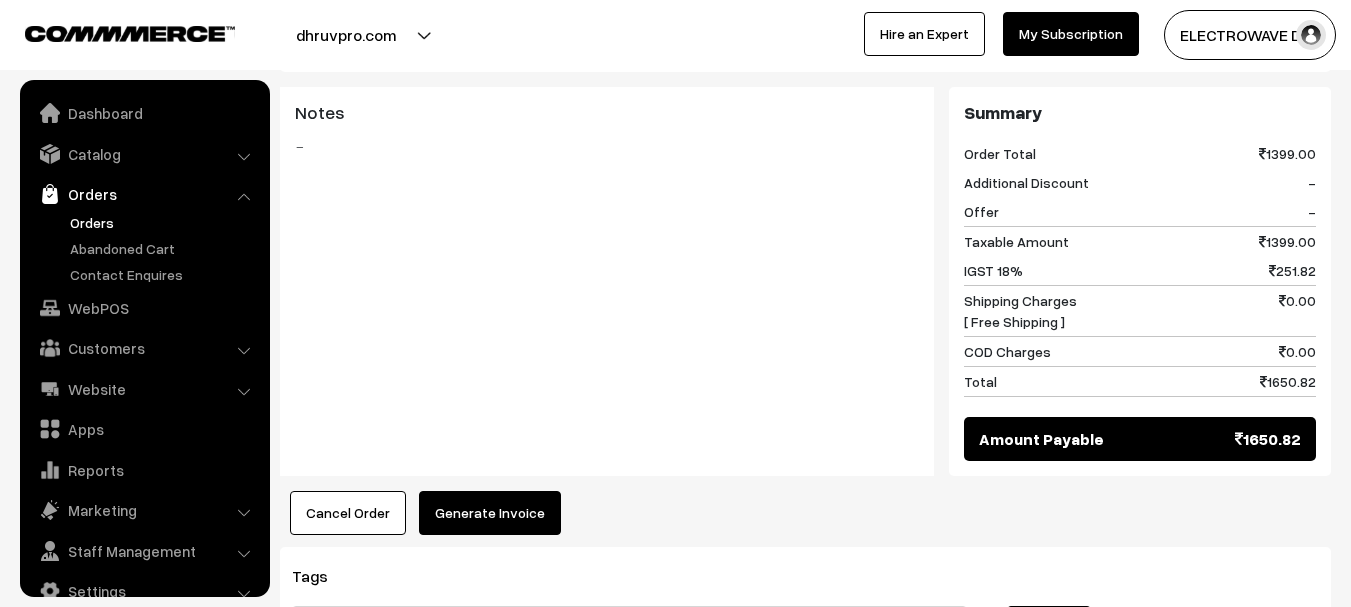 scroll, scrollTop: 1011, scrollLeft: 0, axis: vertical 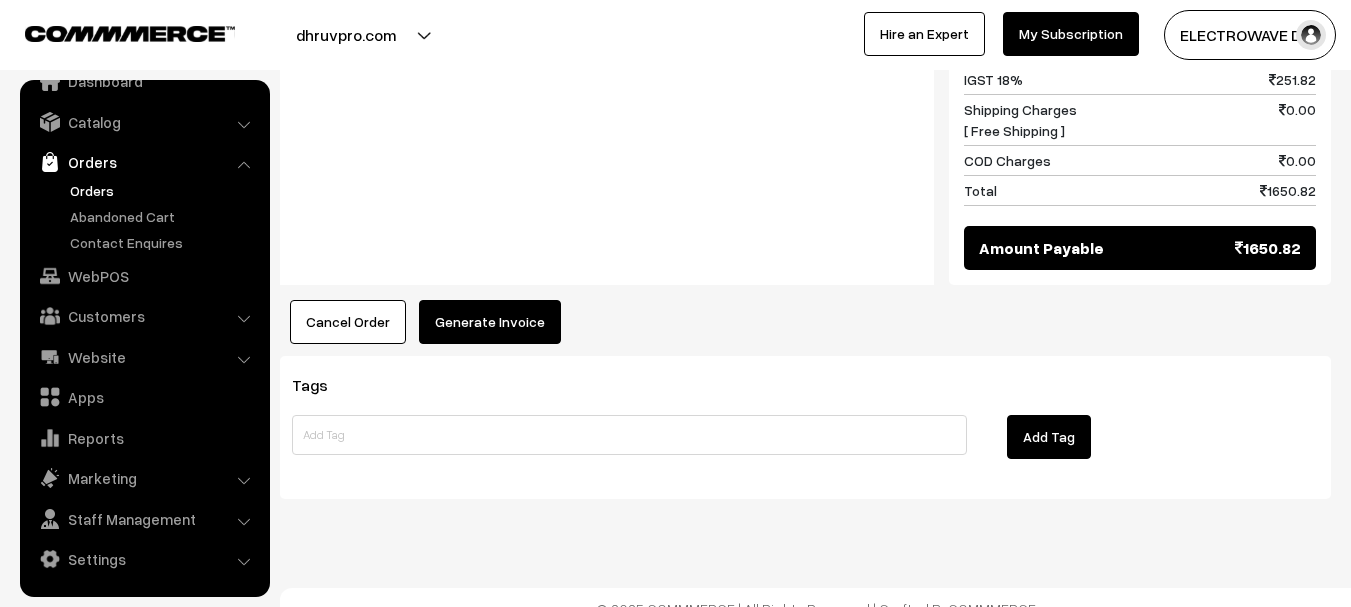 click on "Generate Invoice" at bounding box center [490, 322] 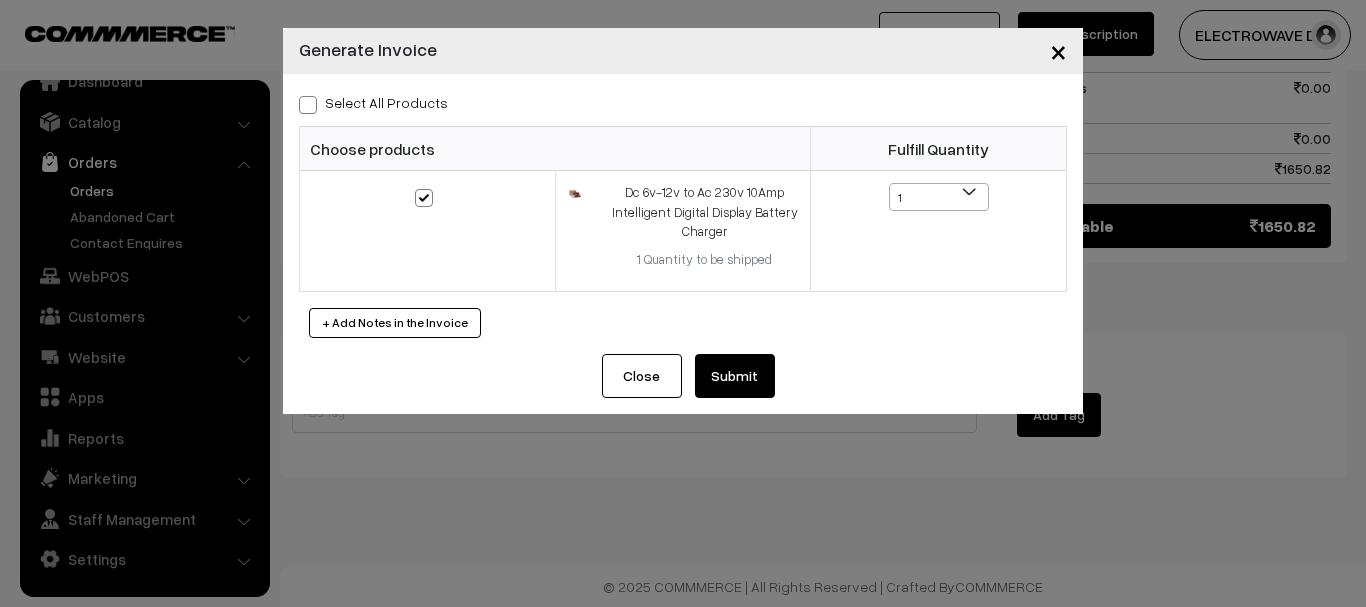 click on "Submit" at bounding box center [735, 376] 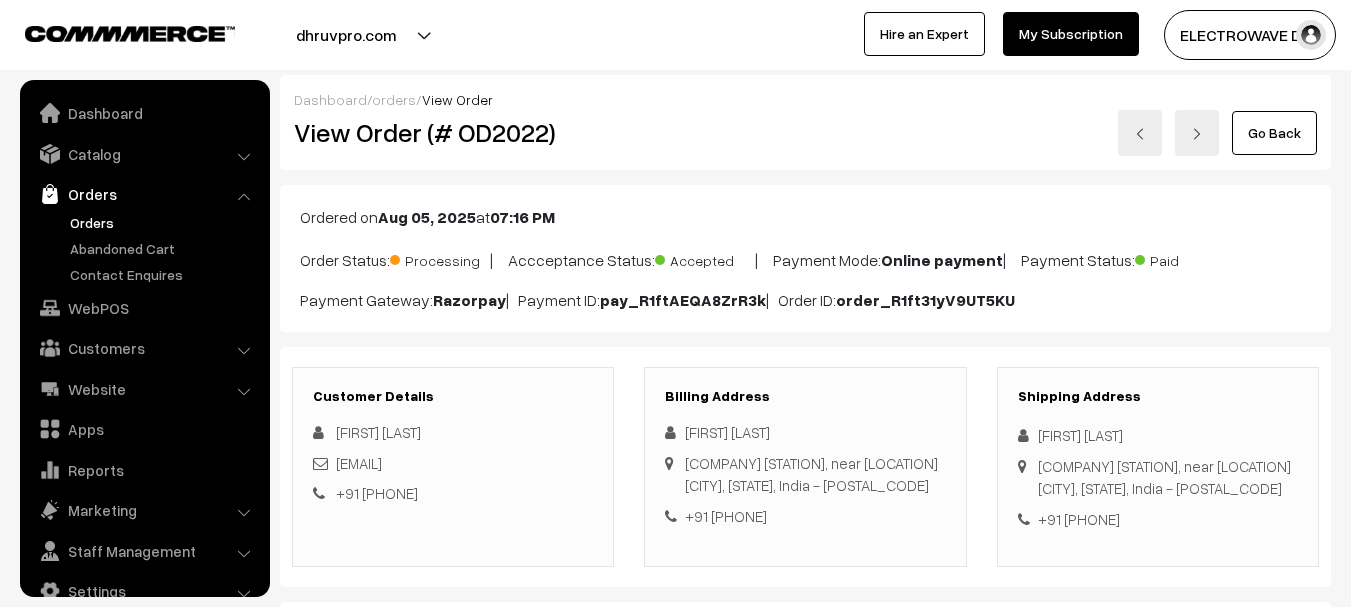 scroll, scrollTop: 1011, scrollLeft: 0, axis: vertical 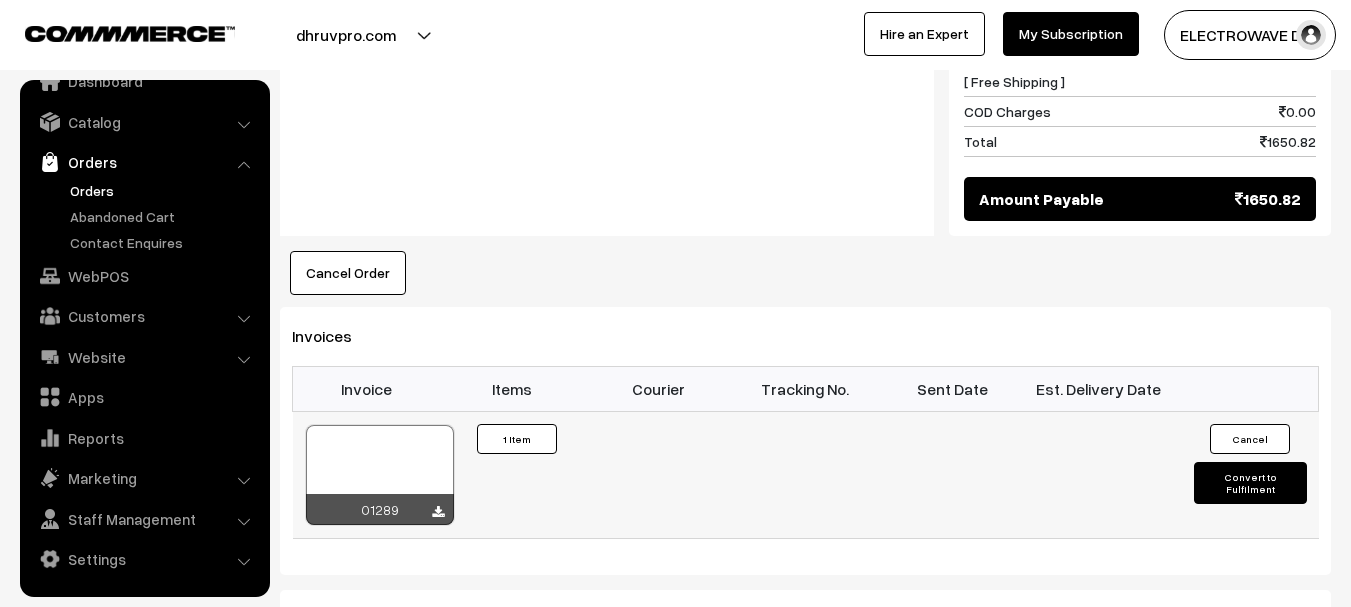 click at bounding box center (380, 475) 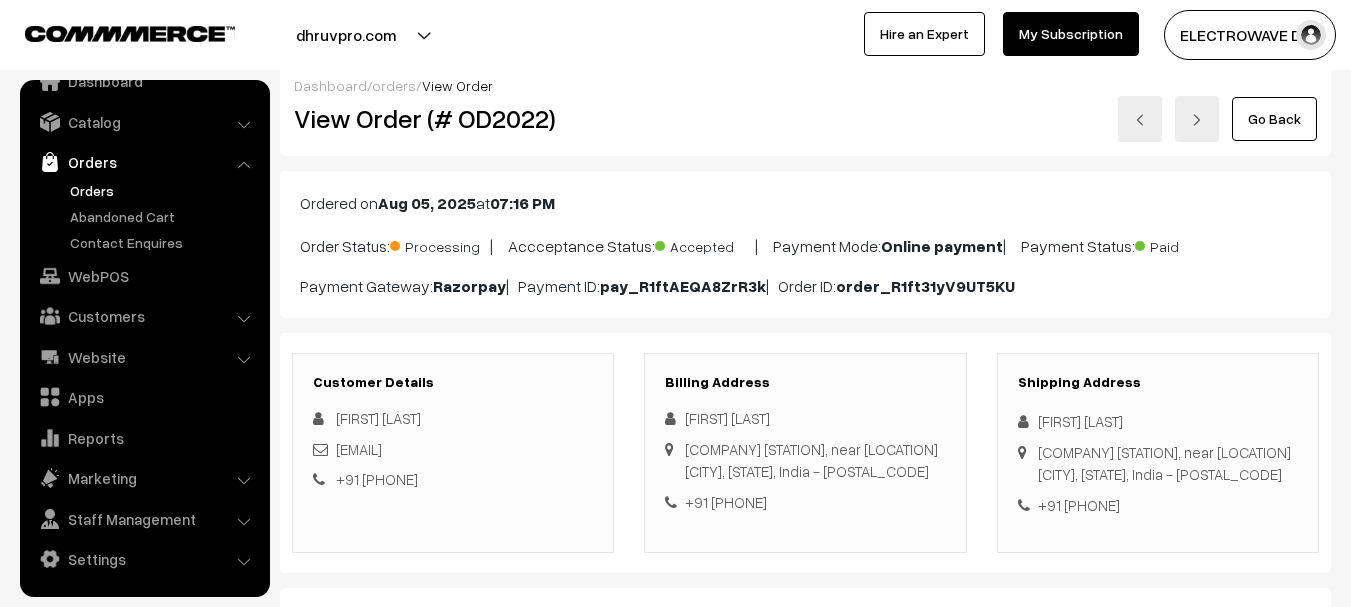 scroll, scrollTop: 0, scrollLeft: 0, axis: both 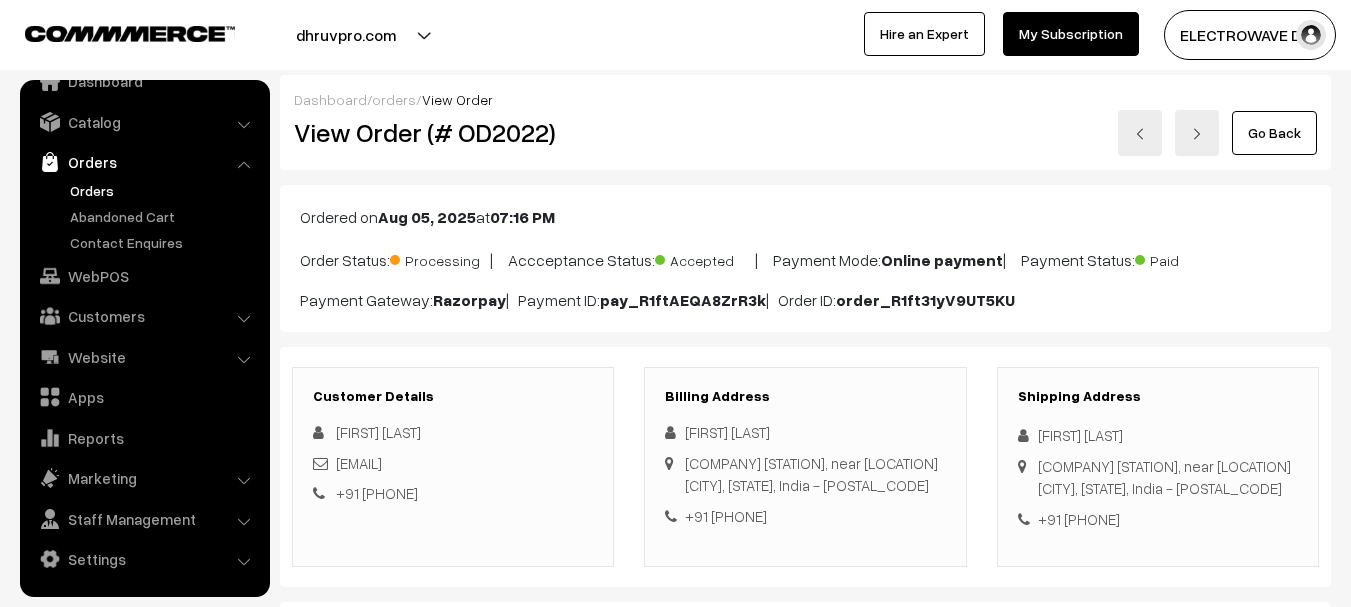 click on "View Order (# OD2022)" at bounding box center (454, 132) 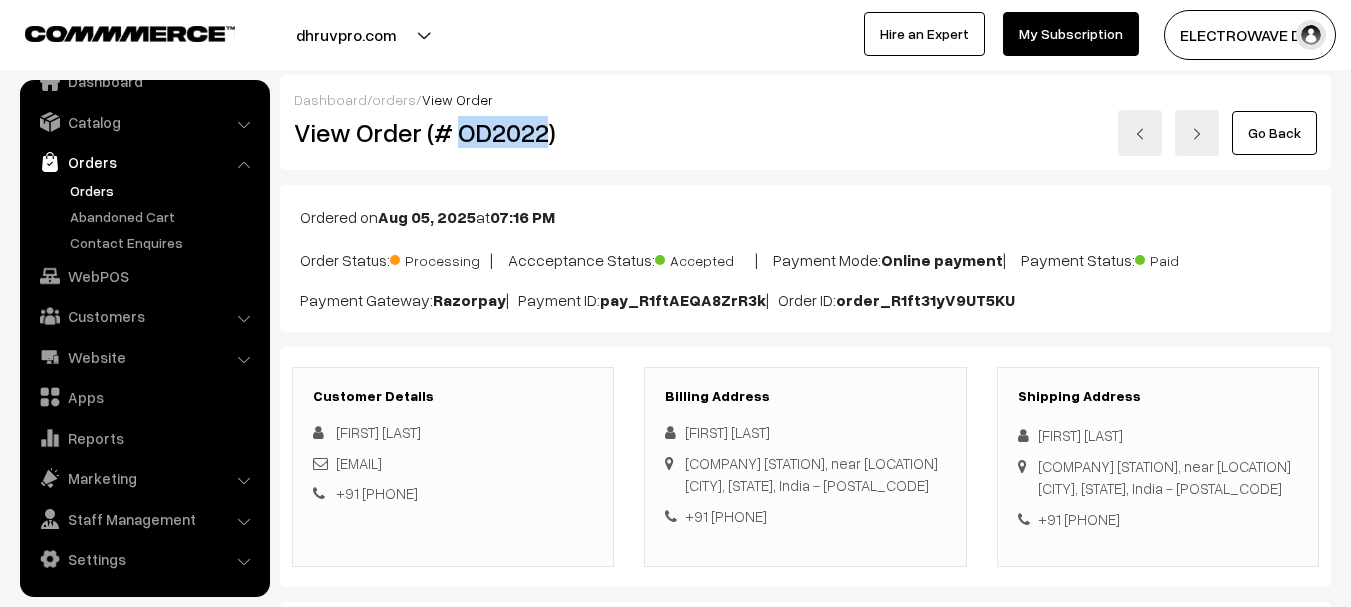 click on "View Order (# OD2022)" at bounding box center [454, 132] 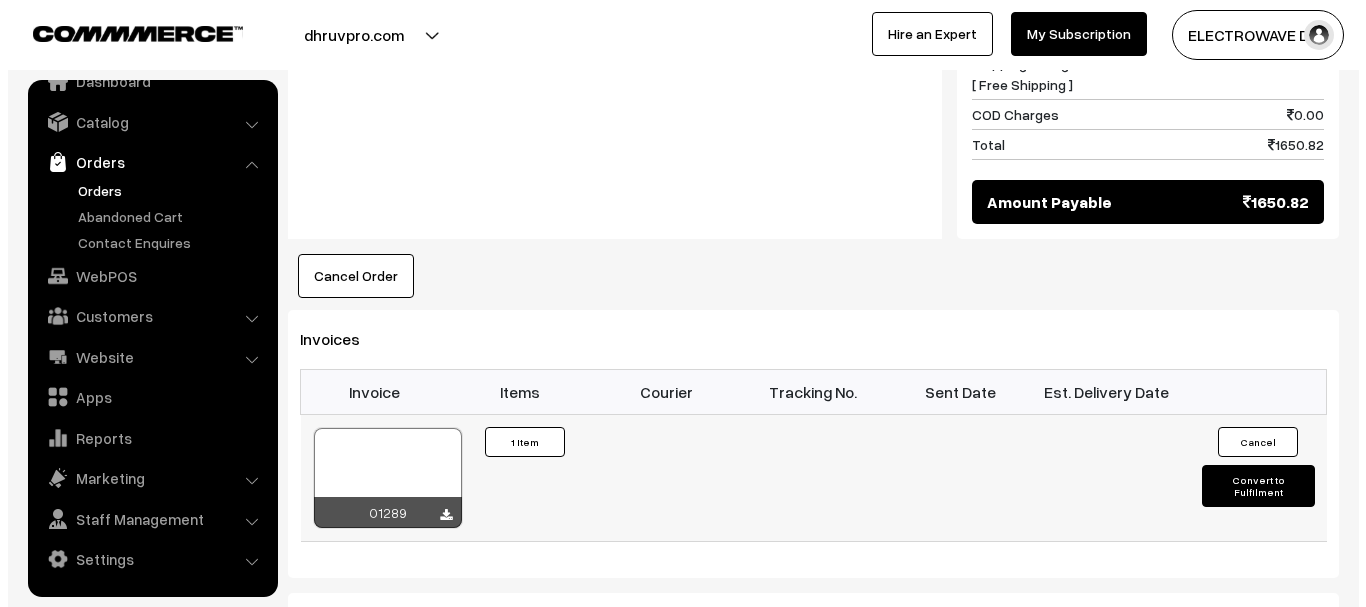 scroll, scrollTop: 1100, scrollLeft: 0, axis: vertical 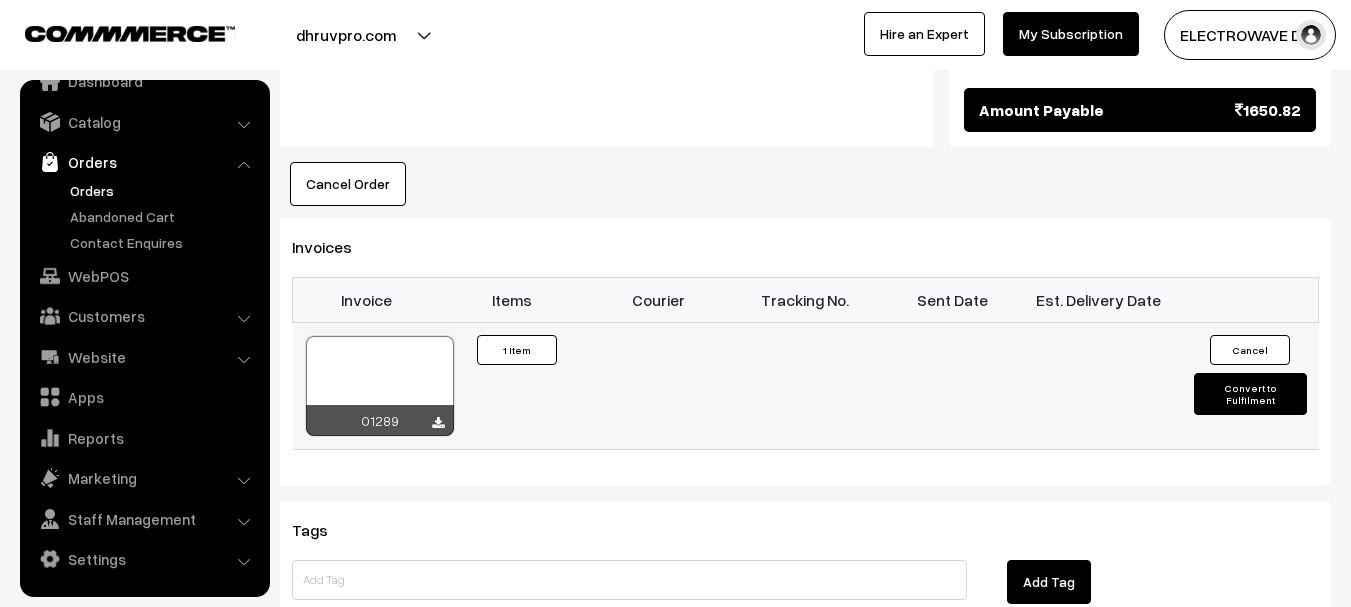 click on "Convert to Fulfilment" at bounding box center (1250, 394) 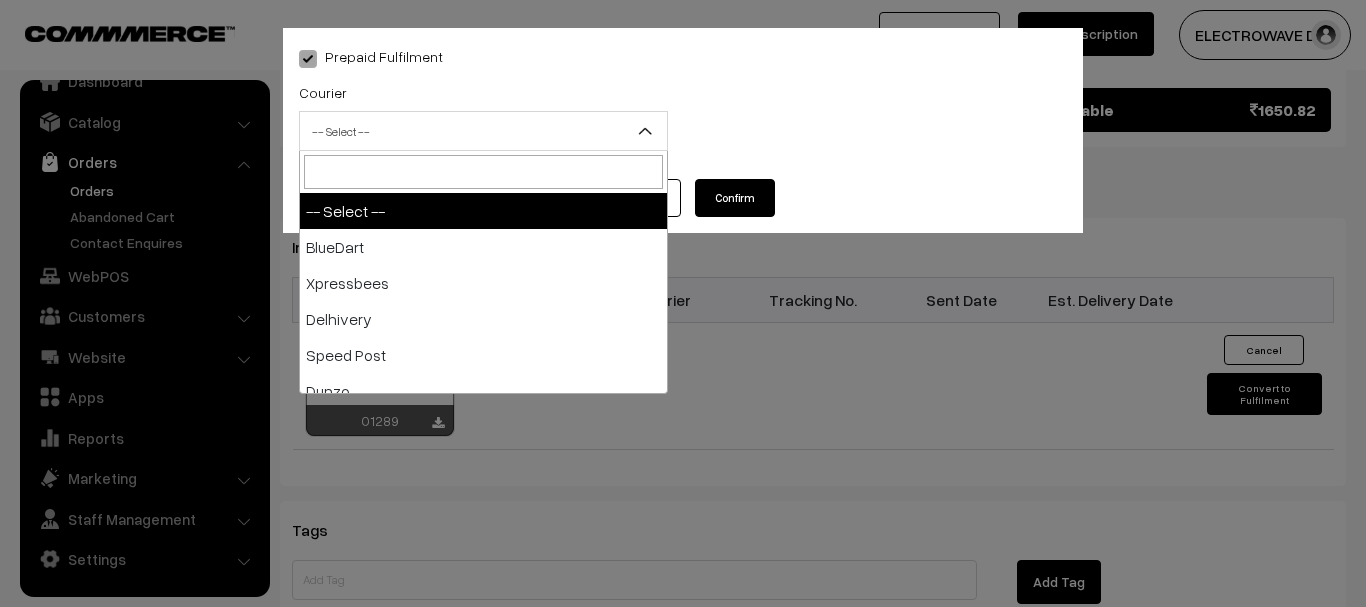 click on "-- Select --" at bounding box center (483, 131) 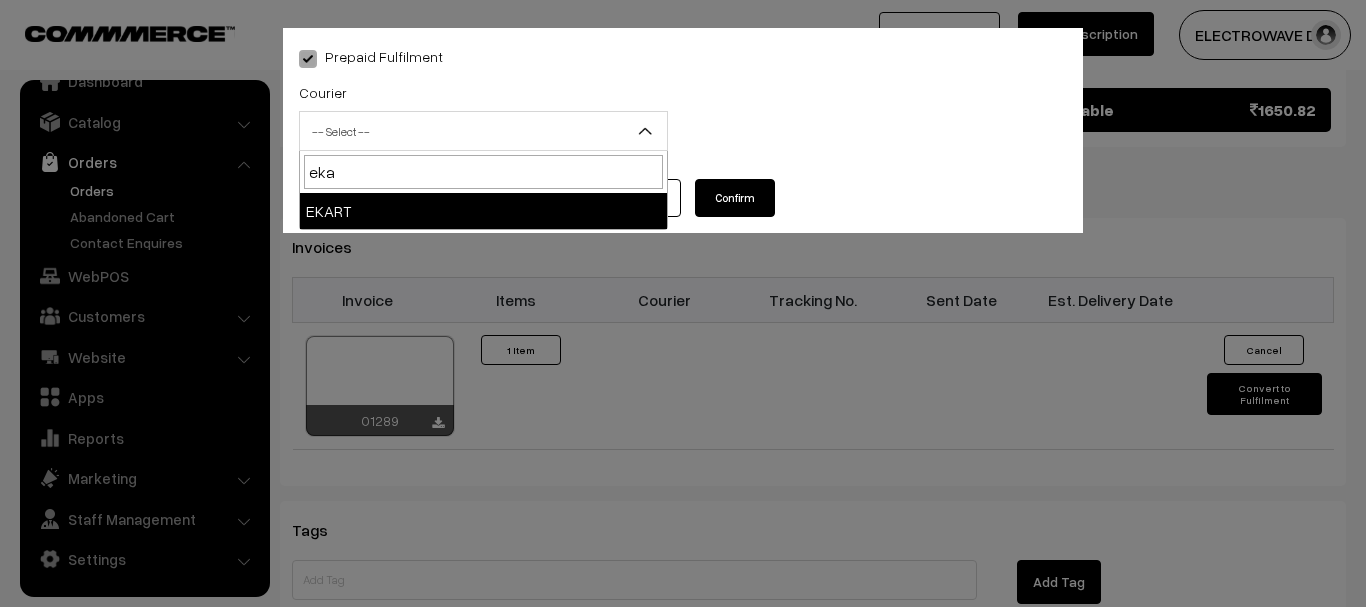 type on "eka" 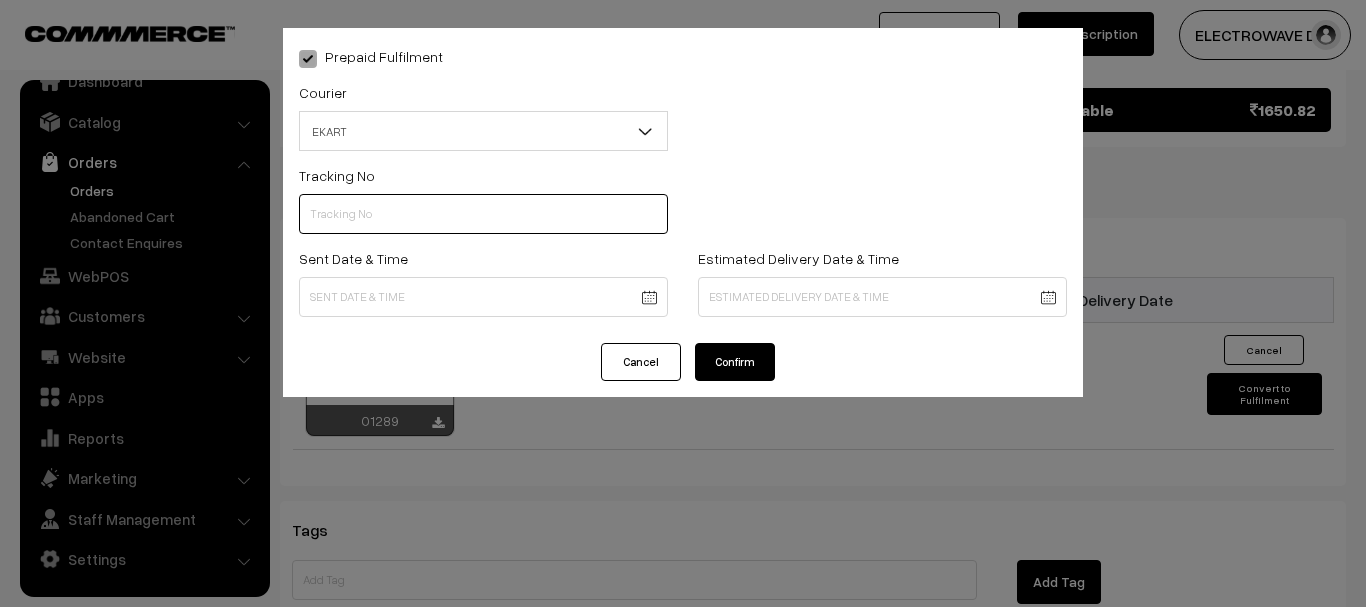 click at bounding box center [483, 214] 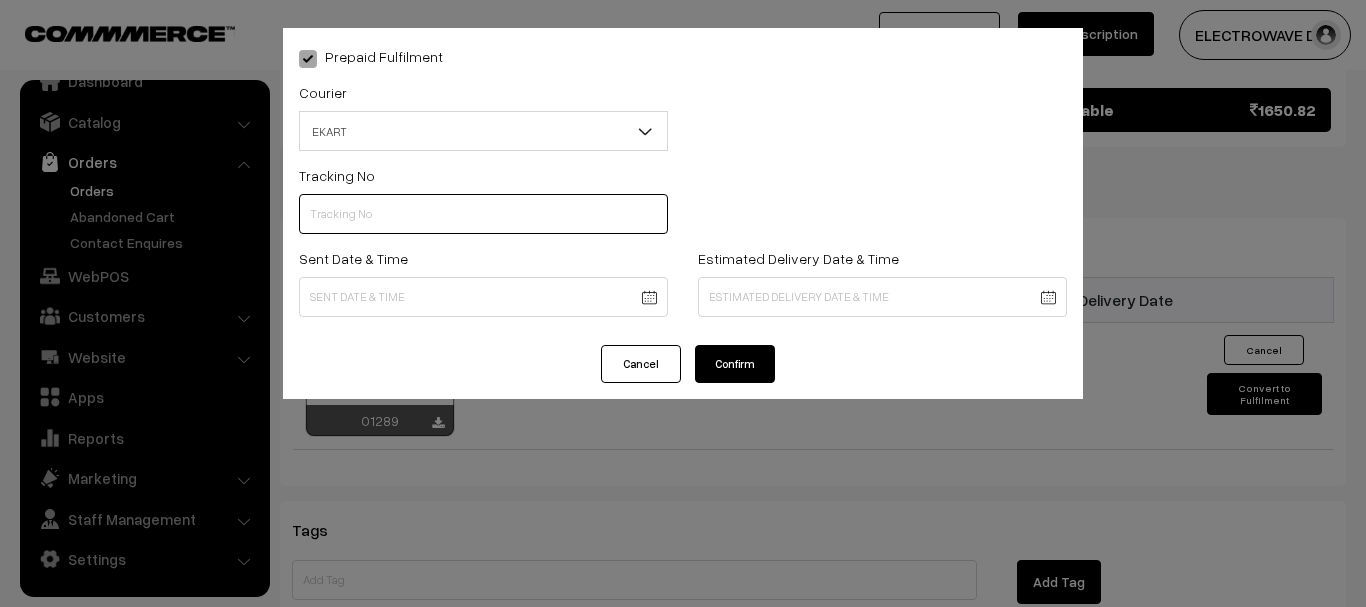 paste on "SOSP1000500705" 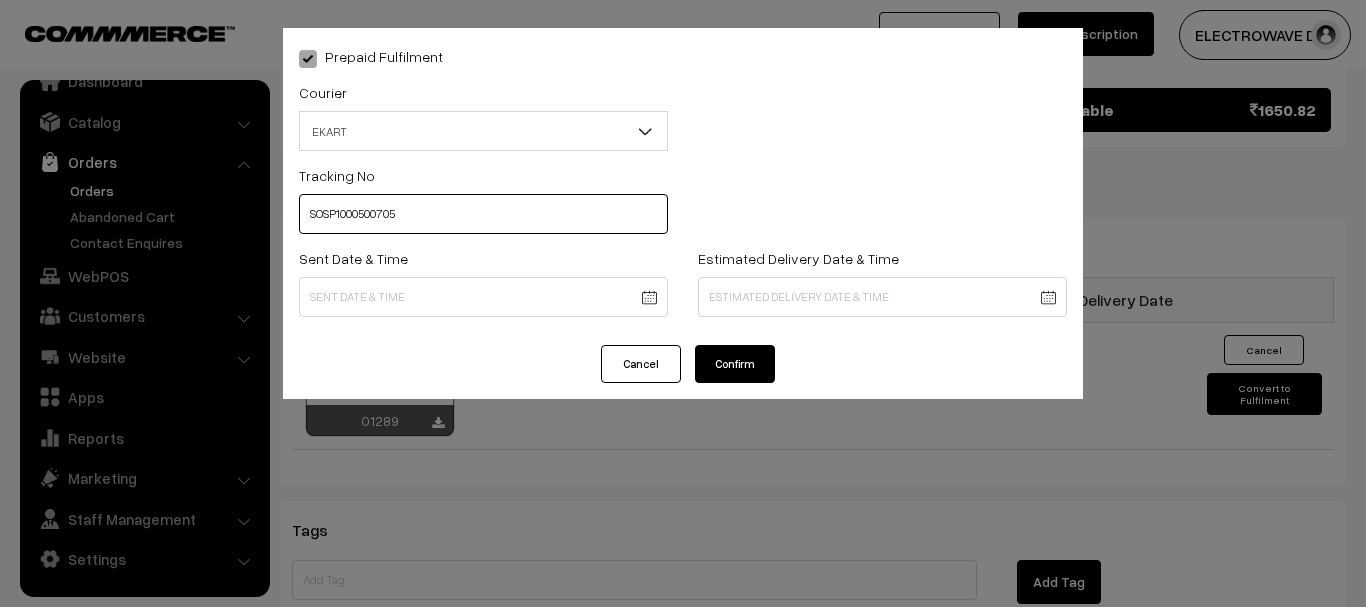 type on "SOSP1000500705" 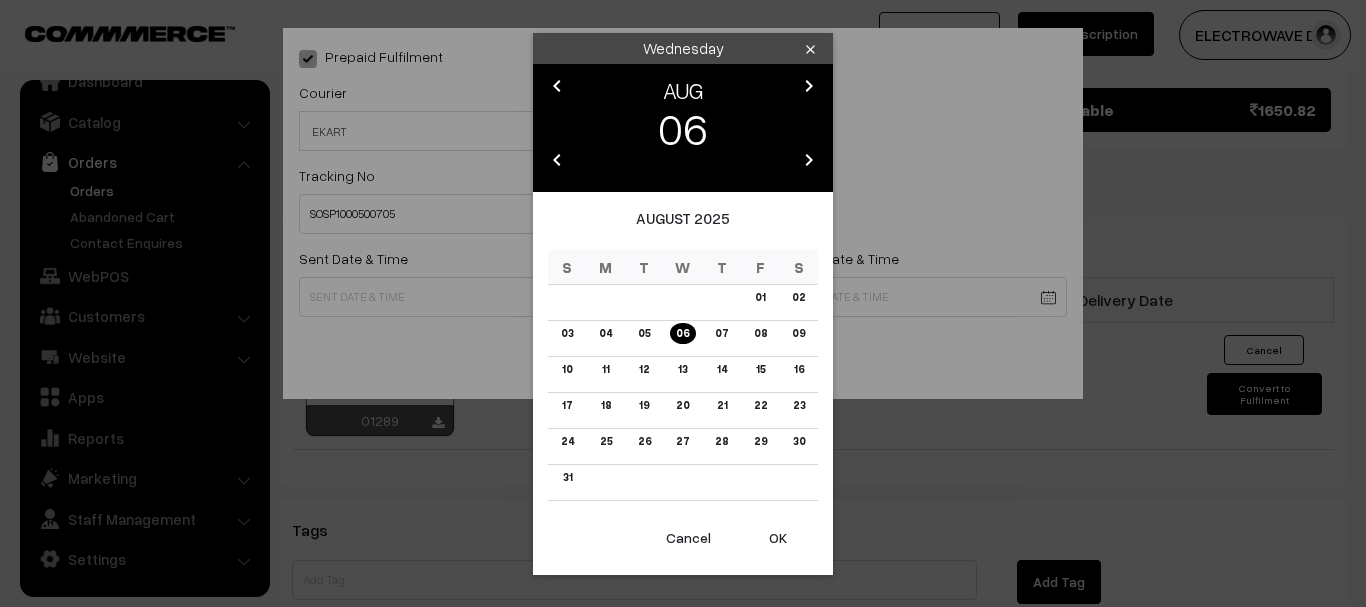 click on "Thank you for showing interest. Our team will call you shortly.
Close
dhruvpro.com
Go to Website
Create New Store" at bounding box center (683, -54) 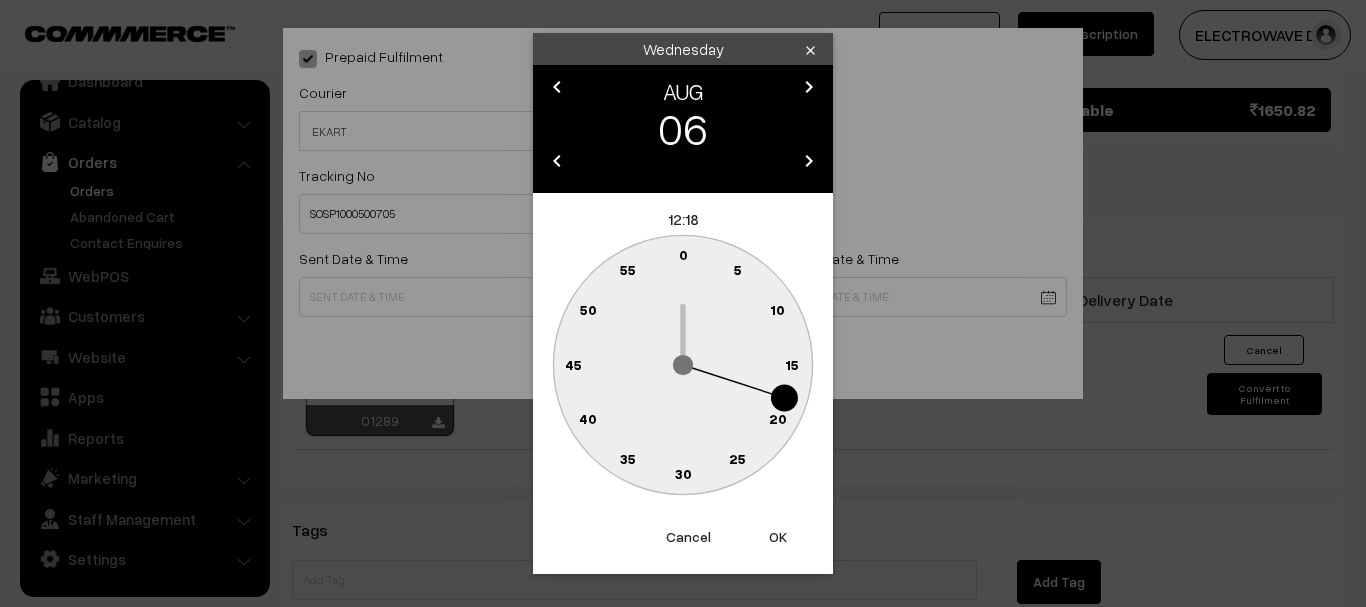 click on "OK" at bounding box center (778, 537) 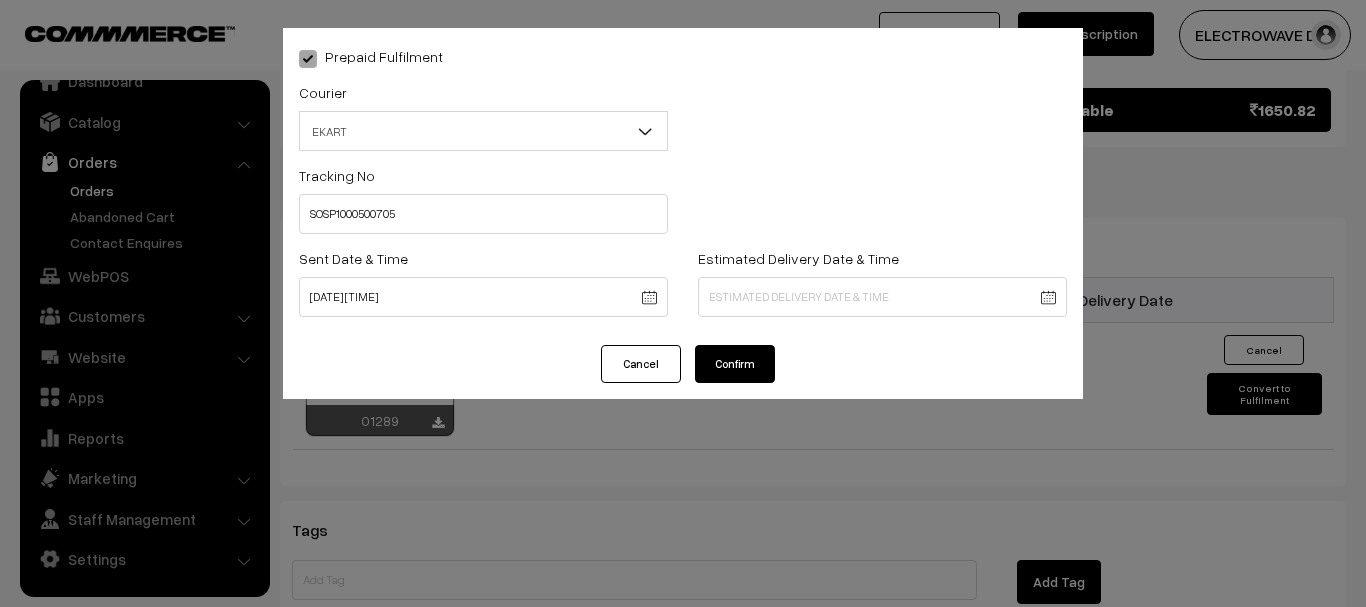 click on "Thank you for showing interest. Our team will call you shortly.
Close
dhruvpro.com
Go to Website
Create New Store" at bounding box center [683, -54] 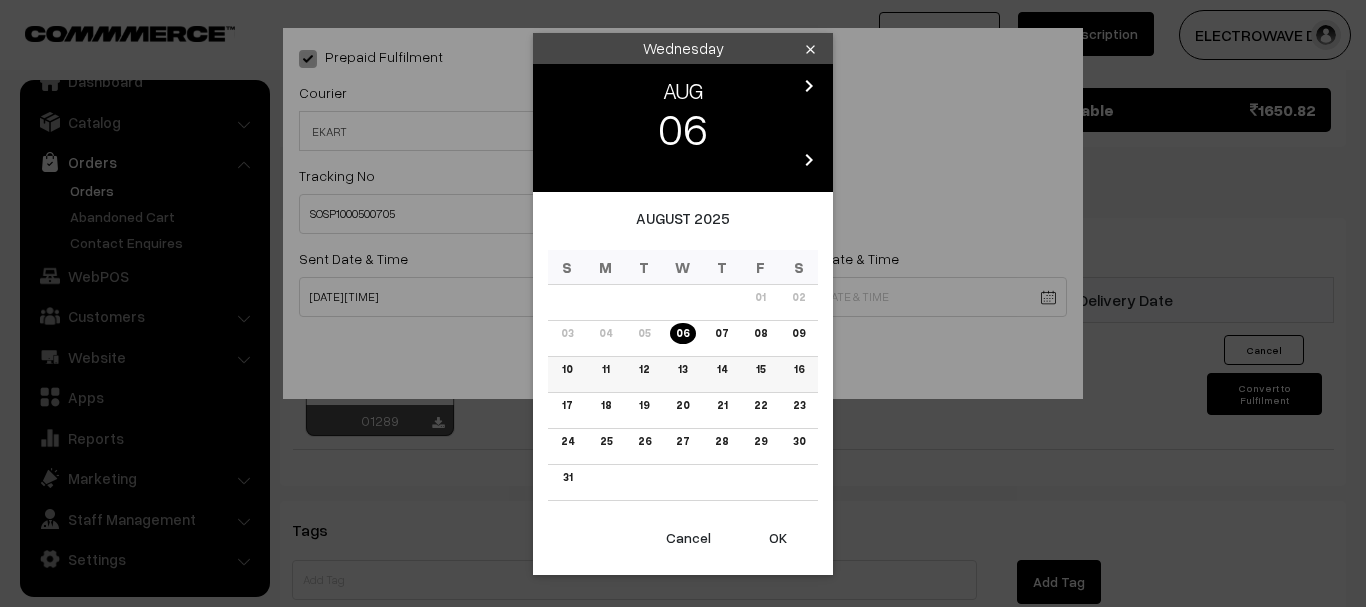 click on "11" at bounding box center (605, 369) 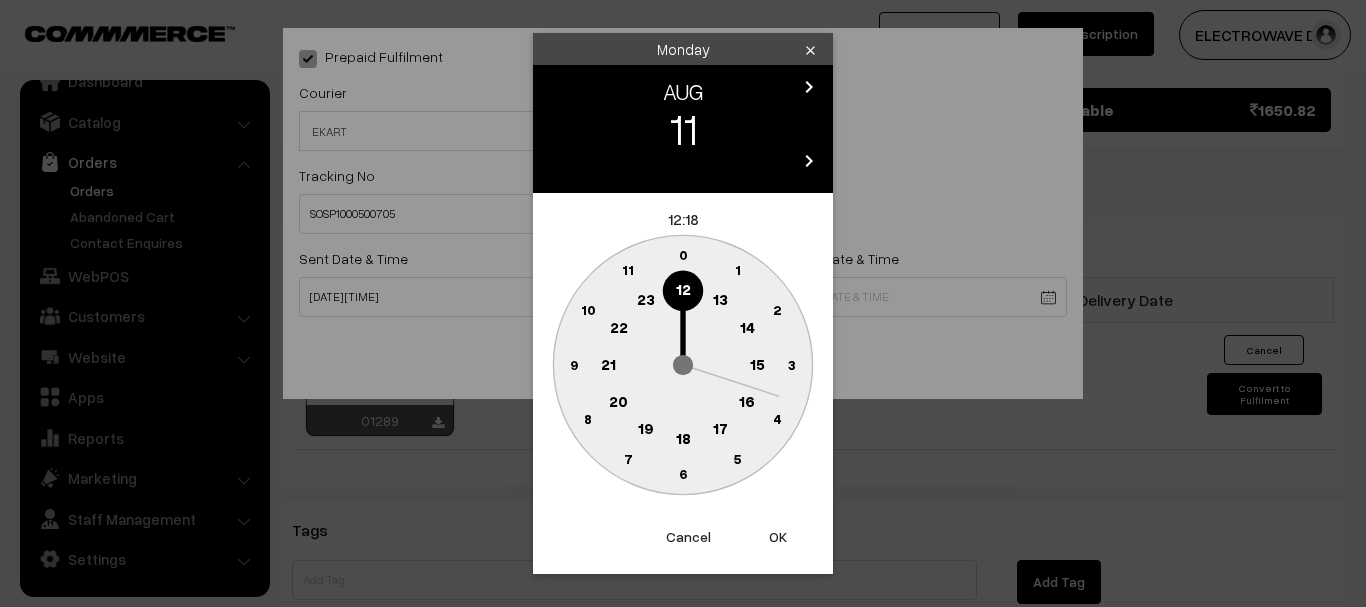 click on "OK" at bounding box center (778, 537) 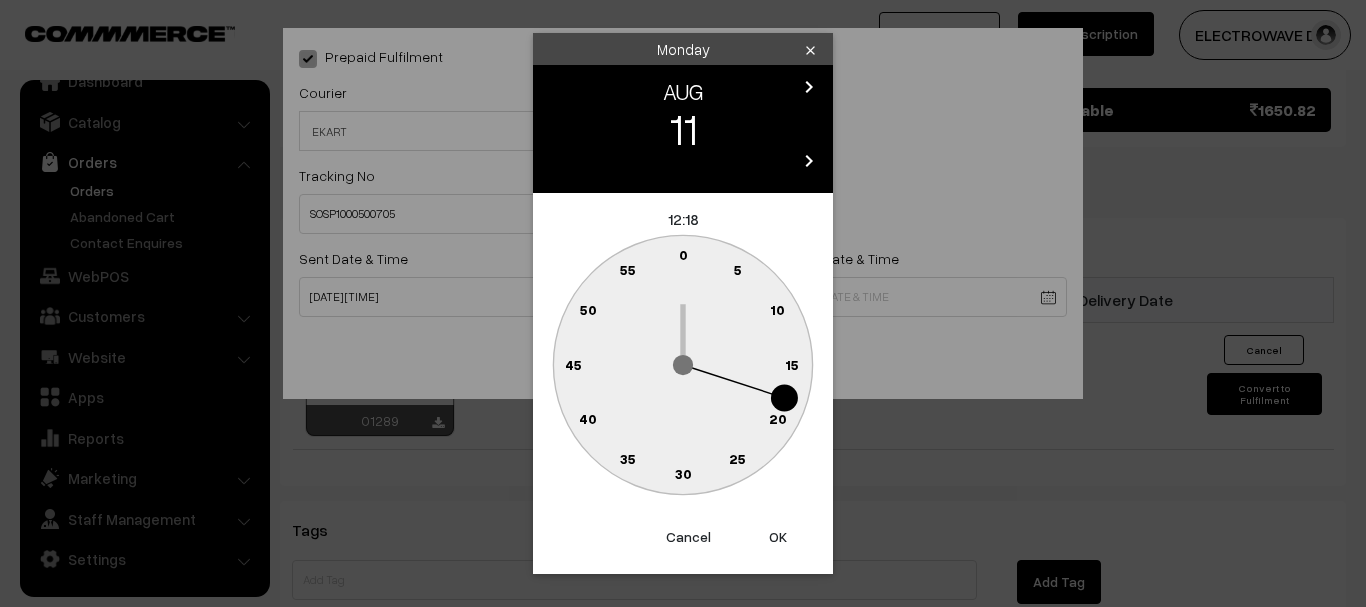 click on "OK" at bounding box center [778, 537] 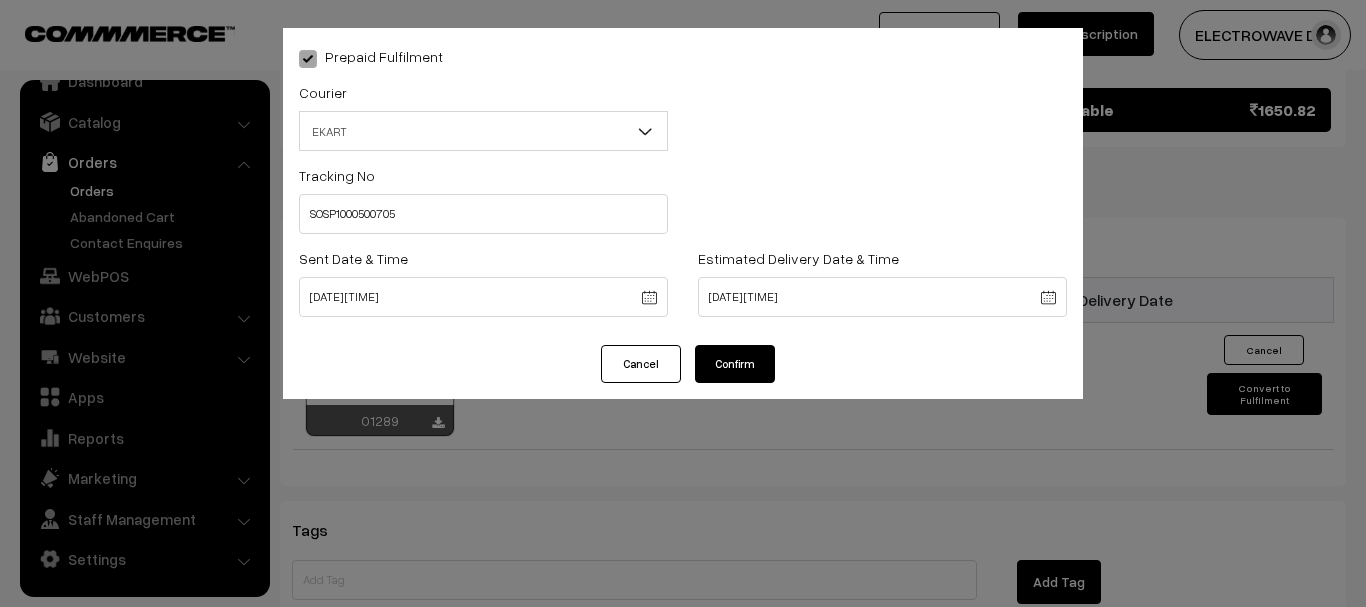 click on "Confirm" at bounding box center [735, 364] 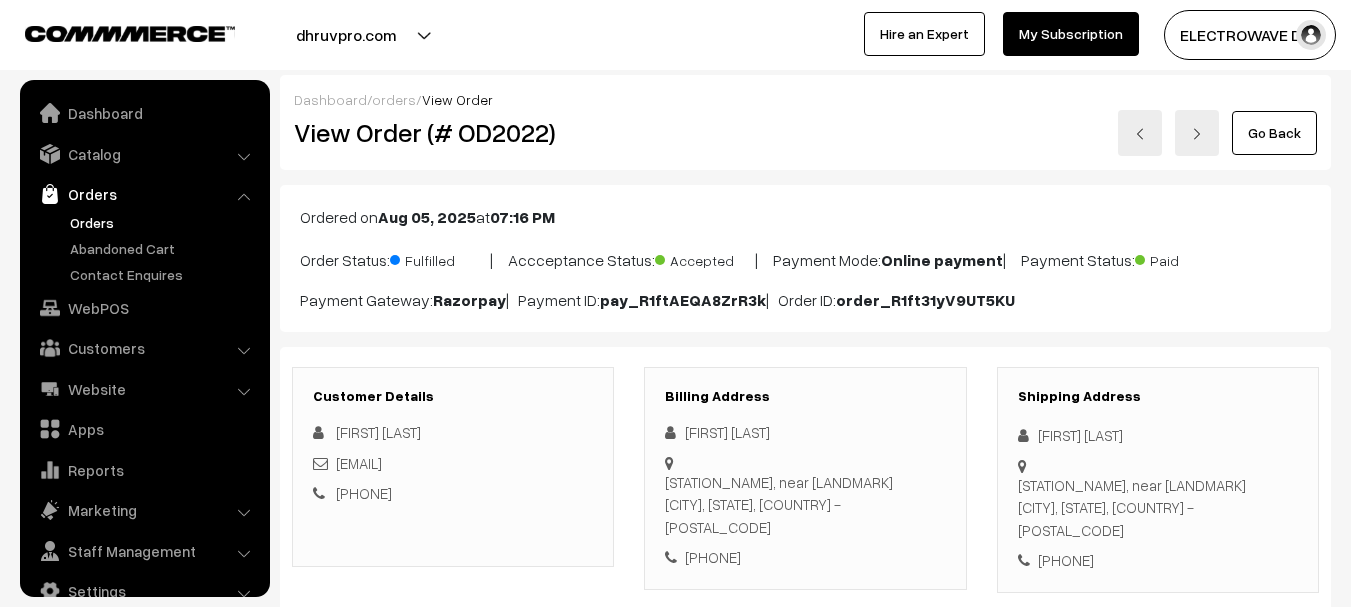 scroll, scrollTop: 1100, scrollLeft: 0, axis: vertical 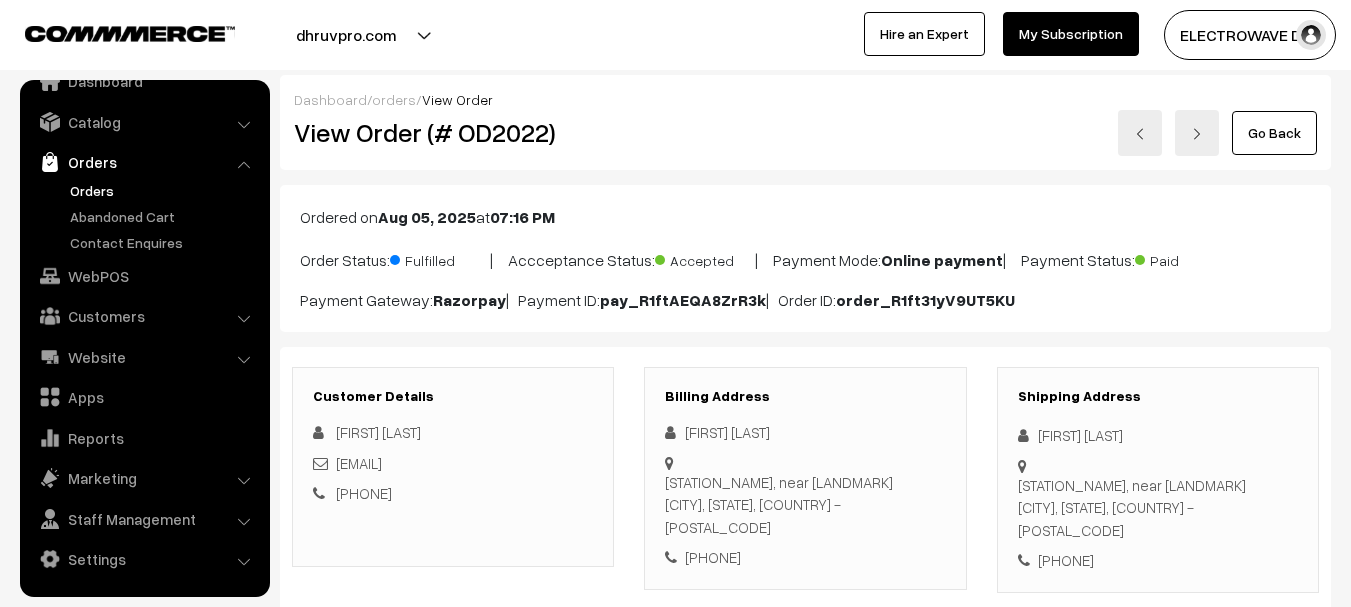 click at bounding box center [1197, 133] 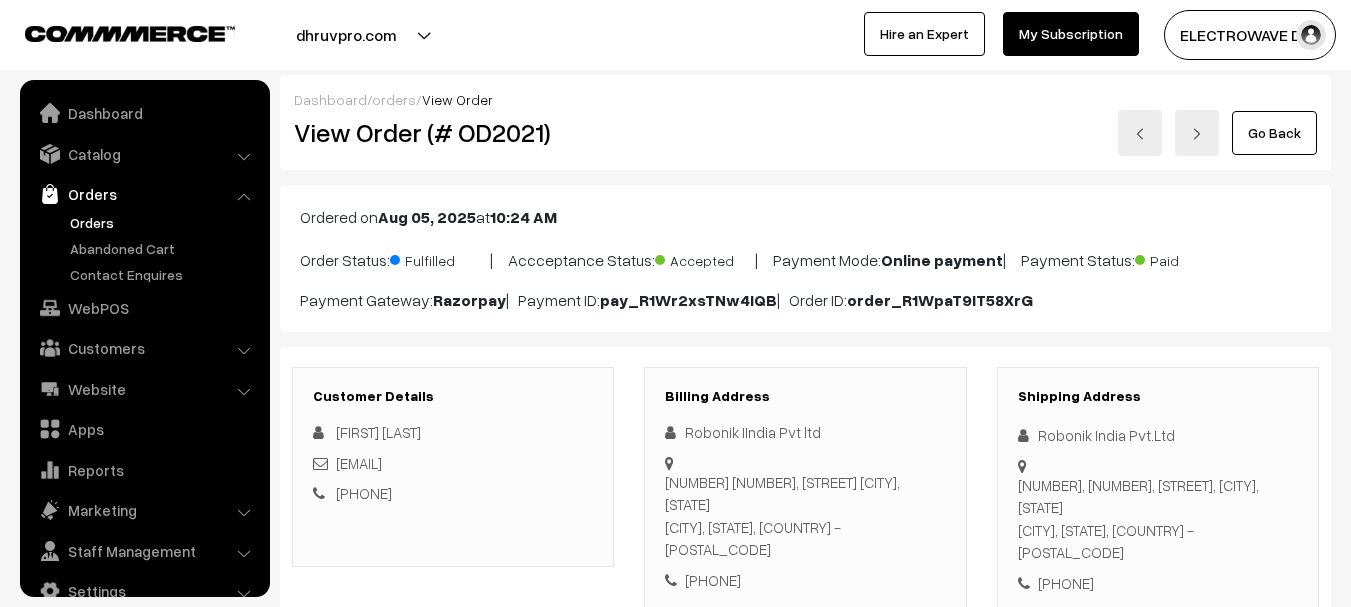 scroll, scrollTop: 0, scrollLeft: 0, axis: both 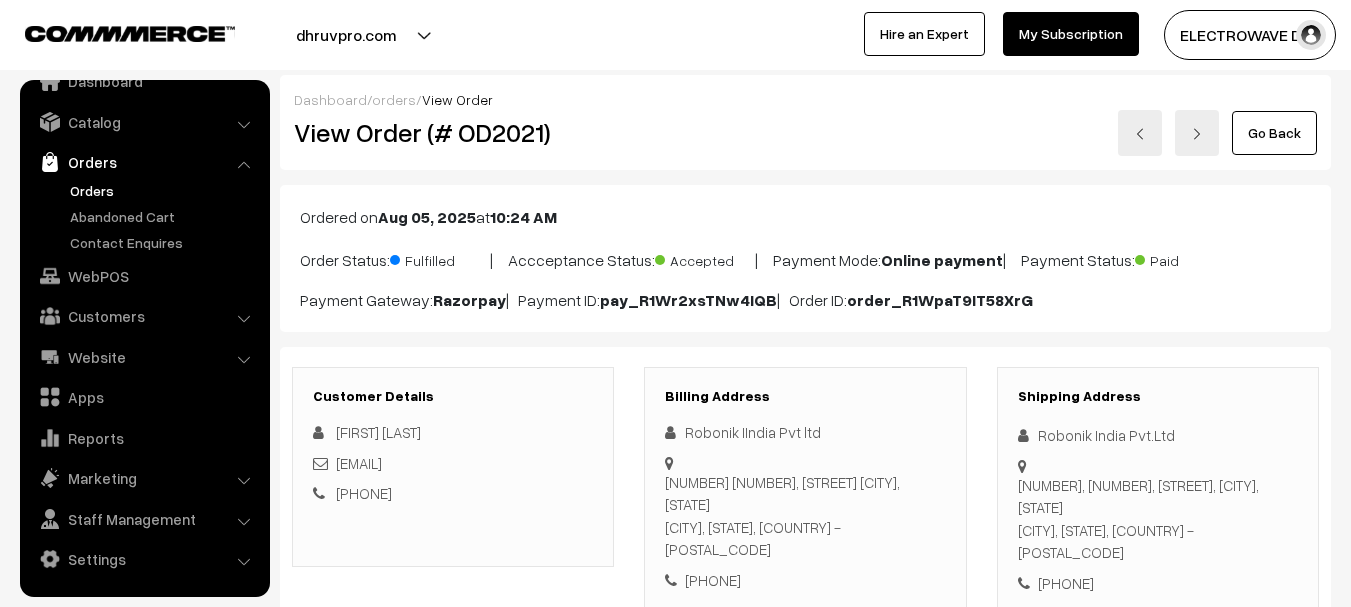 click at bounding box center (1197, 133) 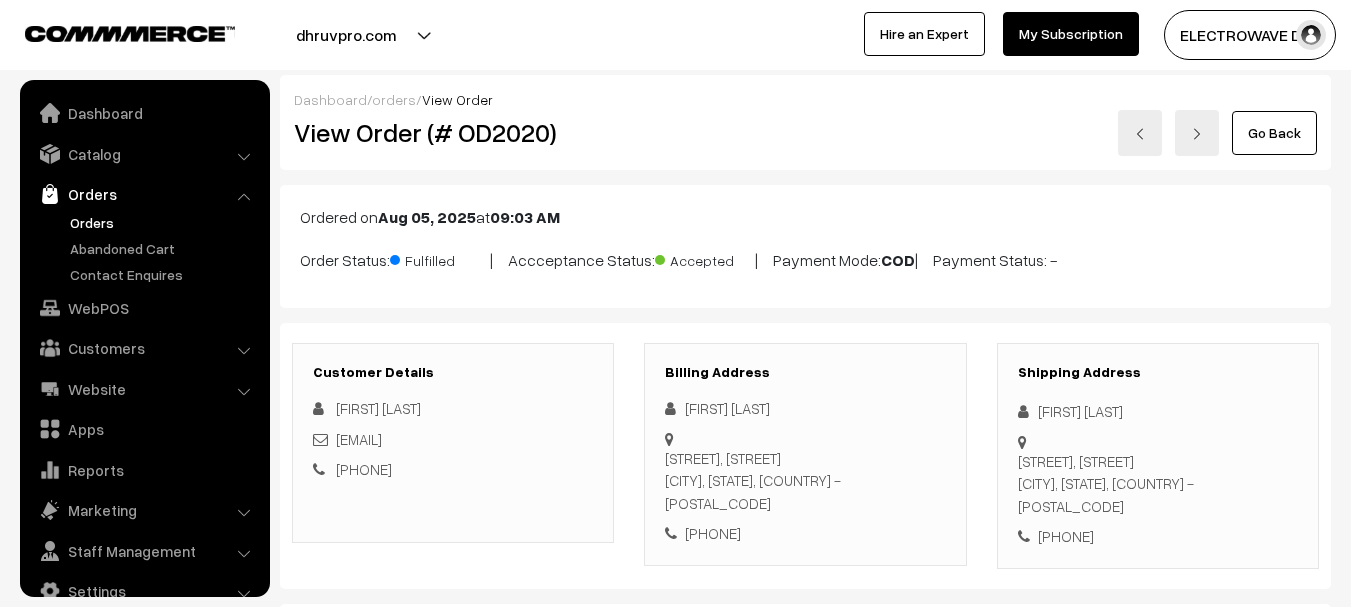 scroll, scrollTop: 0, scrollLeft: 0, axis: both 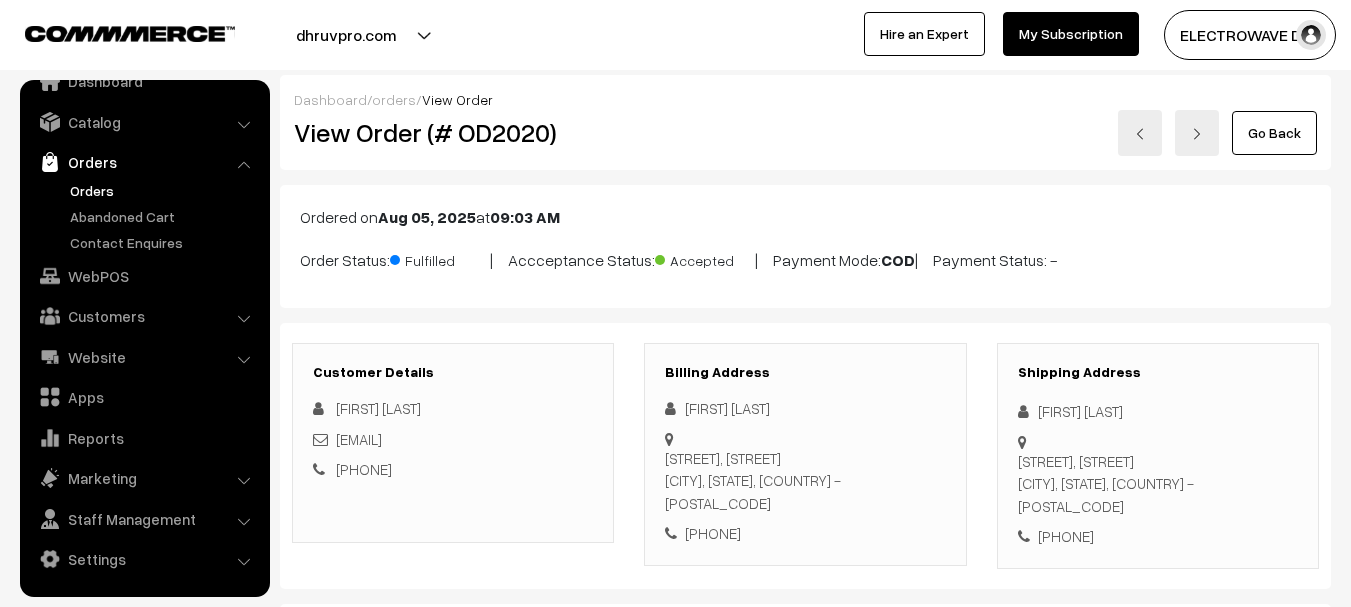 click at bounding box center [1197, 134] 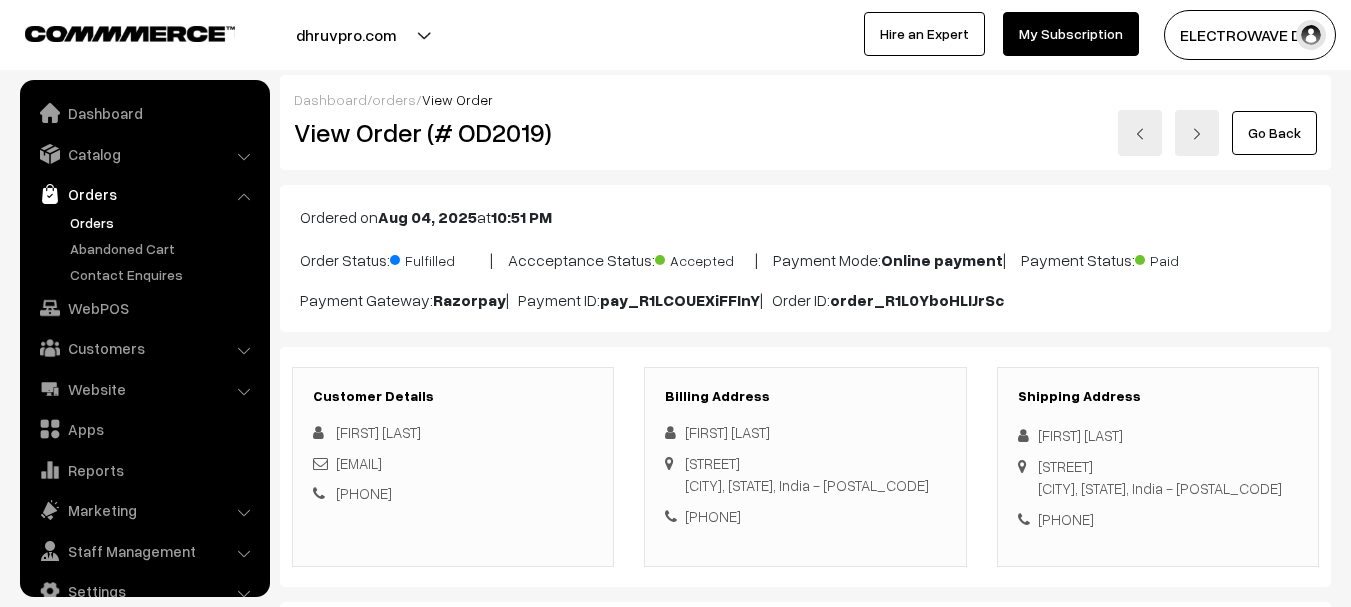 scroll, scrollTop: 0, scrollLeft: 0, axis: both 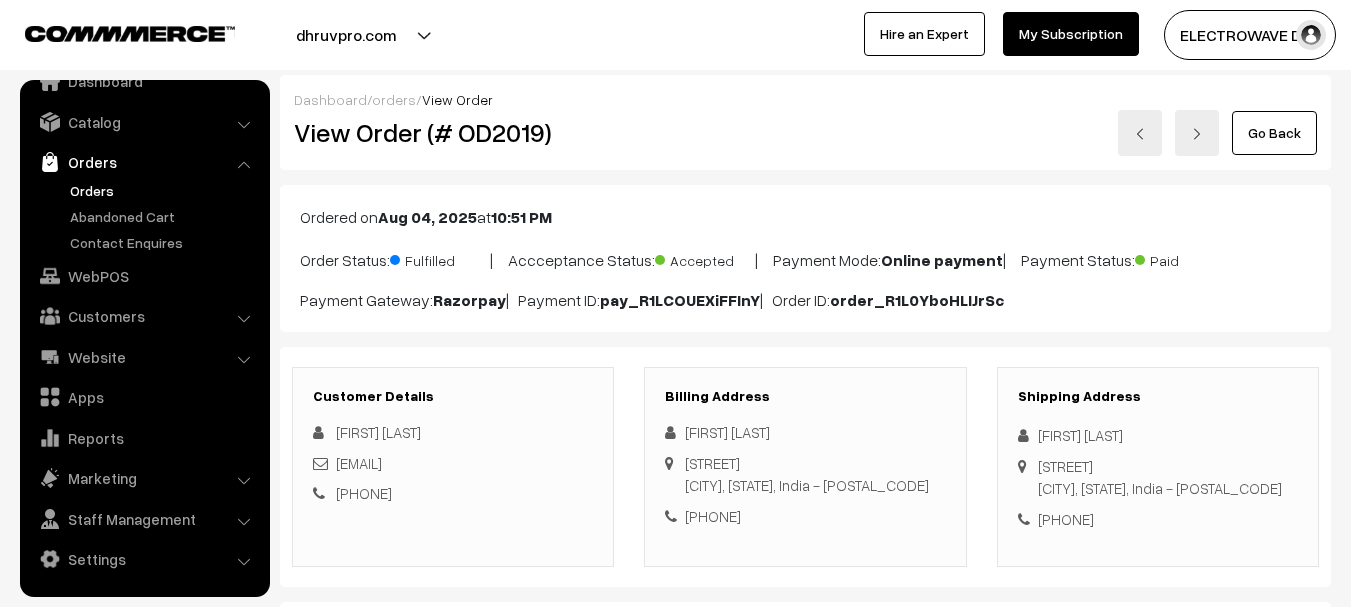 click on "Orders" at bounding box center [164, 190] 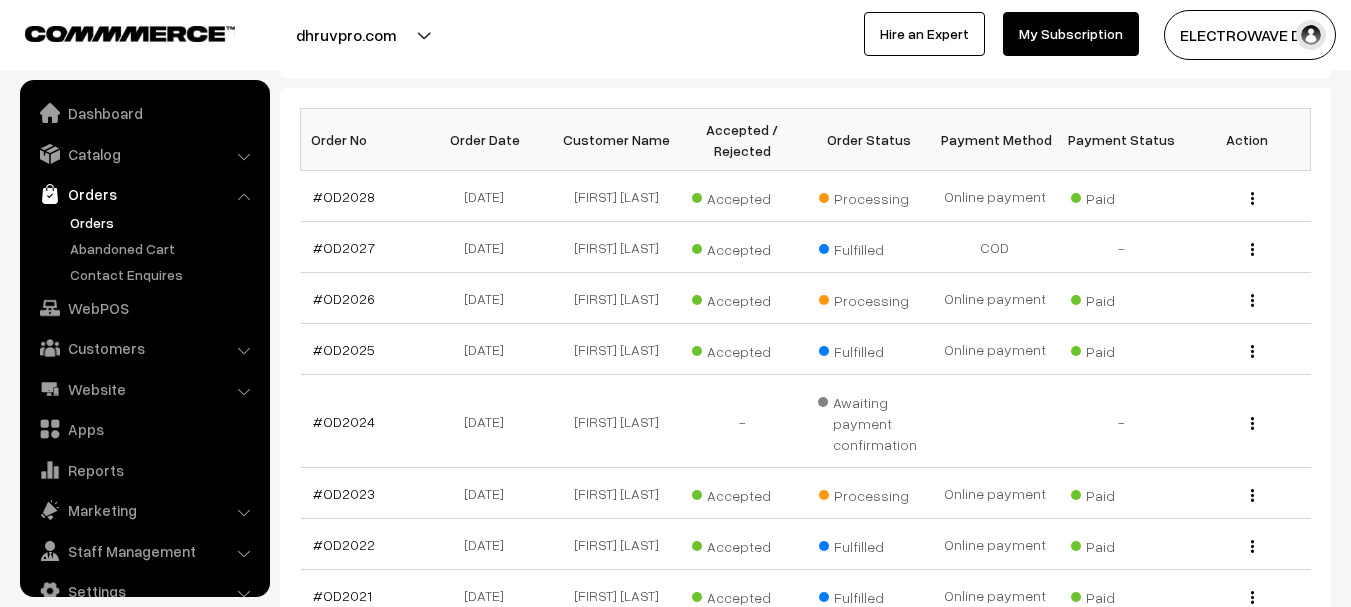 scroll, scrollTop: 400, scrollLeft: 0, axis: vertical 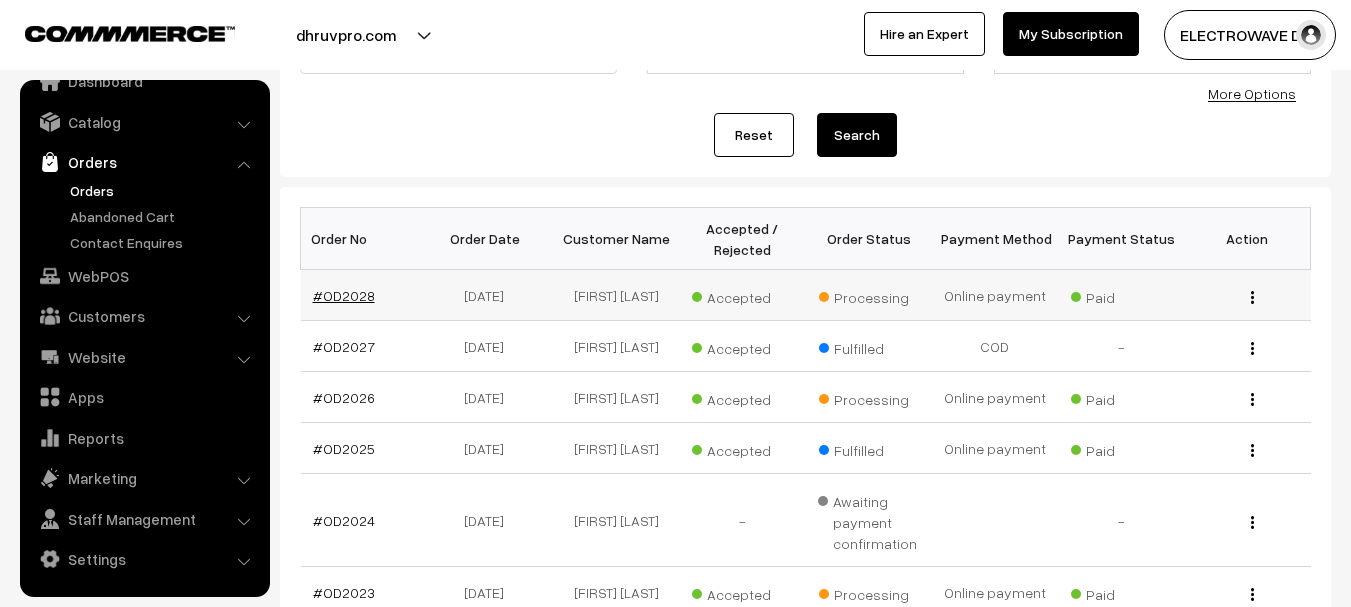 click on "#OD2028" at bounding box center [344, 295] 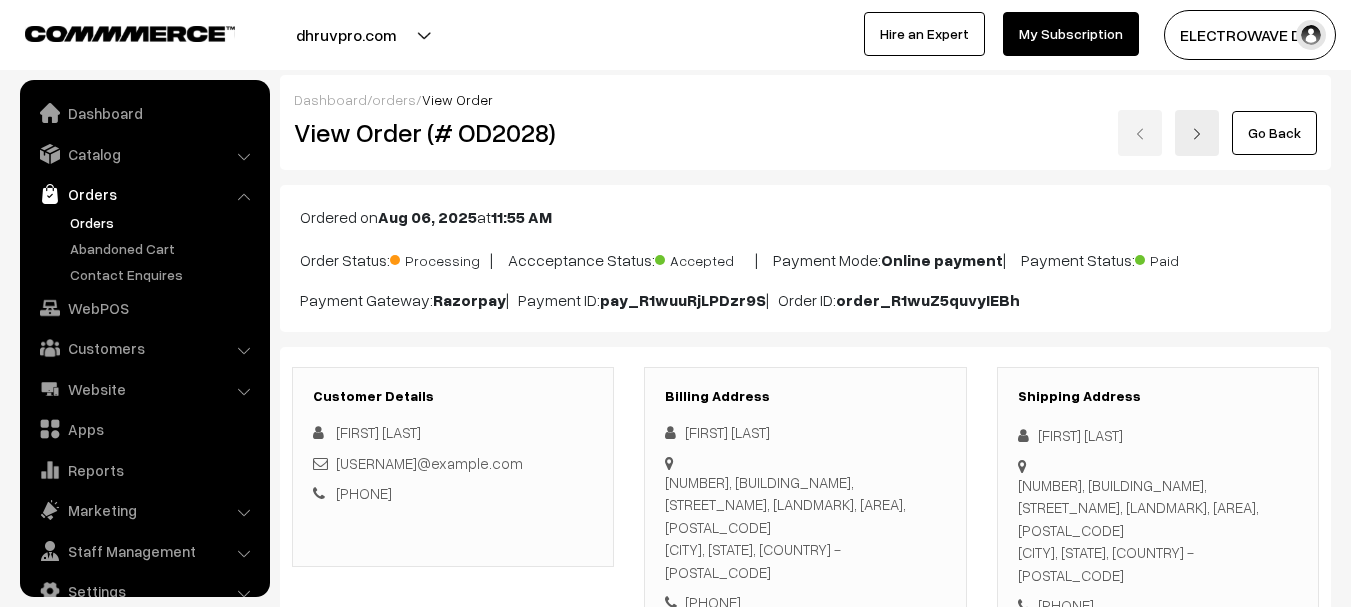 scroll, scrollTop: 0, scrollLeft: 0, axis: both 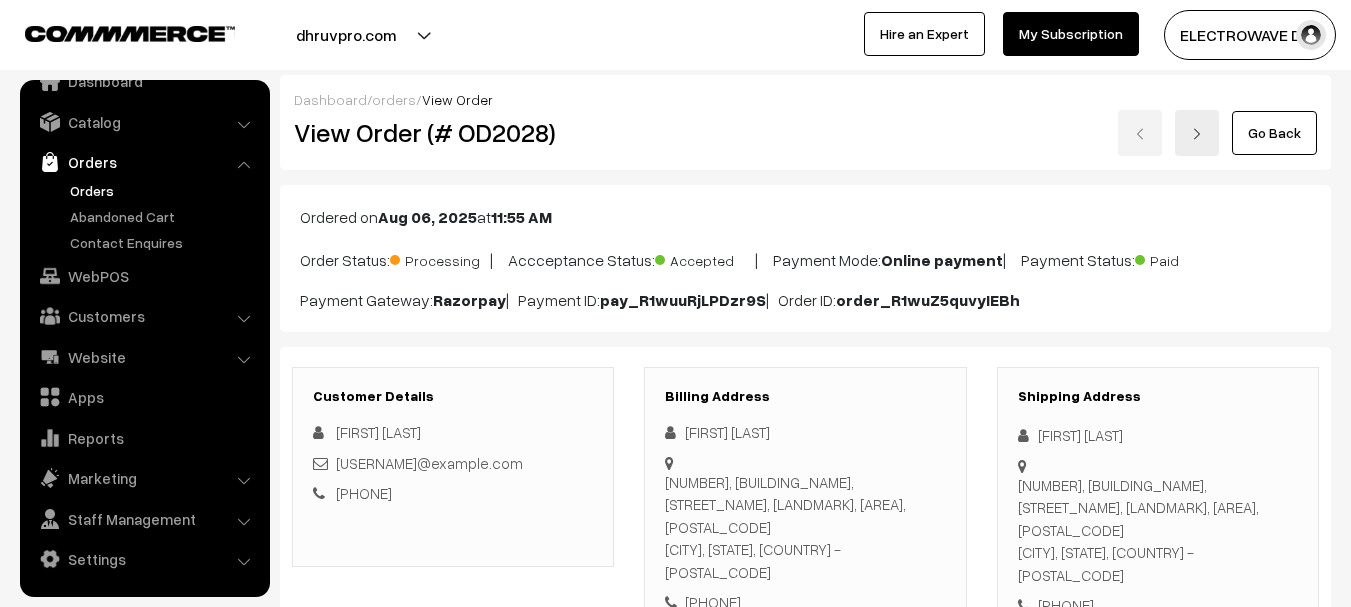 click on "Orders" at bounding box center [164, 190] 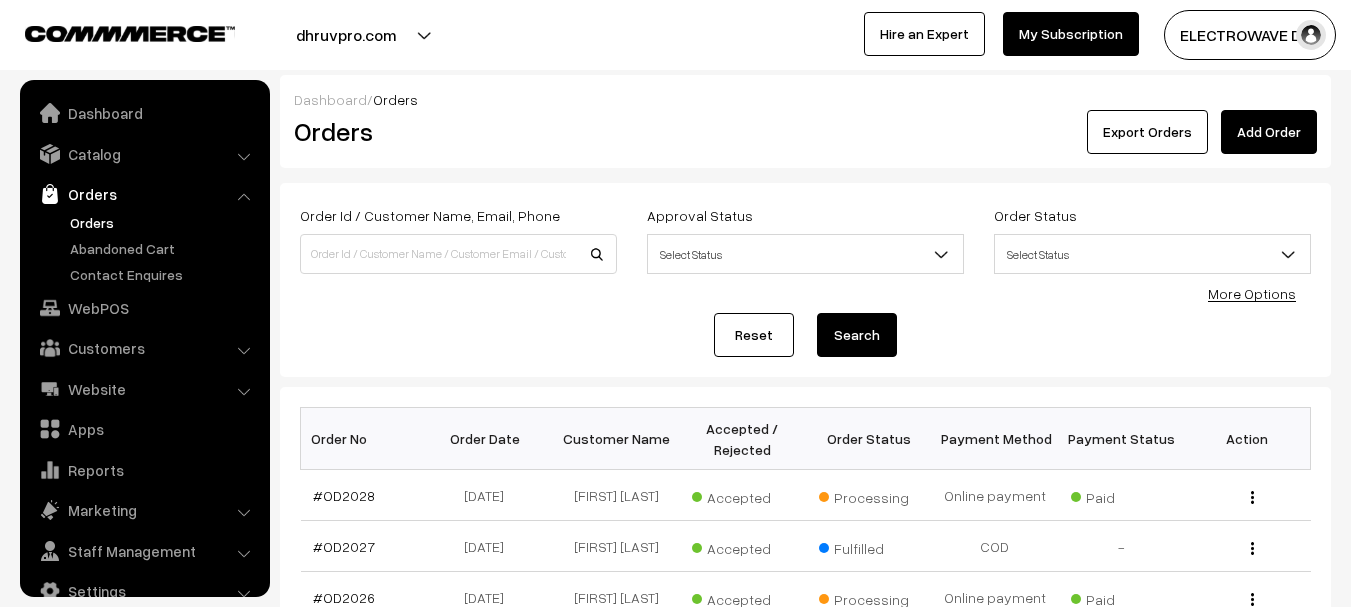 scroll, scrollTop: 500, scrollLeft: 0, axis: vertical 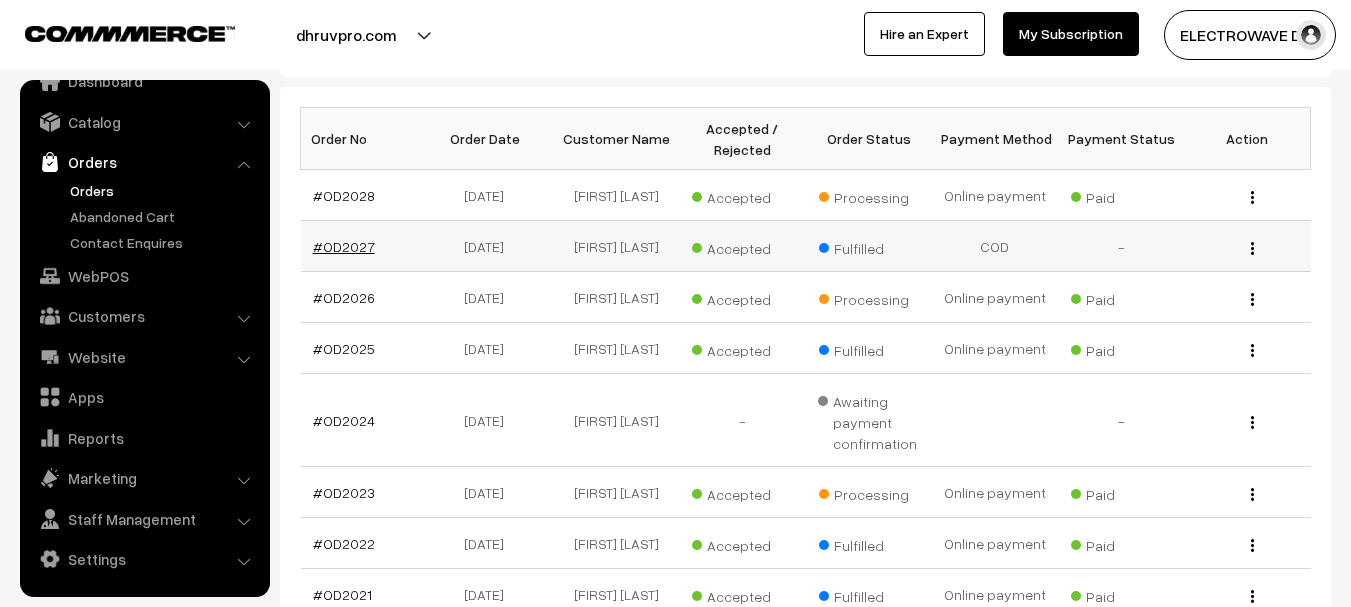 click on "#OD2027" at bounding box center (344, 246) 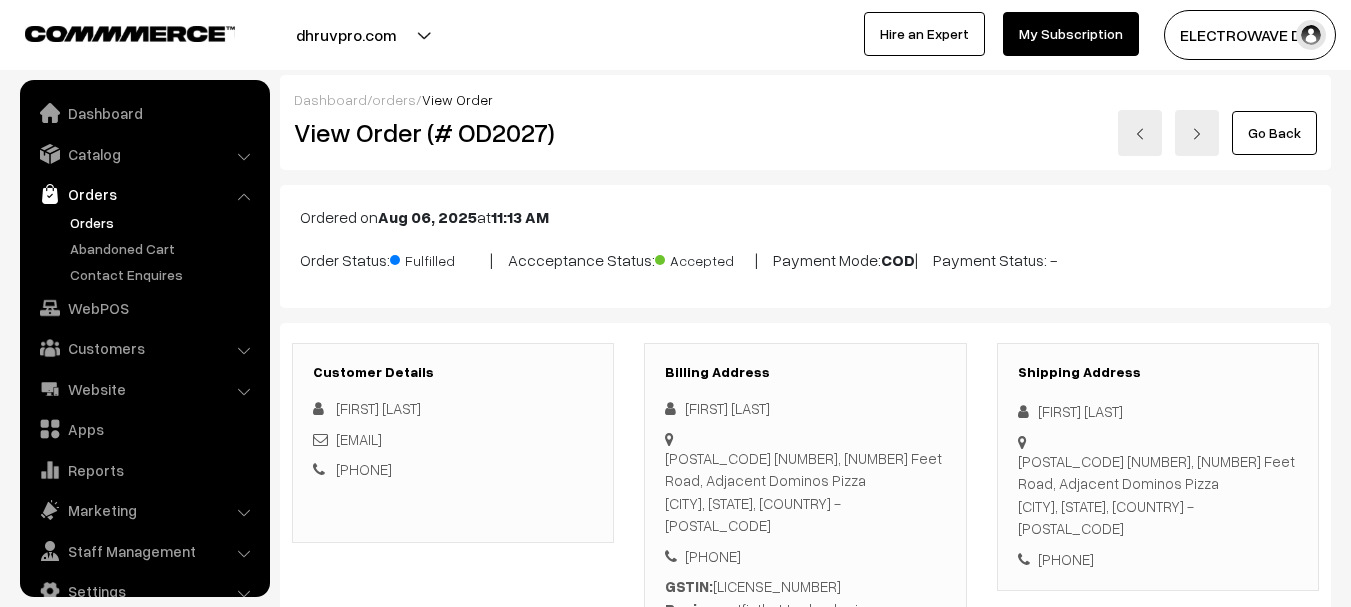 scroll, scrollTop: 1100, scrollLeft: 0, axis: vertical 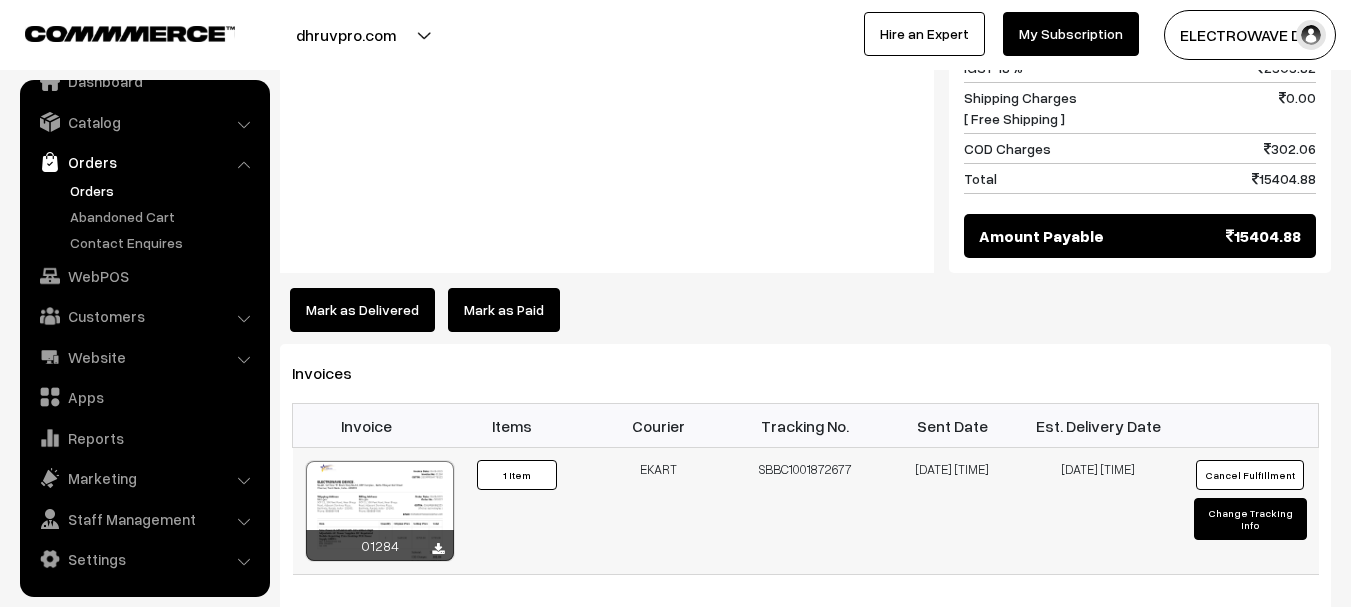 click at bounding box center [380, 511] 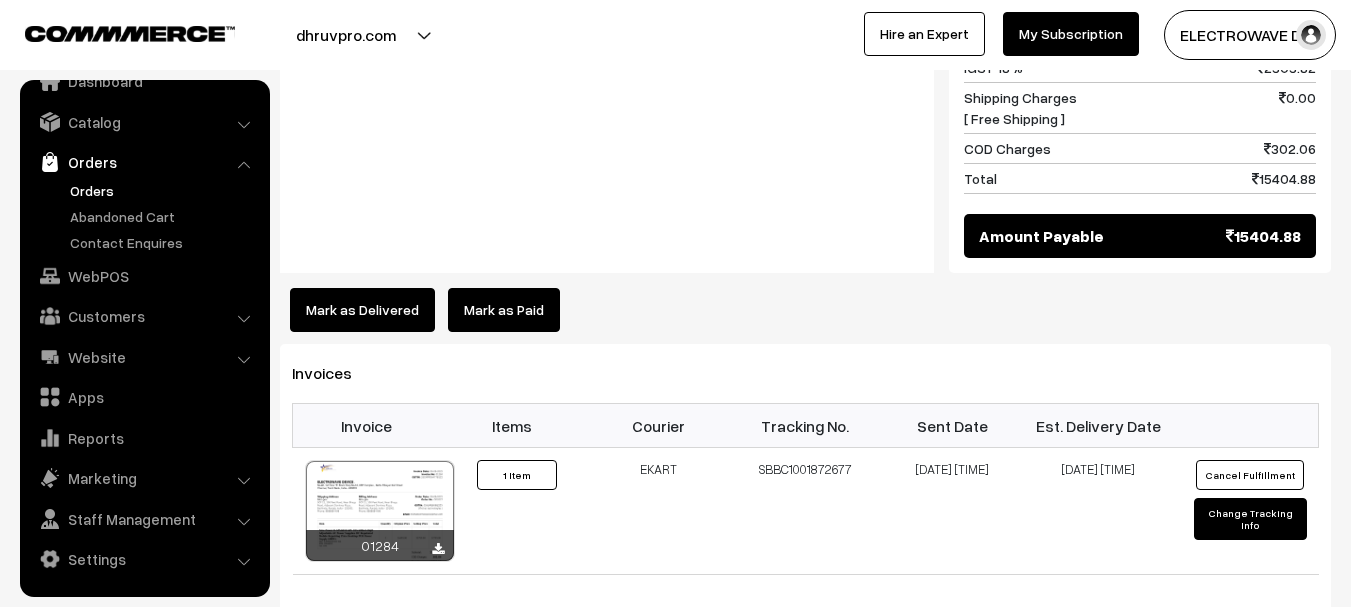 click on "Orders" at bounding box center (164, 190) 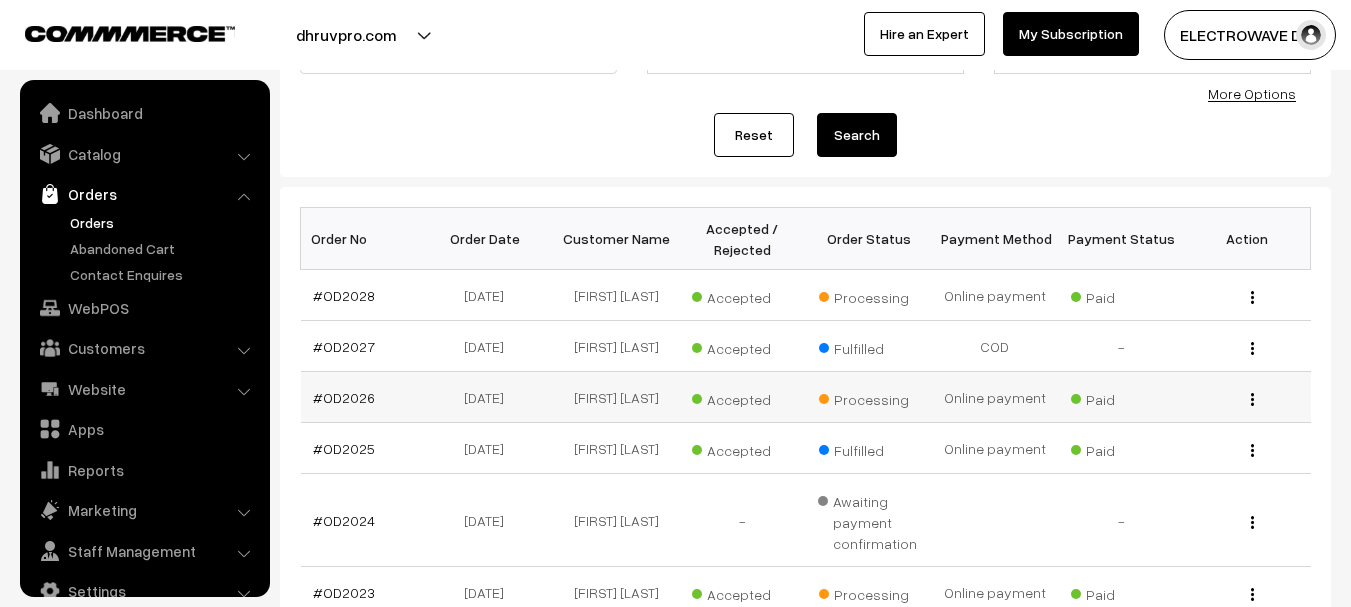 scroll, scrollTop: 200, scrollLeft: 0, axis: vertical 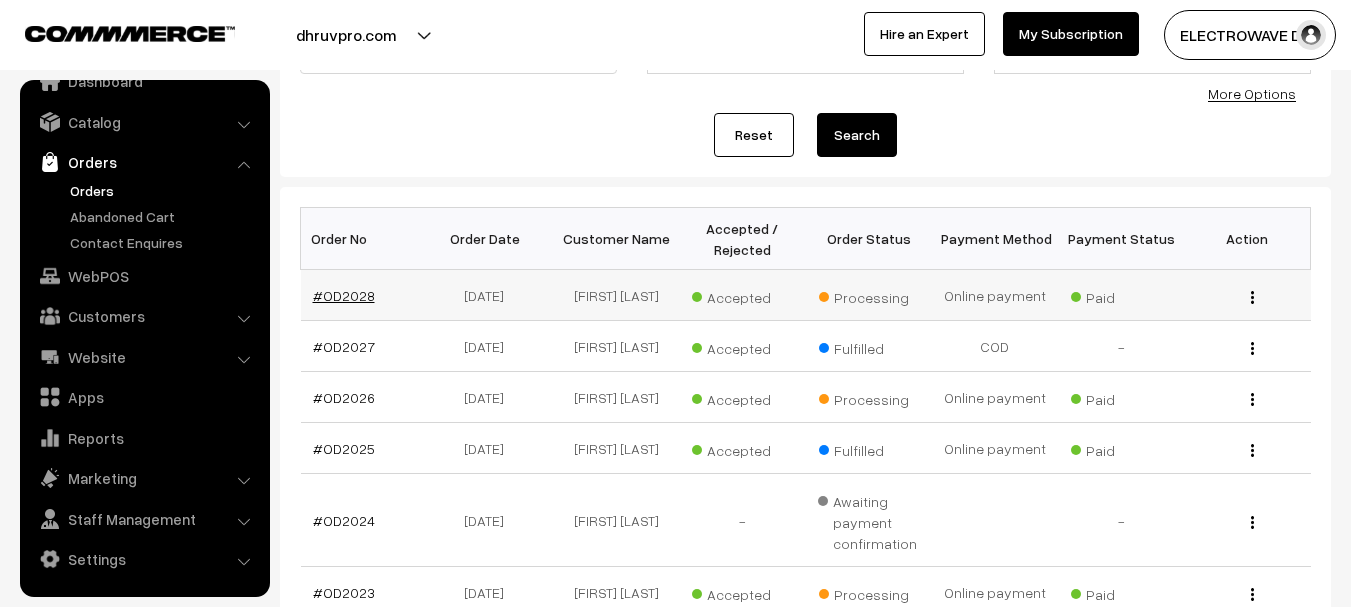 click on "#OD2028" at bounding box center (344, 295) 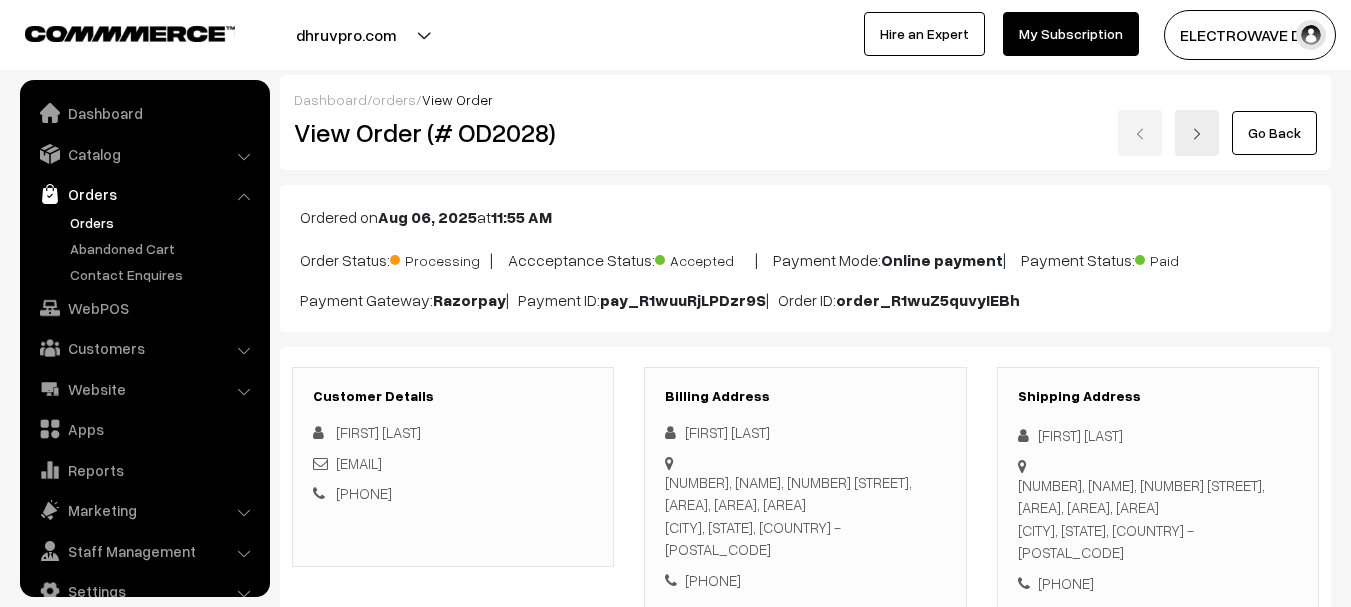 scroll, scrollTop: 0, scrollLeft: 0, axis: both 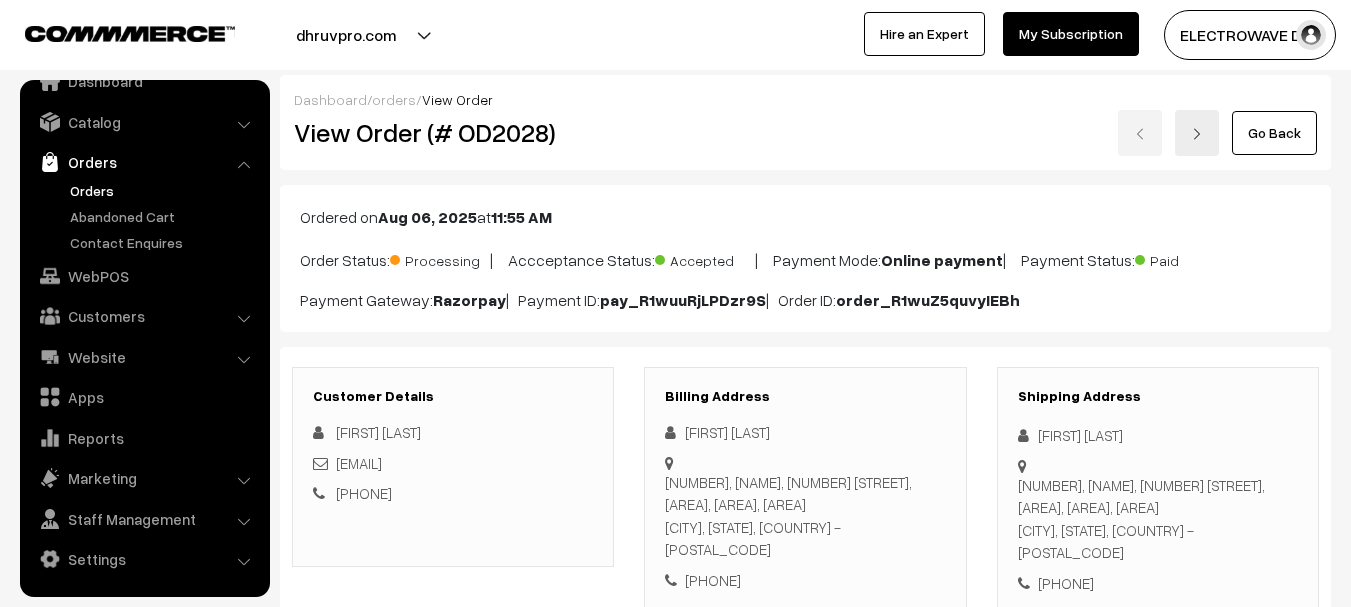 click at bounding box center (1197, 133) 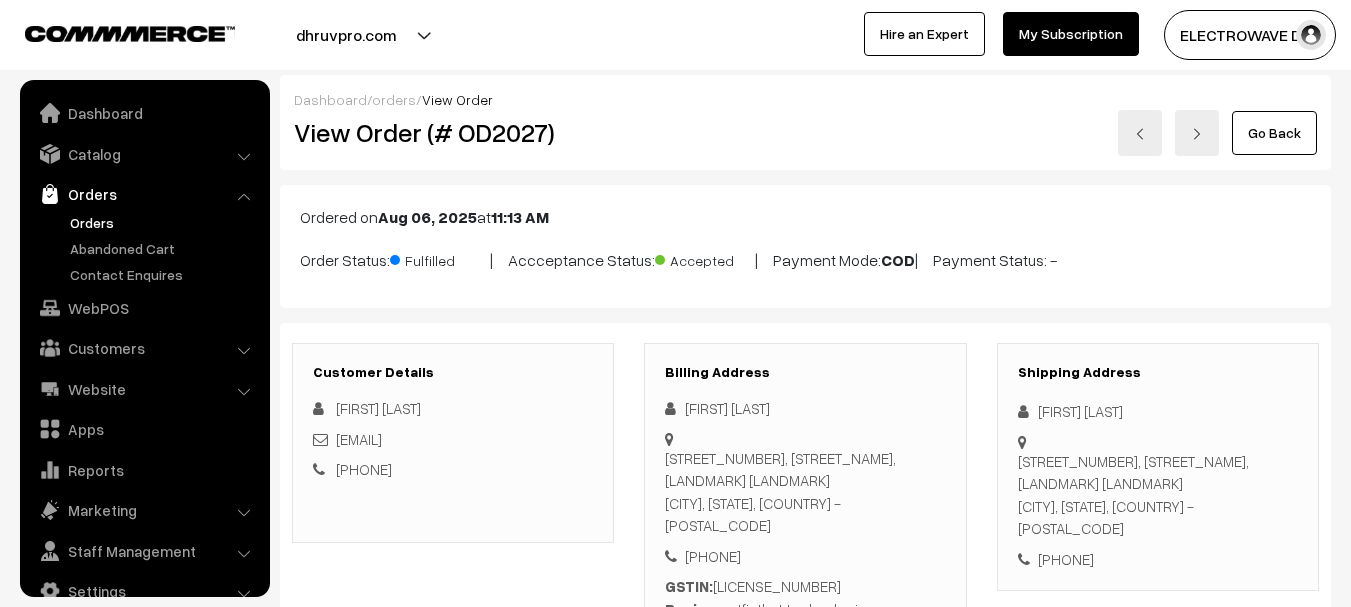 click at bounding box center [1197, 133] 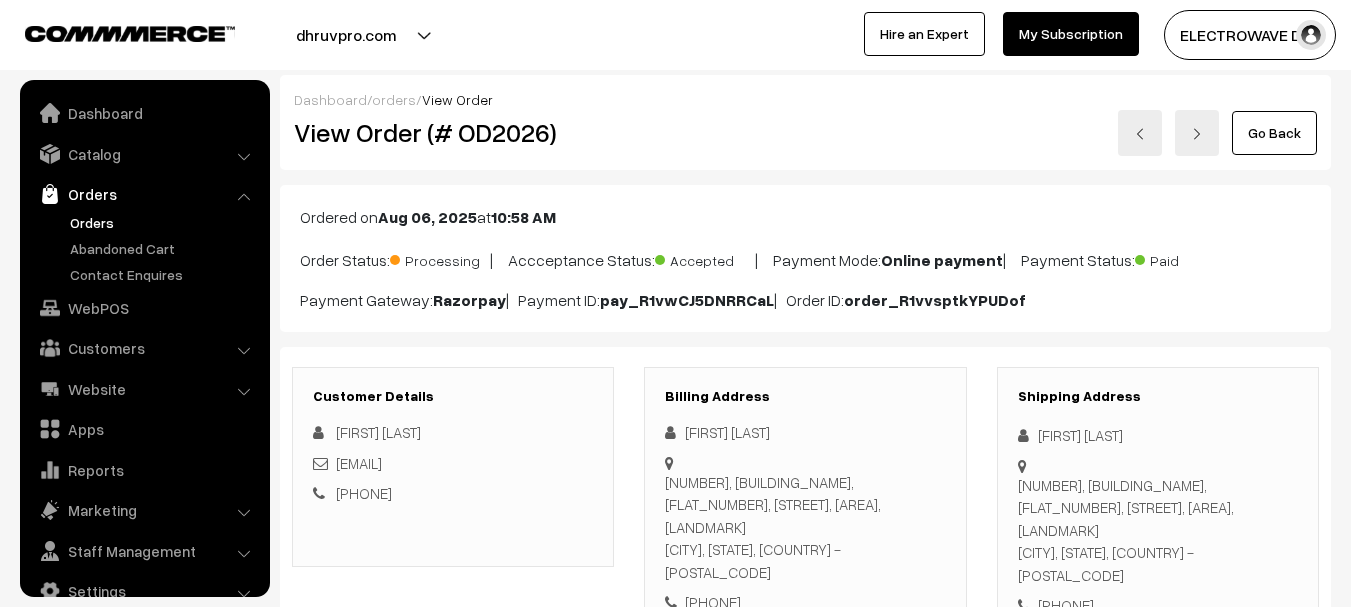 scroll, scrollTop: 0, scrollLeft: 0, axis: both 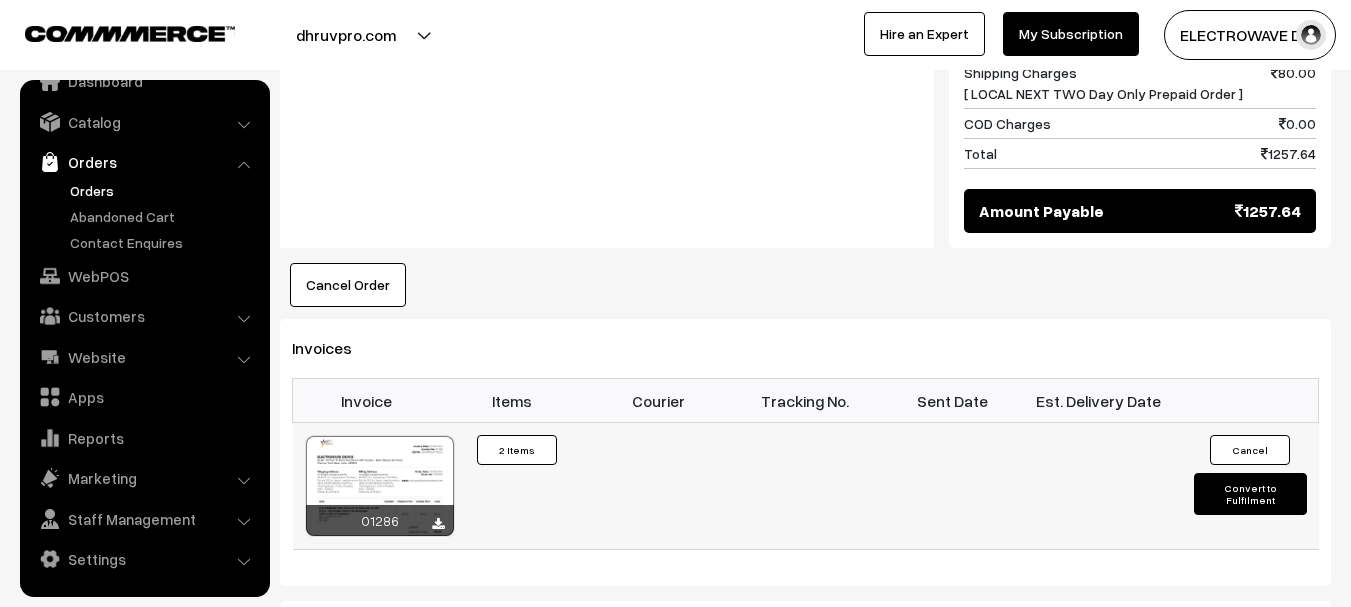click on "Convert to Fulfilment" at bounding box center [1250, 494] 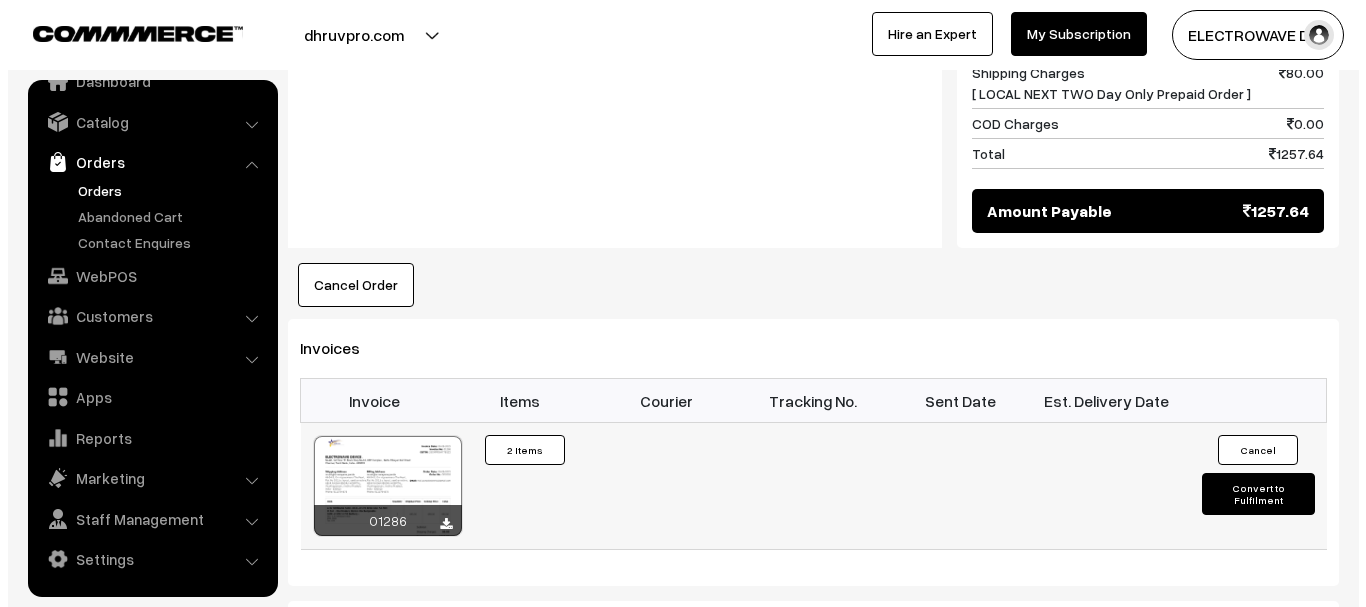 scroll, scrollTop: 1103, scrollLeft: 0, axis: vertical 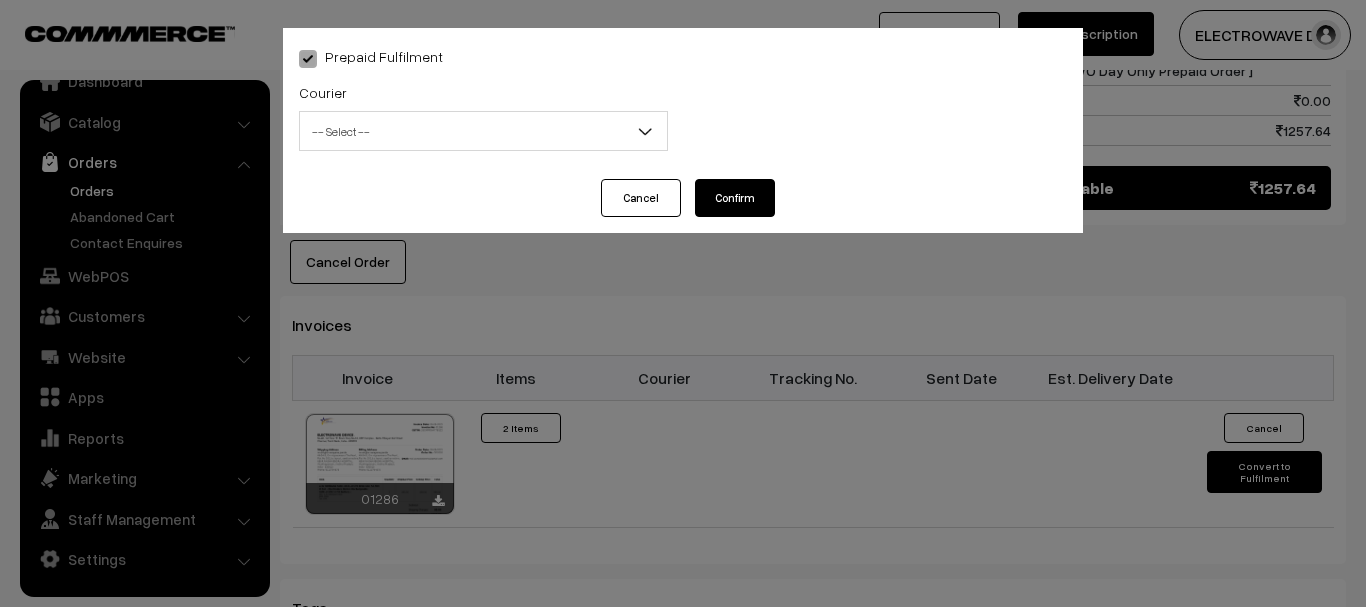click on "-- Select --" at bounding box center (483, 131) 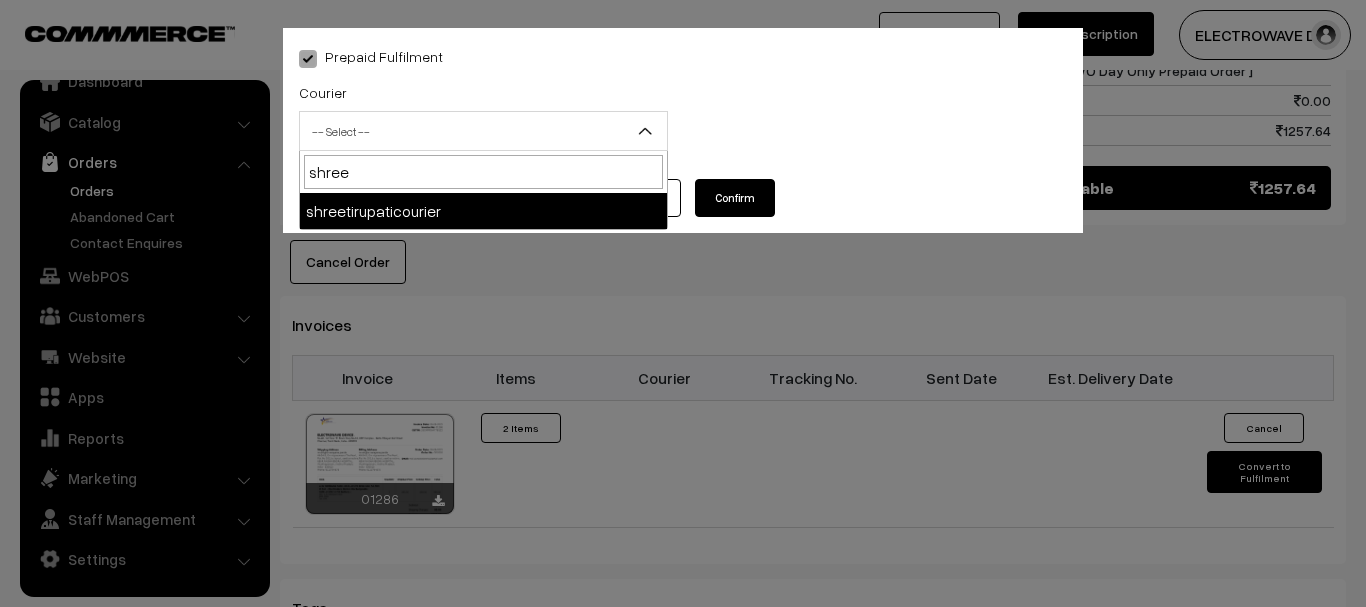 type on "shree" 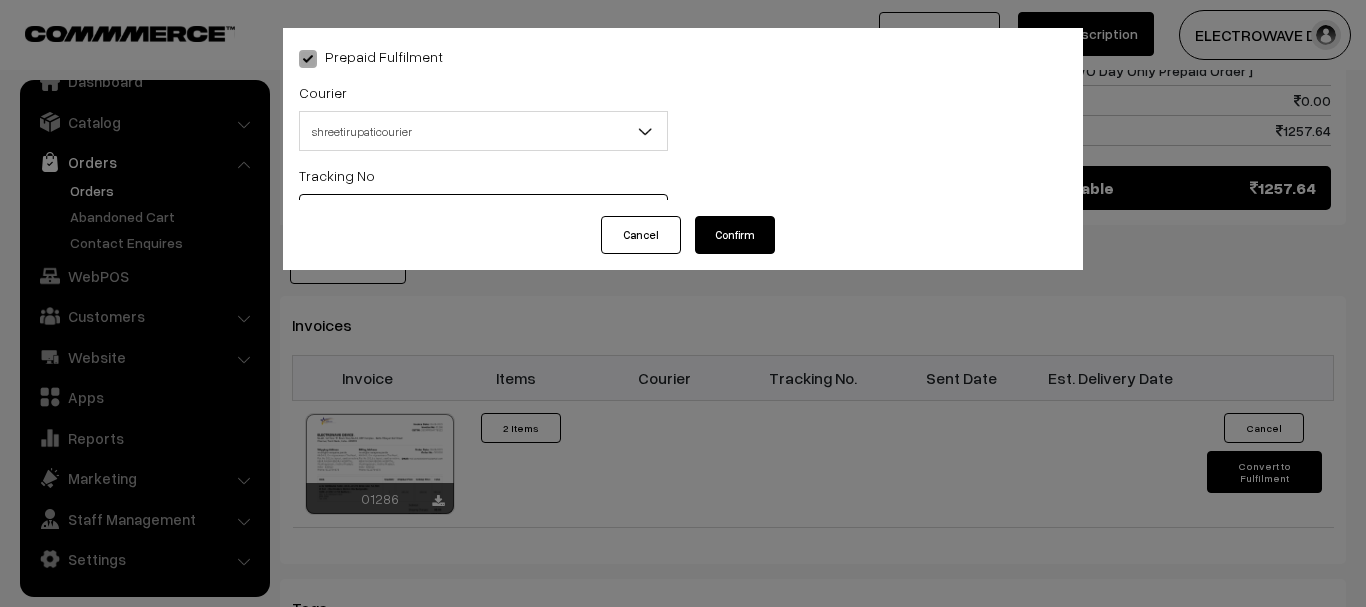 click at bounding box center (483, 214) 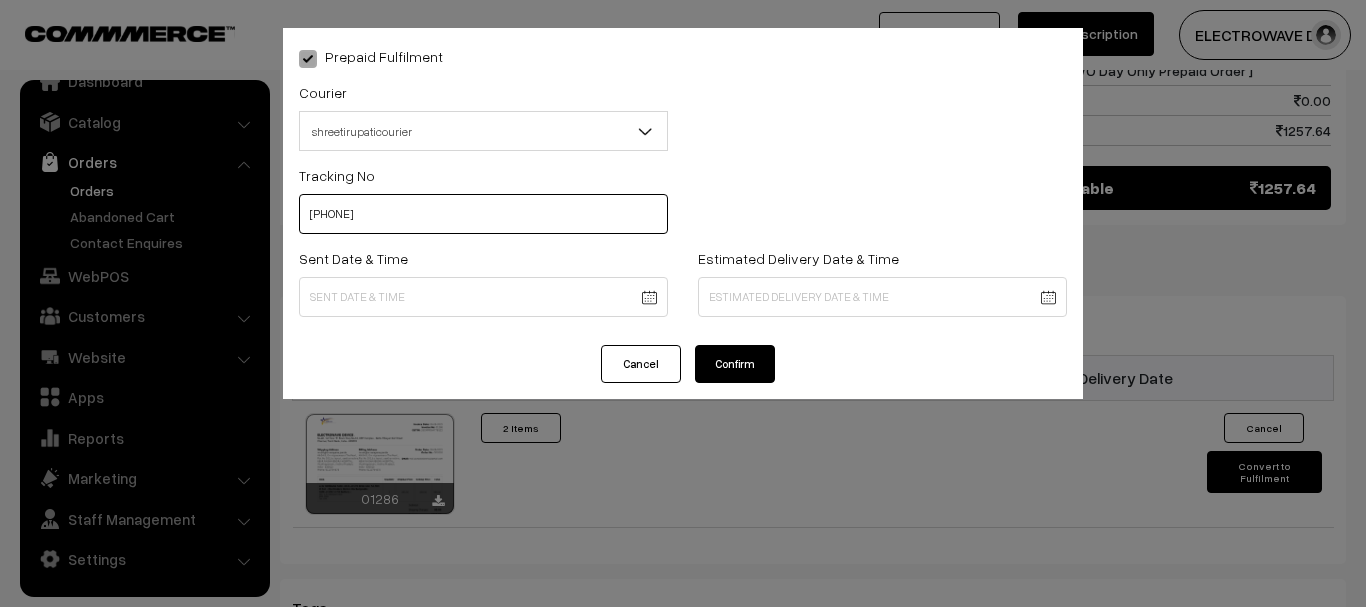 type on "374800041900" 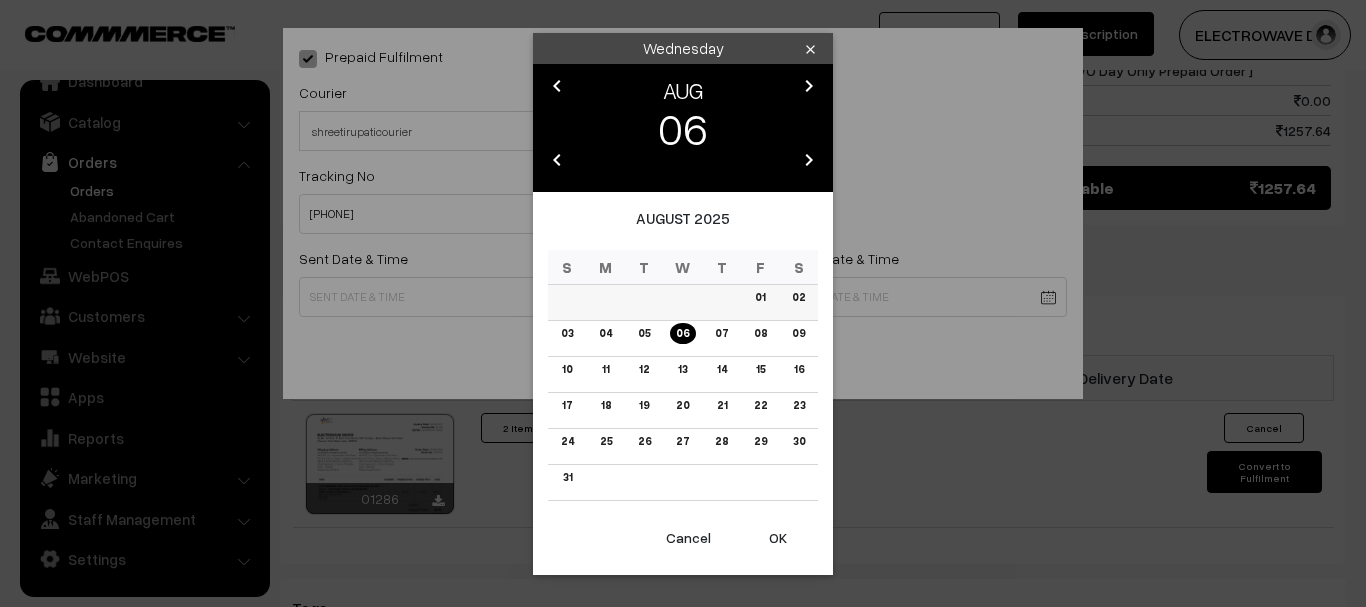 click on "Thank you for showing interest. Our team will call you shortly.
Close
dhruvpro.com
Go to Website
Create New Store" at bounding box center [683, -16] 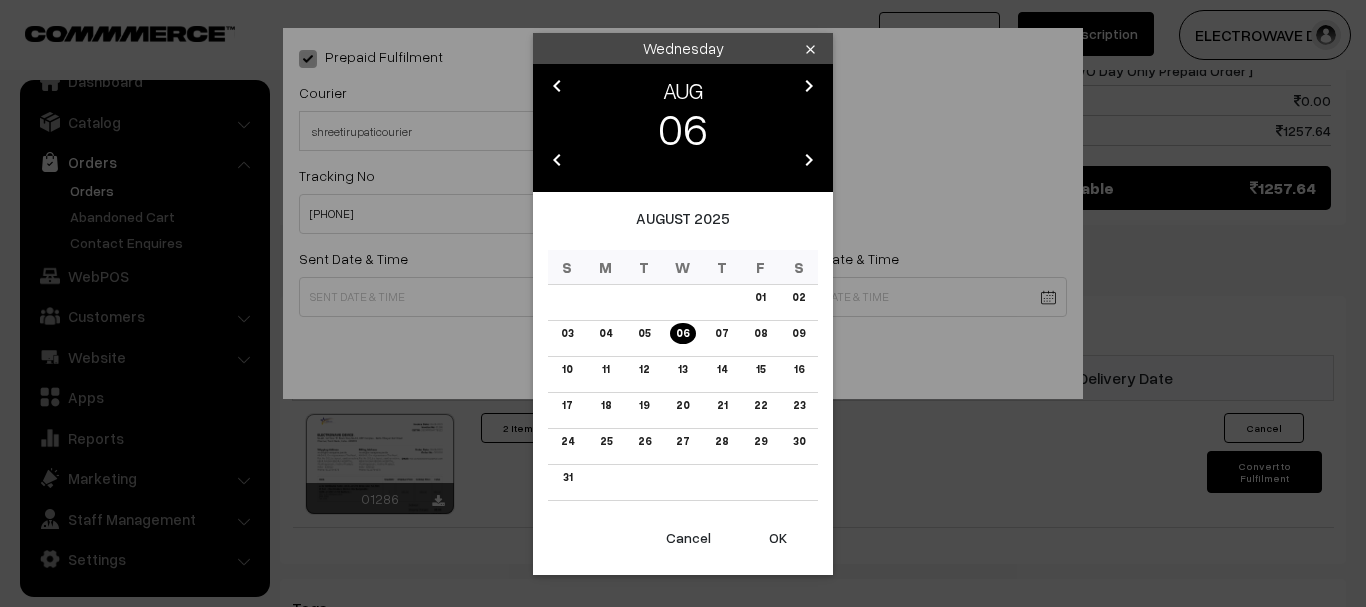 click on "OK" at bounding box center [778, 538] 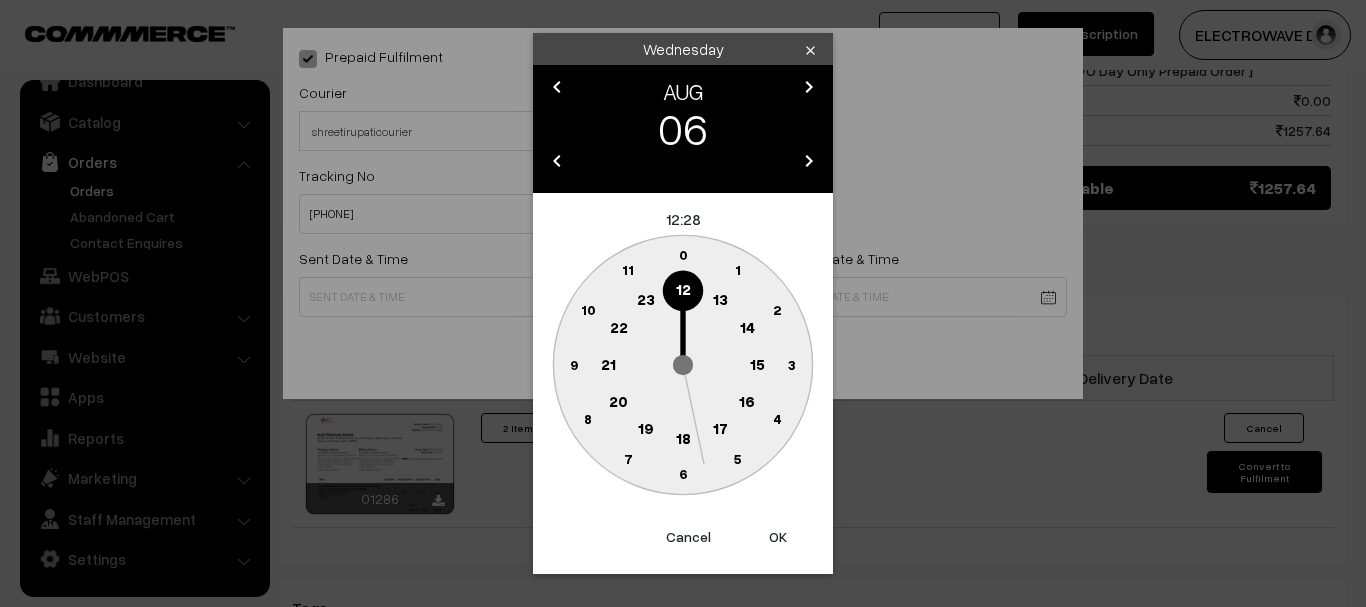 click on "OK" at bounding box center (778, 537) 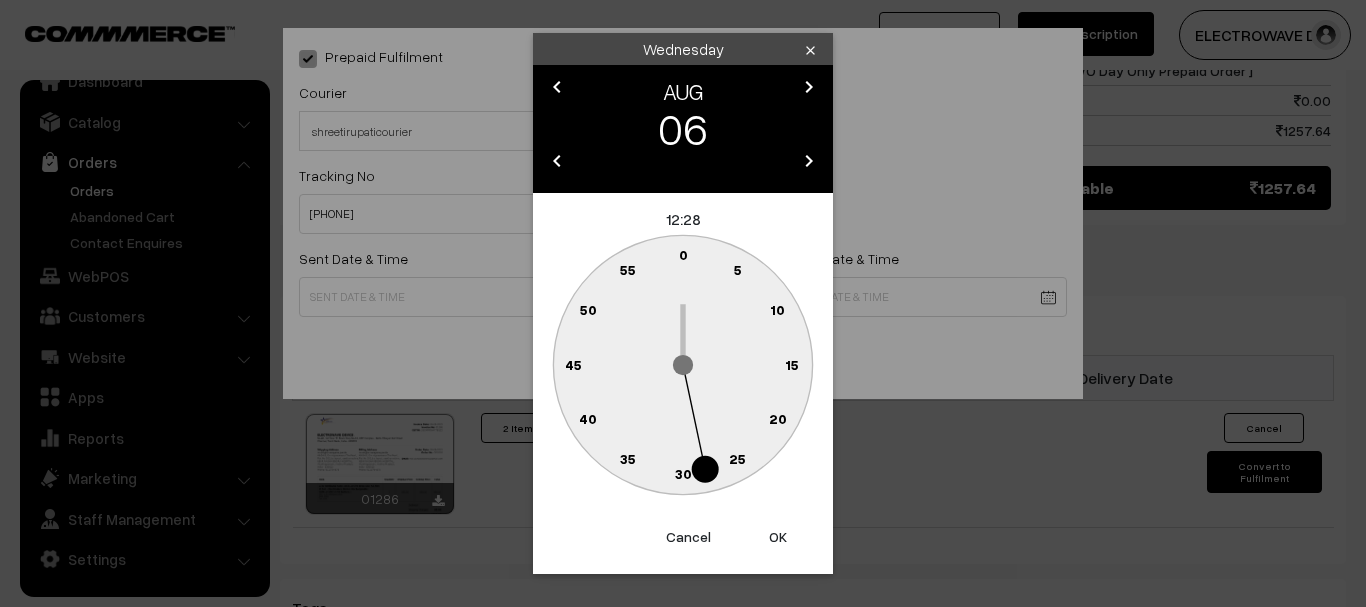 drag, startPoint x: 771, startPoint y: 529, endPoint x: 778, endPoint y: 455, distance: 74.330345 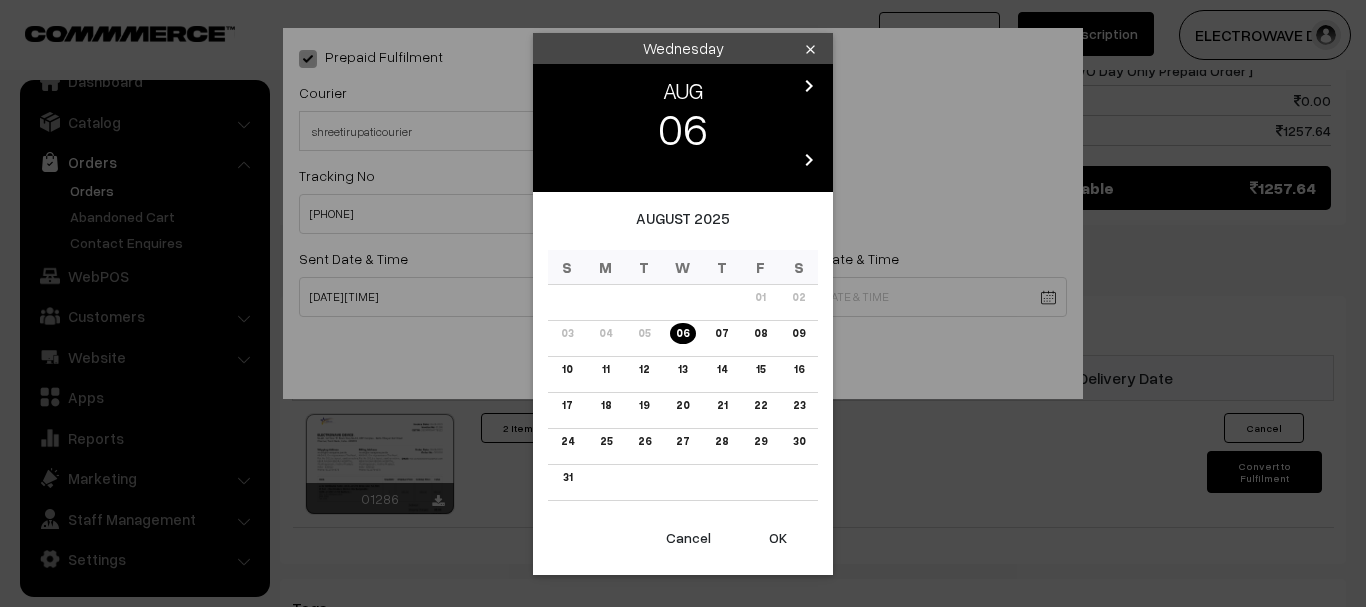 click on "Thank you for showing interest. Our team will call you shortly.
Close
dhruvpro.com
Go to Website
Create New Store" at bounding box center [683, -16] 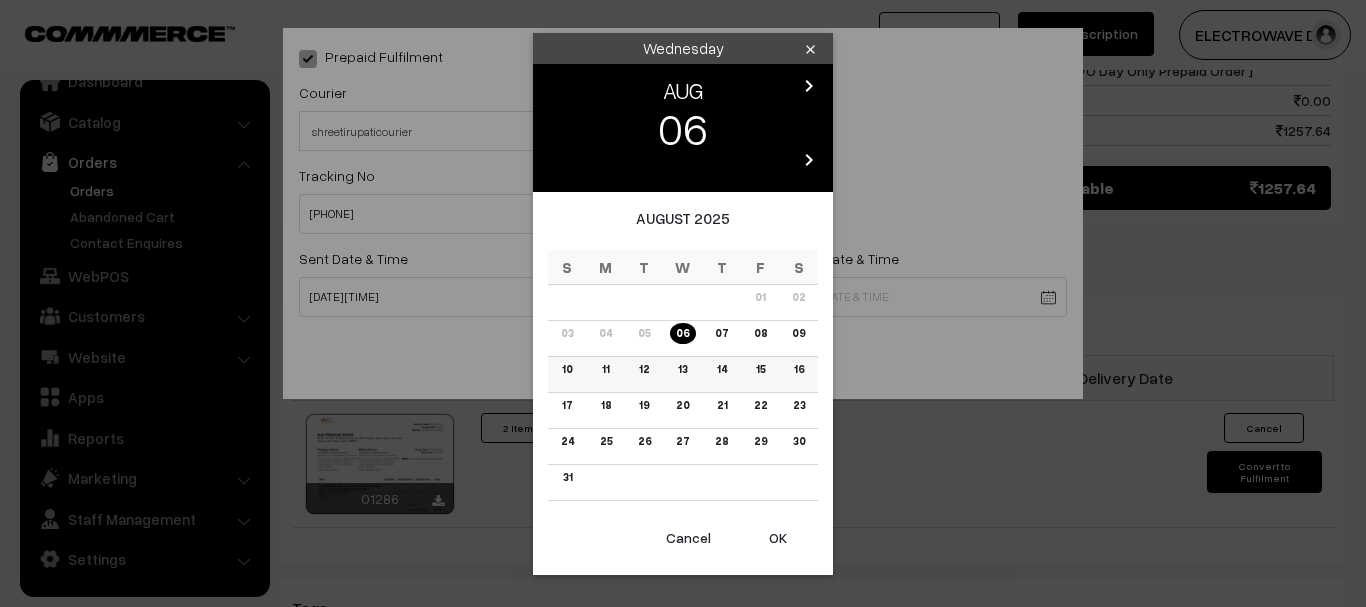 click on "10" at bounding box center [567, 369] 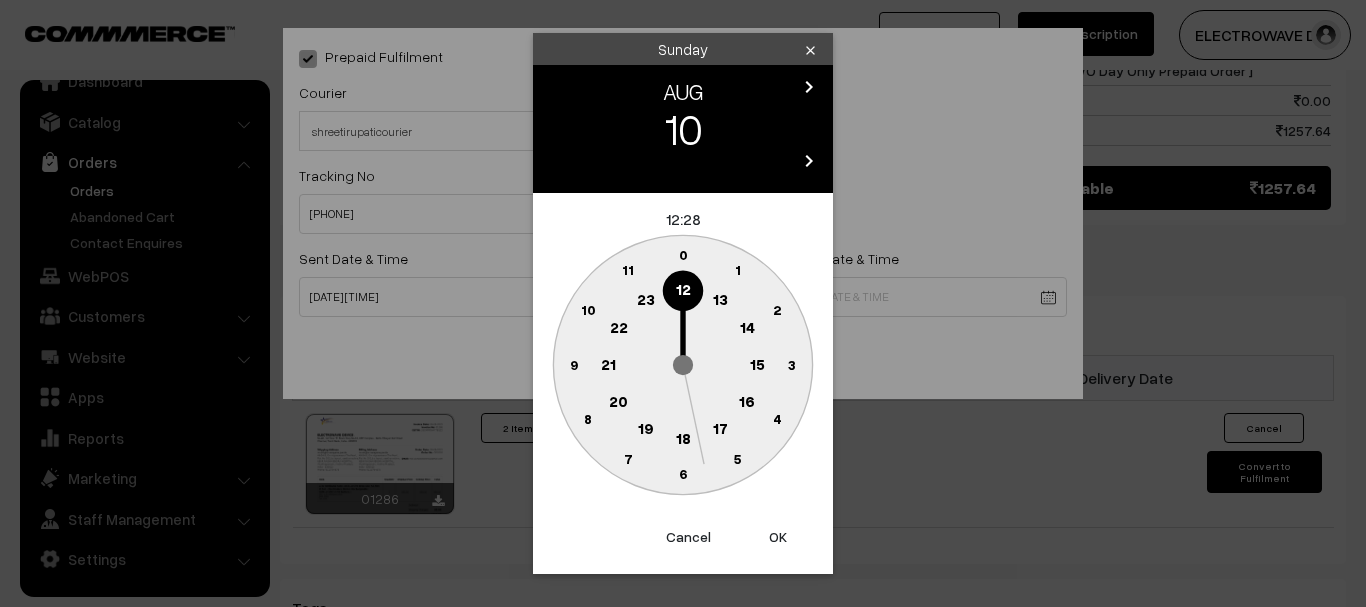 click on "OK" at bounding box center [778, 537] 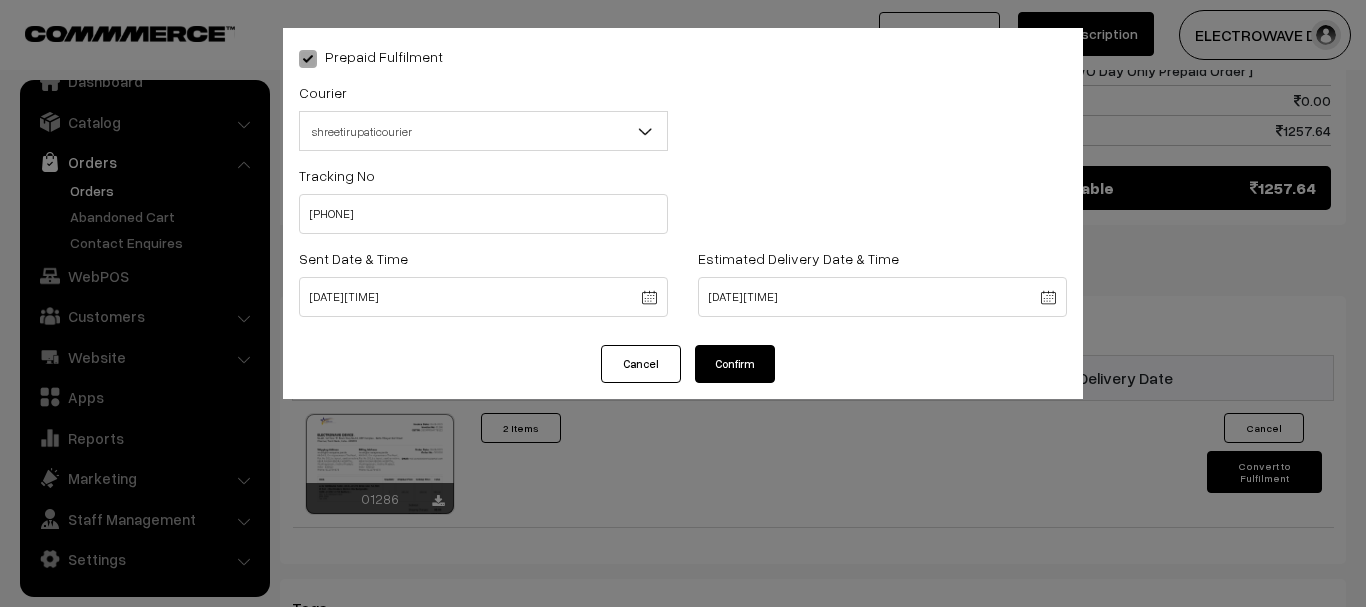 click on "Confirm" at bounding box center (735, 364) 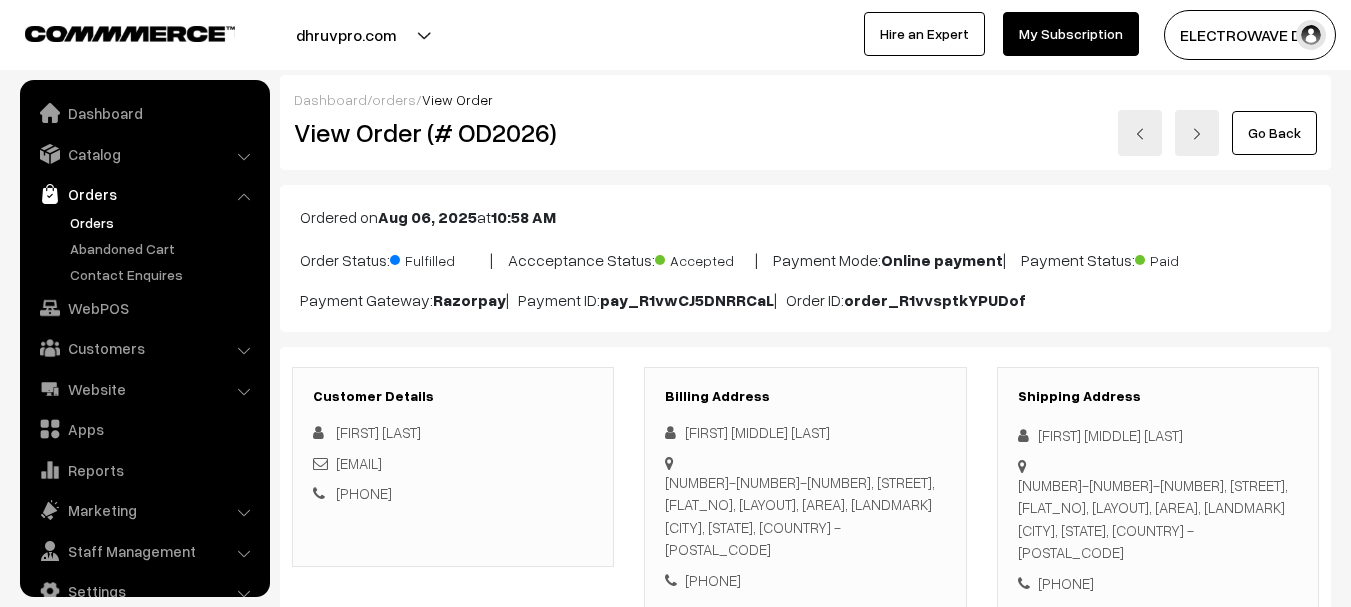 scroll, scrollTop: 1103, scrollLeft: 0, axis: vertical 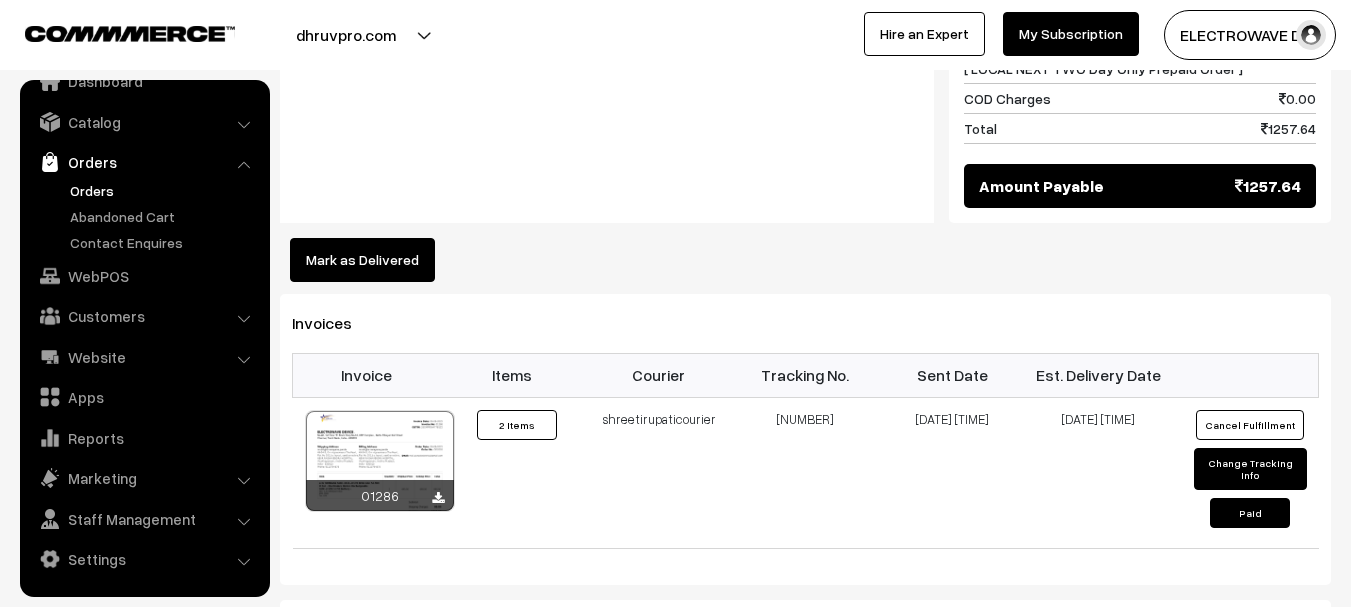 click on "Orders" at bounding box center (164, 190) 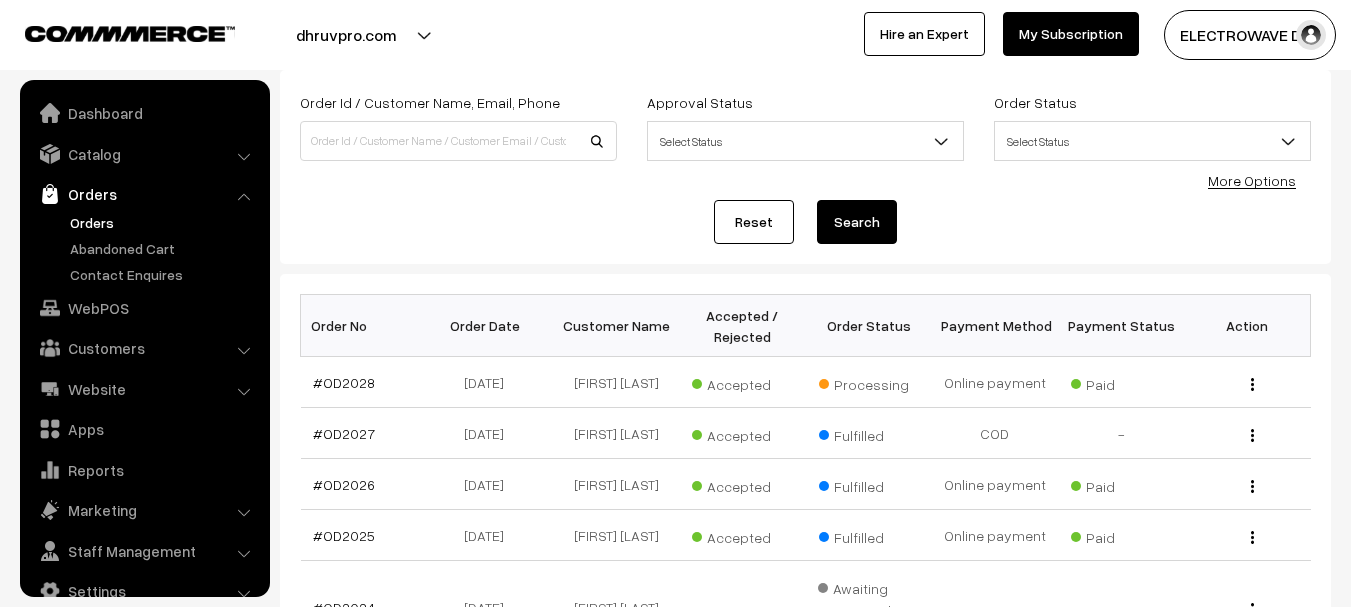 scroll, scrollTop: 236, scrollLeft: 0, axis: vertical 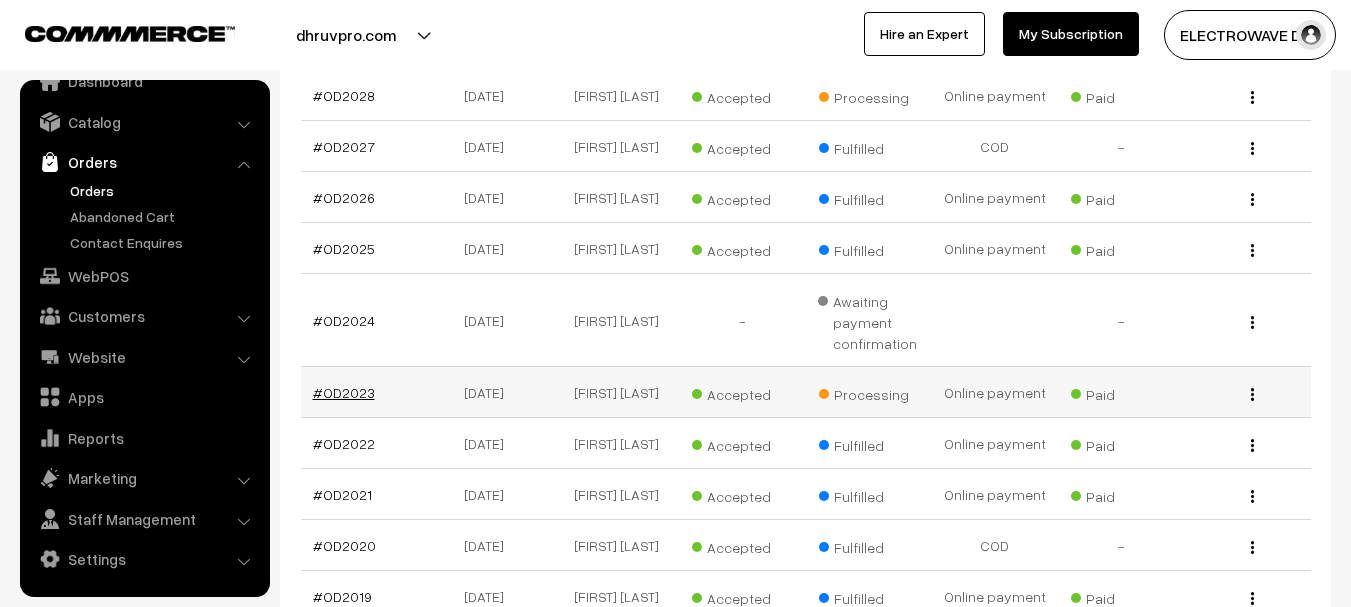 click on "#OD2023" at bounding box center [344, 392] 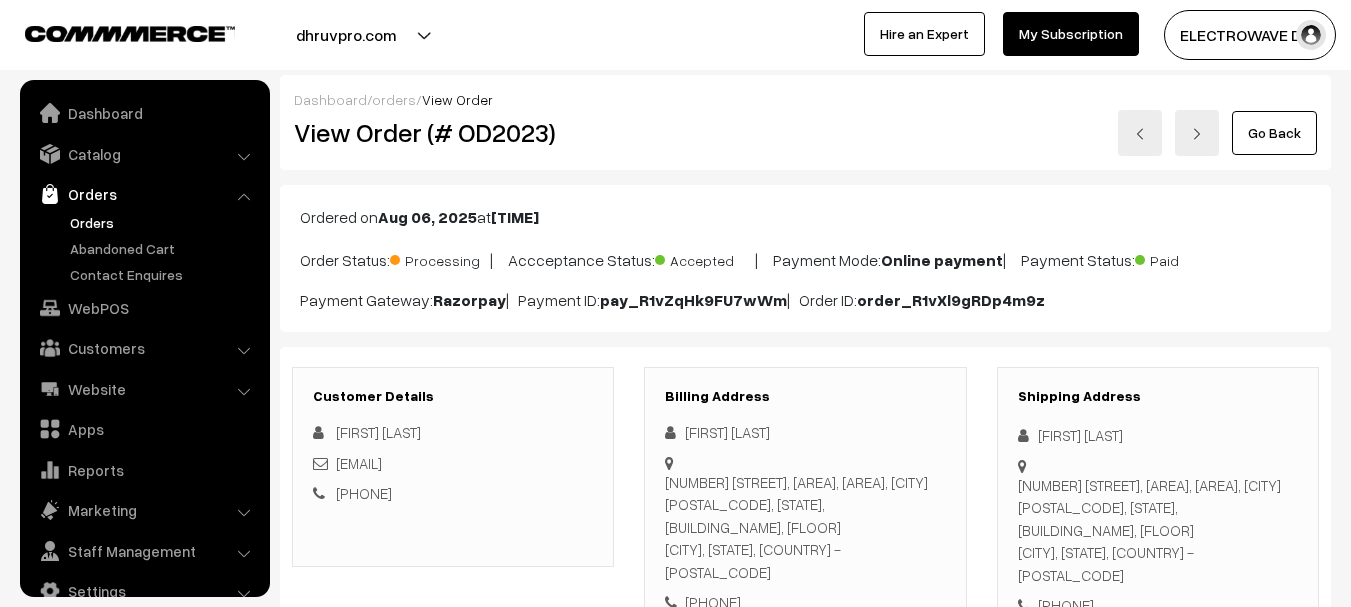 scroll, scrollTop: 0, scrollLeft: 0, axis: both 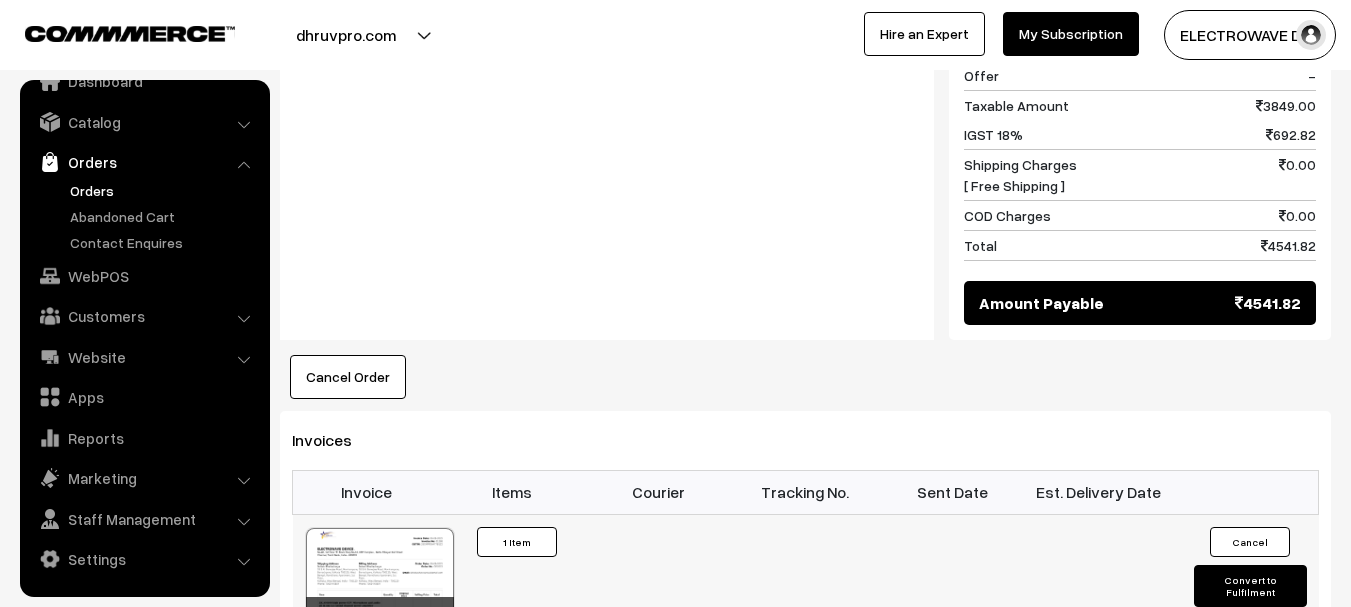 click on "Convert to Fulfilment" at bounding box center [1250, 586] 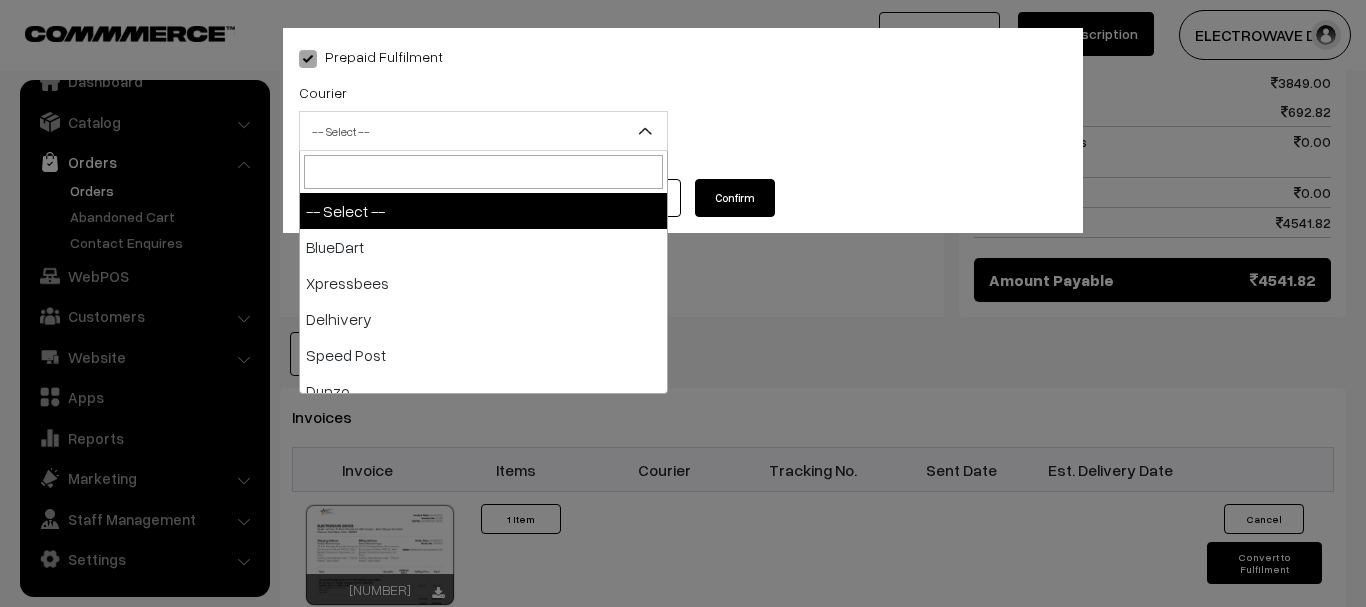 click on "-- Select --" at bounding box center [483, 131] 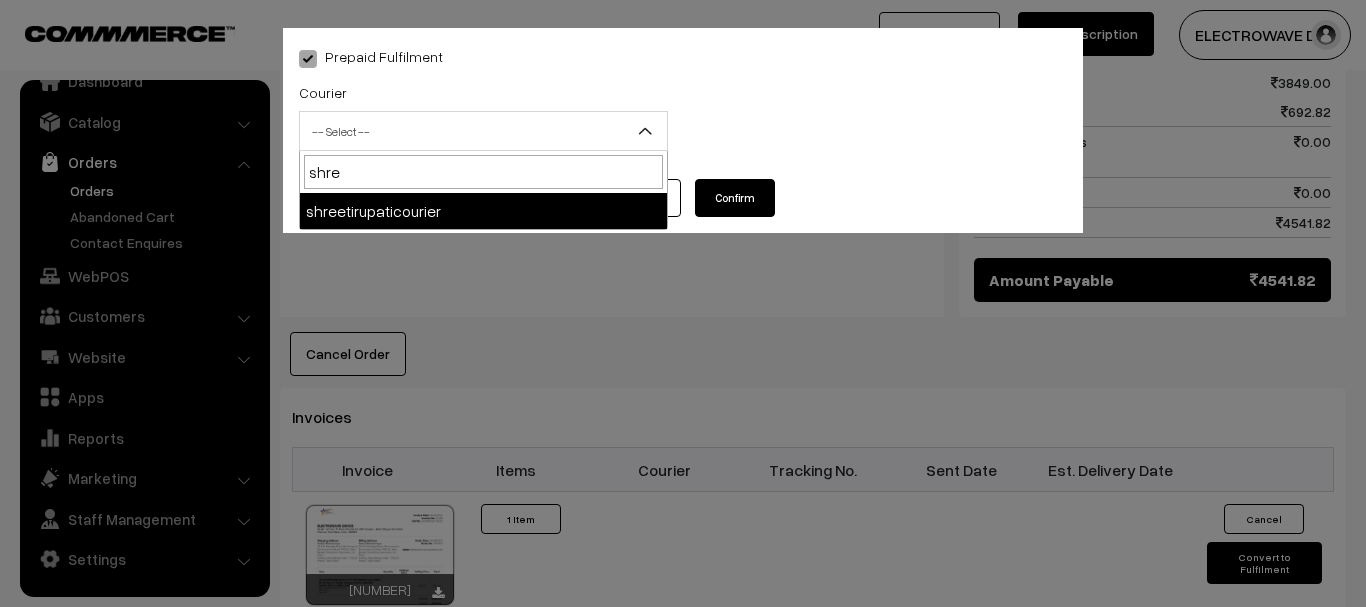 type on "shre" 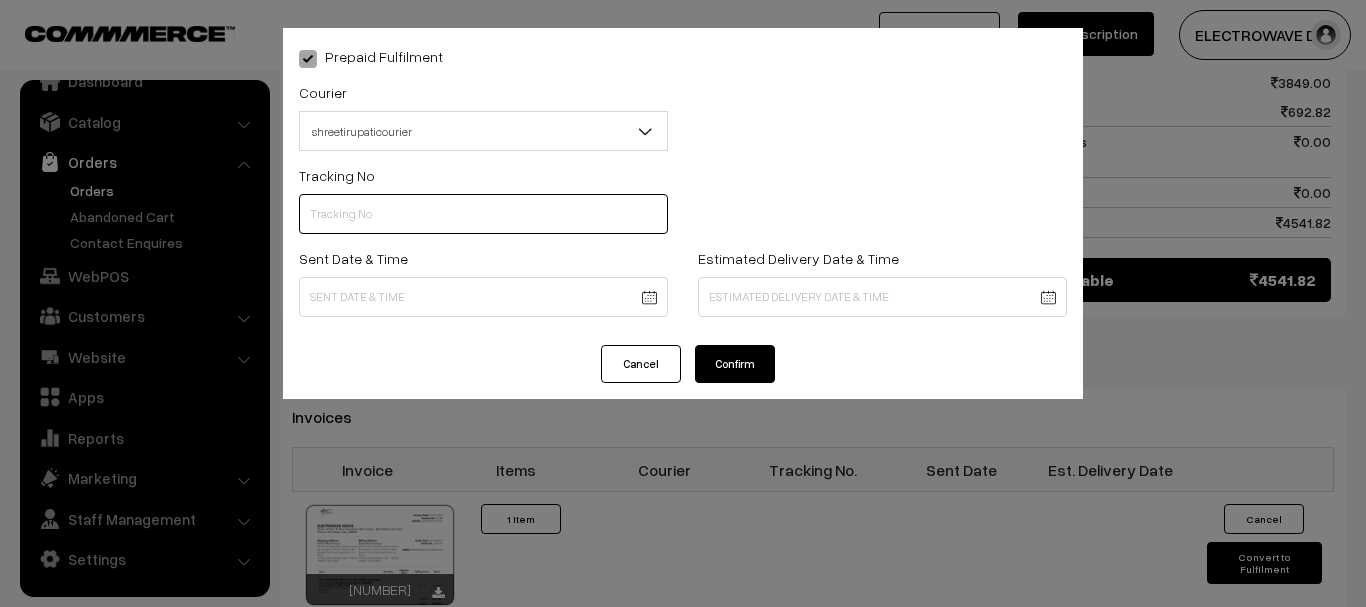 click at bounding box center (483, 214) 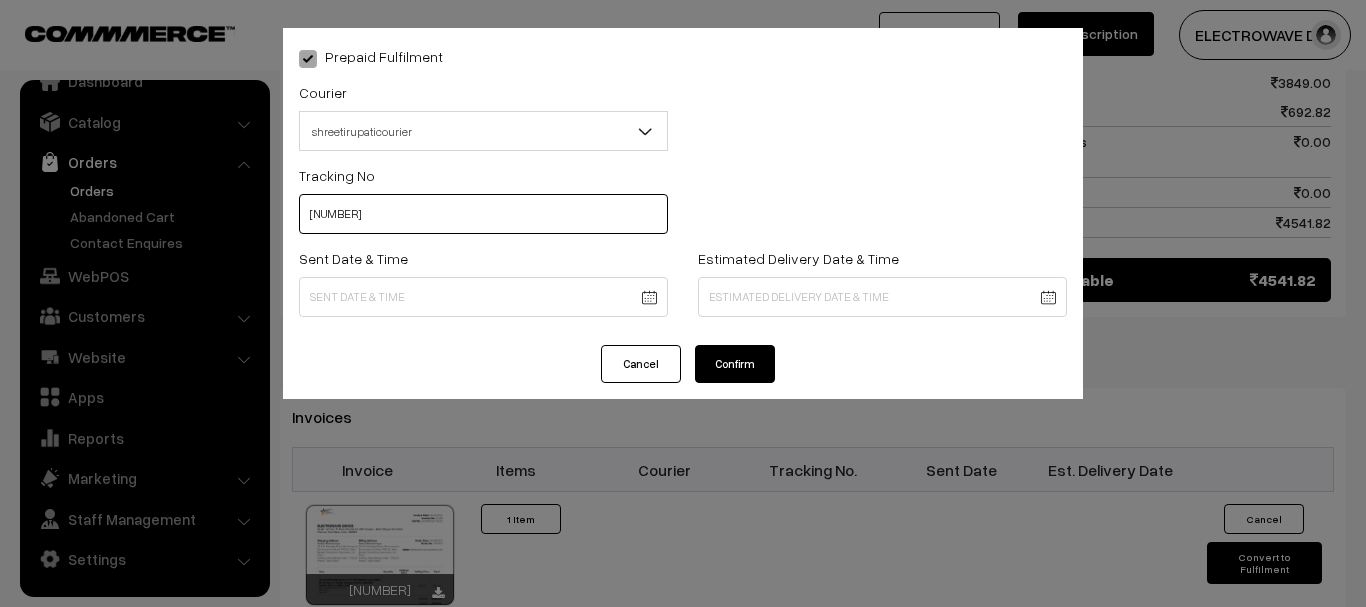 type on "374800041901" 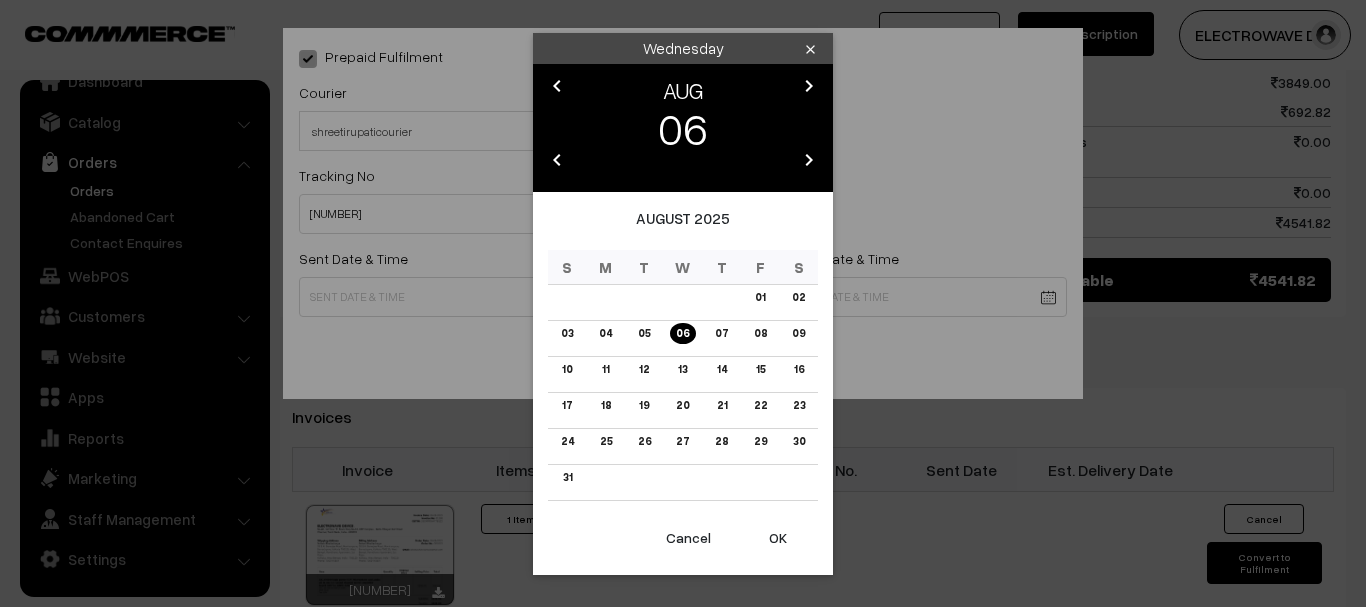 click on "Thank you for showing interest. Our team will call you shortly.
Close
dhruvpro.com
Go to Website
Create New Store" at bounding box center [683, 81] 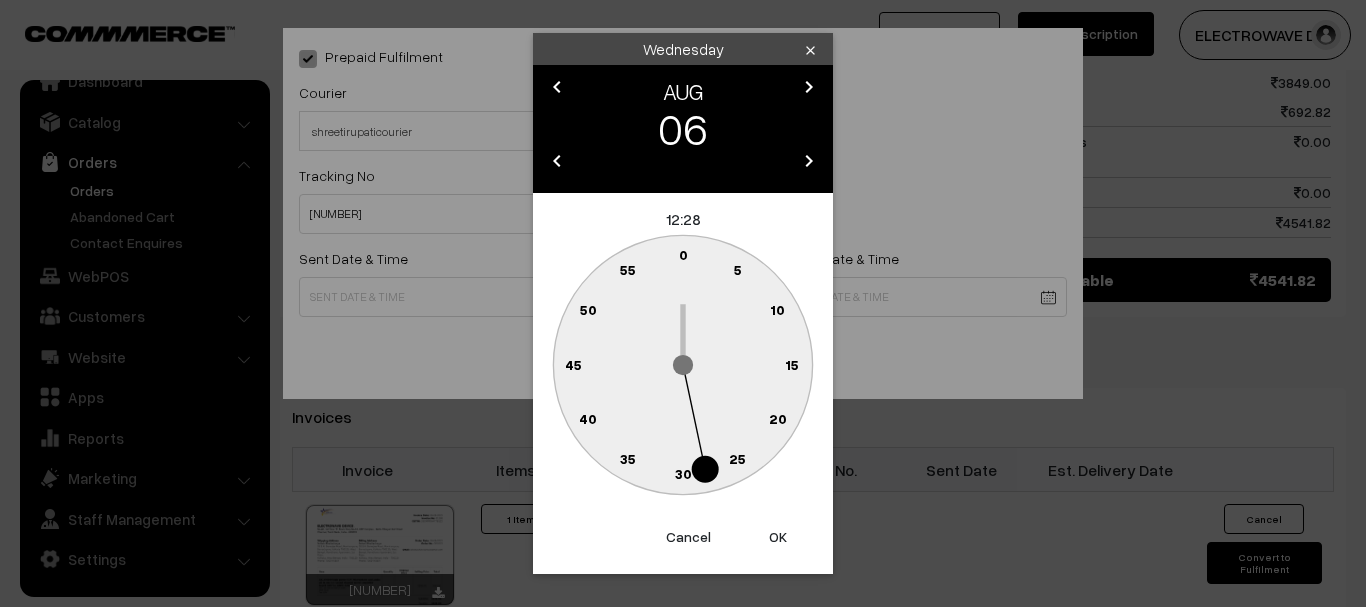 click on "OK" at bounding box center [778, 537] 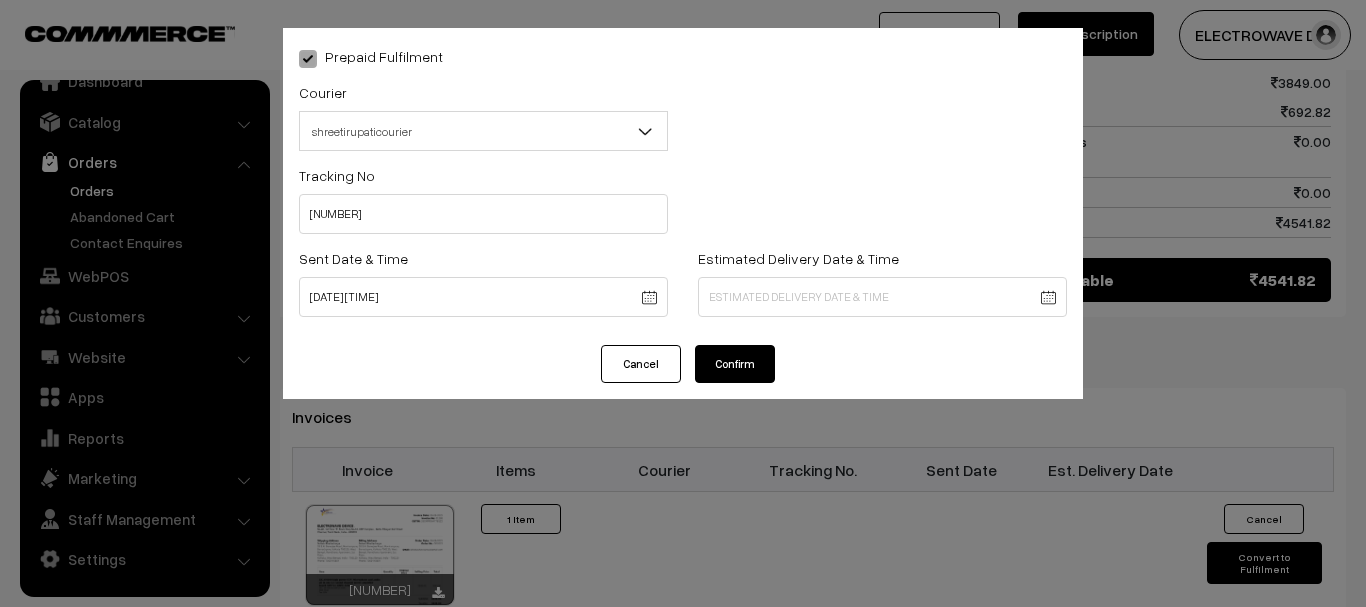 click on "Thank you for showing interest. Our team will call you shortly.
Close
dhruvpro.com
Go to Website
Create New Store" at bounding box center (683, 81) 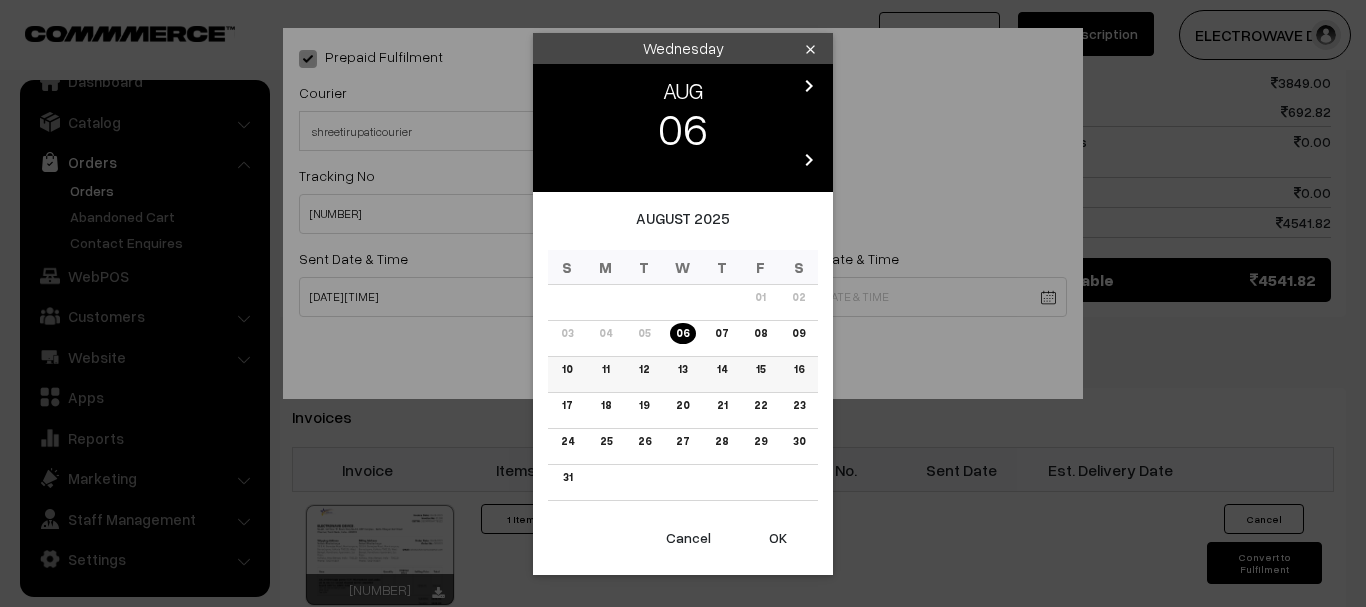 click on "10" at bounding box center [567, 369] 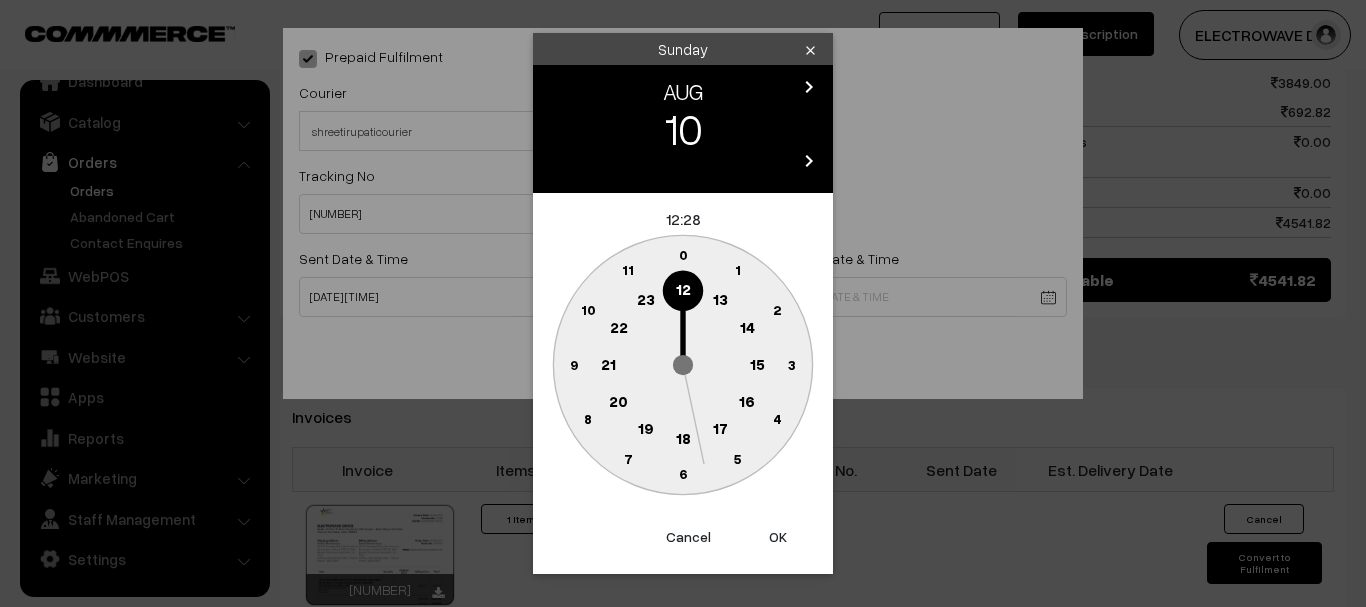 click on "OK" at bounding box center [778, 537] 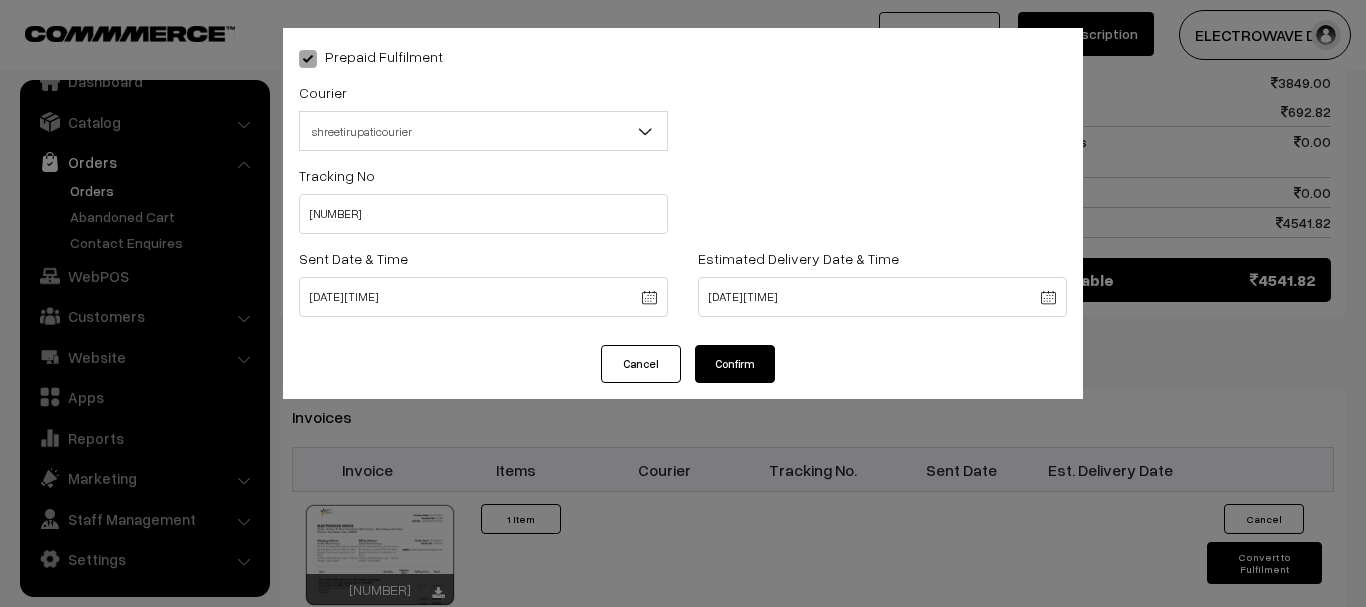 click on "Confirm" at bounding box center [735, 364] 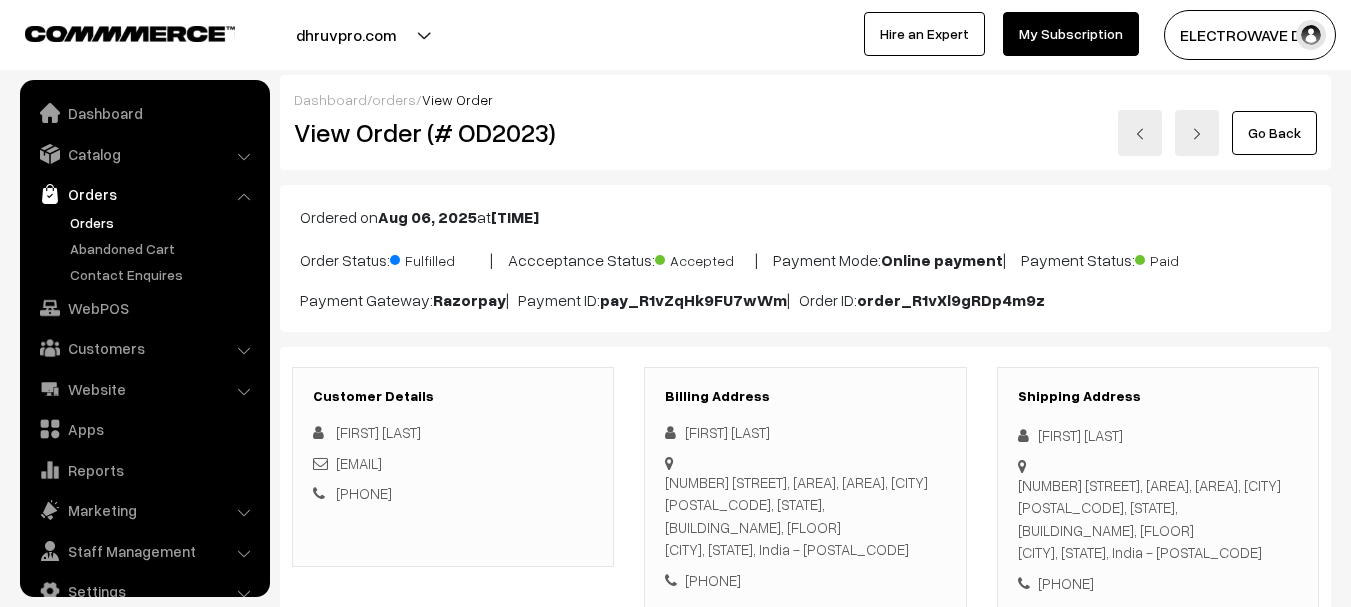 scroll, scrollTop: 1000, scrollLeft: 0, axis: vertical 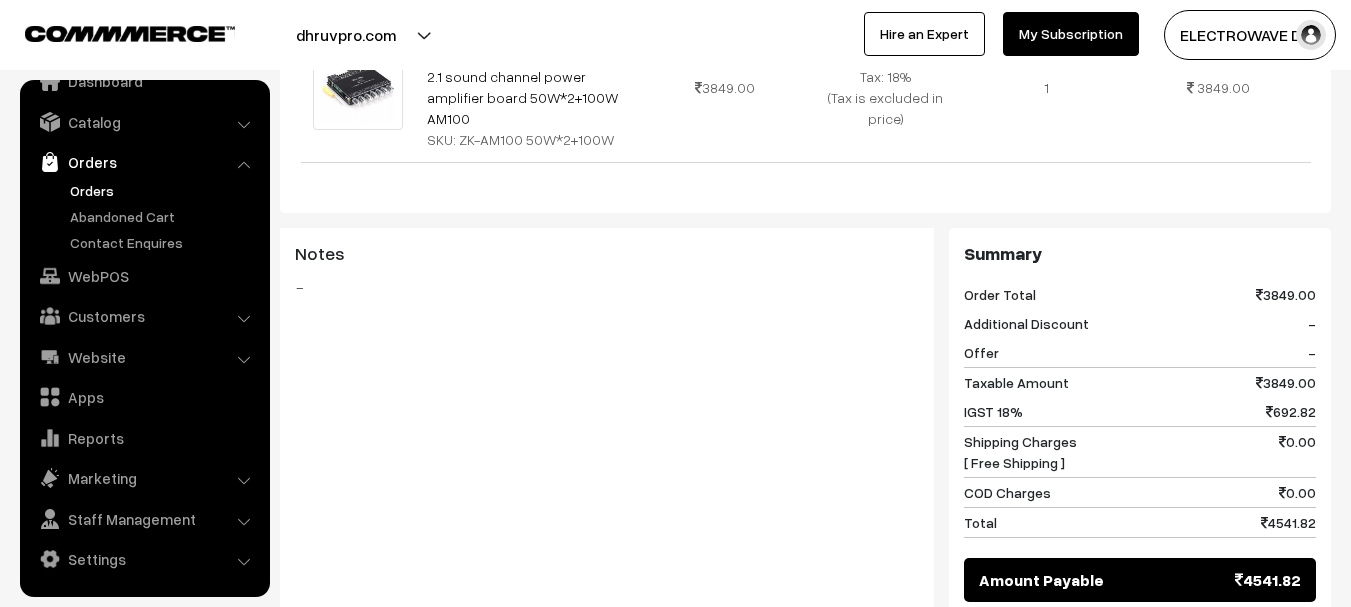click on "Orders" at bounding box center (164, 190) 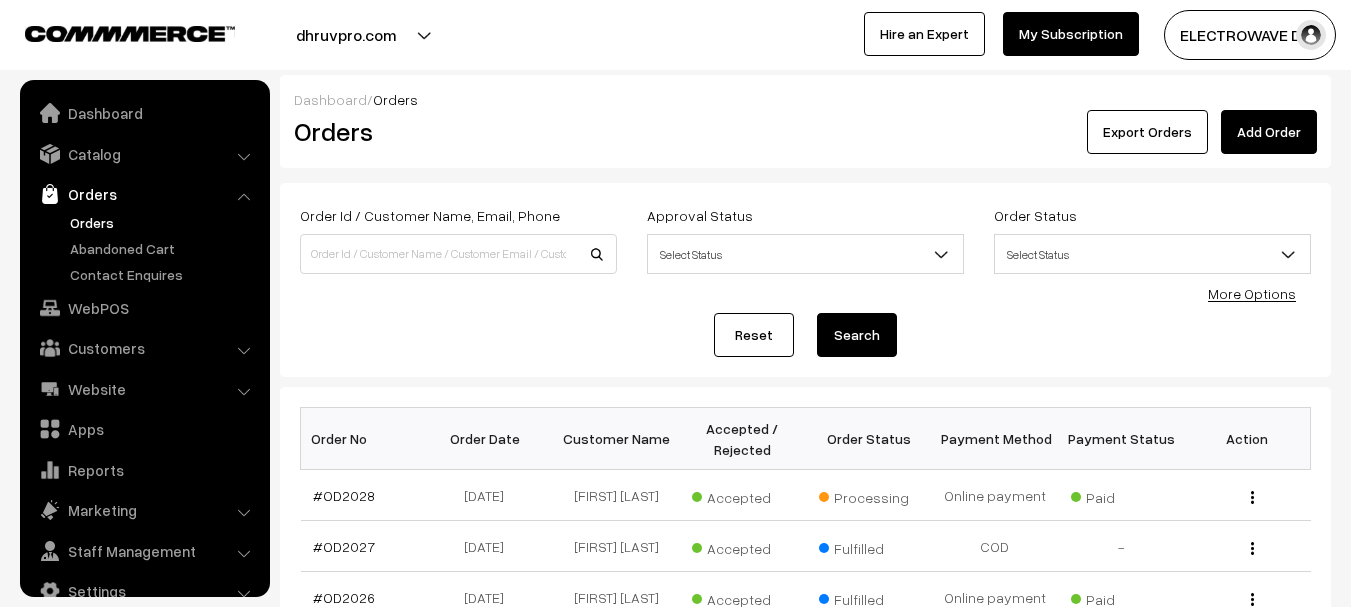 scroll, scrollTop: 289, scrollLeft: 0, axis: vertical 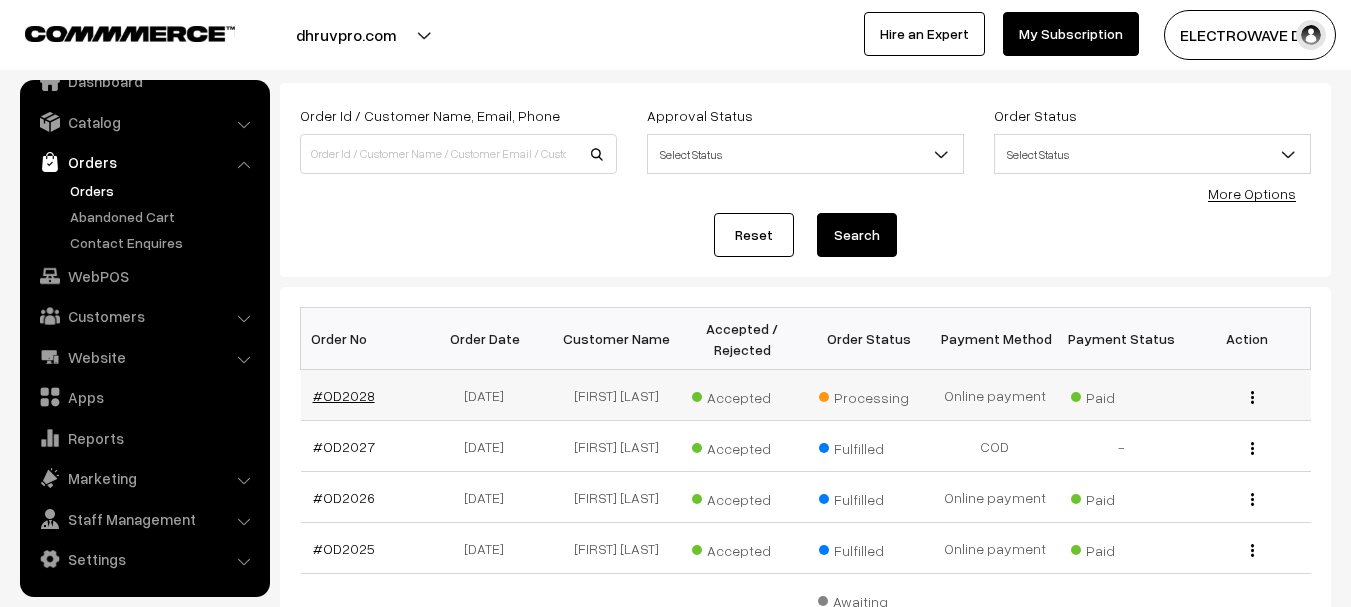 click on "#OD2028" at bounding box center (344, 395) 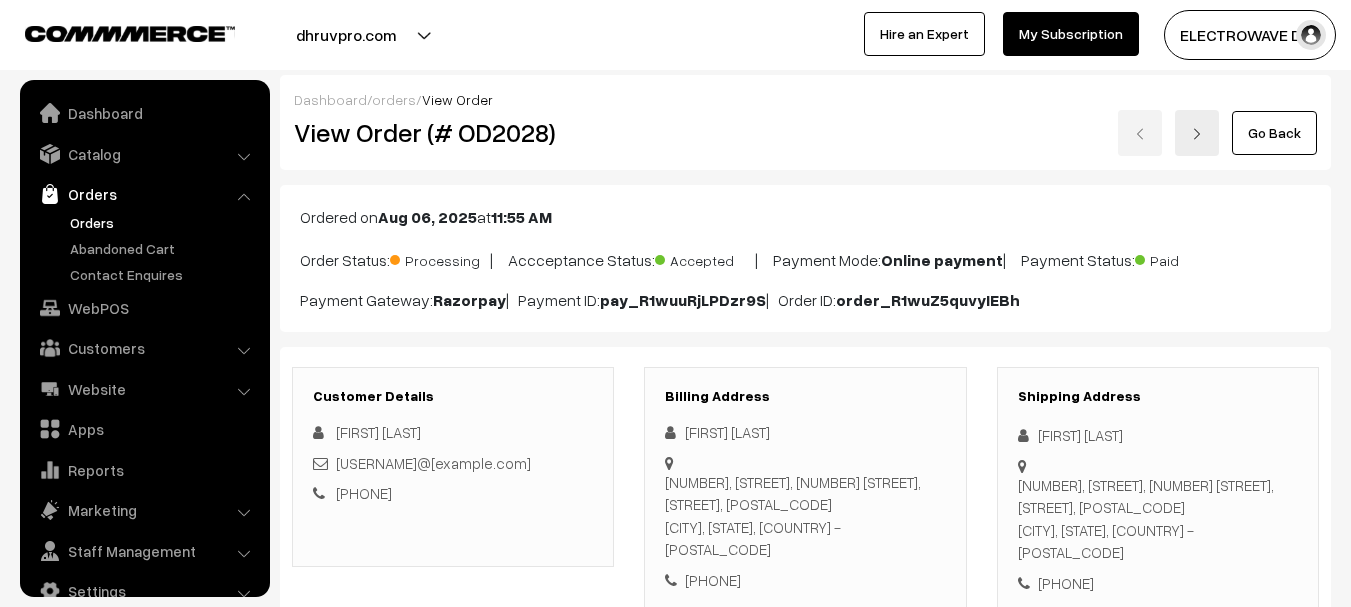 scroll, scrollTop: 800, scrollLeft: 0, axis: vertical 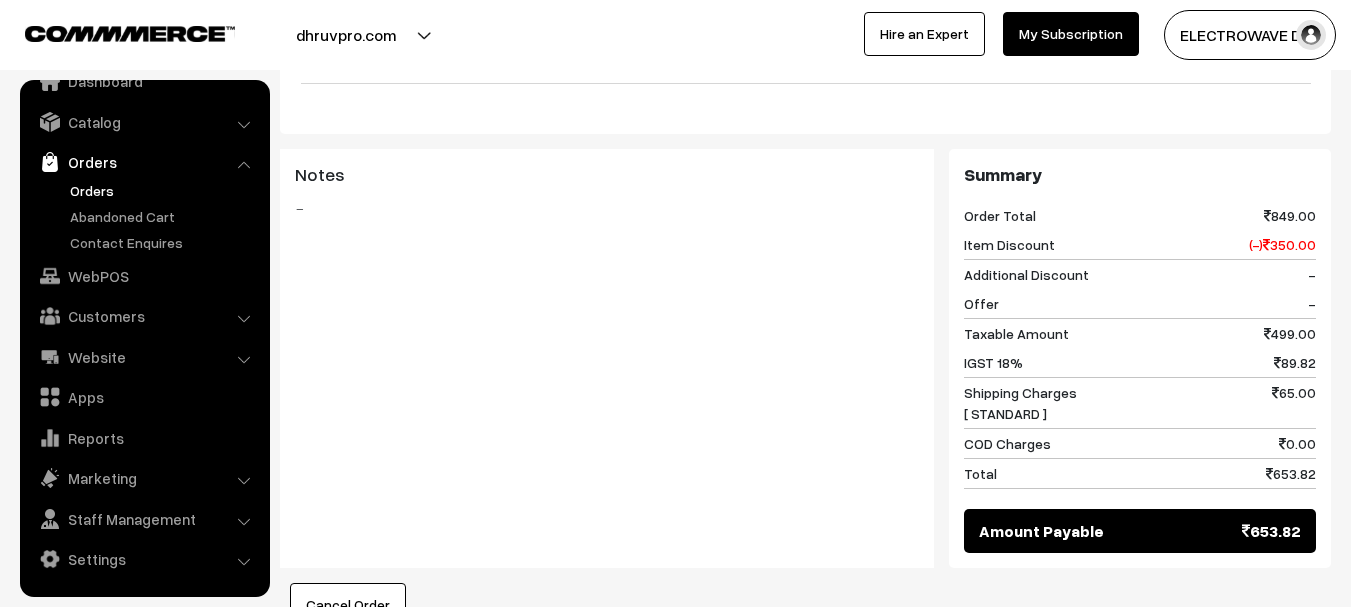 click on "Orders" at bounding box center (164, 190) 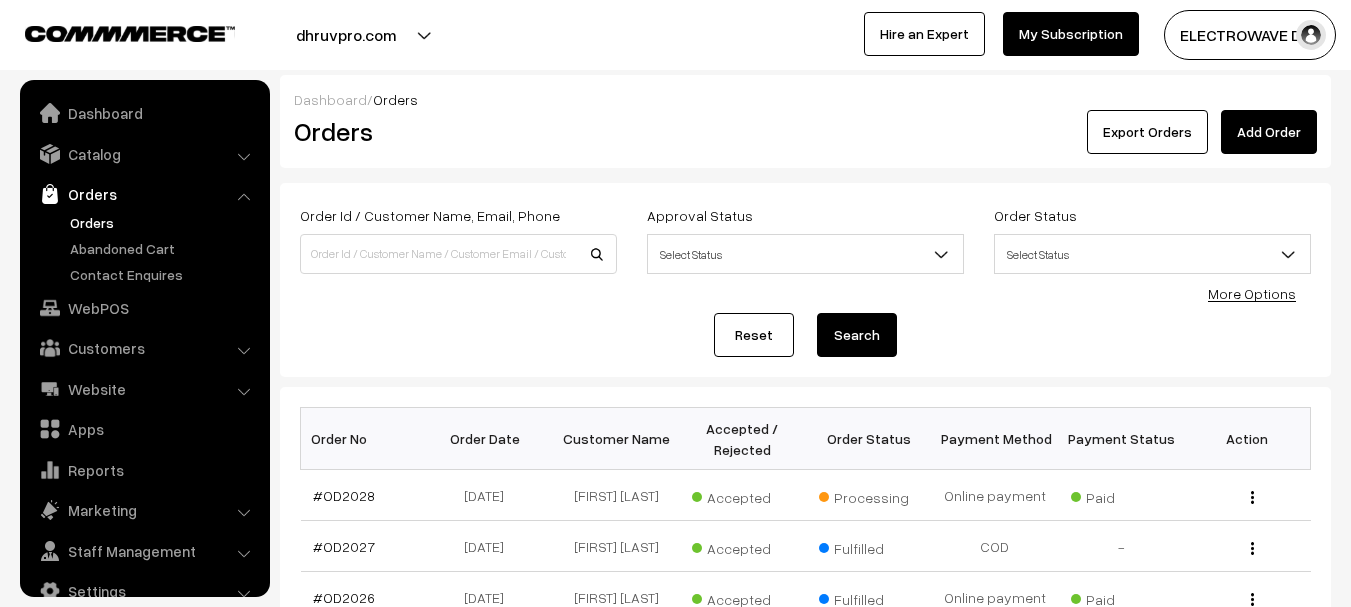 scroll, scrollTop: 0, scrollLeft: 0, axis: both 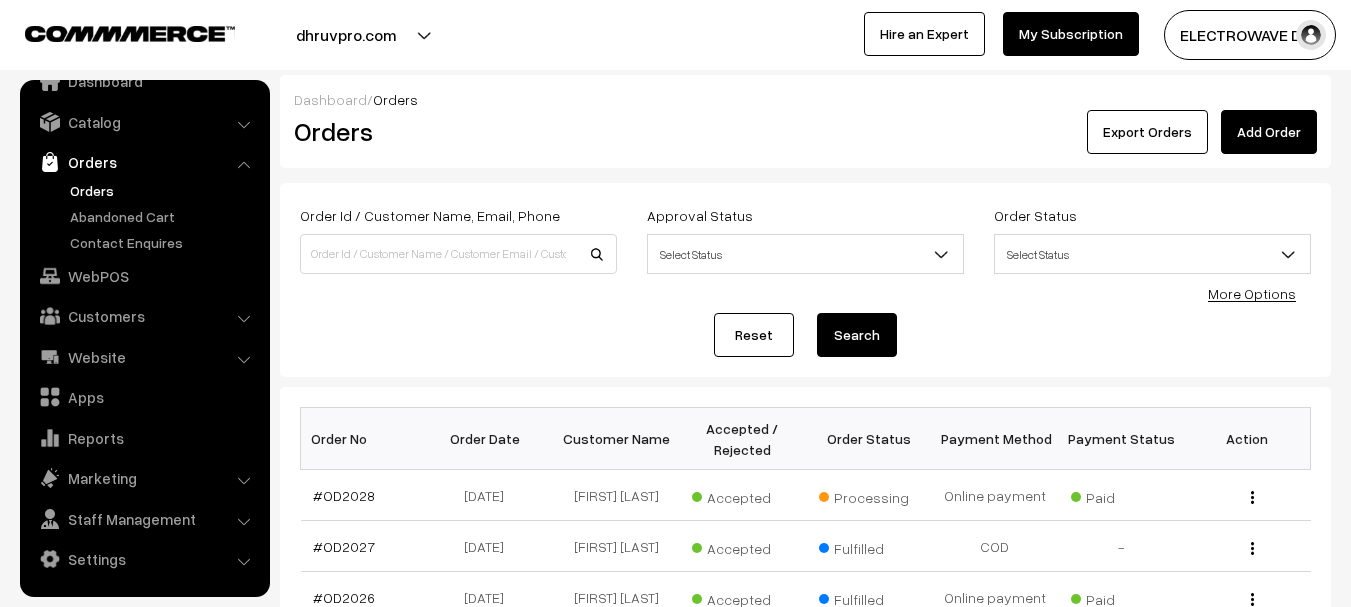 click on "dhruvpro.com" at bounding box center (346, 35) 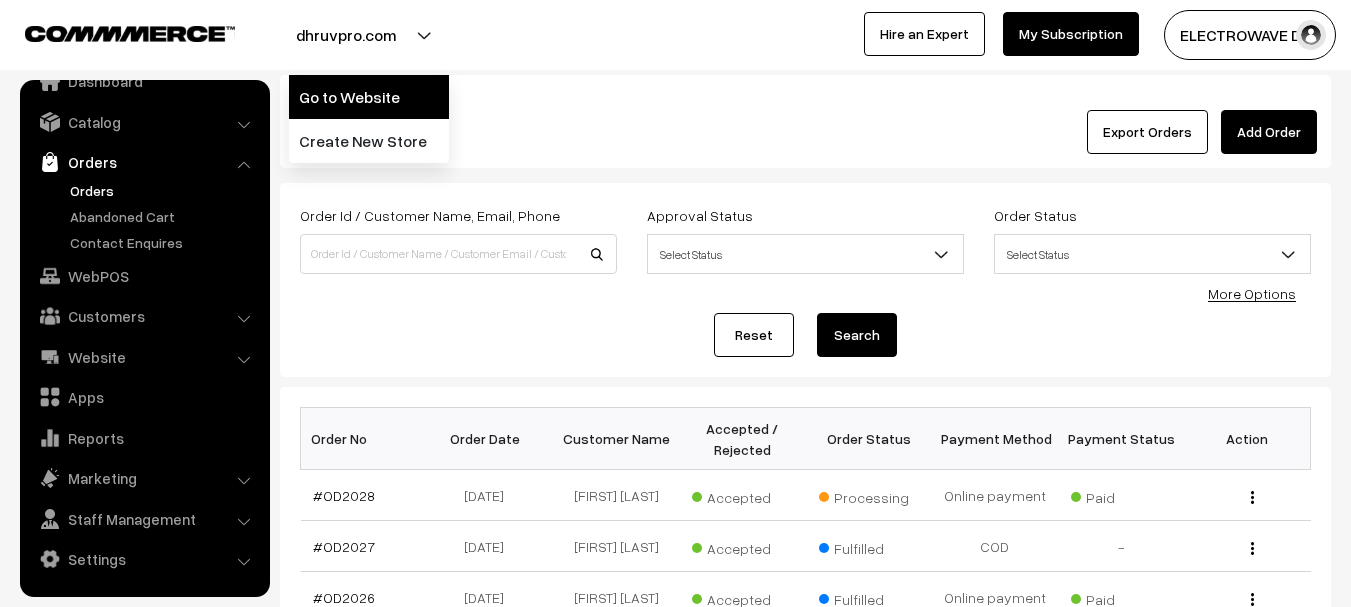 click on "Go to Website" at bounding box center (369, 97) 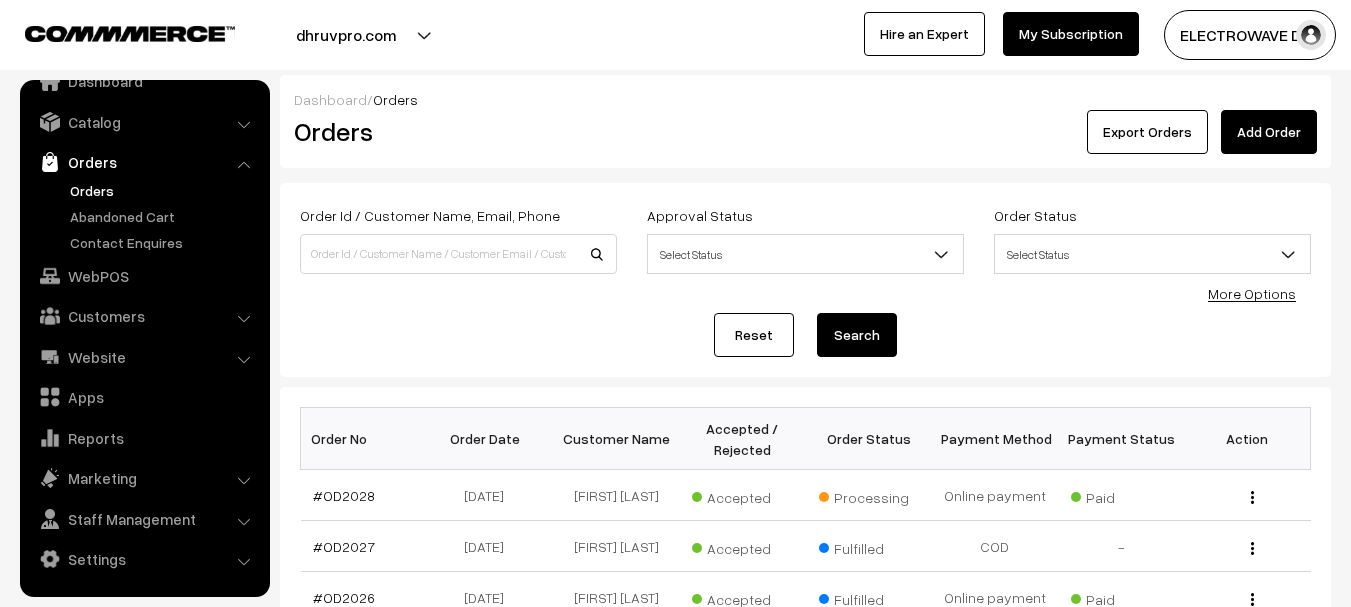 click on "Orders" at bounding box center (164, 190) 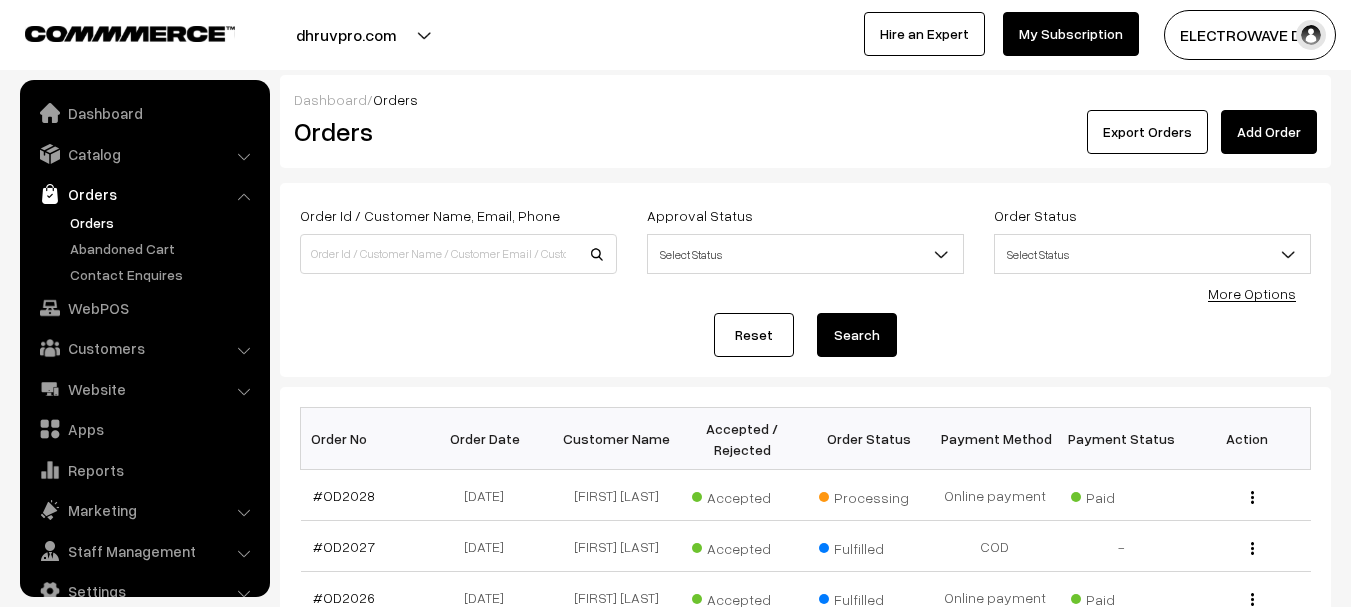 scroll, scrollTop: 0, scrollLeft: 0, axis: both 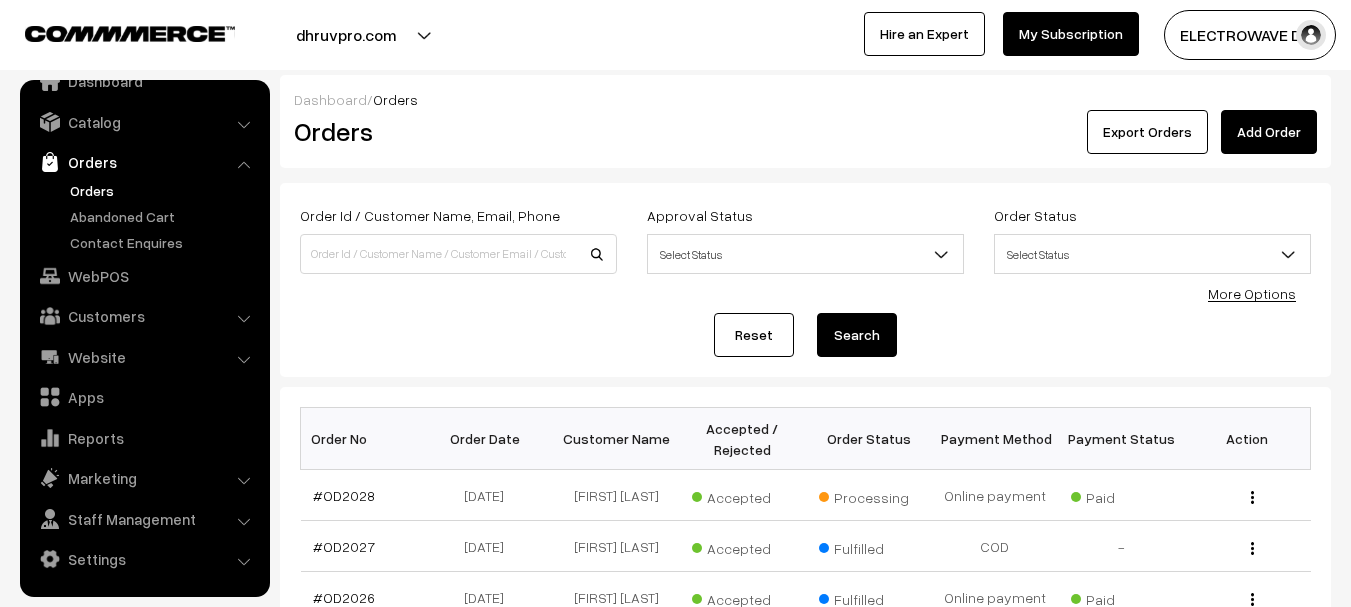 click on "Orders" at bounding box center [164, 190] 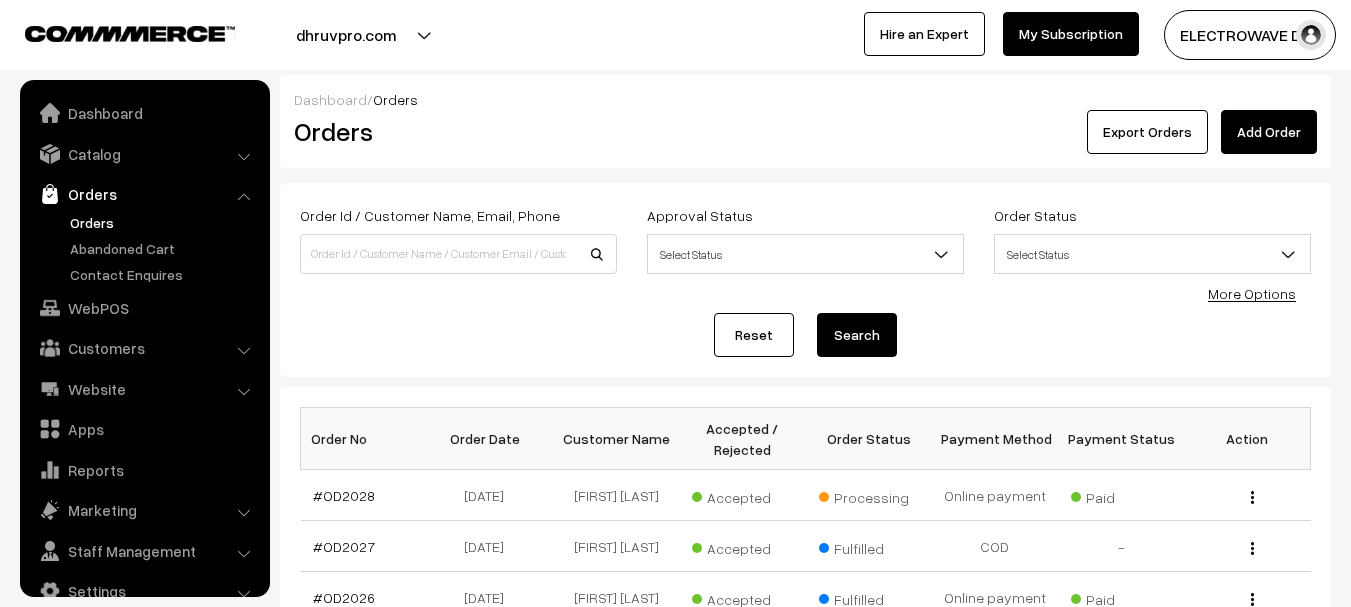 scroll, scrollTop: 670, scrollLeft: 0, axis: vertical 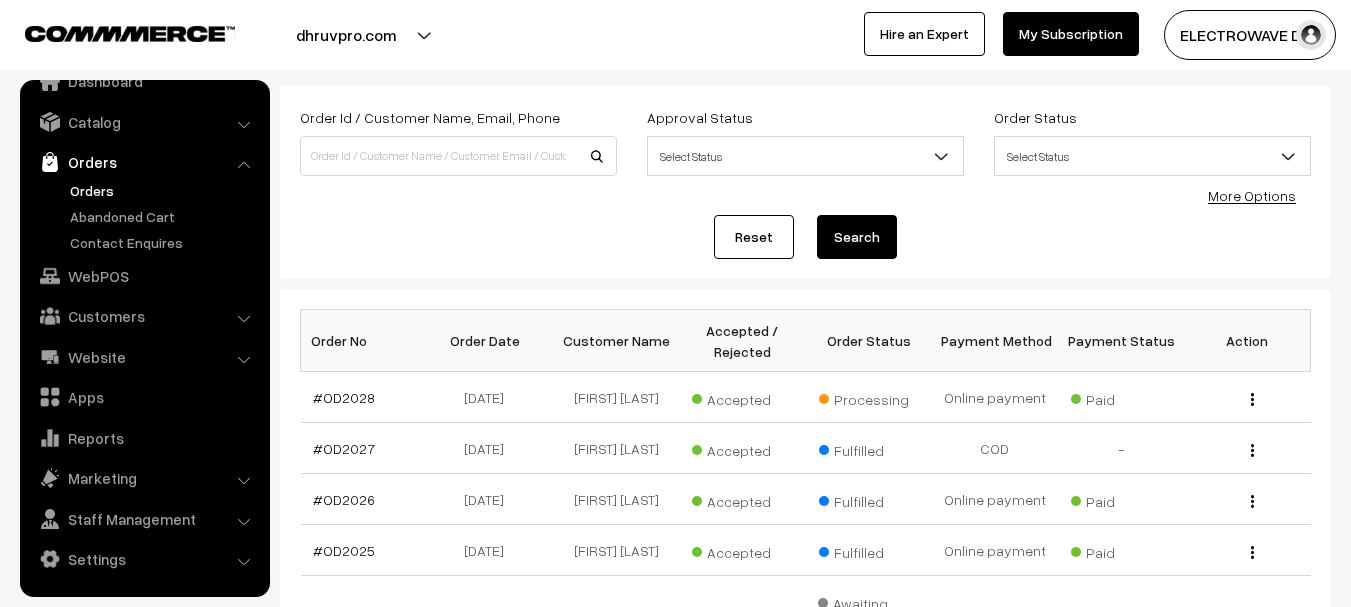 click on "Orders" at bounding box center [164, 190] 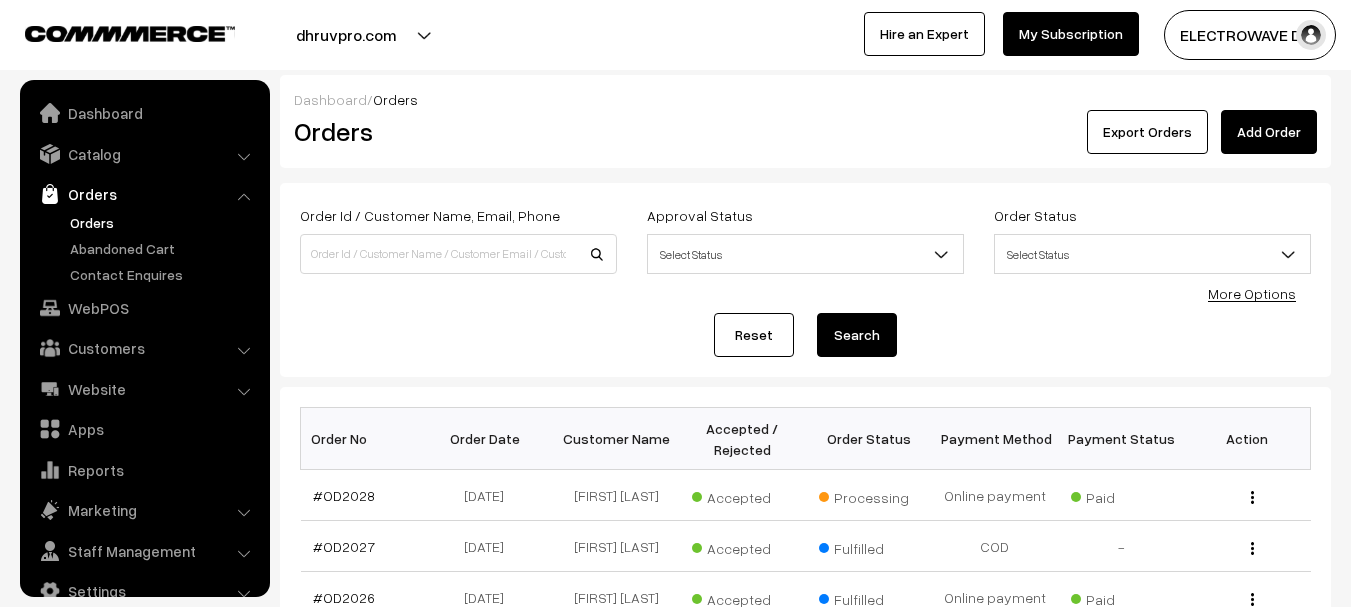 scroll, scrollTop: 0, scrollLeft: 0, axis: both 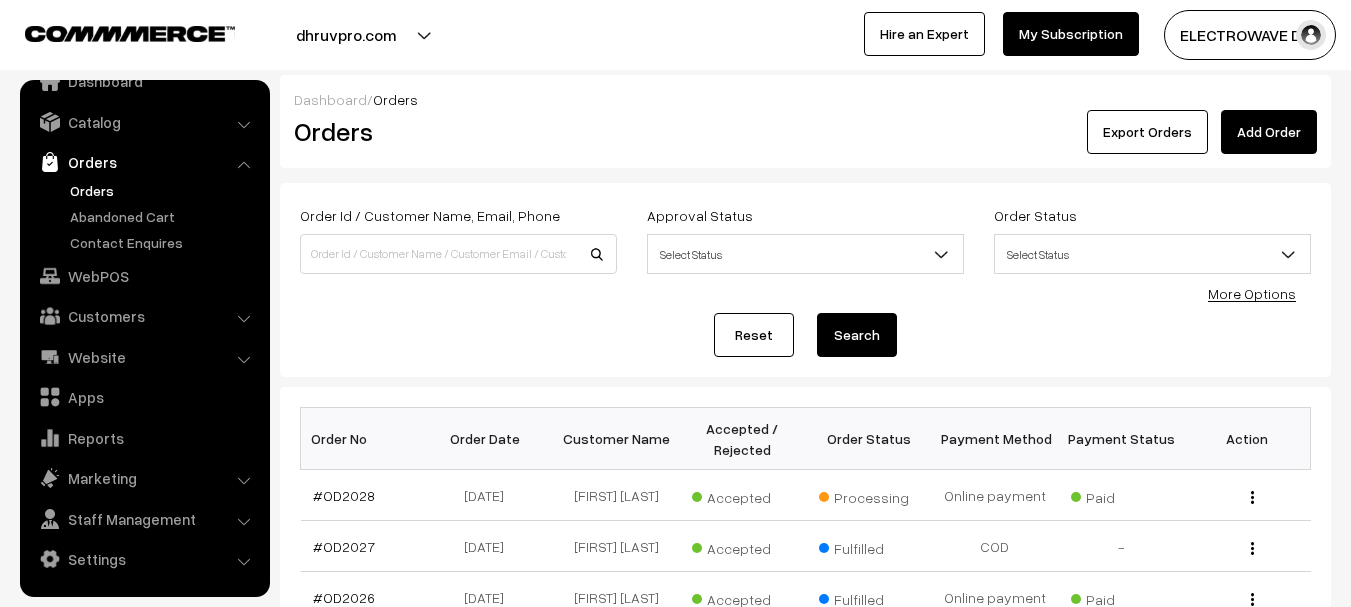 click on "Orders" at bounding box center (164, 190) 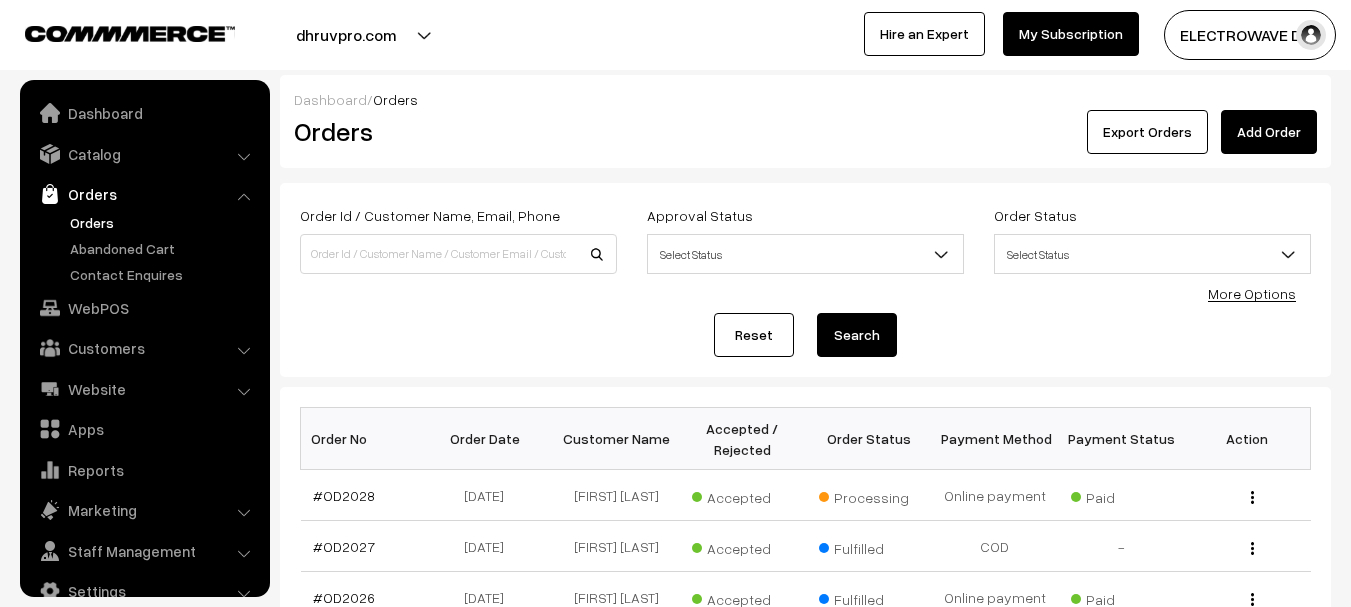 scroll, scrollTop: 0, scrollLeft: 0, axis: both 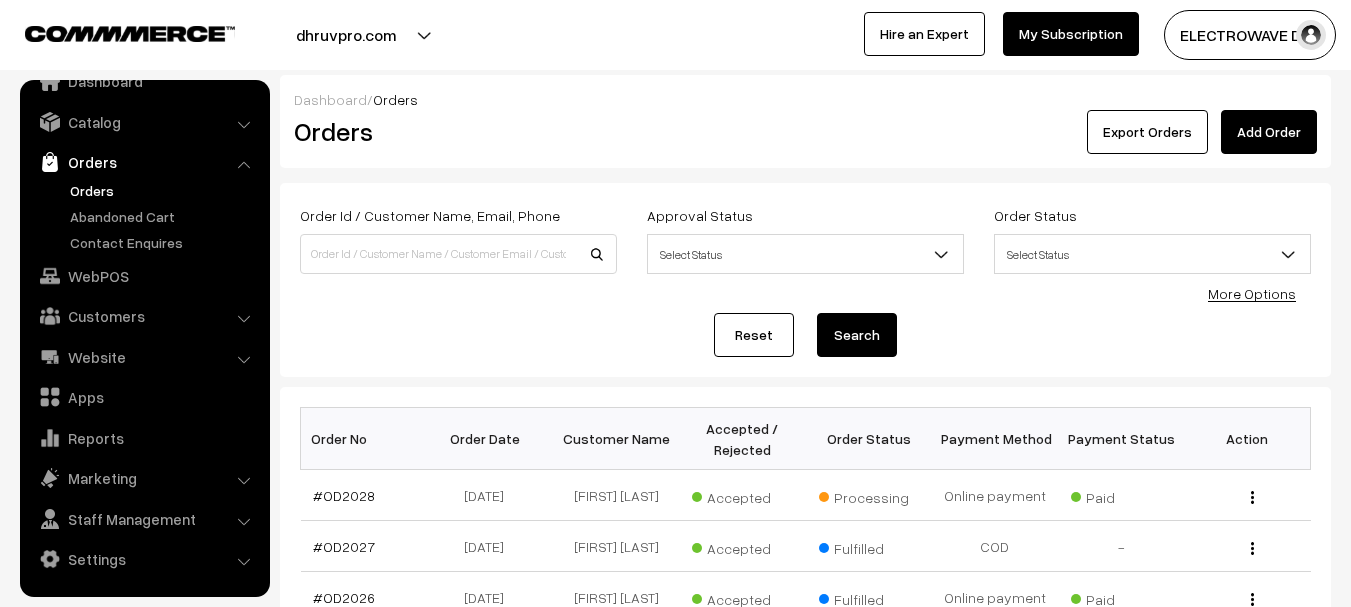 click on "Orders" at bounding box center (164, 190) 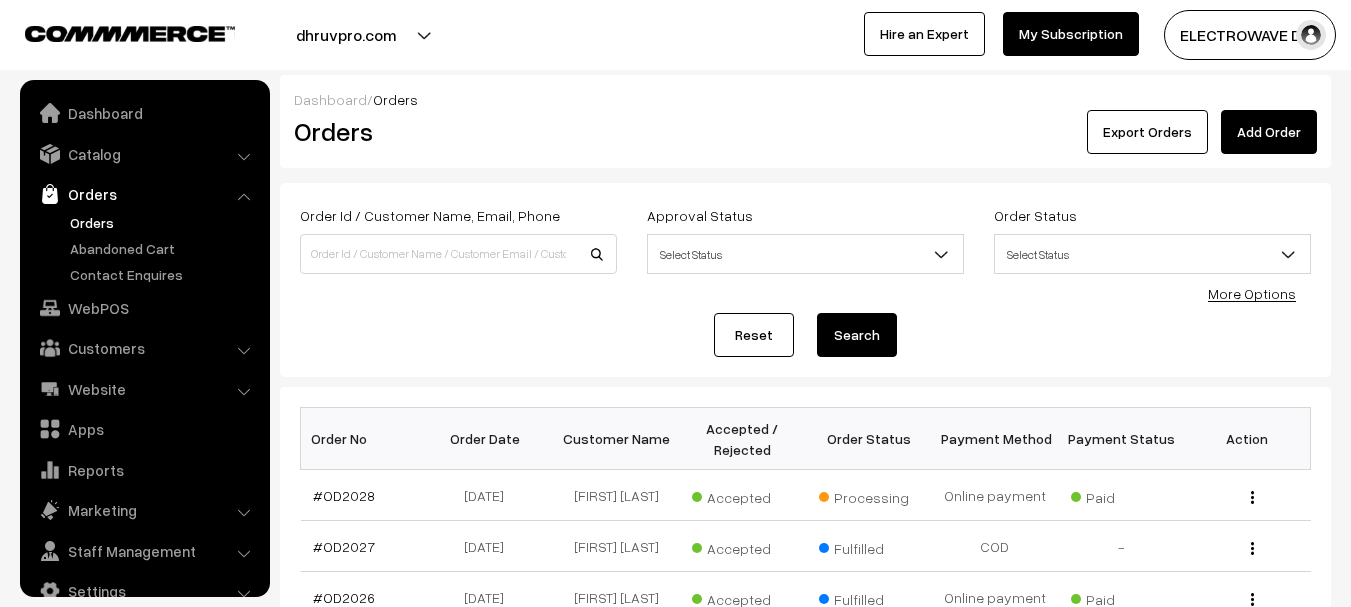 scroll, scrollTop: 0, scrollLeft: 0, axis: both 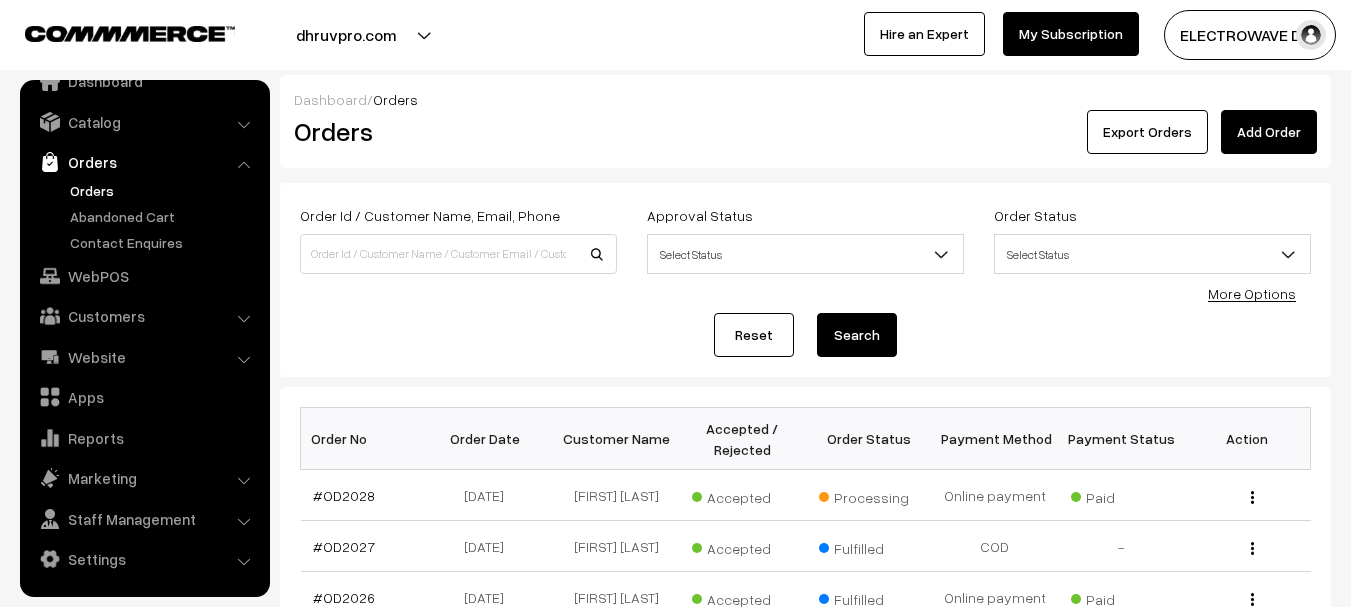 click on "dhruvpro.com" at bounding box center (346, 35) 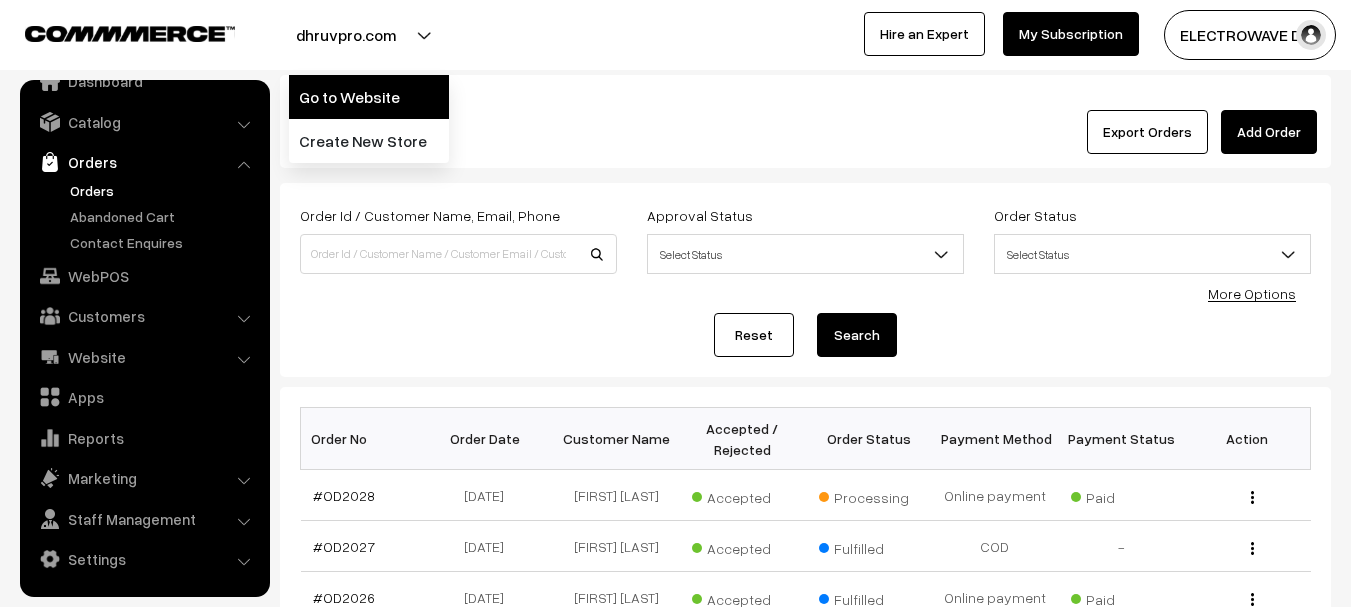 click on "Go to Website" at bounding box center (369, 97) 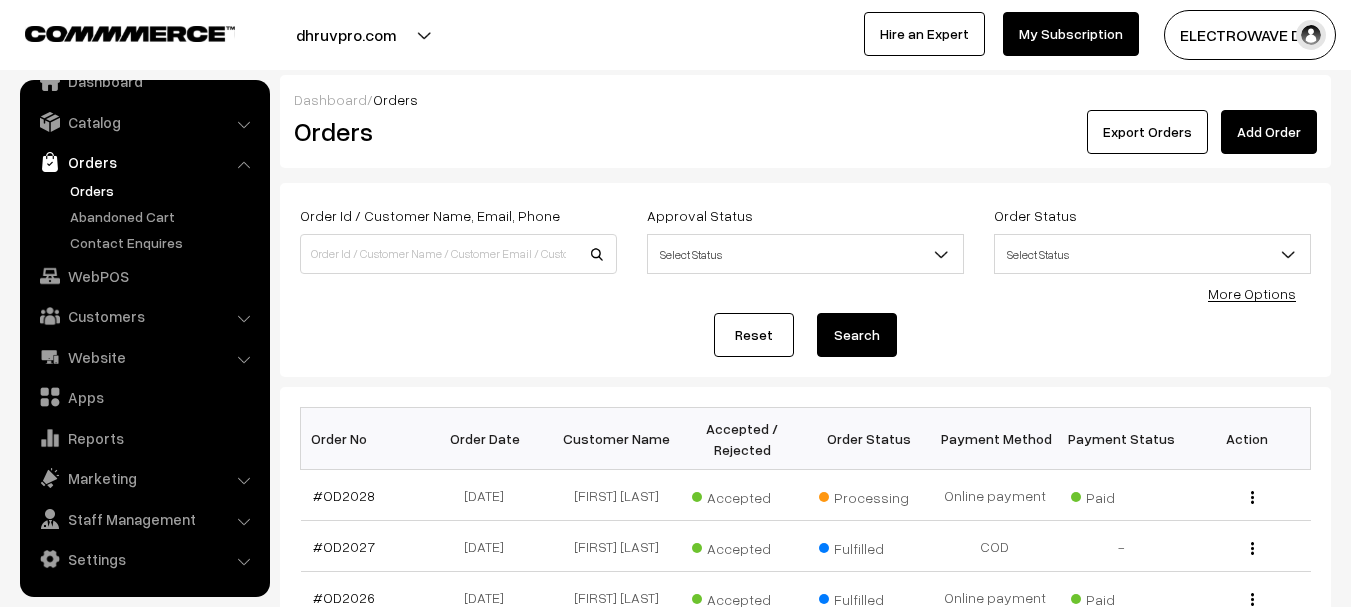 click on "Orders" at bounding box center [164, 190] 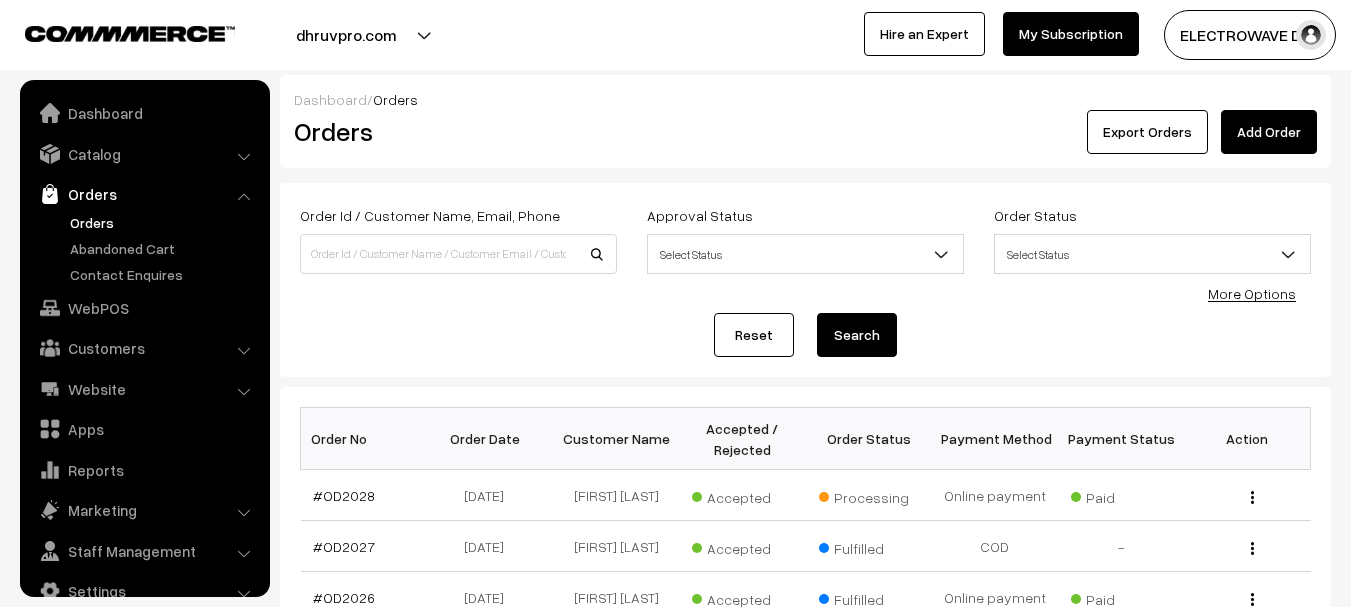 scroll, scrollTop: 0, scrollLeft: 0, axis: both 